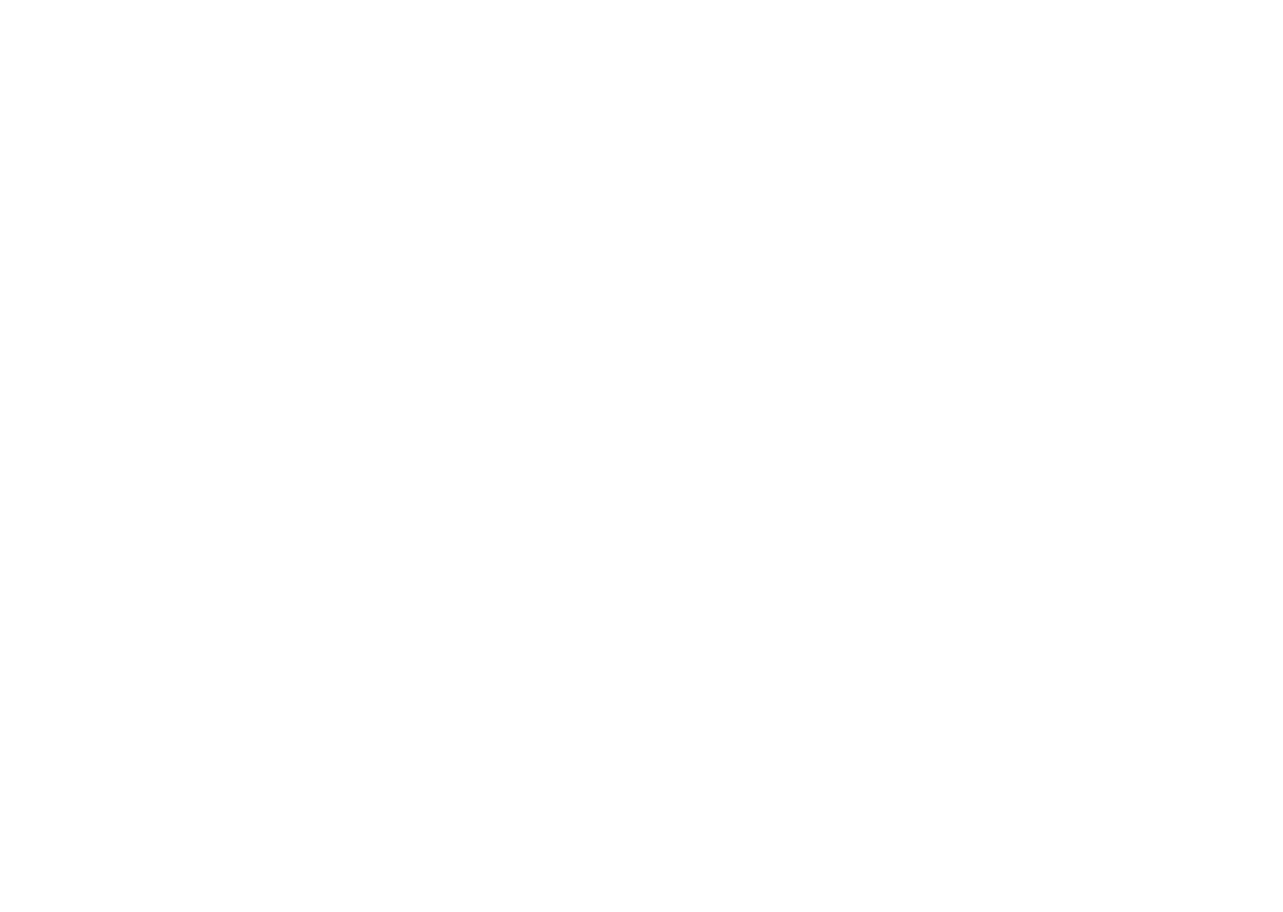 scroll, scrollTop: 0, scrollLeft: 0, axis: both 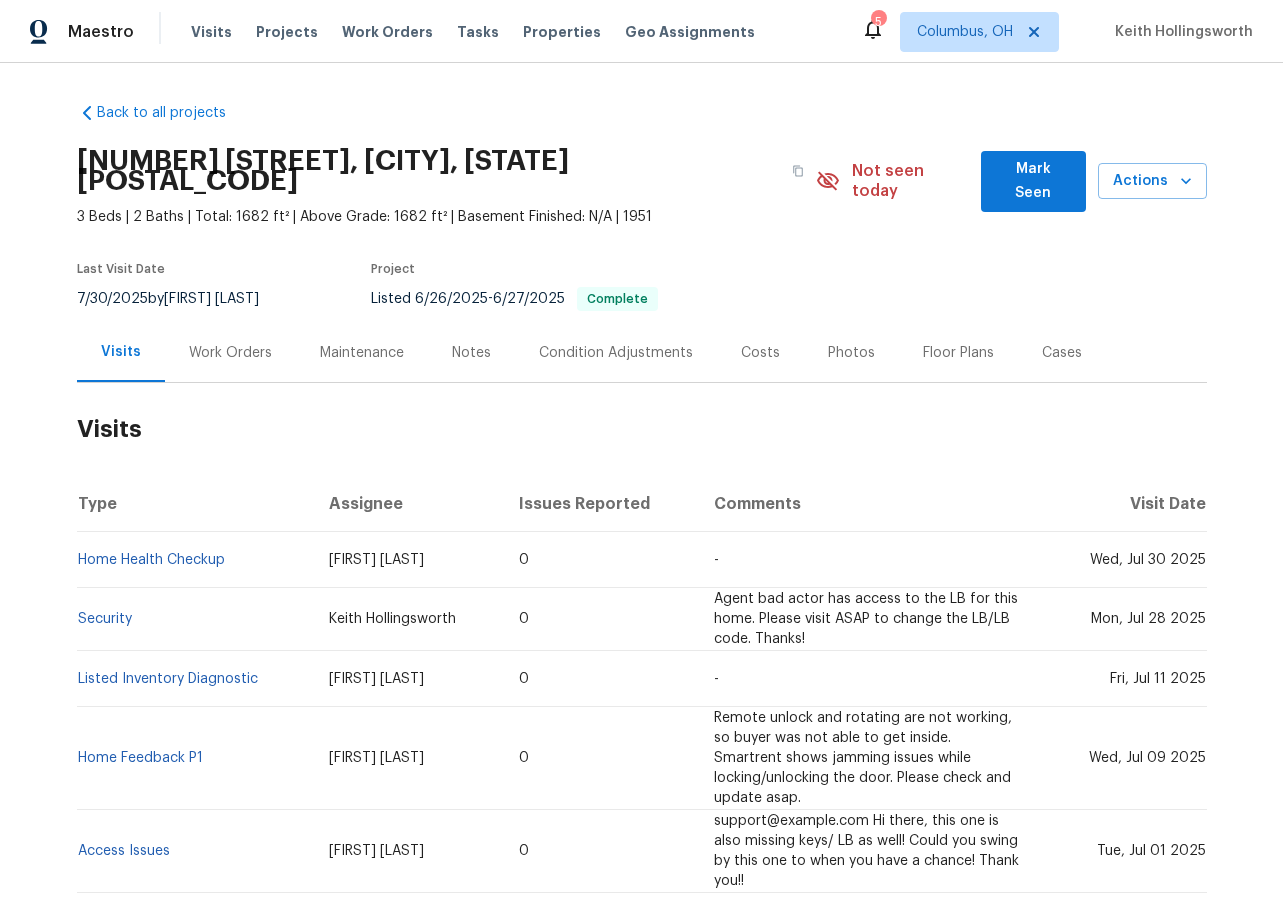 click on "Work Orders" at bounding box center (230, 353) 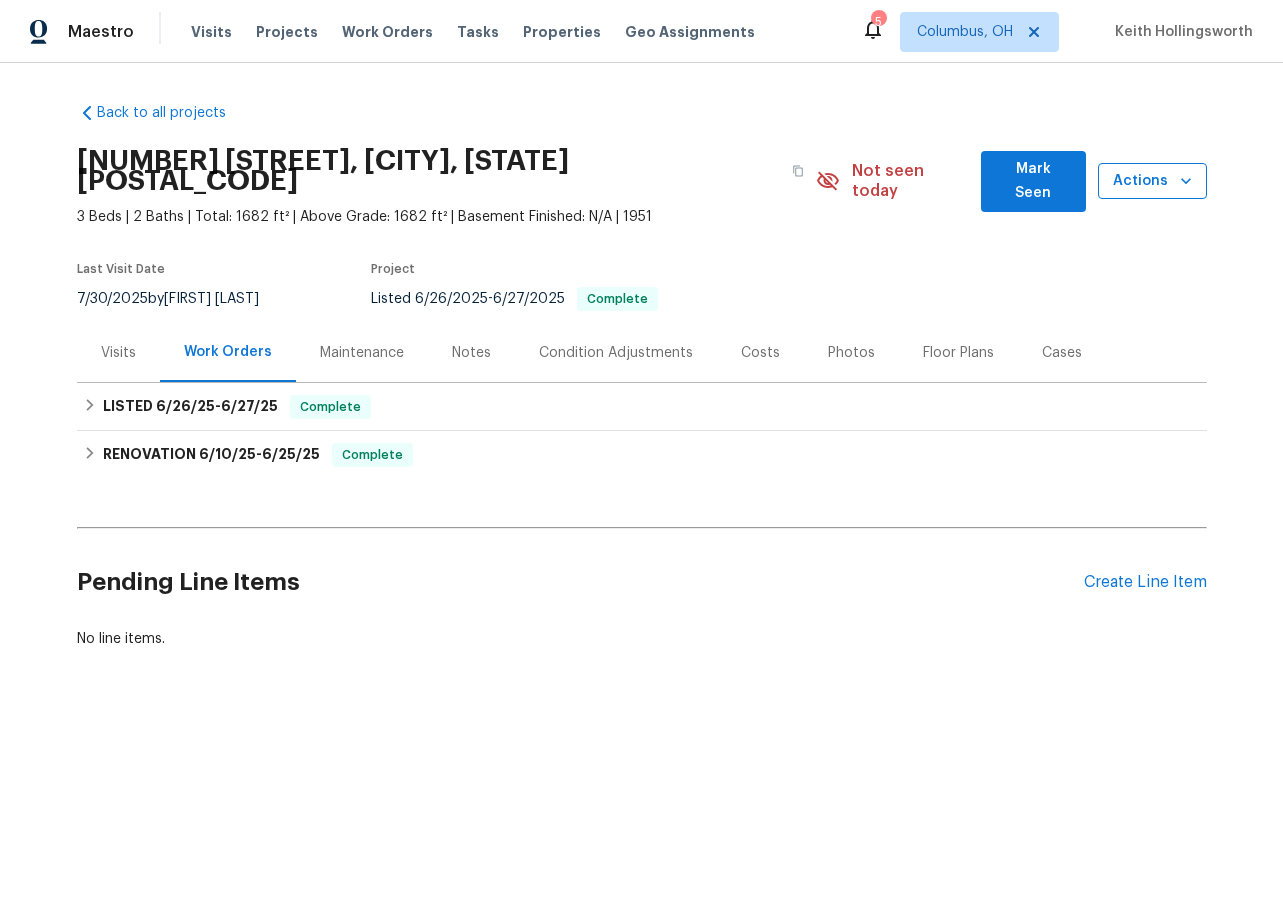 click on "Actions" at bounding box center [1152, 181] 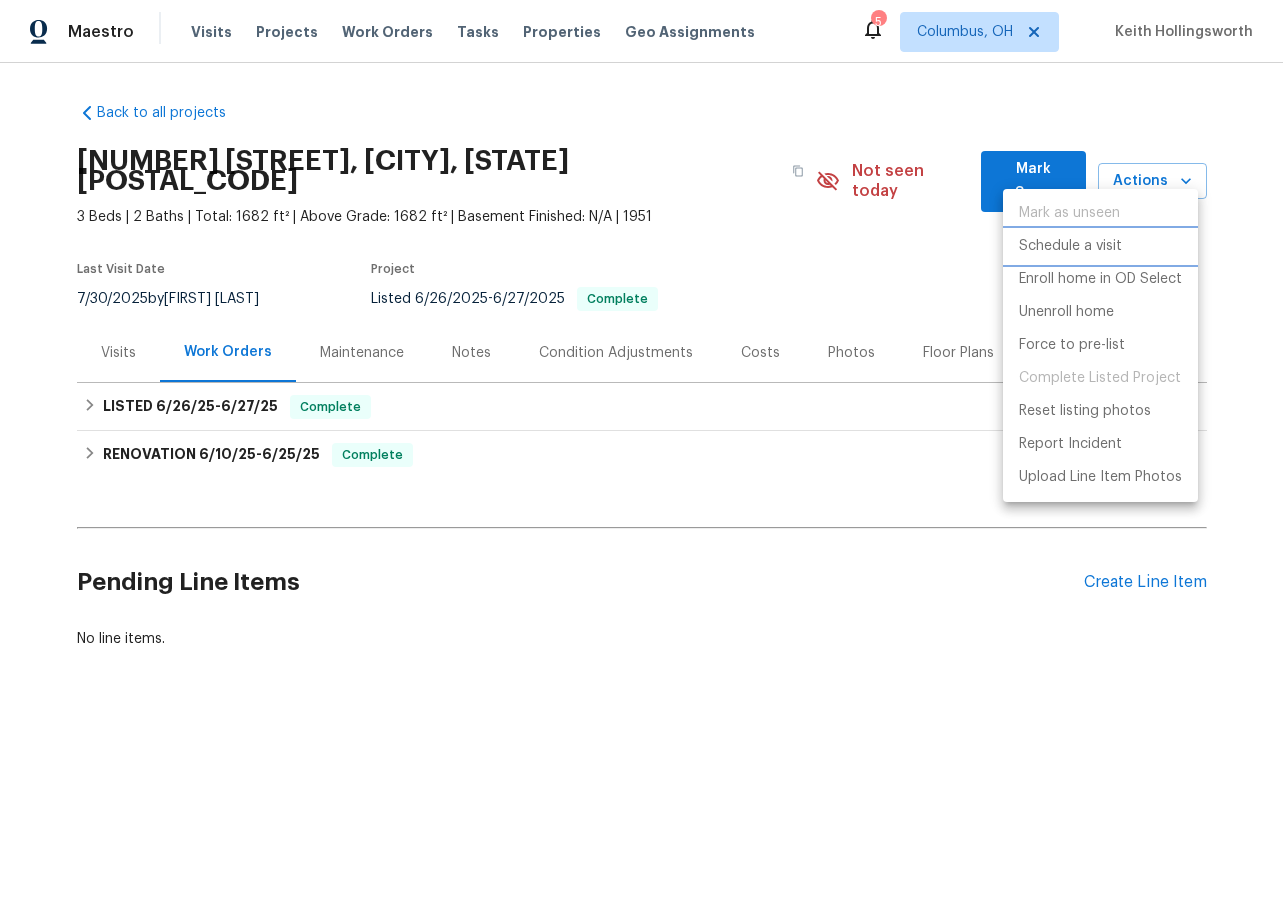 click on "Schedule a visit" at bounding box center [1070, 246] 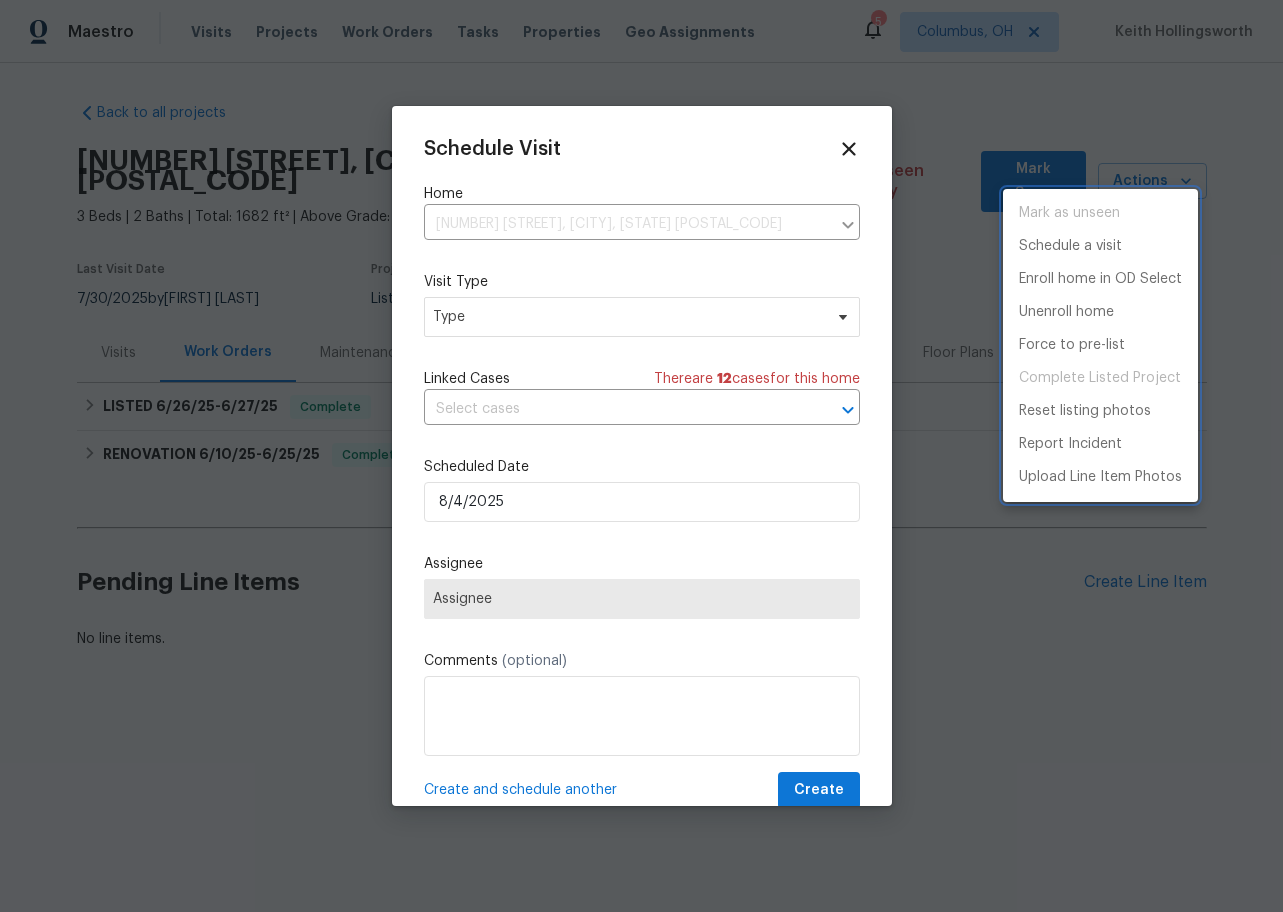 click at bounding box center [641, 456] 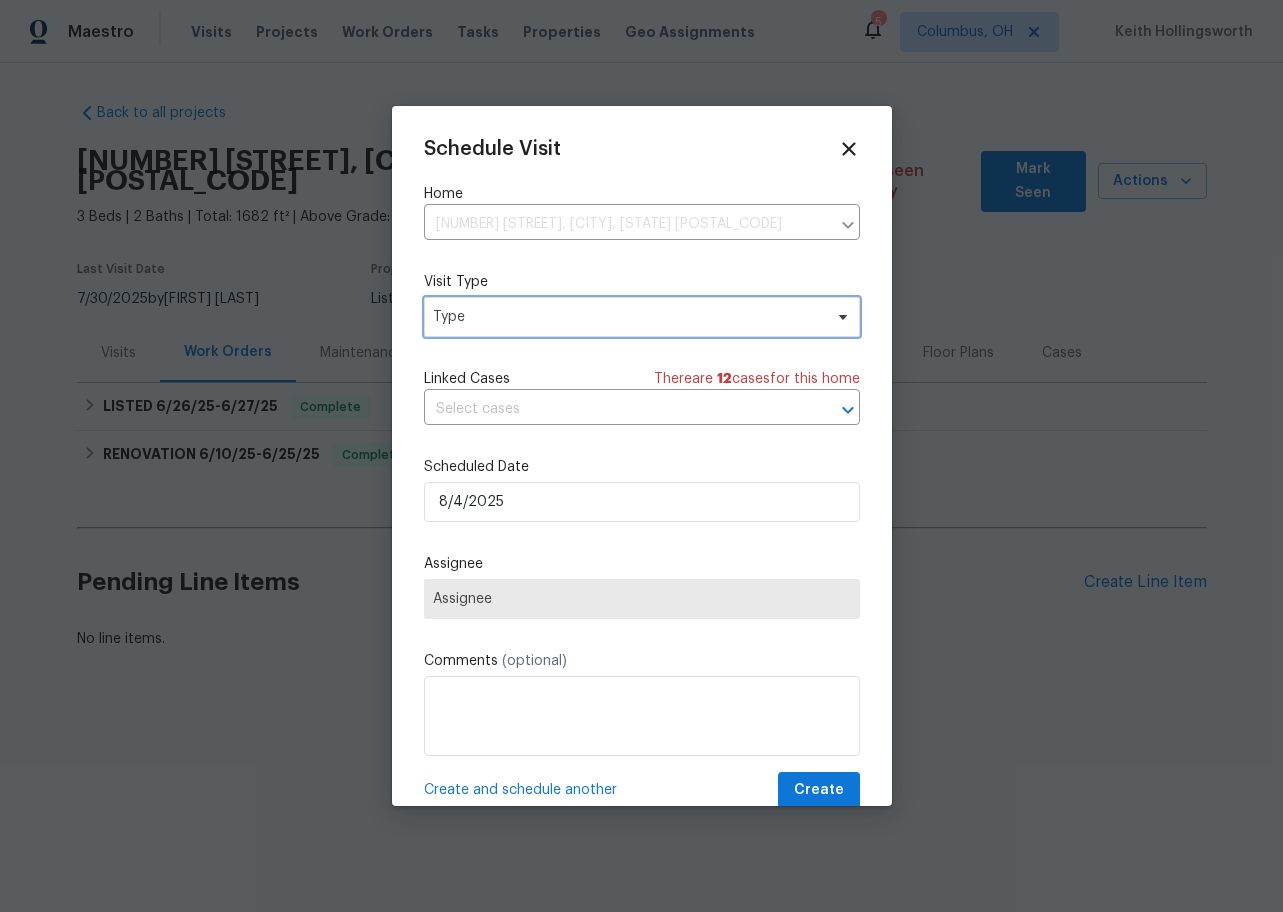 click on "Type" at bounding box center [627, 317] 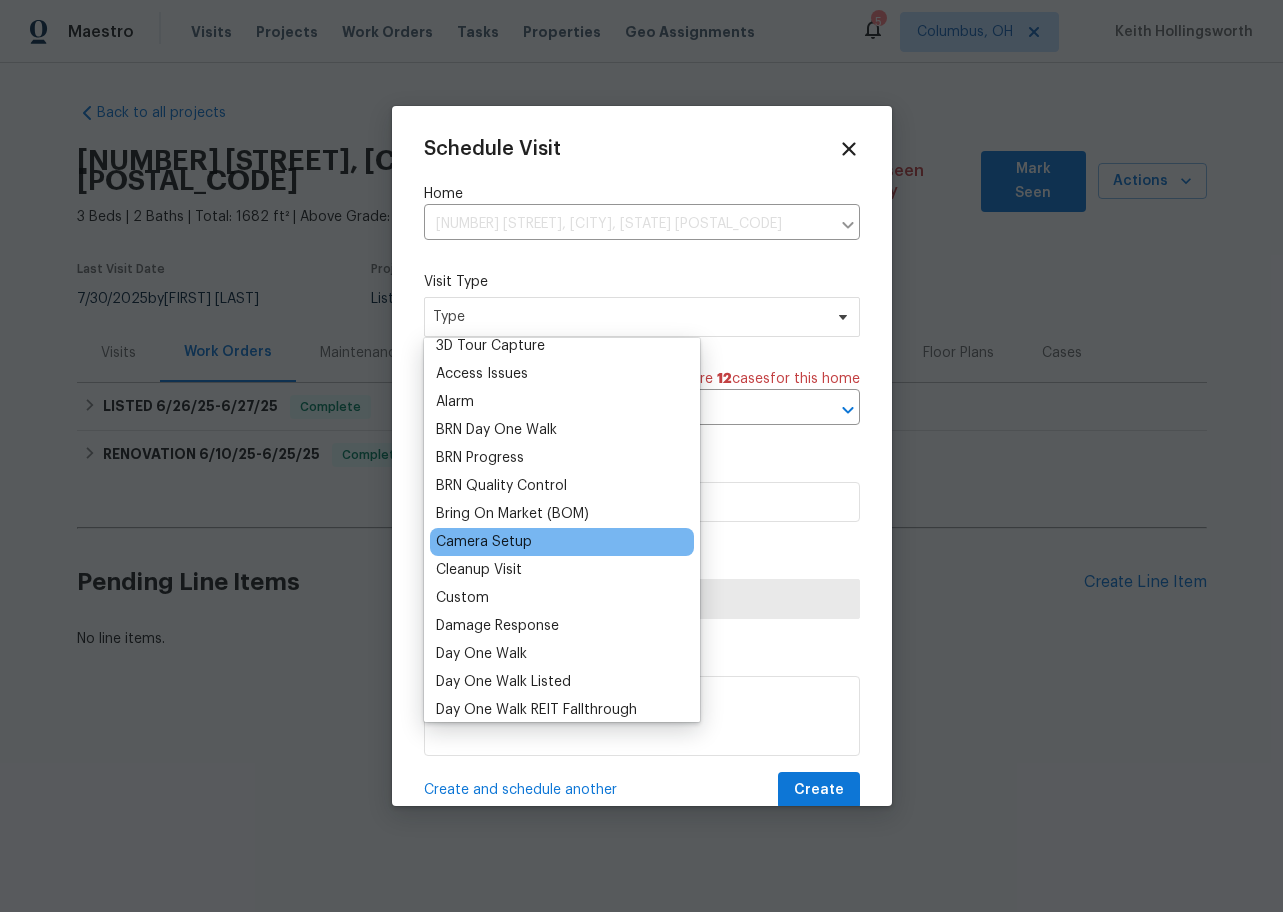 scroll, scrollTop: 0, scrollLeft: 0, axis: both 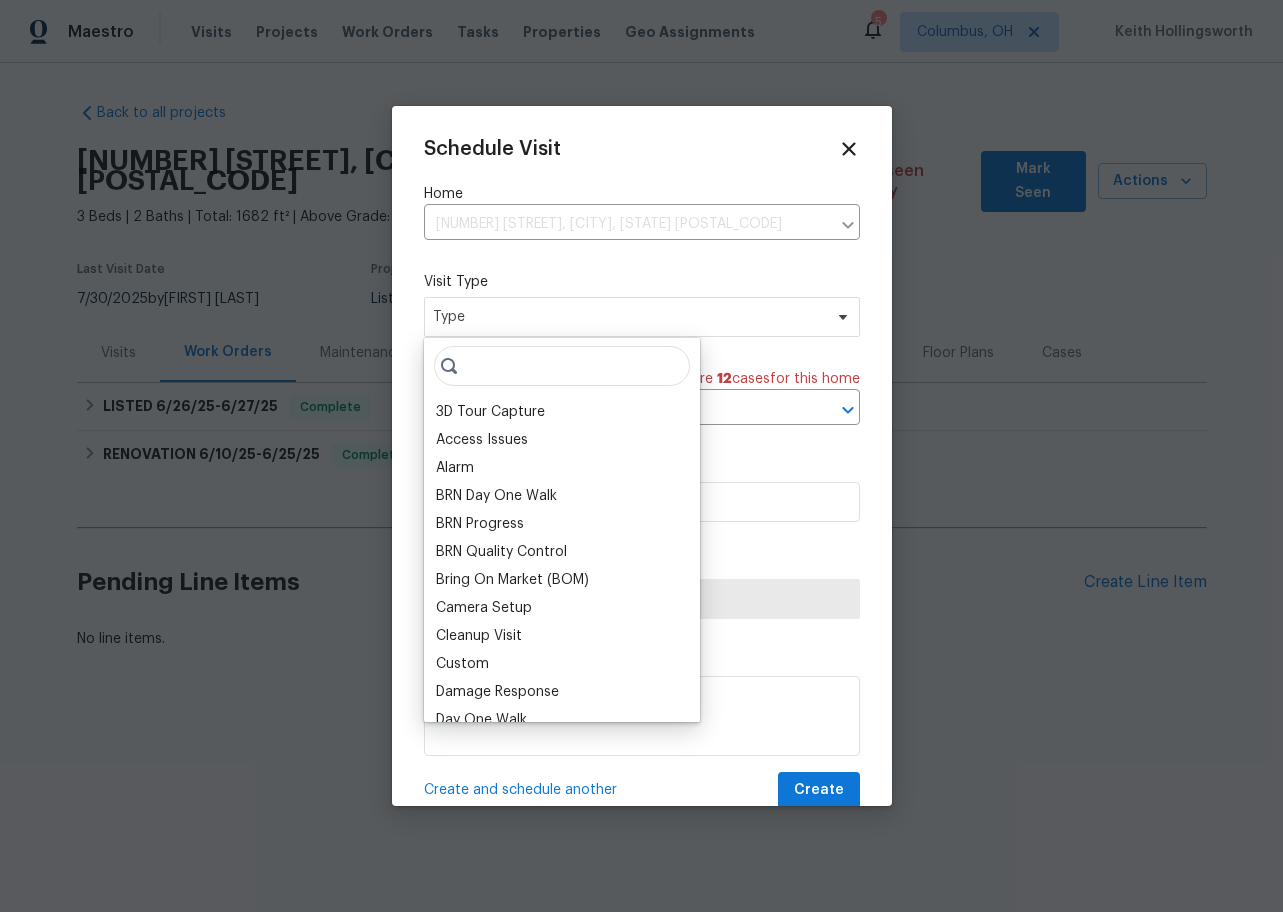 click on "Access Issues" at bounding box center [482, 440] 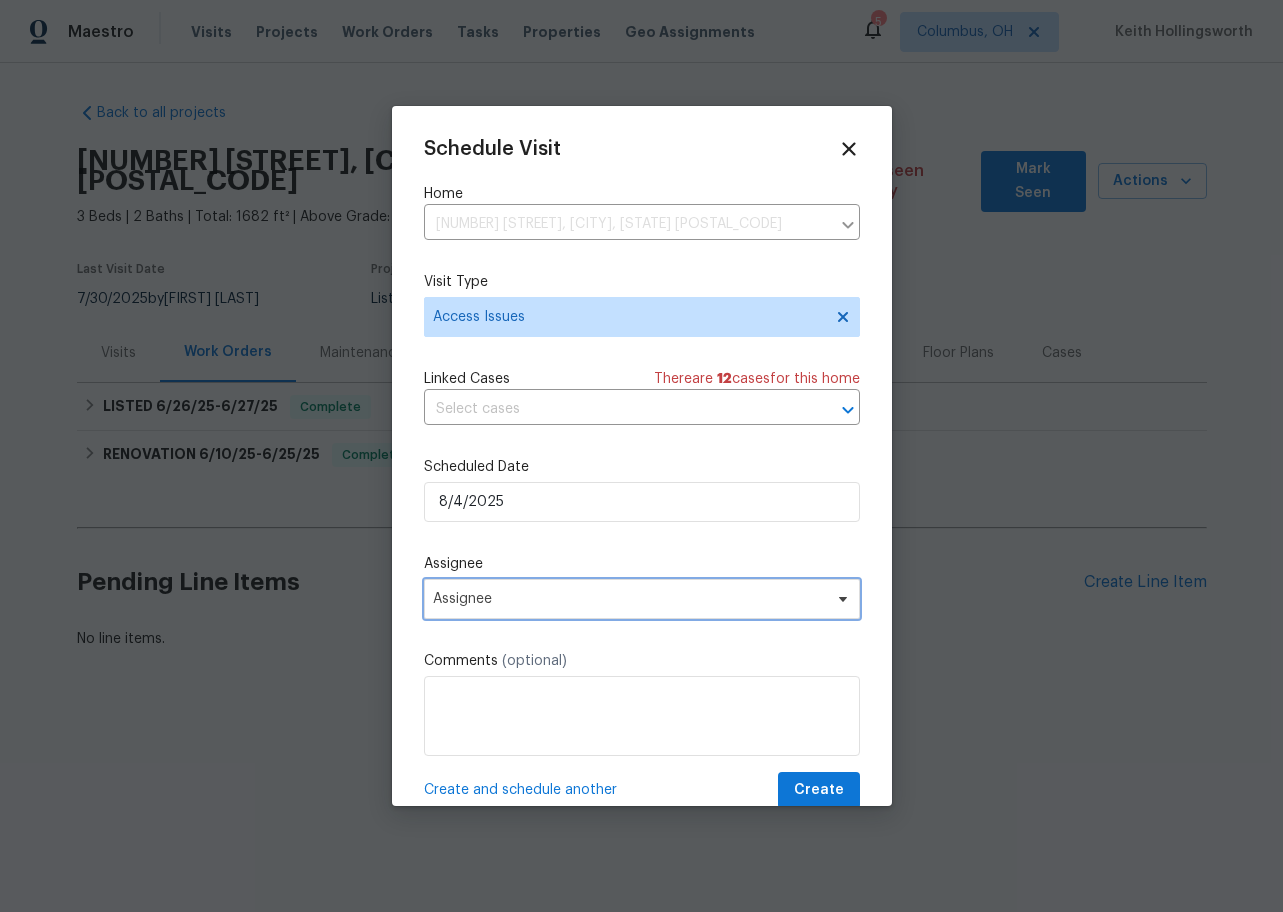 click on "Assignee" at bounding box center [642, 599] 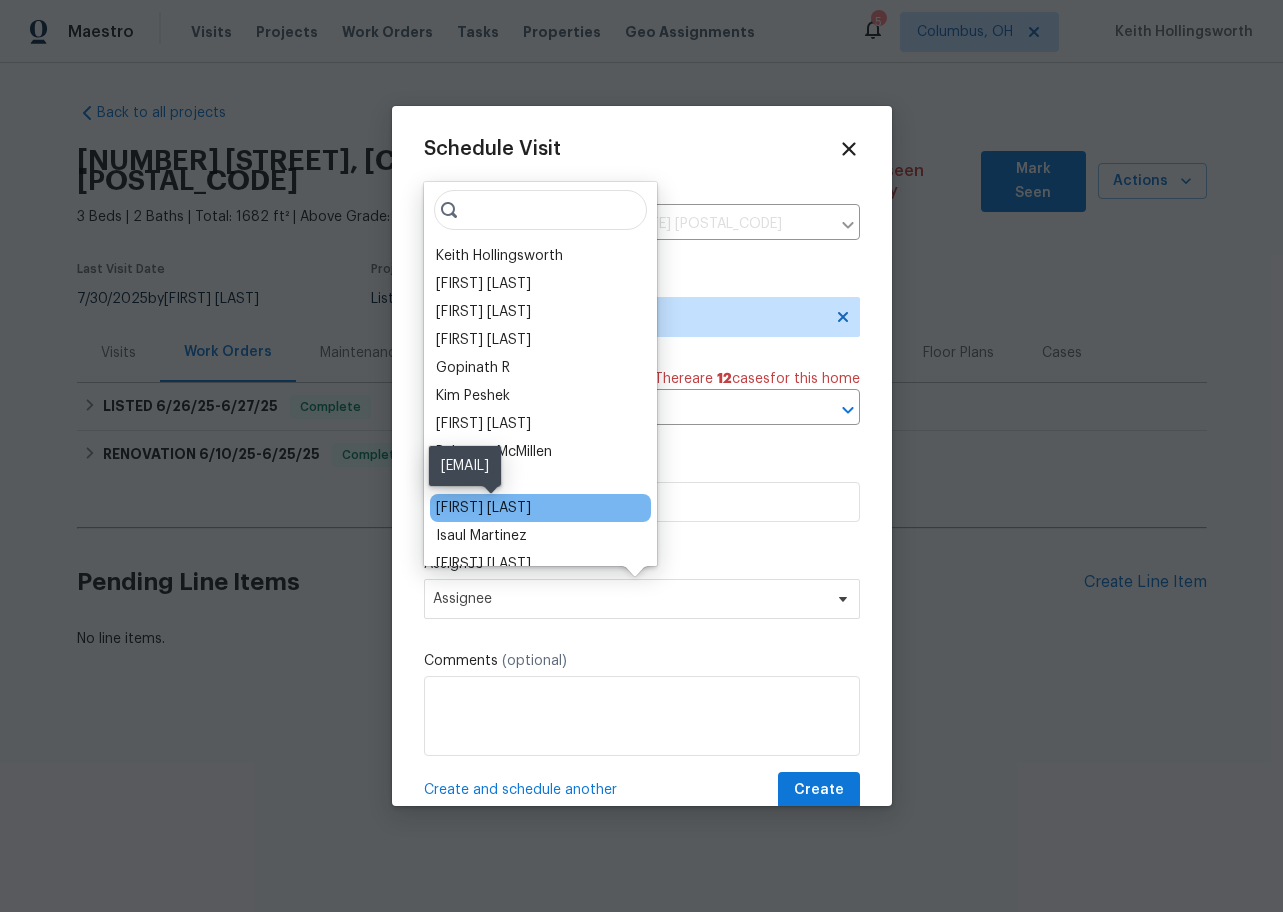 click on "Dennis Neuhardt" at bounding box center (483, 508) 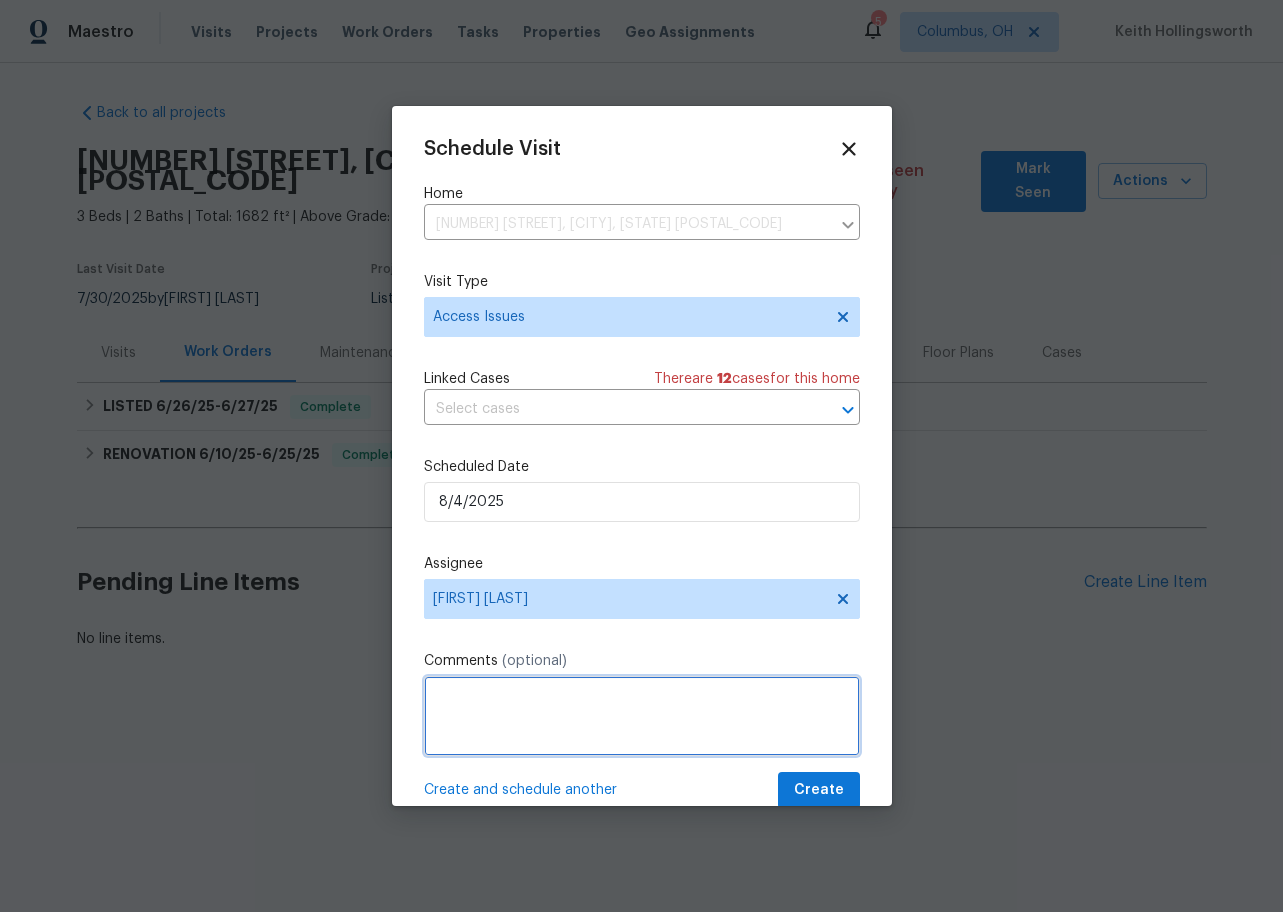 click at bounding box center [642, 716] 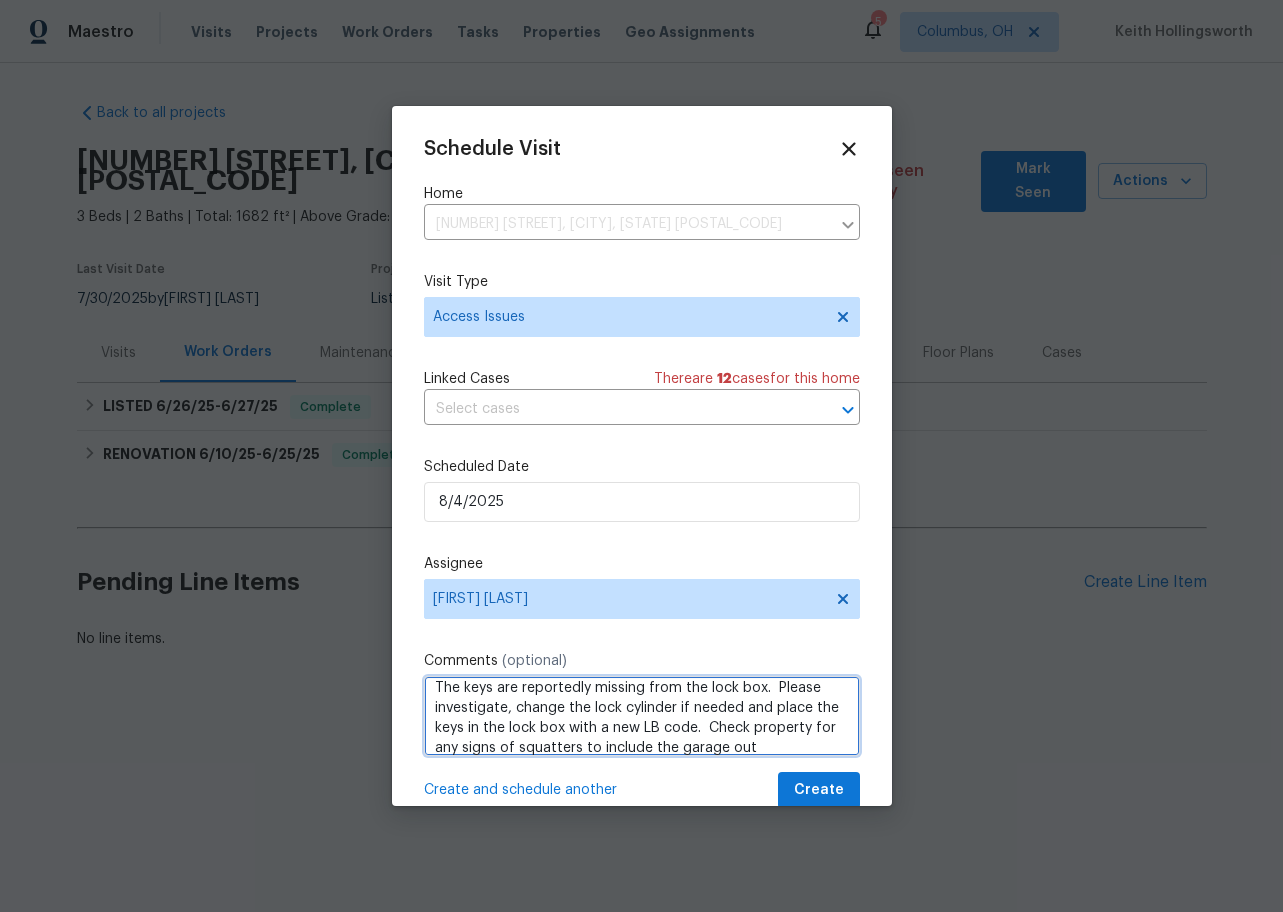 scroll, scrollTop: 29, scrollLeft: 0, axis: vertical 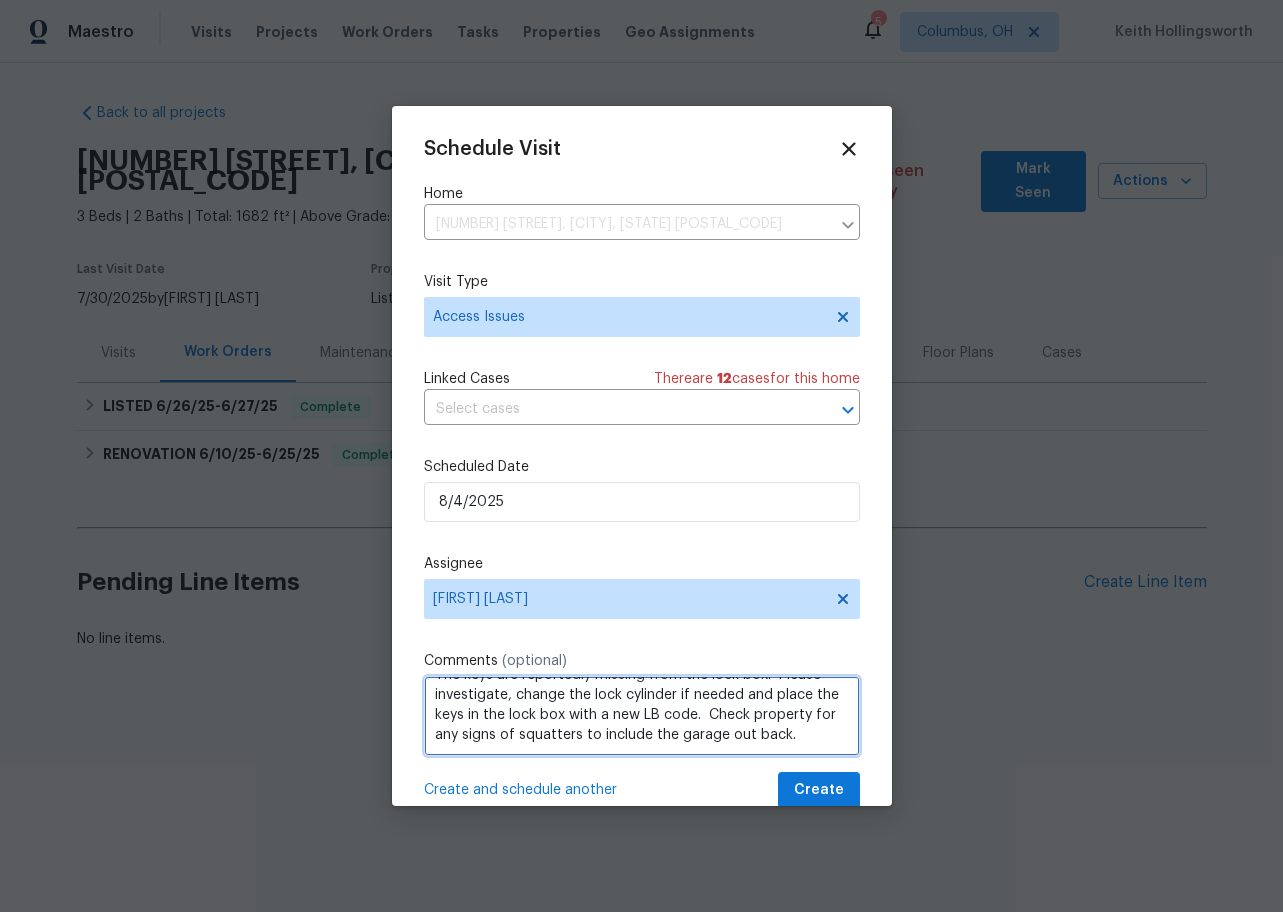type on "The keys are reportedly missing from the lock box.  Please investigate, change the lock cylinder if needed and place the keys in the lock box with a new LB code.  Check property for any signs of squatters to include the garage out back." 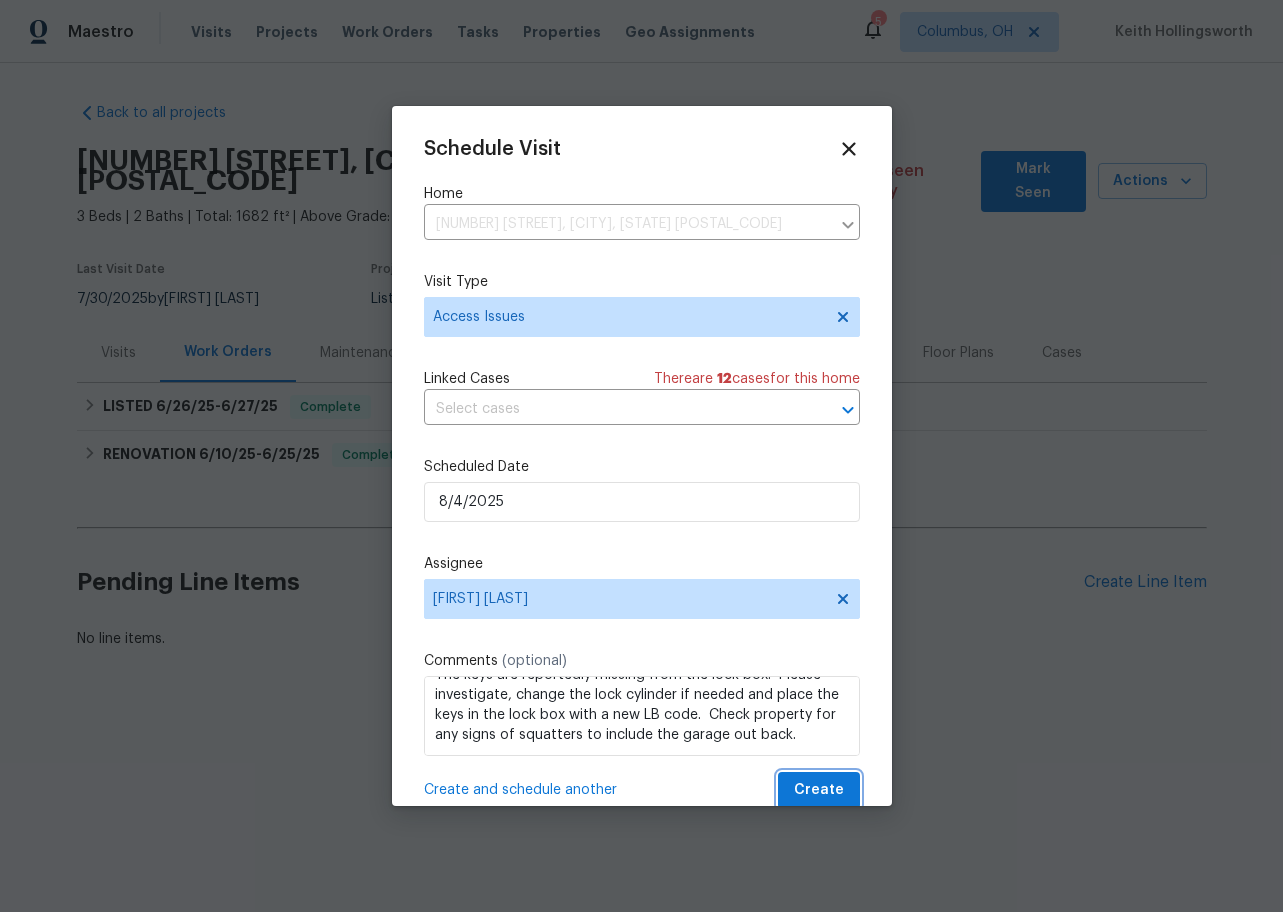 click on "Create" at bounding box center (819, 790) 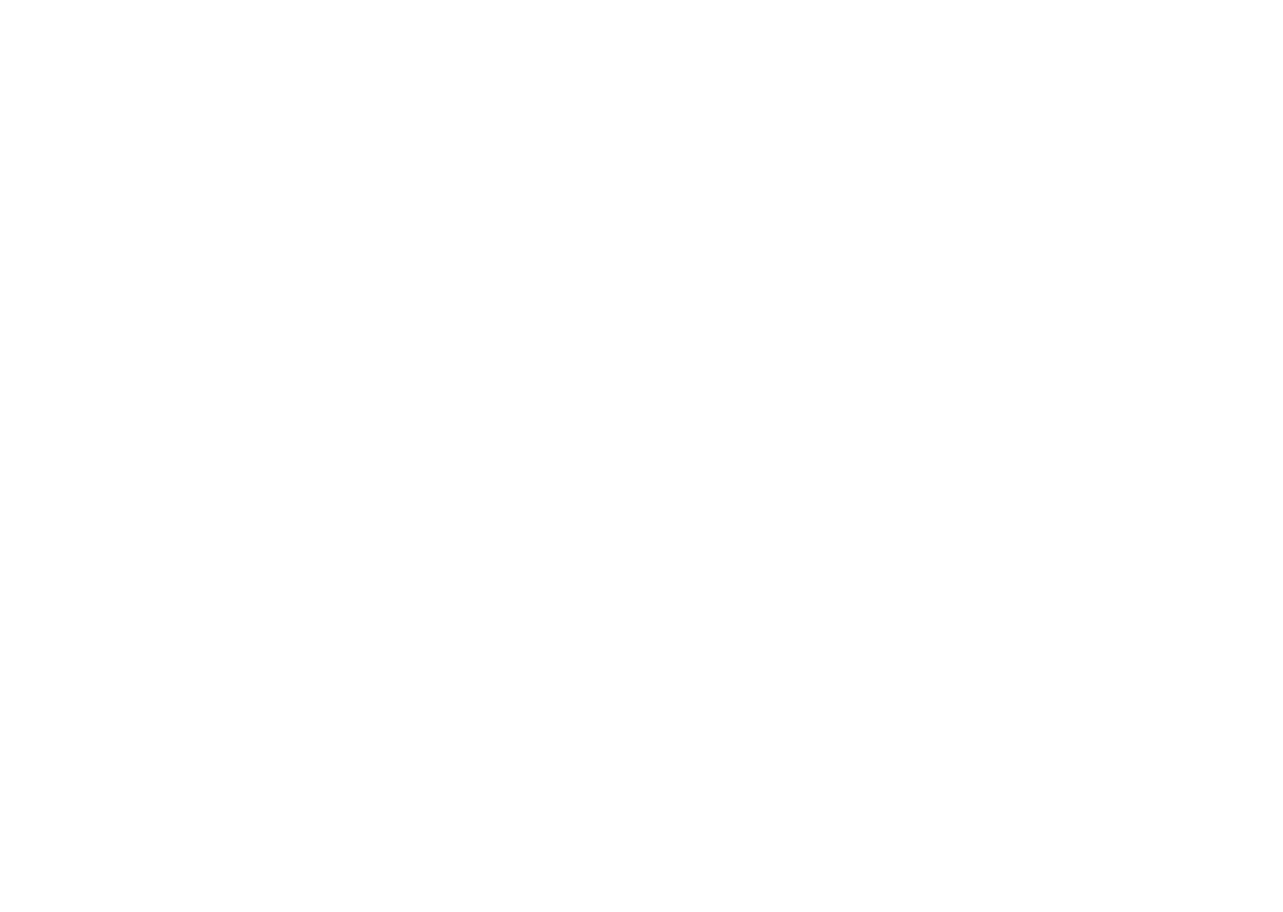 scroll, scrollTop: 0, scrollLeft: 0, axis: both 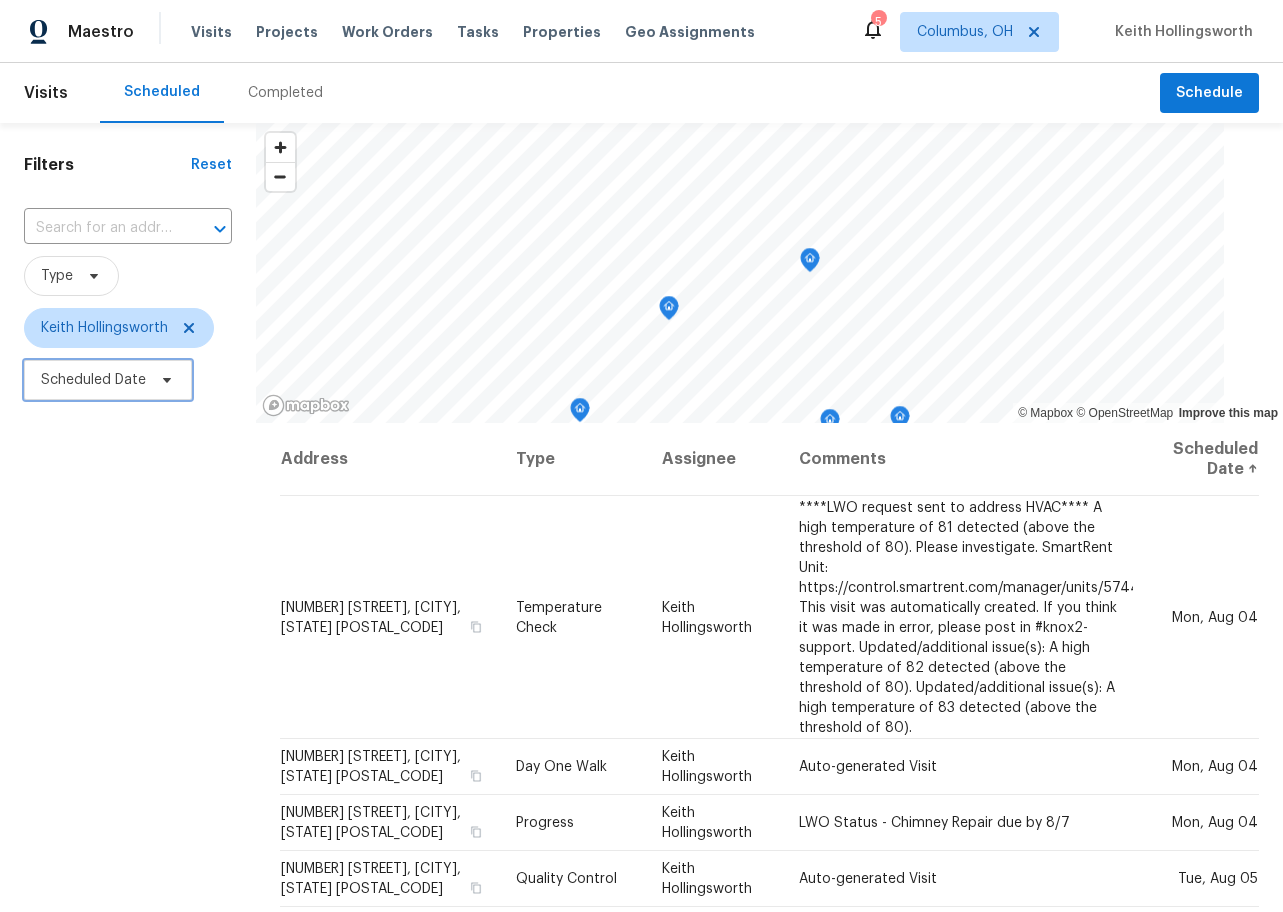 click on "Scheduled Date" at bounding box center [93, 380] 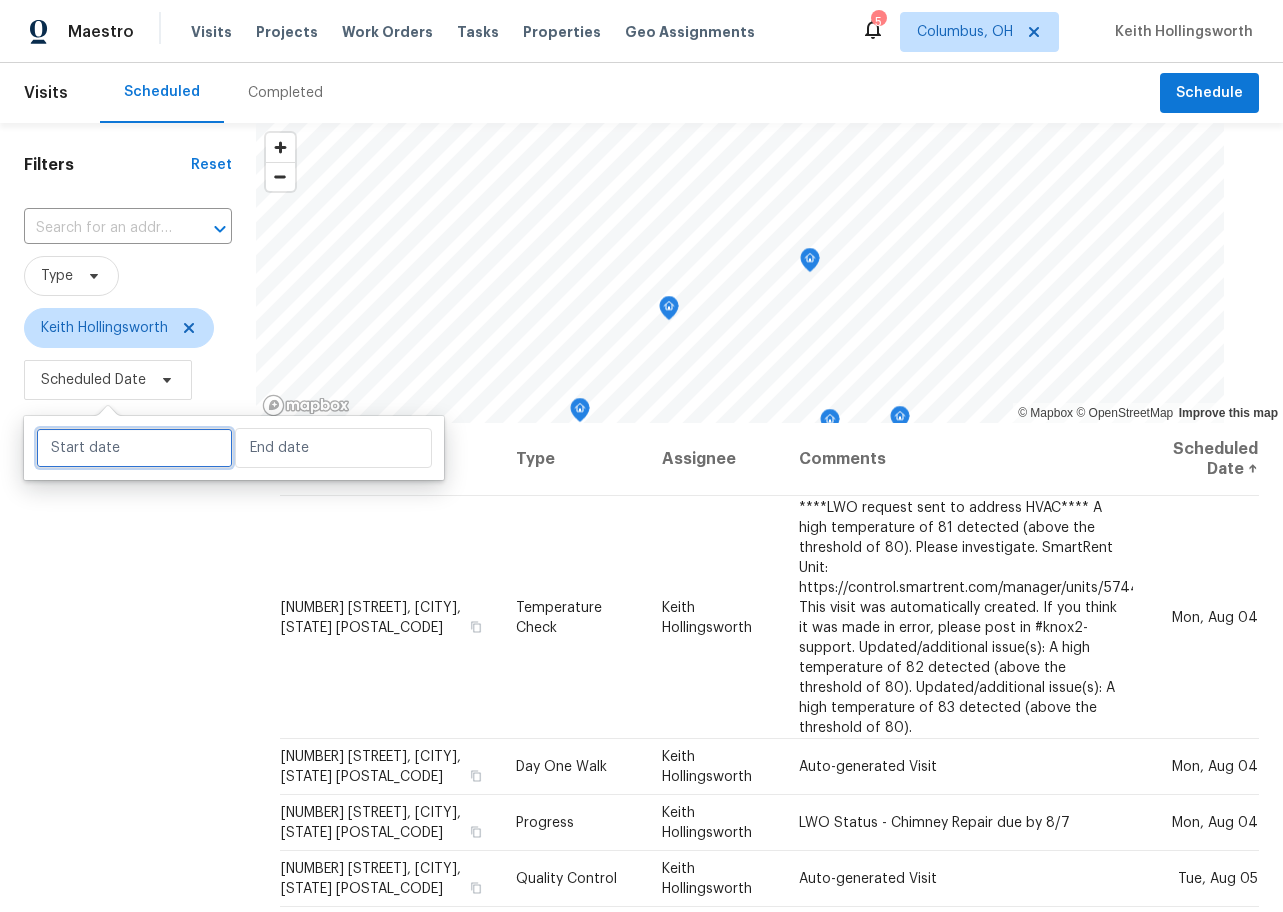 click at bounding box center (134, 448) 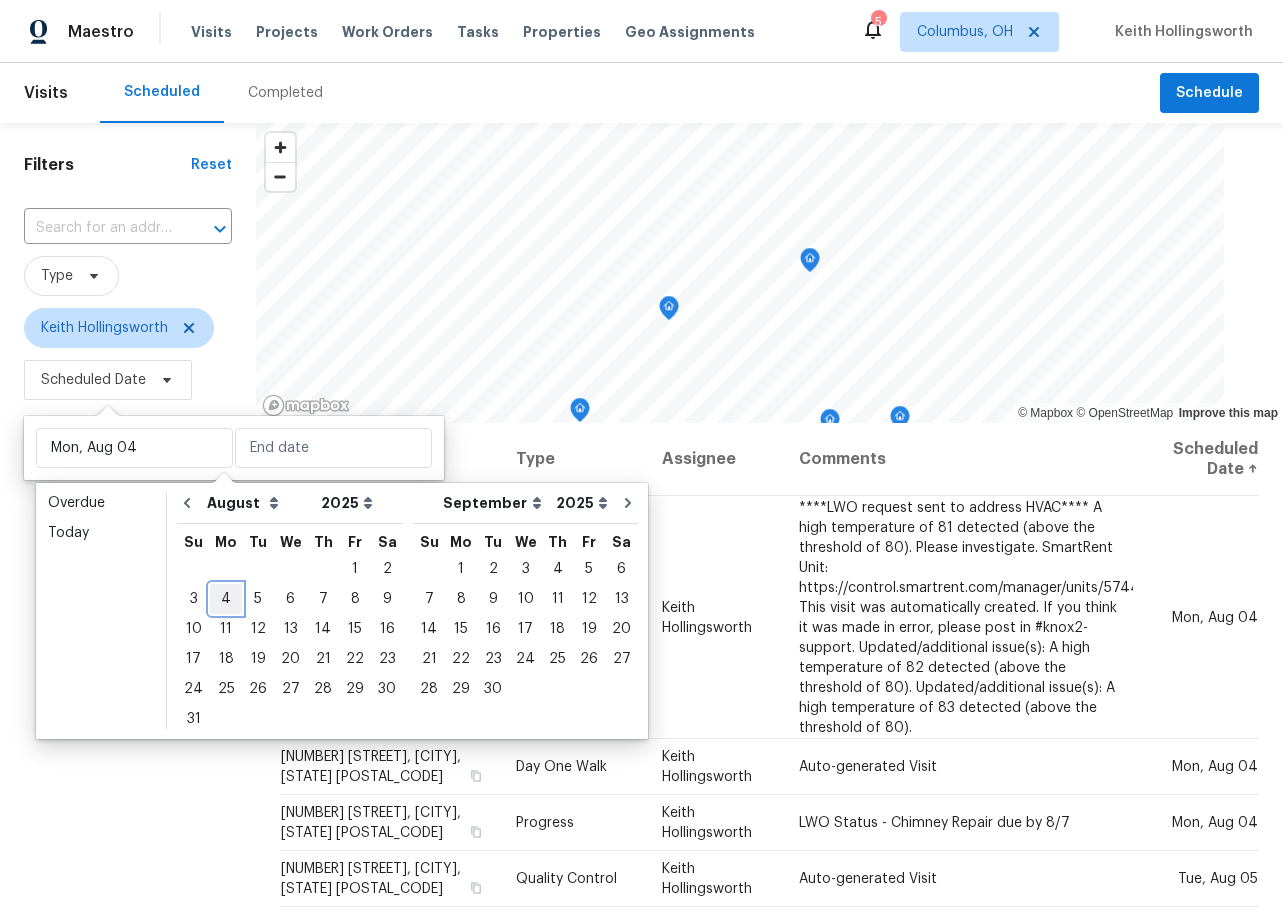 click on "4" at bounding box center (226, 599) 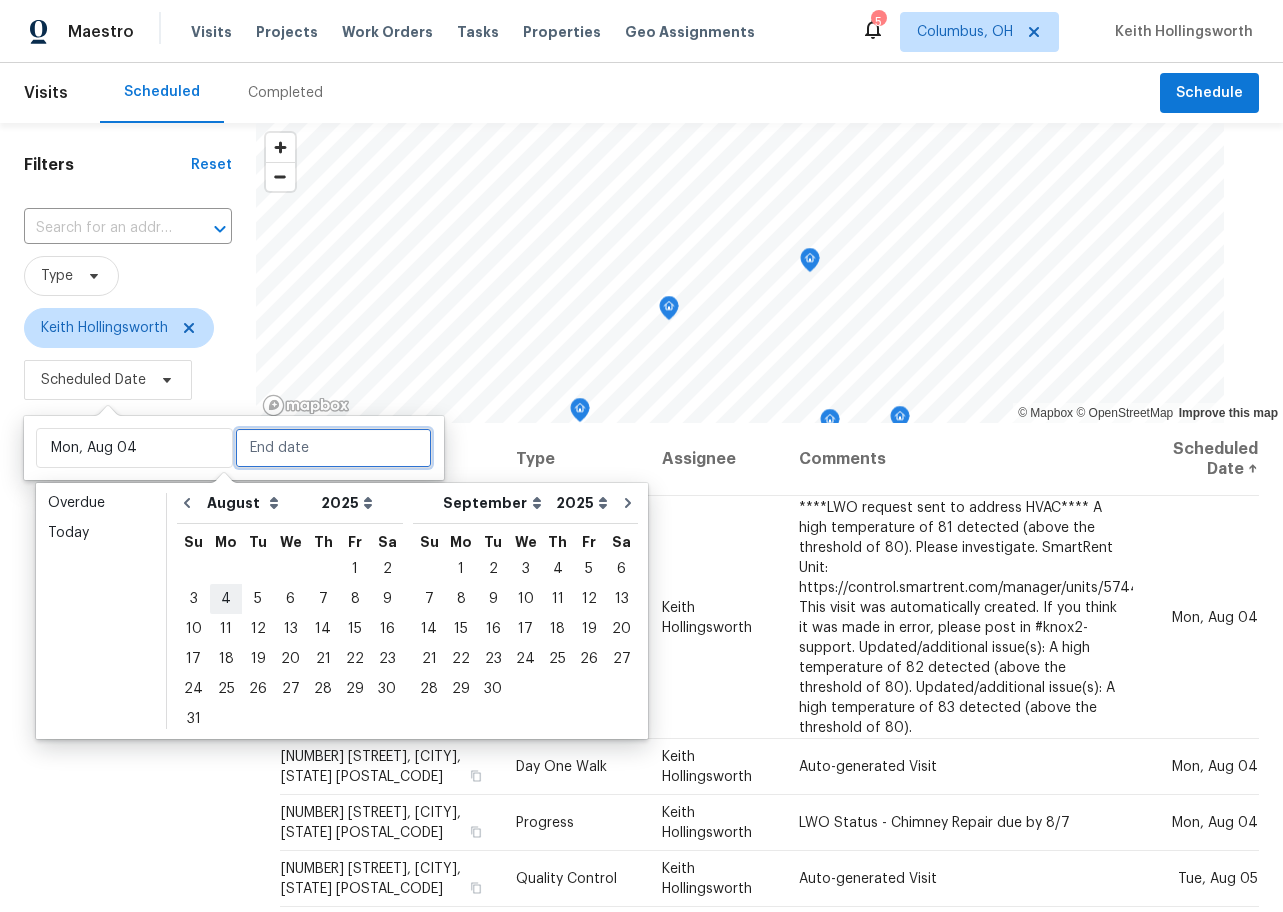 type on "Mon, Aug 04" 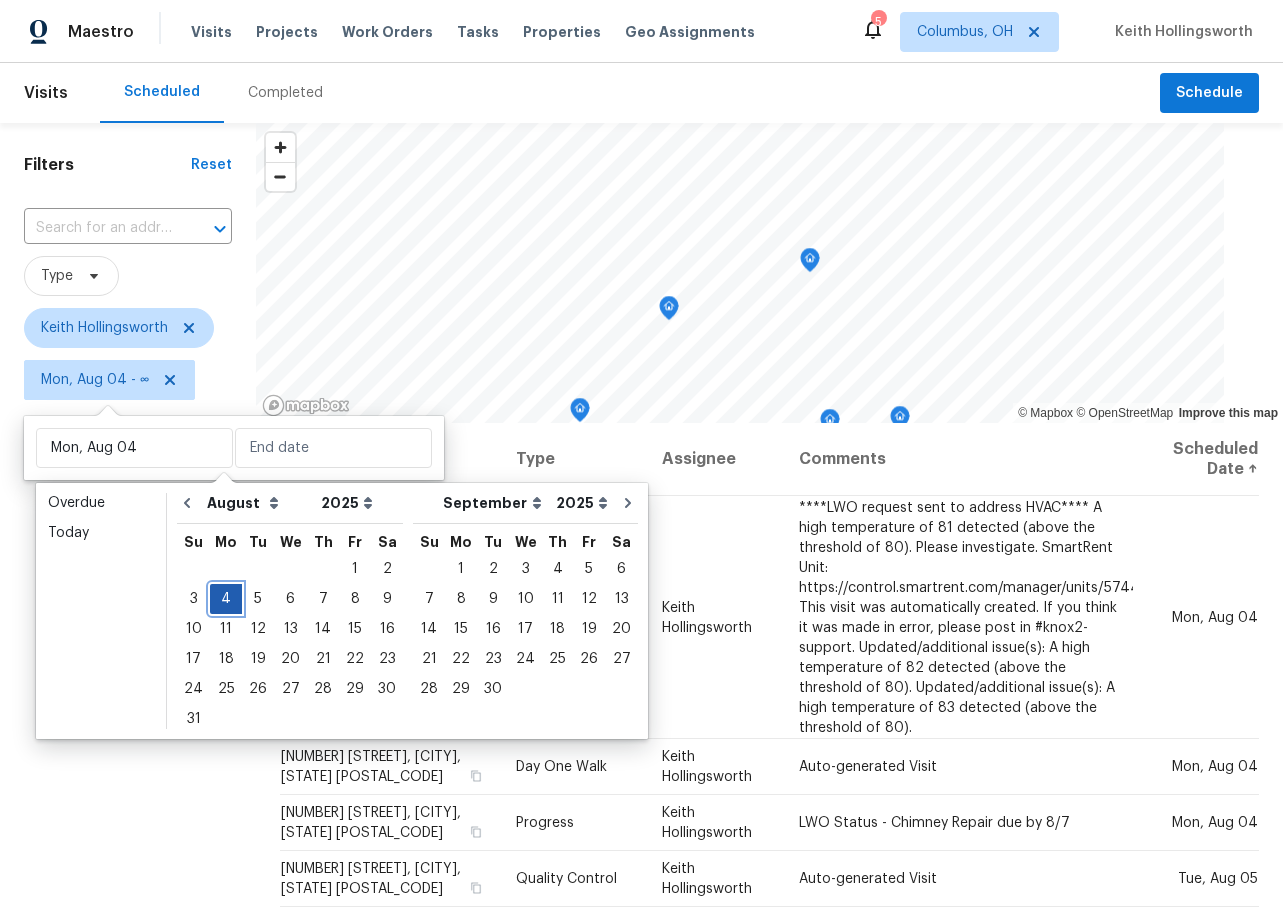 click on "4" at bounding box center [226, 599] 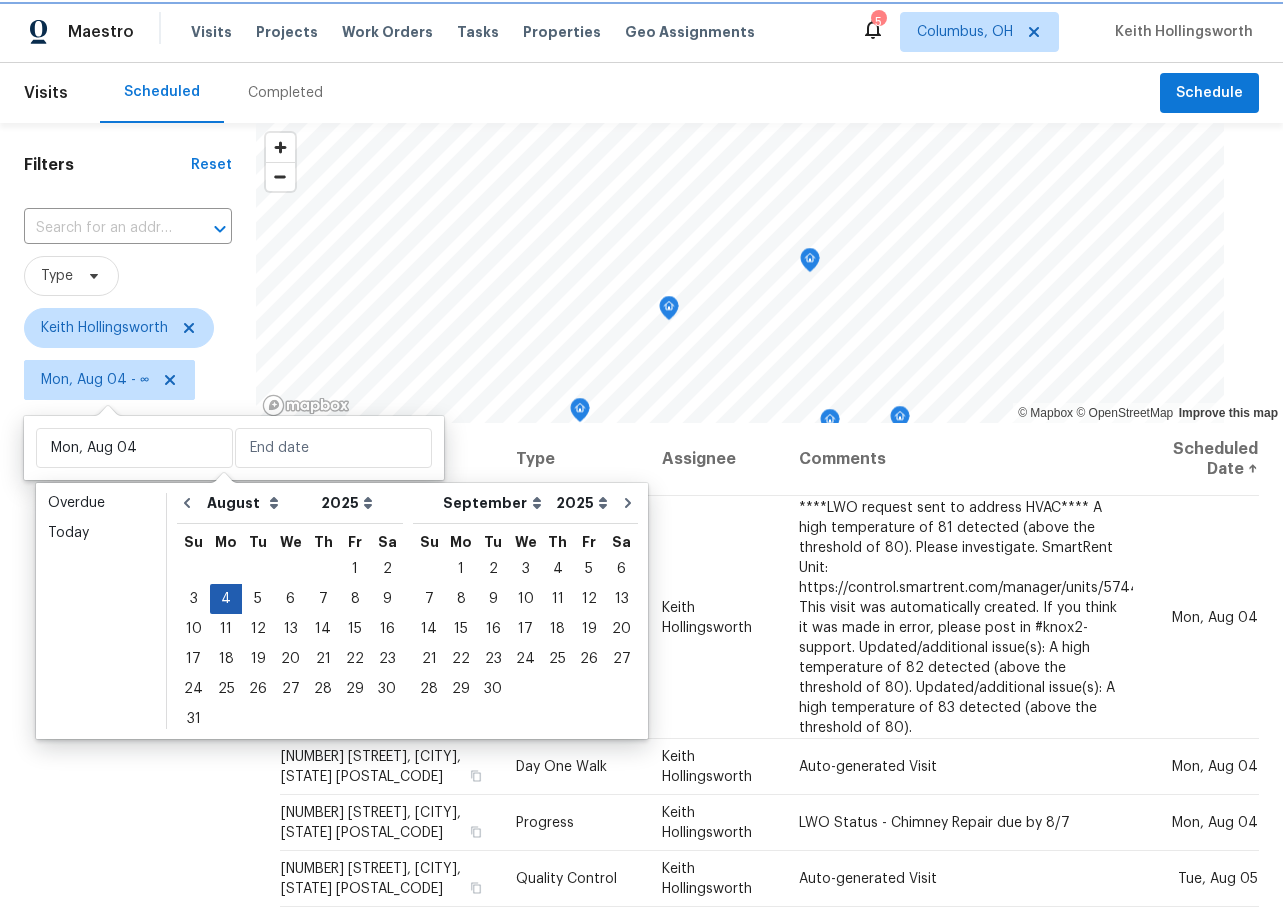 type on "Mon, Aug 04" 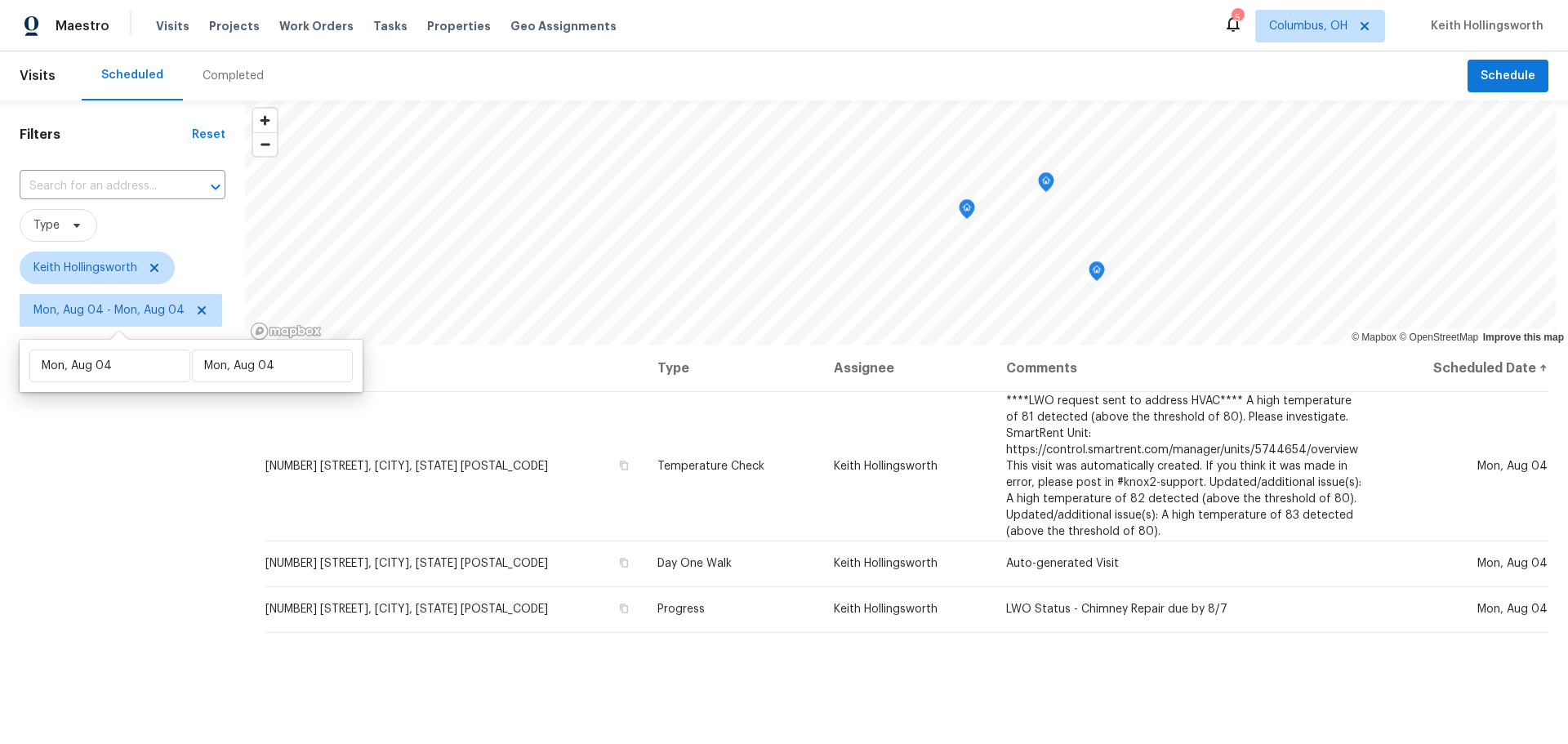 scroll, scrollTop: 1, scrollLeft: 0, axis: vertical 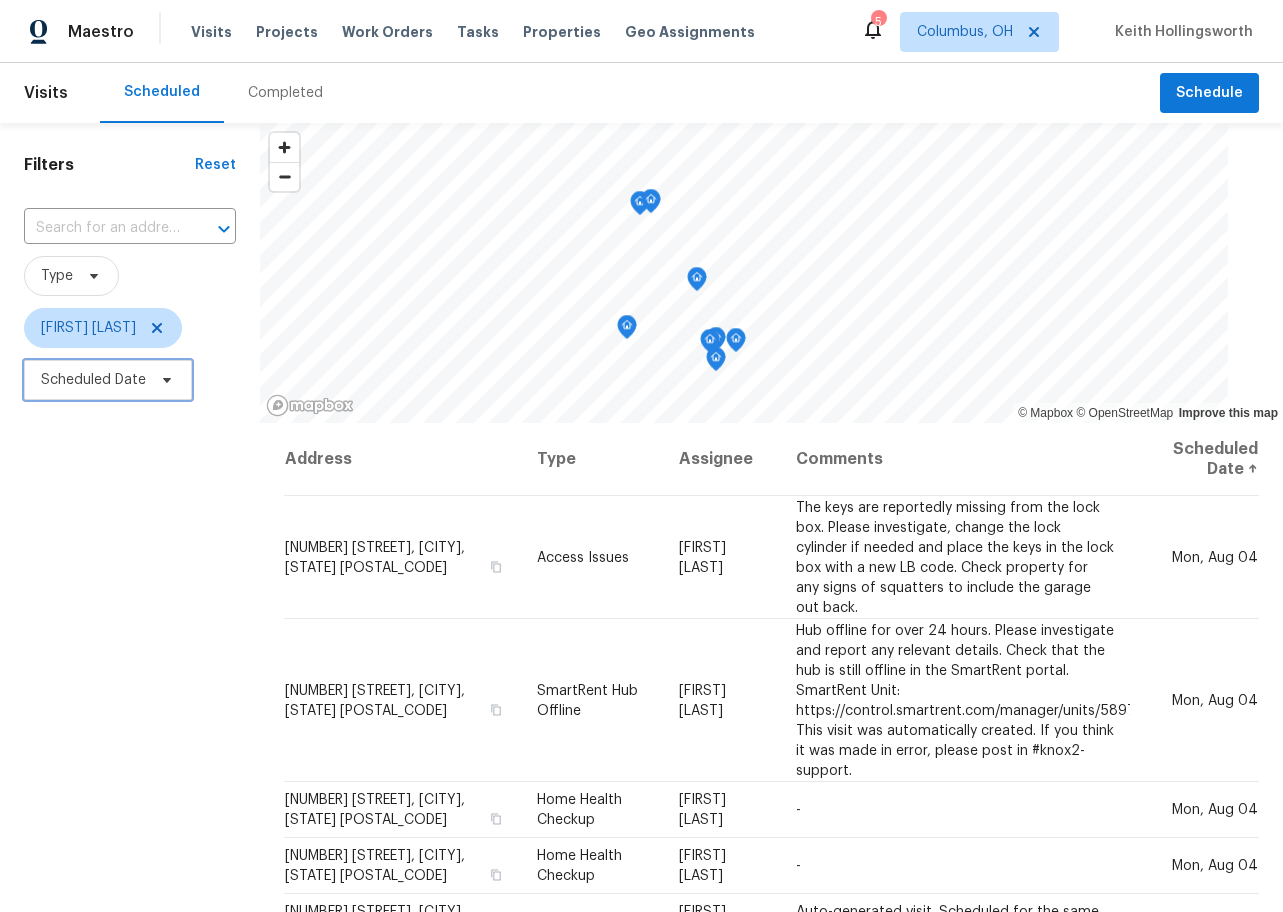 click on "Scheduled Date" at bounding box center [93, 380] 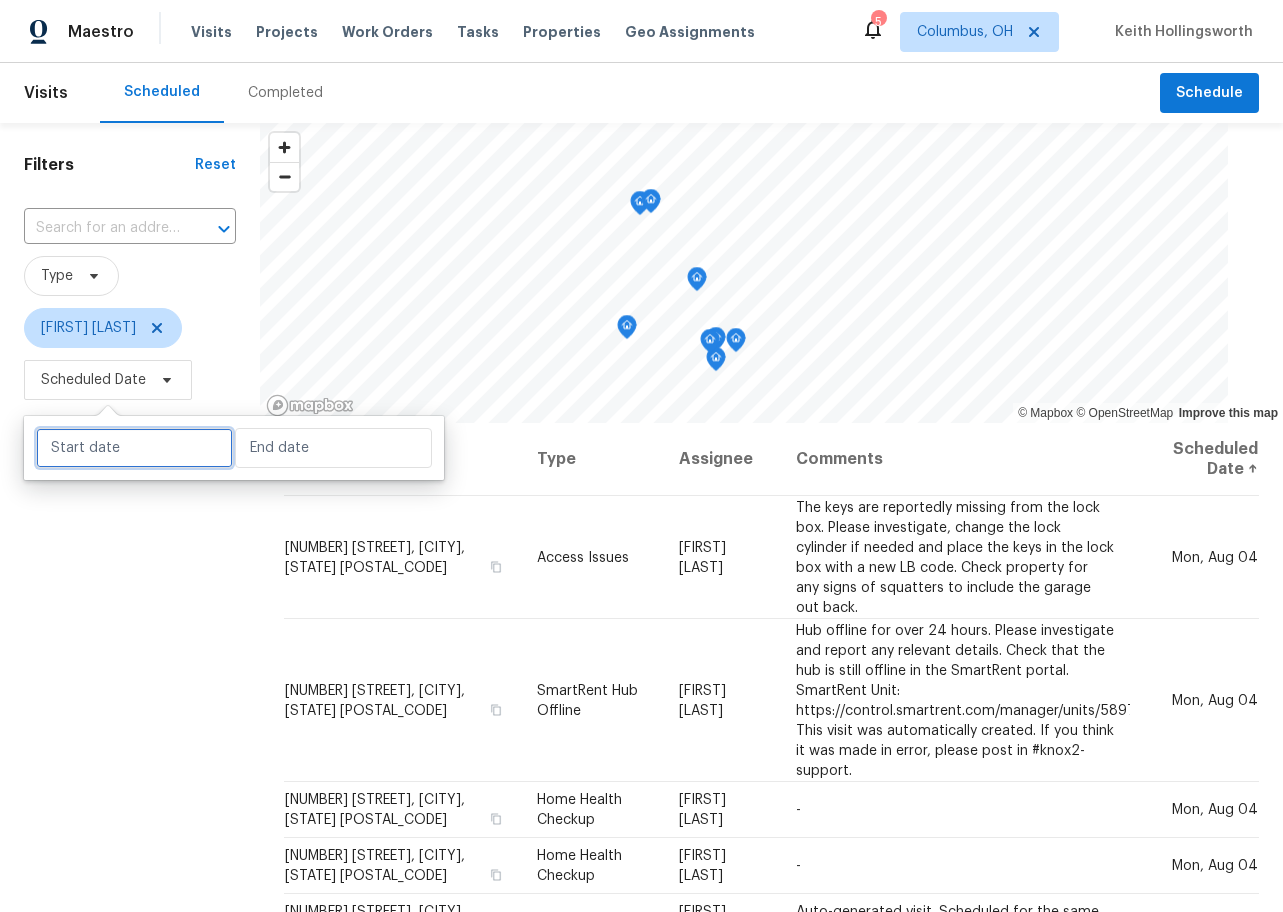 select on "7" 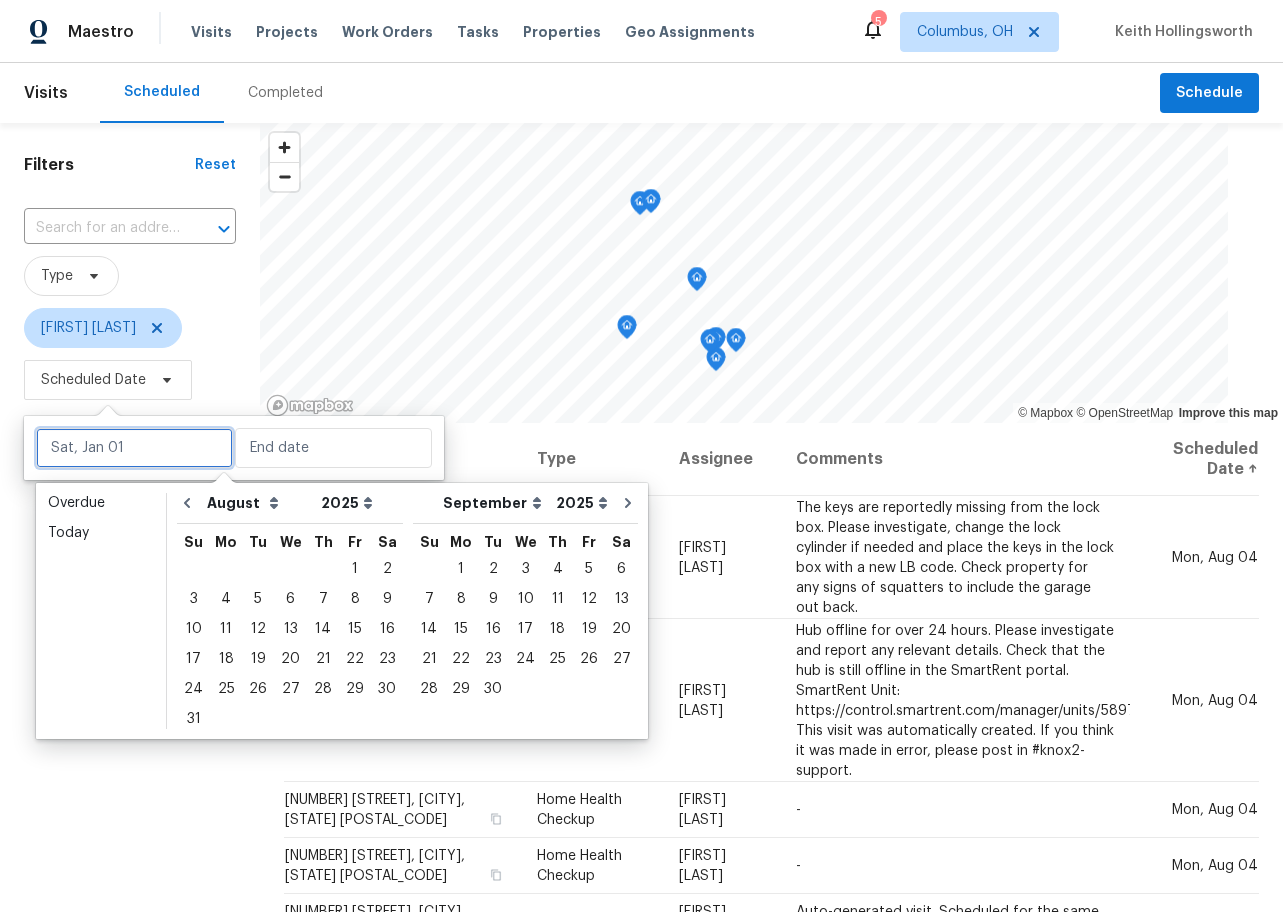 click at bounding box center [134, 448] 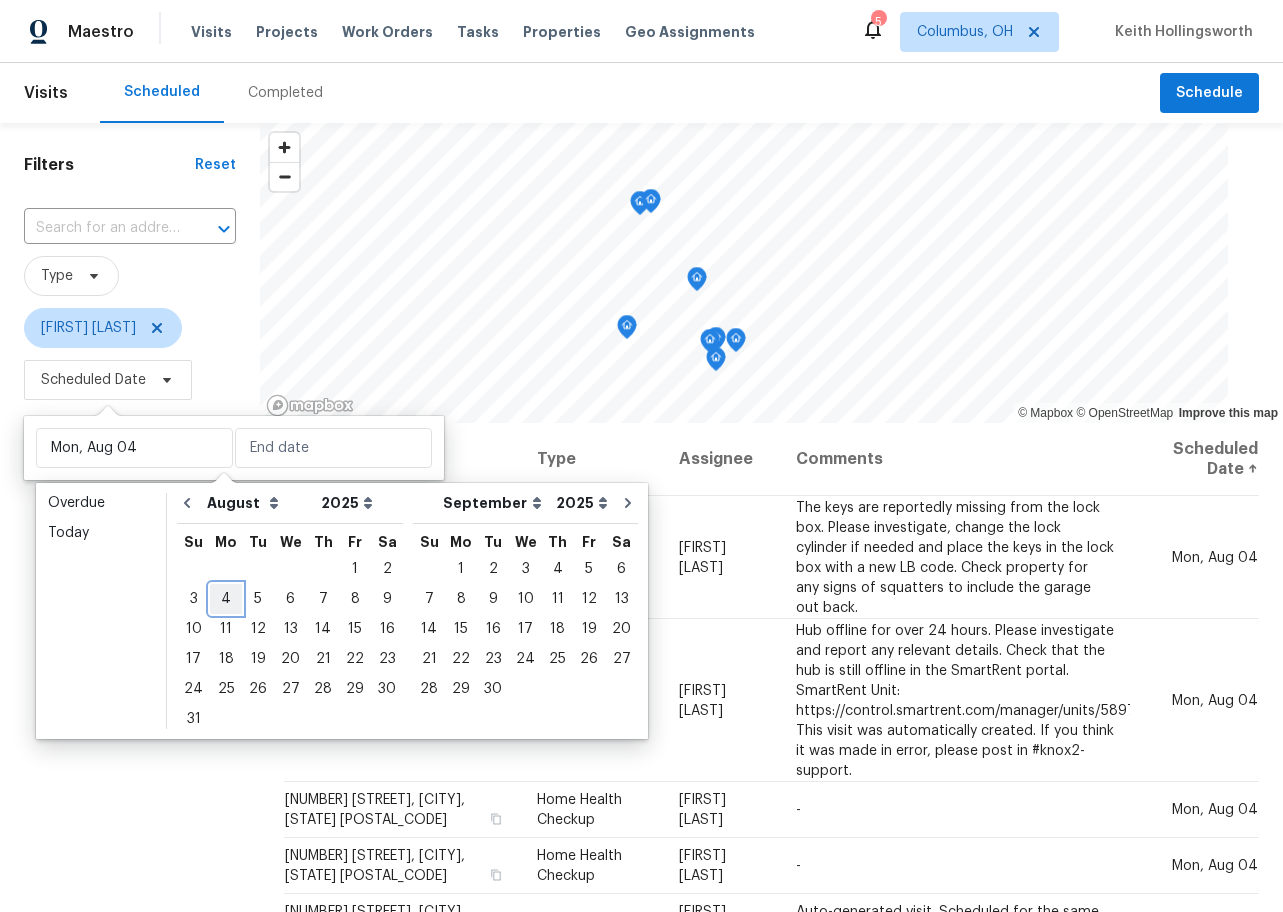 click on "4" at bounding box center [226, 599] 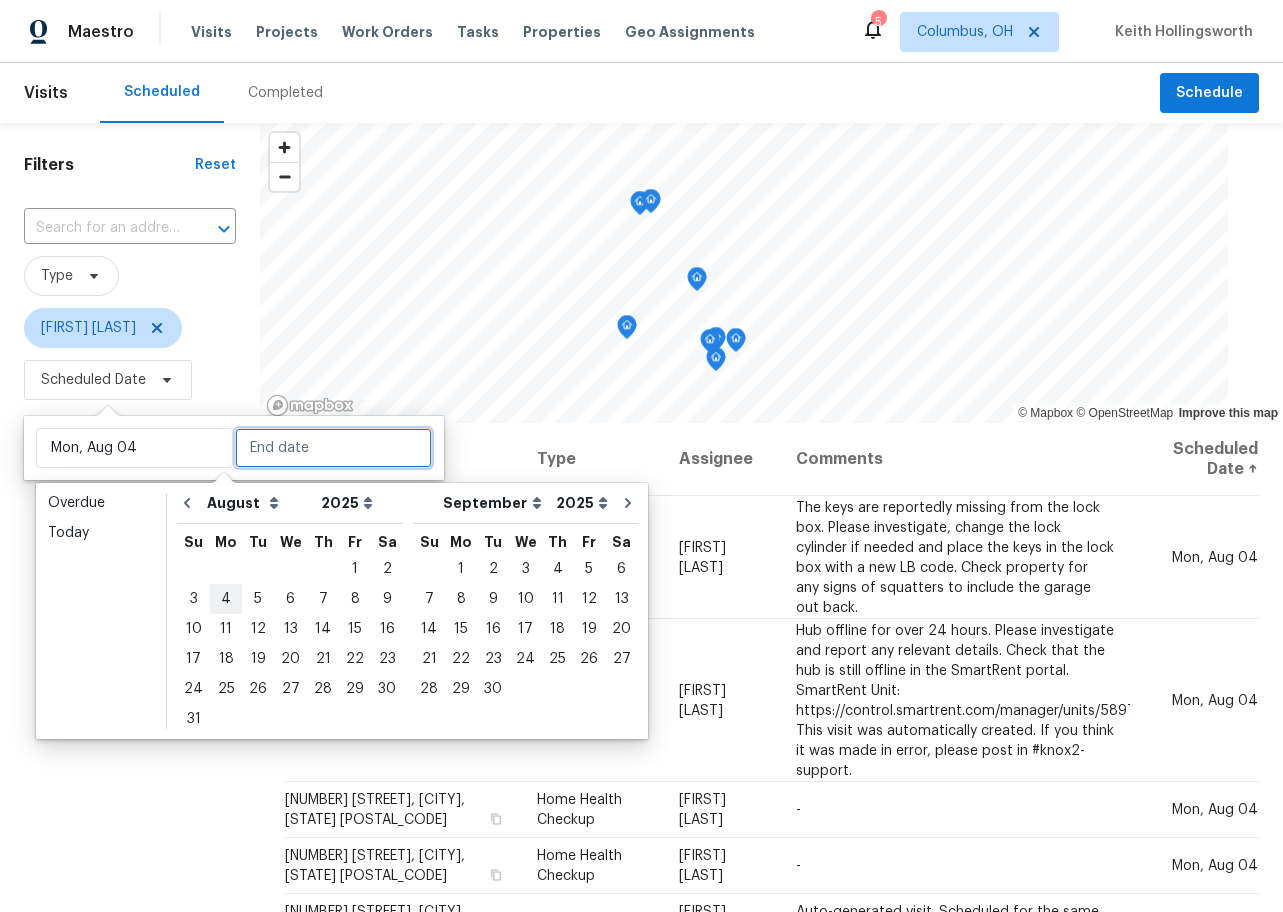 type on "Mon, Aug 04" 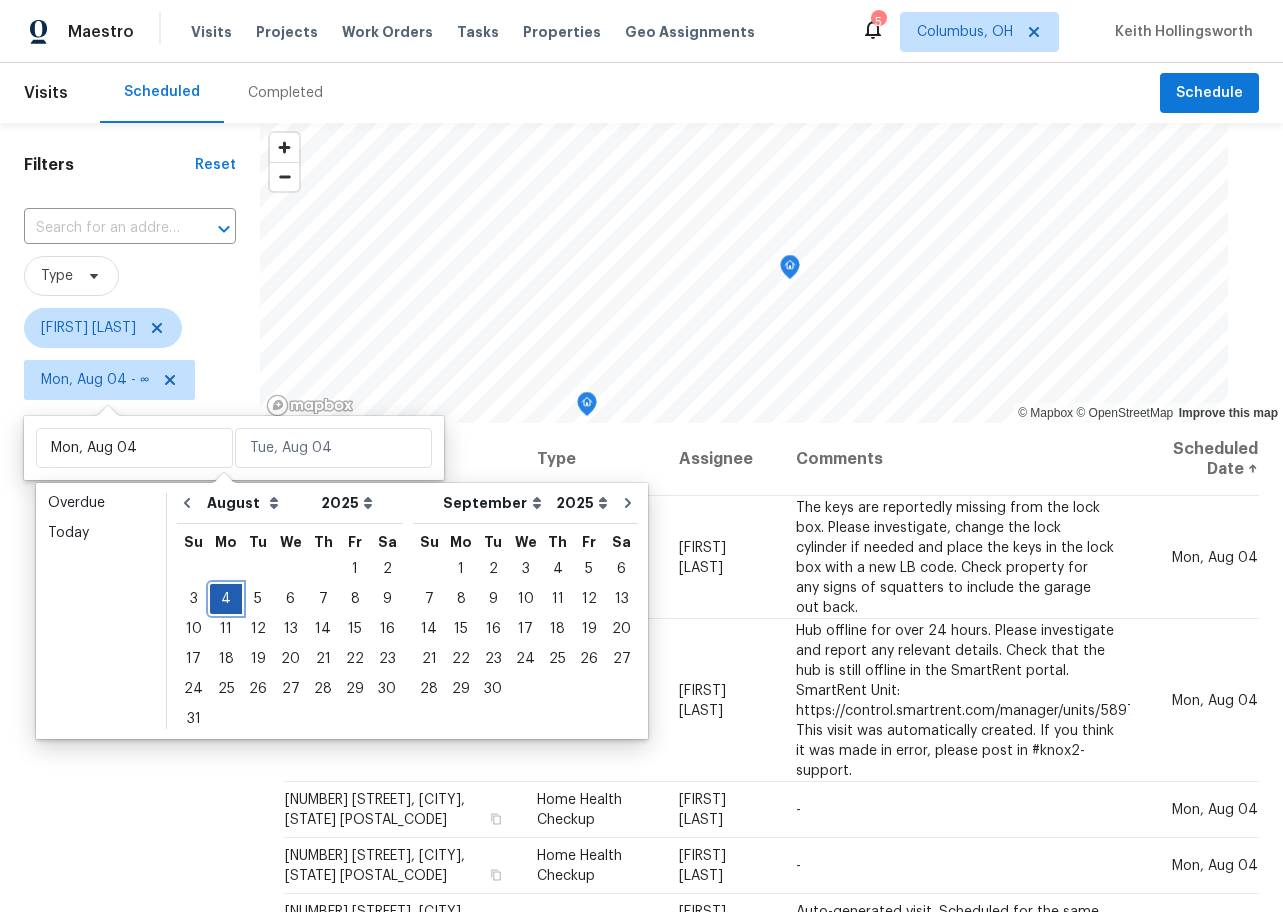 click on "4" at bounding box center (226, 599) 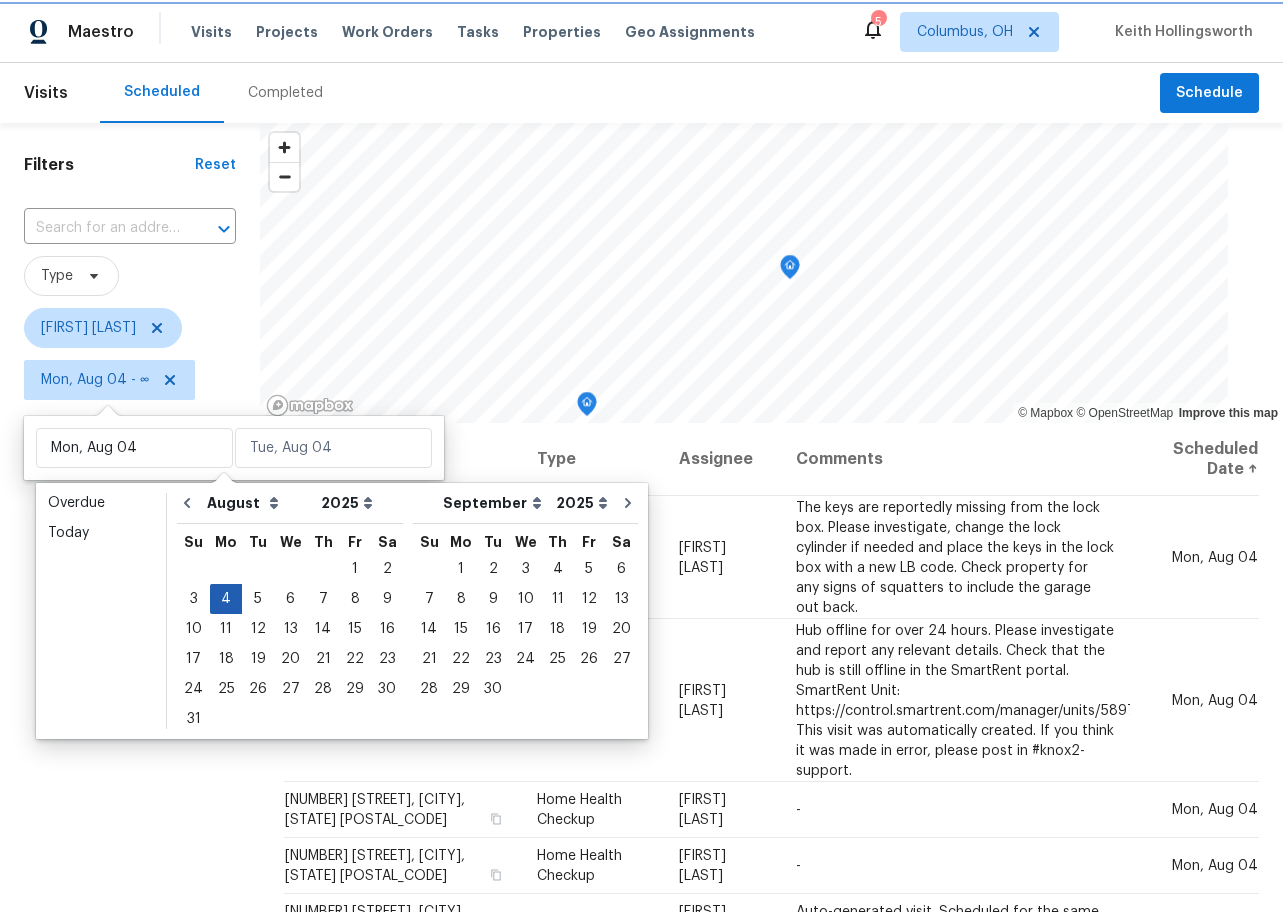 type on "Mon, Aug 04" 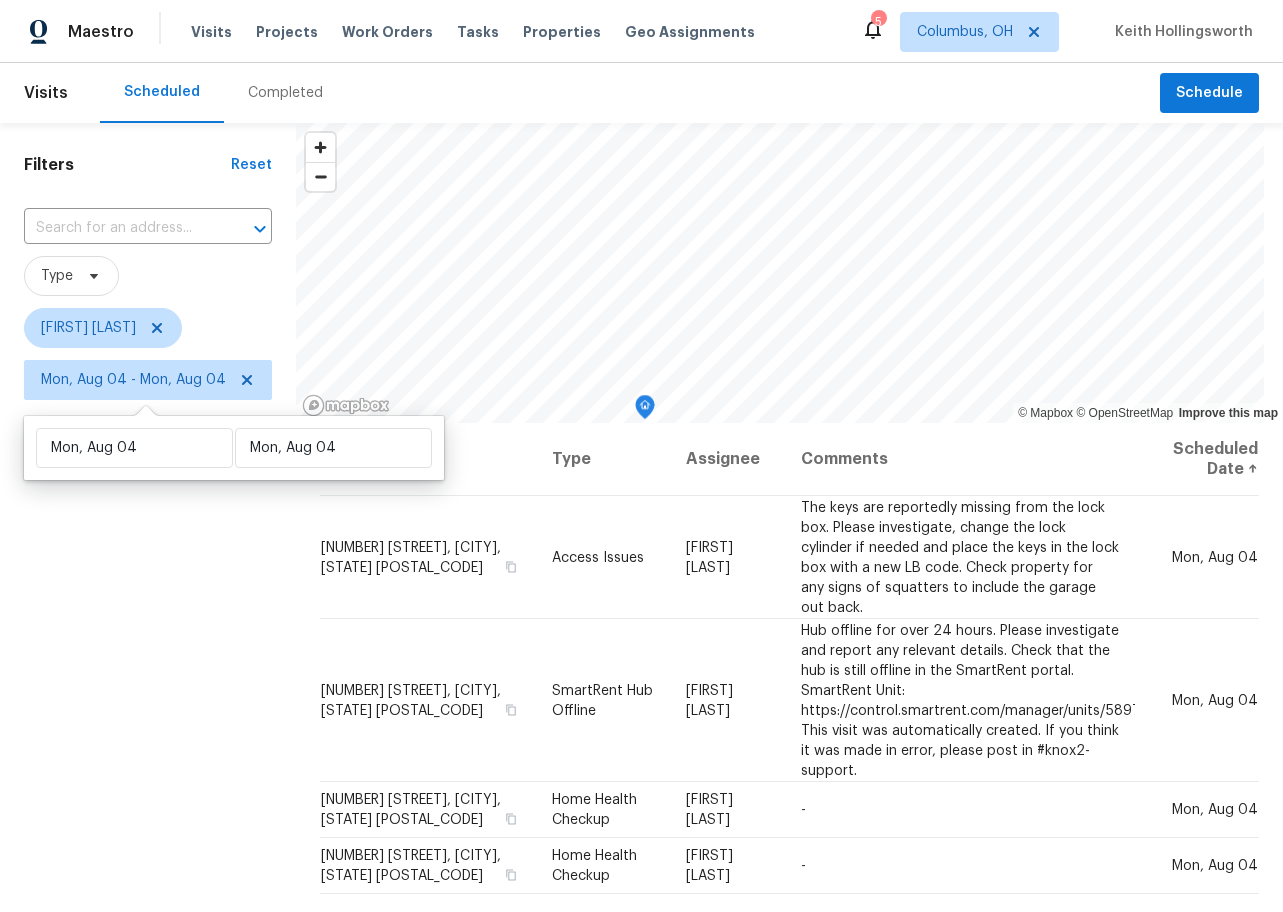 click on "Filters Reset ​ Type Dennis Neuhardt Mon, Aug 04 - Mon, Aug 04" at bounding box center [148, 638] 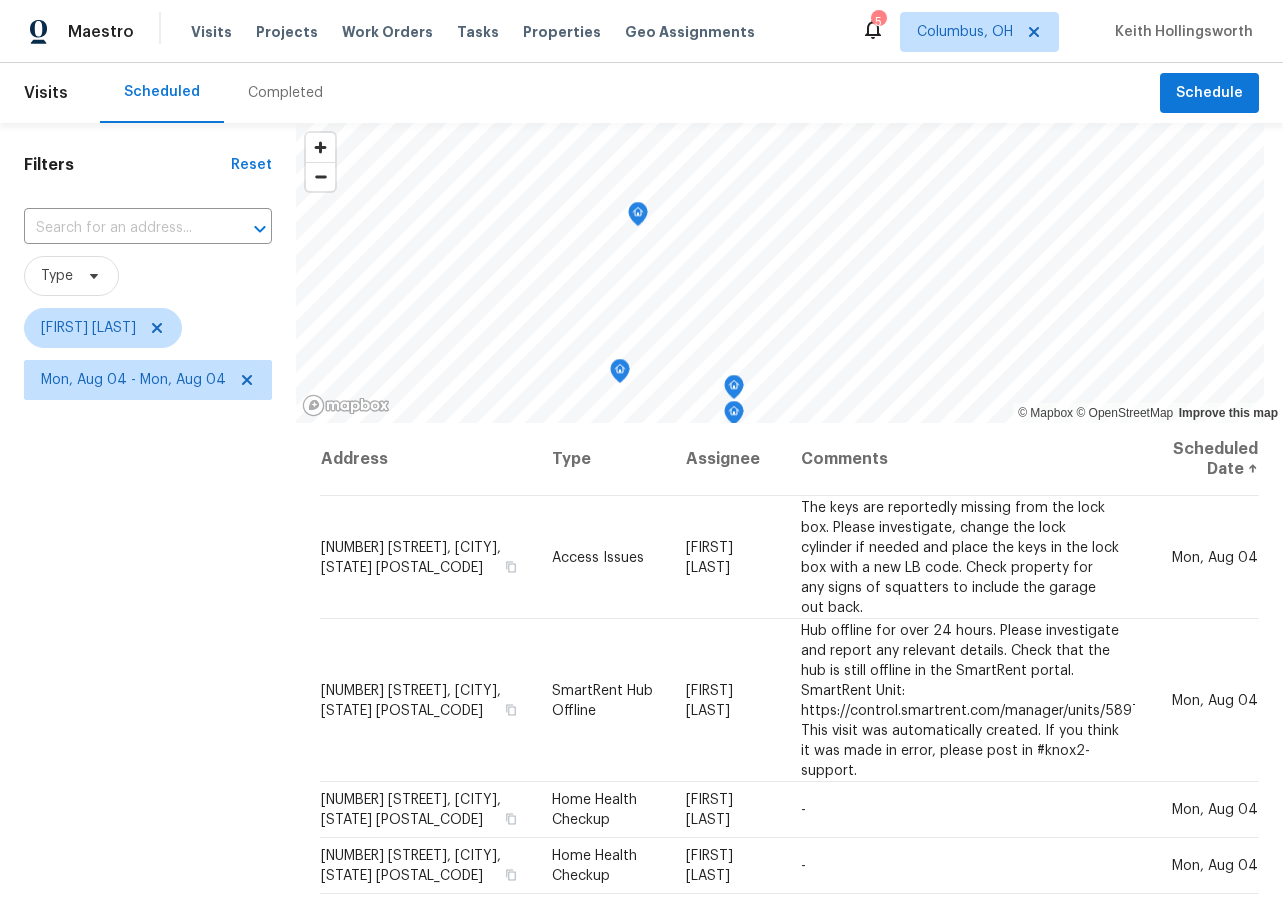 click 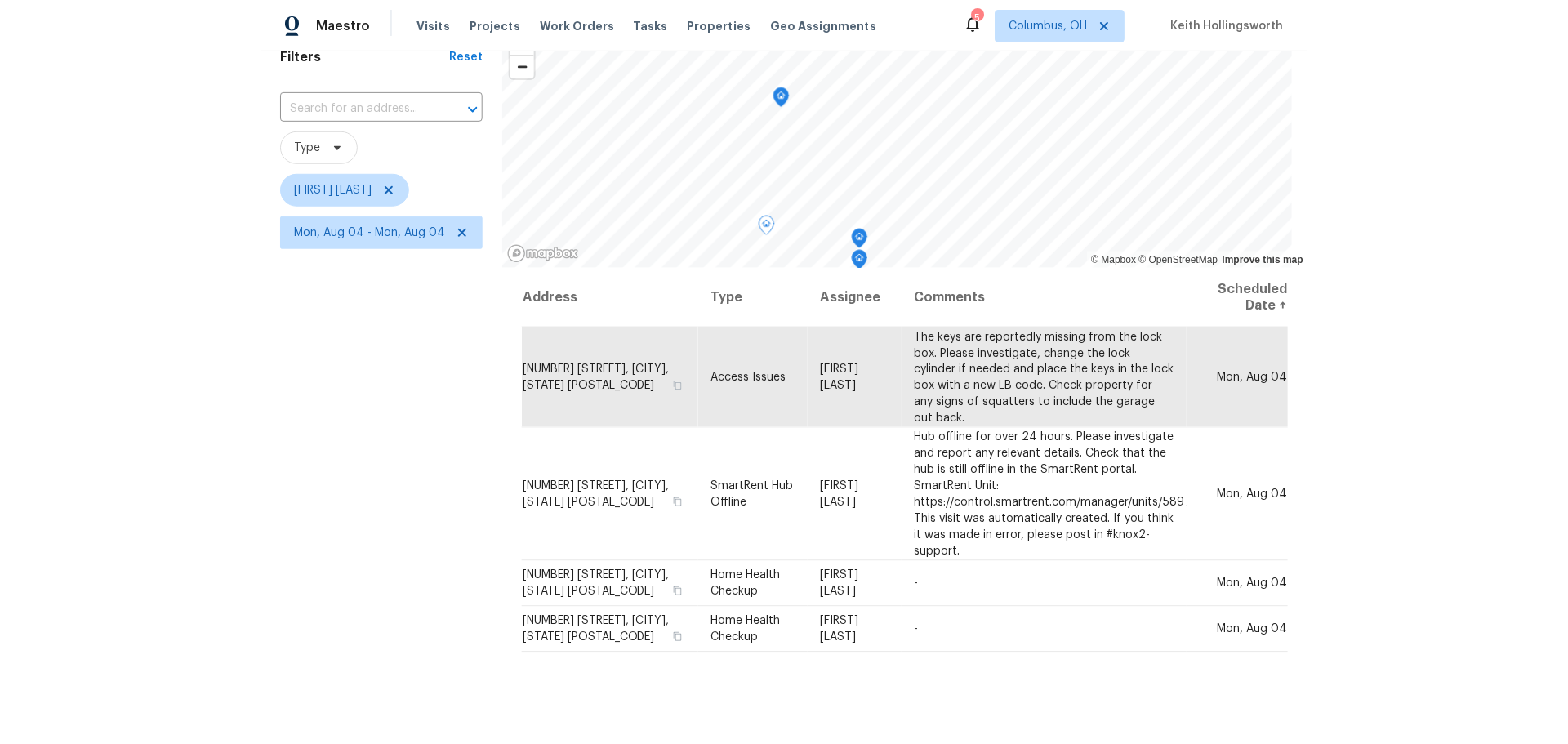 scroll, scrollTop: 78, scrollLeft: 0, axis: vertical 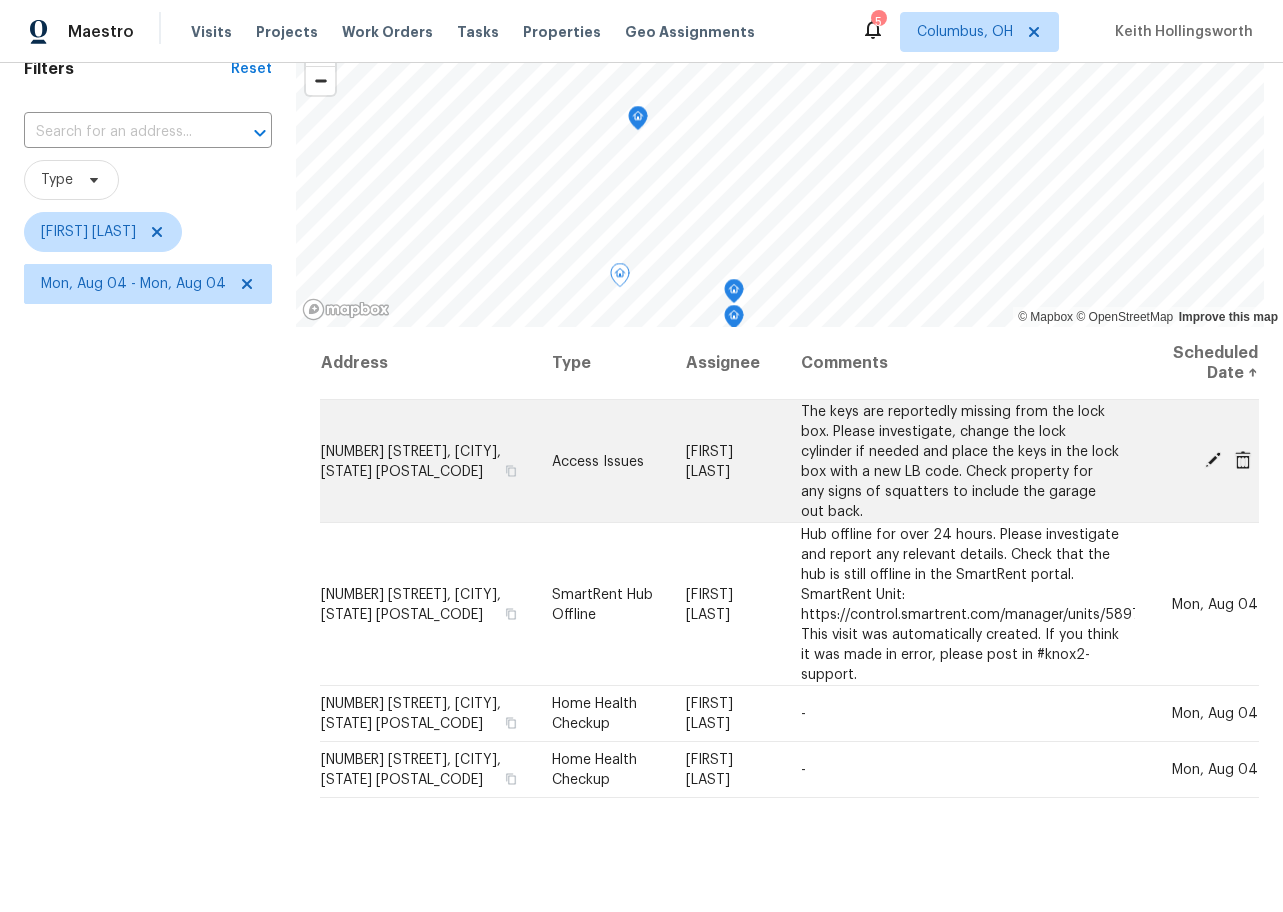 click 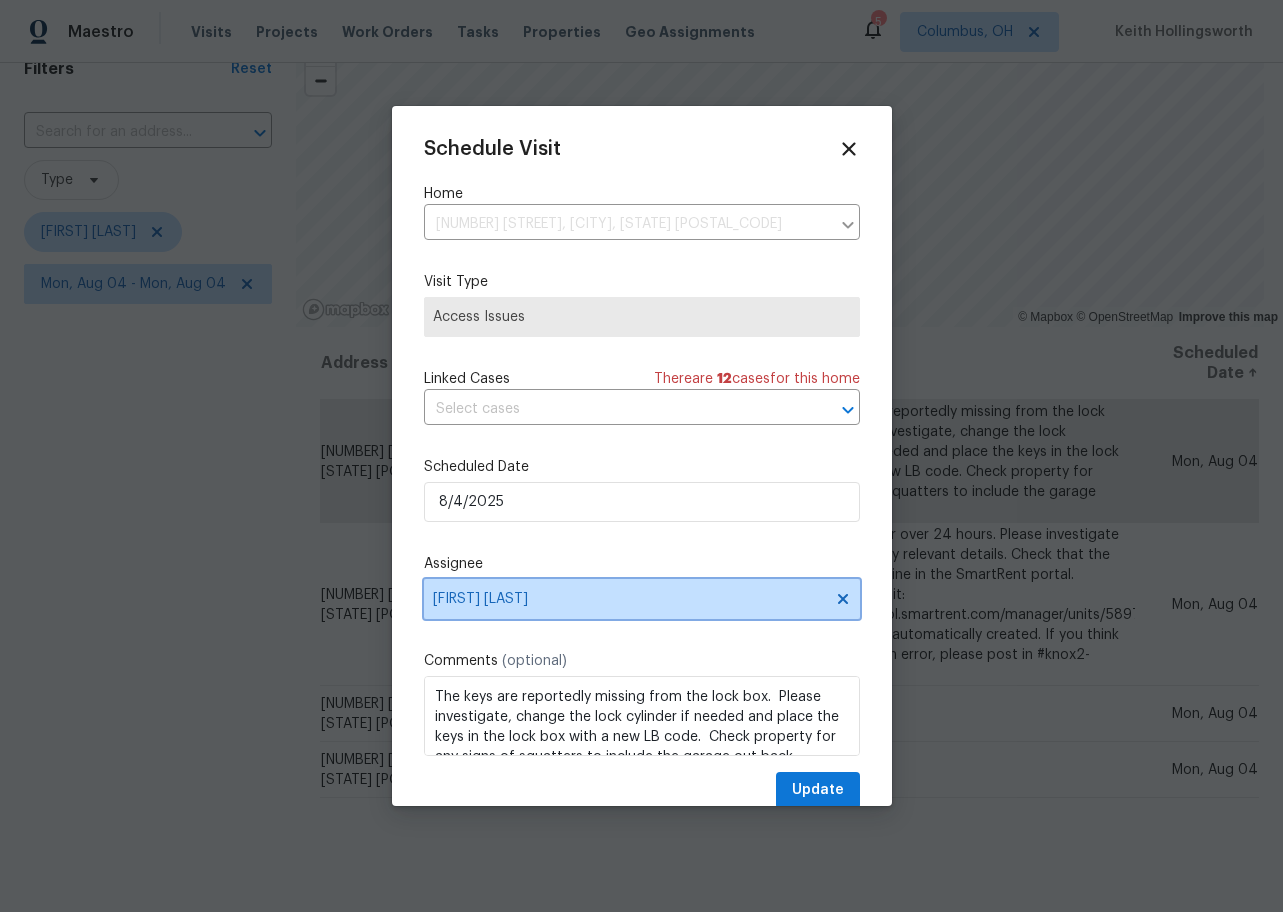 click on "Dennis Neuhardt" at bounding box center (642, 599) 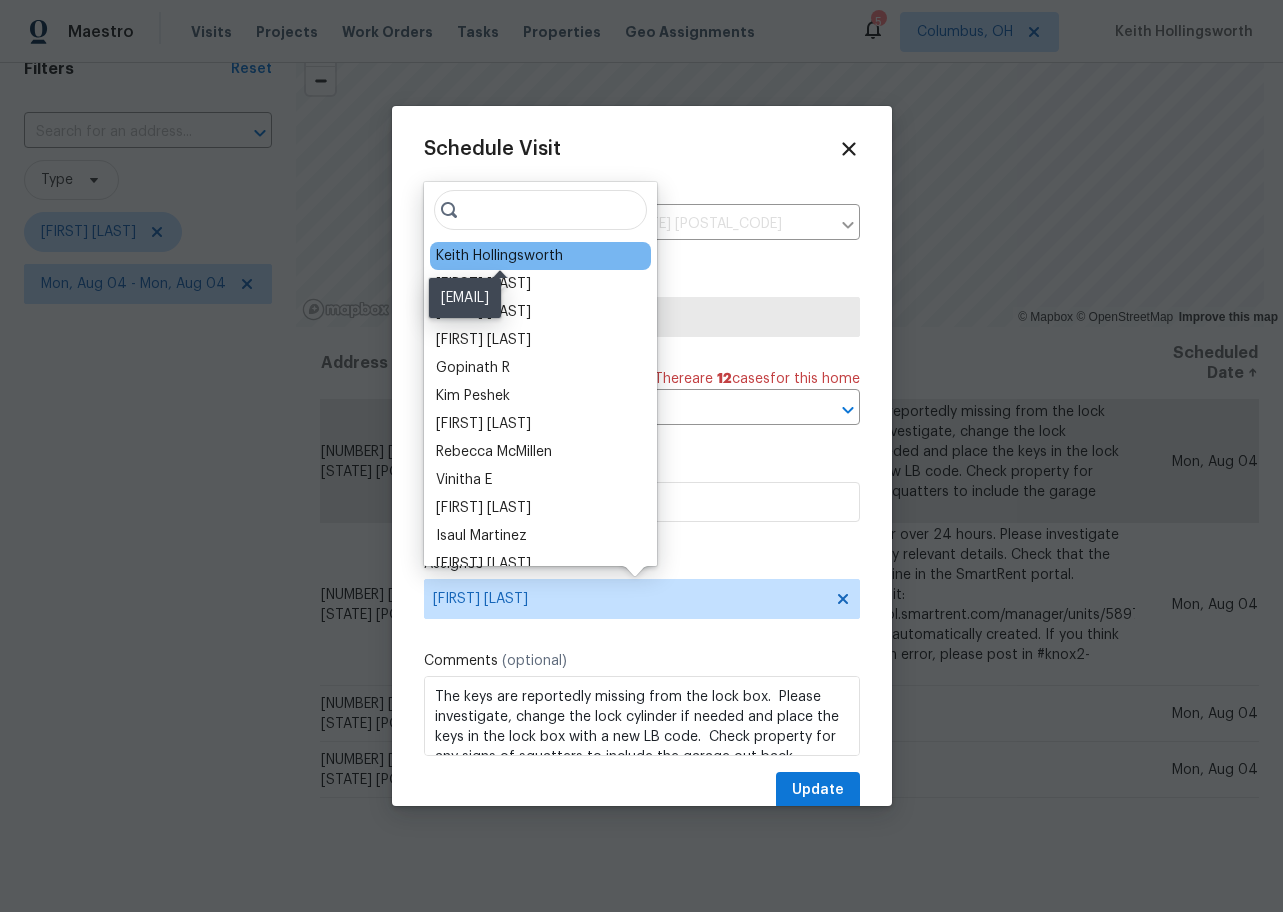 click on "Keith Hollingsworth" at bounding box center (499, 256) 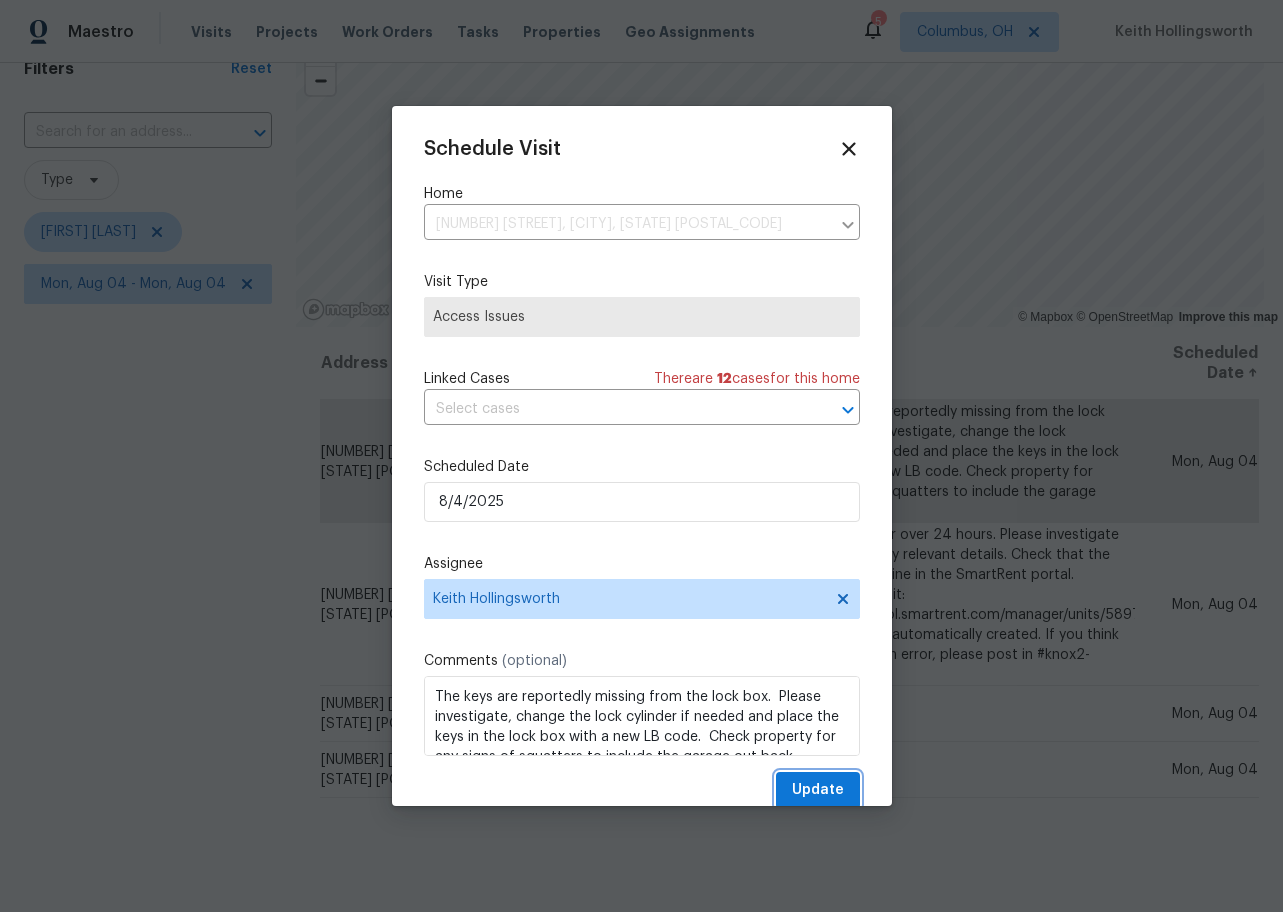 click on "Update" at bounding box center [818, 790] 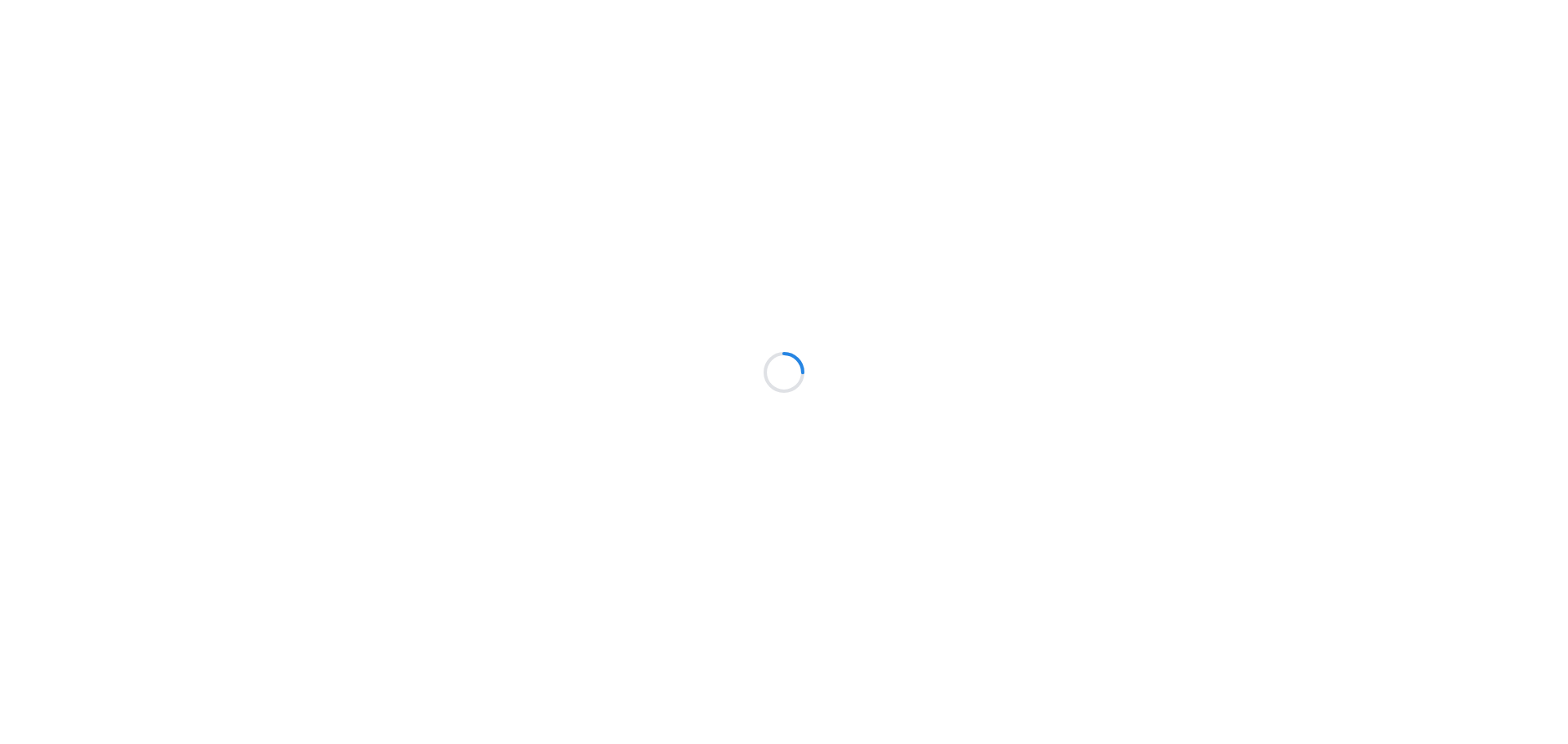 scroll, scrollTop: 0, scrollLeft: 0, axis: both 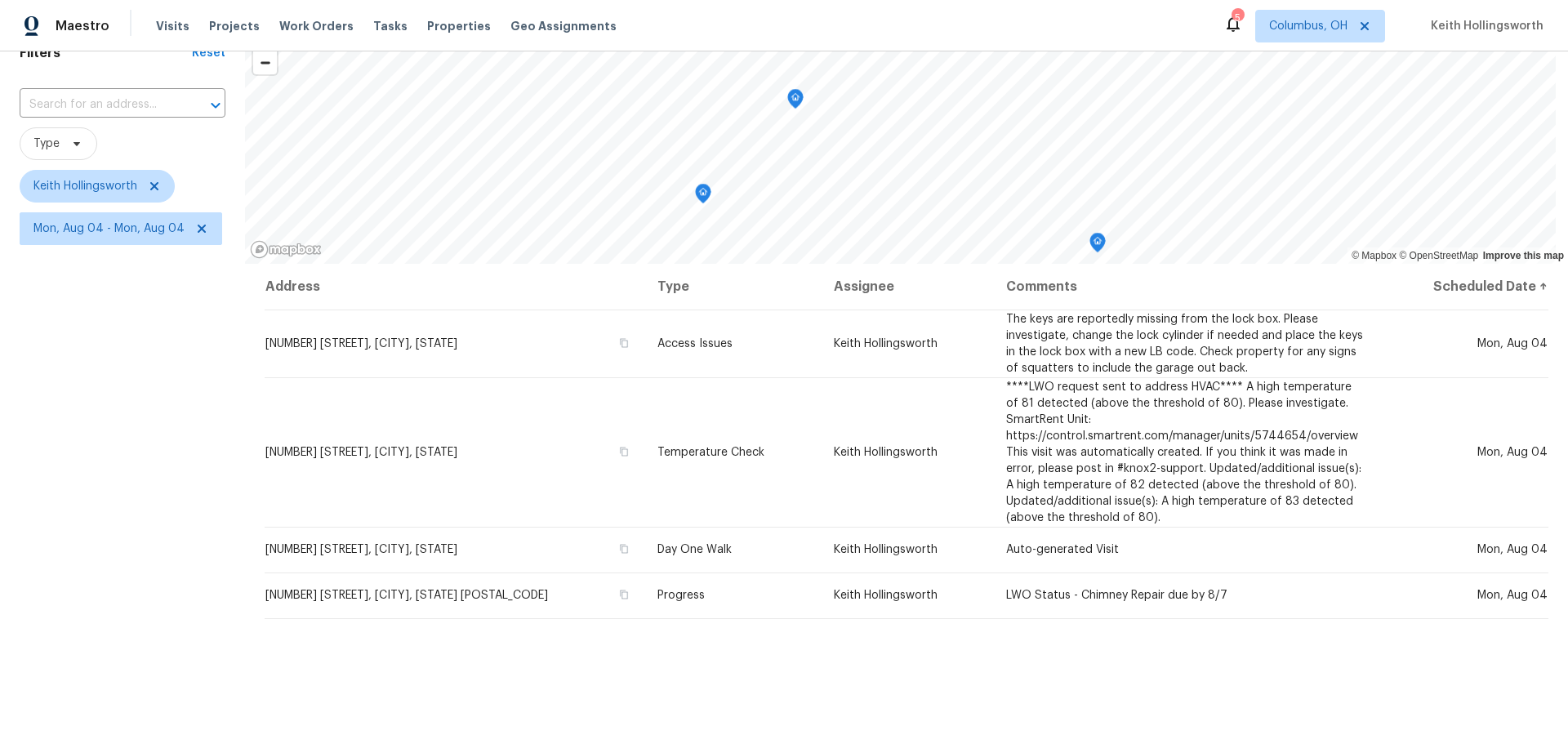 click on "Address Type Assignee Comments Scheduled Date ↑ [NUMBER] [STREET], [CITY], [STATE] Access Issues [FIRST] [LAST] The keys are reportedly missing from the lock box.  Please investigate, change the lock cylinder if needed and place the keys in the lock box with a new LB code.  Check property for any signs of squatters to include the garage out back.  Mon, [MONTH] [DAY] [NUMBER] [STREET], [CITY], [STATE] Temperature Check [FIRST] [LAST] ****LWO request sent to address HVAC****
A high temperature of 81 detected (above the threshold of 80).
Please investigate.
SmartRent Unit: https://control.smartrent.com/manager/units/5744654/overview
This visit was automatically created. If you think it was made in error, please post in #knox2-support.
Updated/additional issue(s):
A high temperature of 82 detected (above the threshold of 80).
Updated/additional issue(s):
A high temperature of 83 detected (above the threshold of 80).
Mon, [MONTH] [DAY] [NUMBER] [STREET], [CITY], [STATE] Day One Walk Mon, [MONTH] [DAY]" at bounding box center (906, 561) 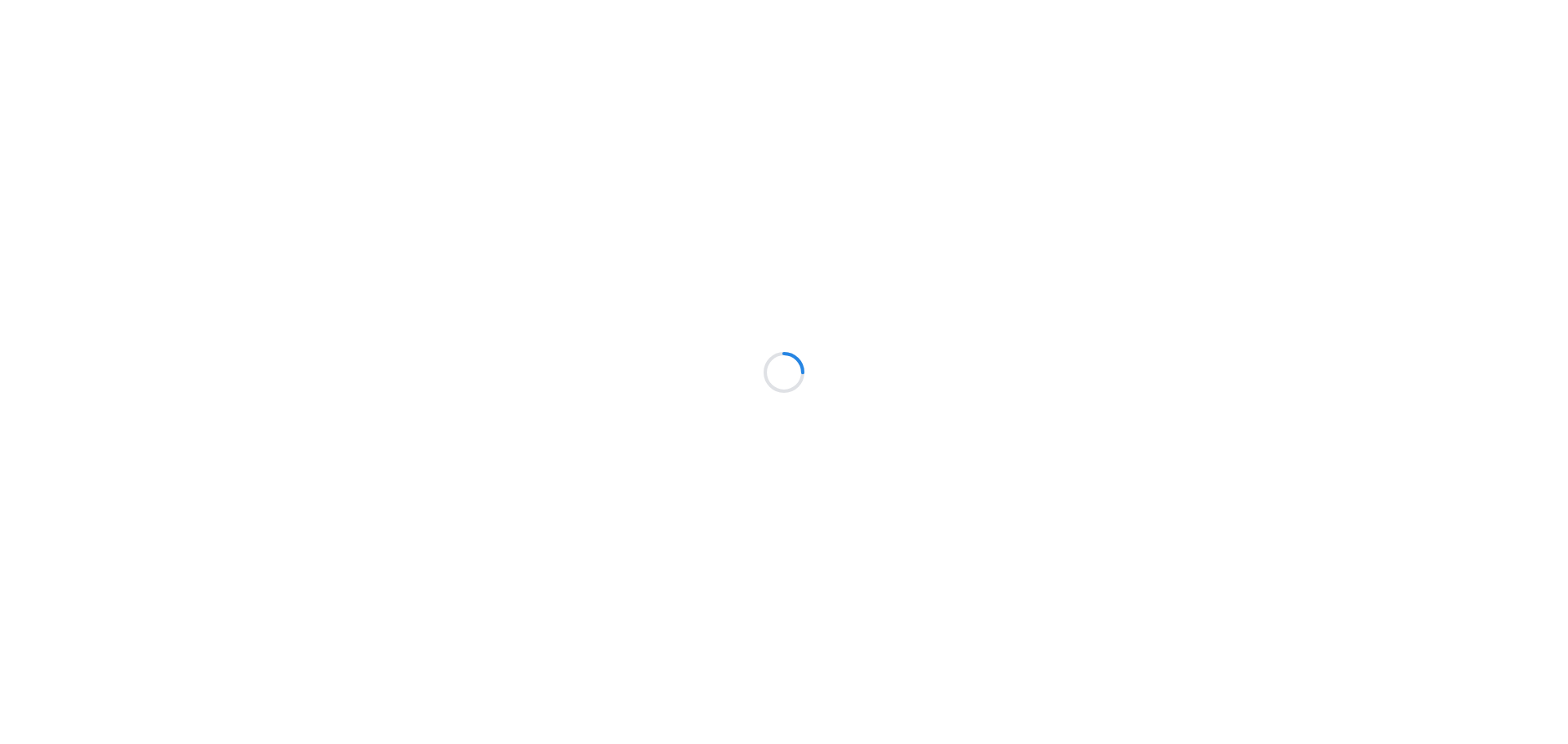 scroll, scrollTop: 0, scrollLeft: 0, axis: both 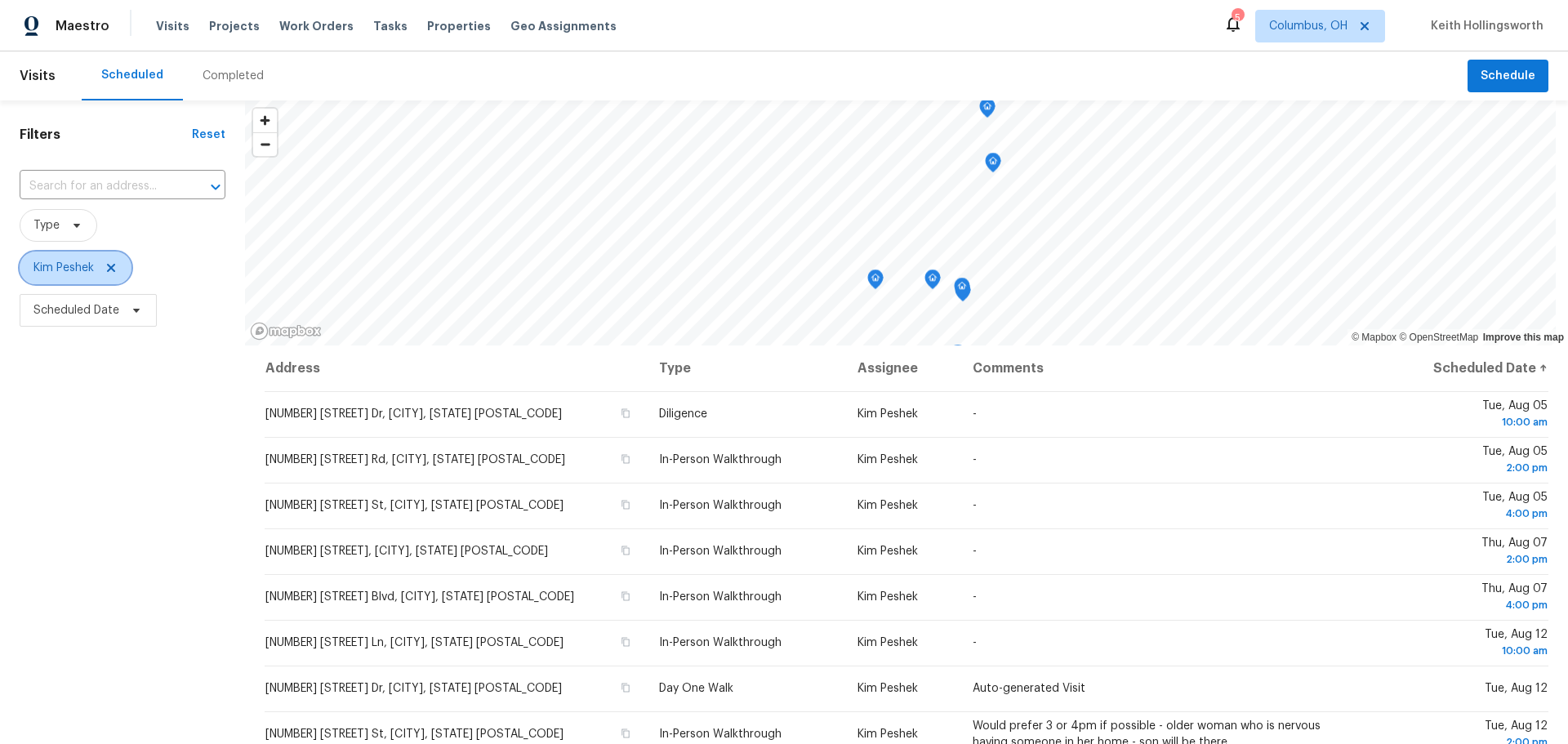 click on "Kim Peshek" at bounding box center (75, 268) 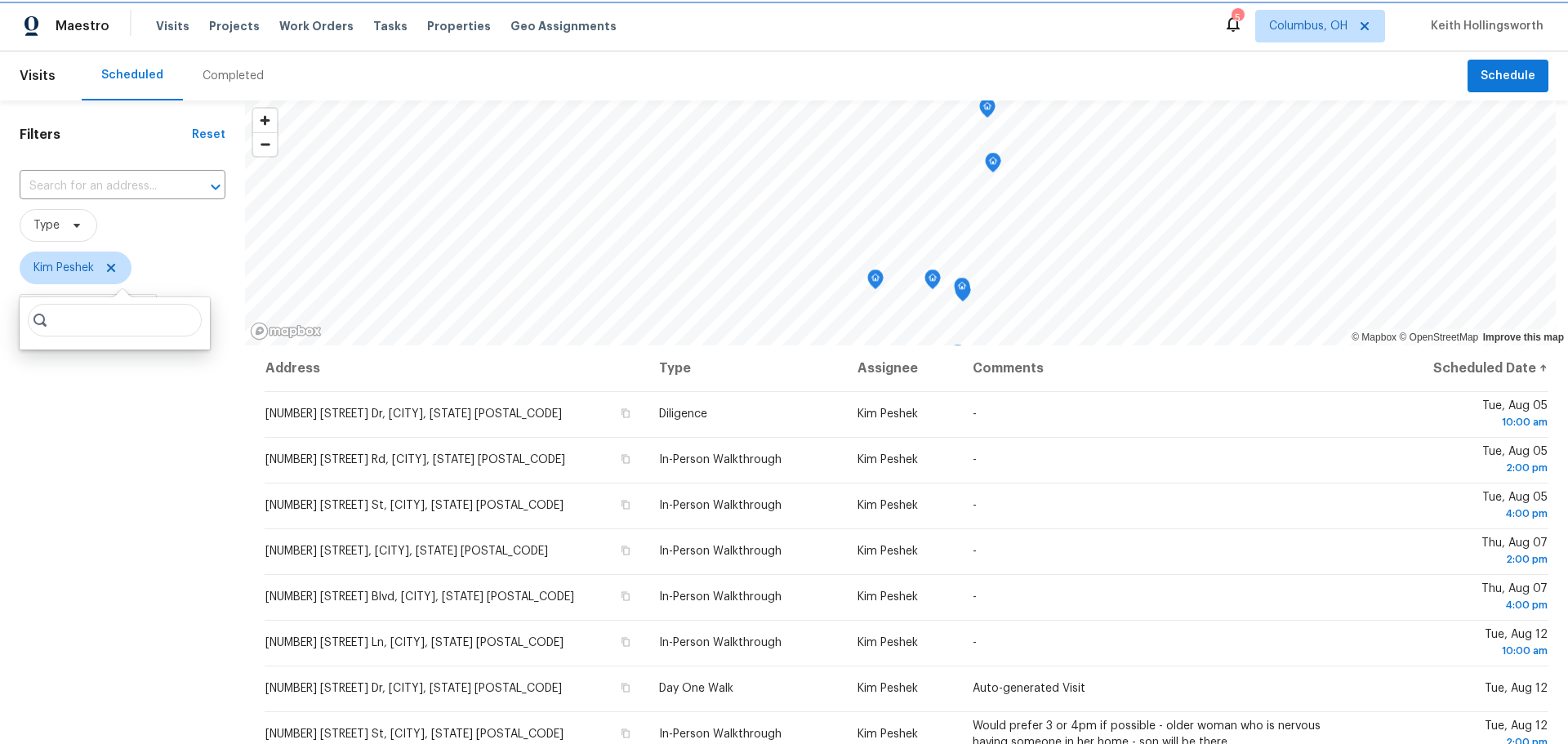 click 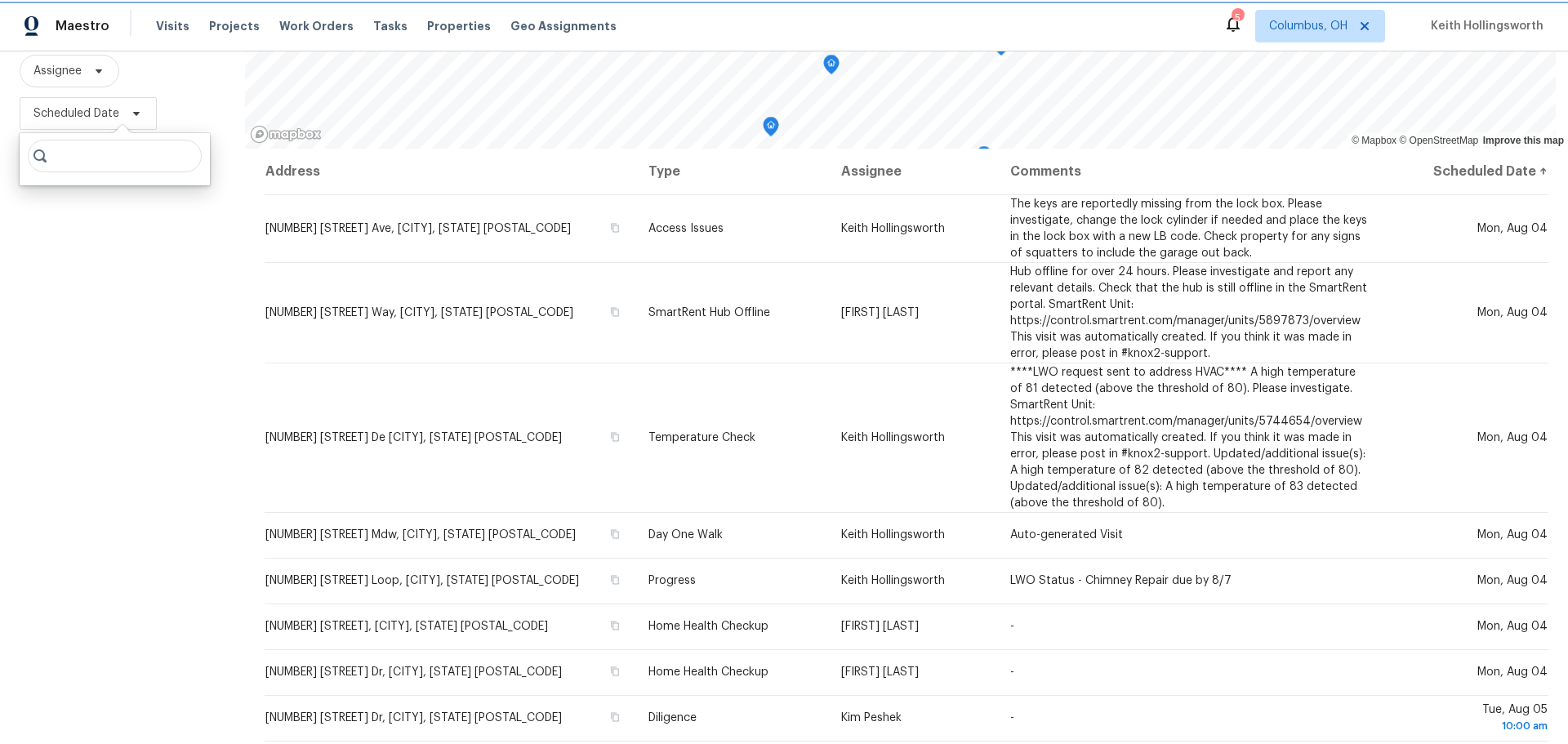 scroll, scrollTop: 209, scrollLeft: 0, axis: vertical 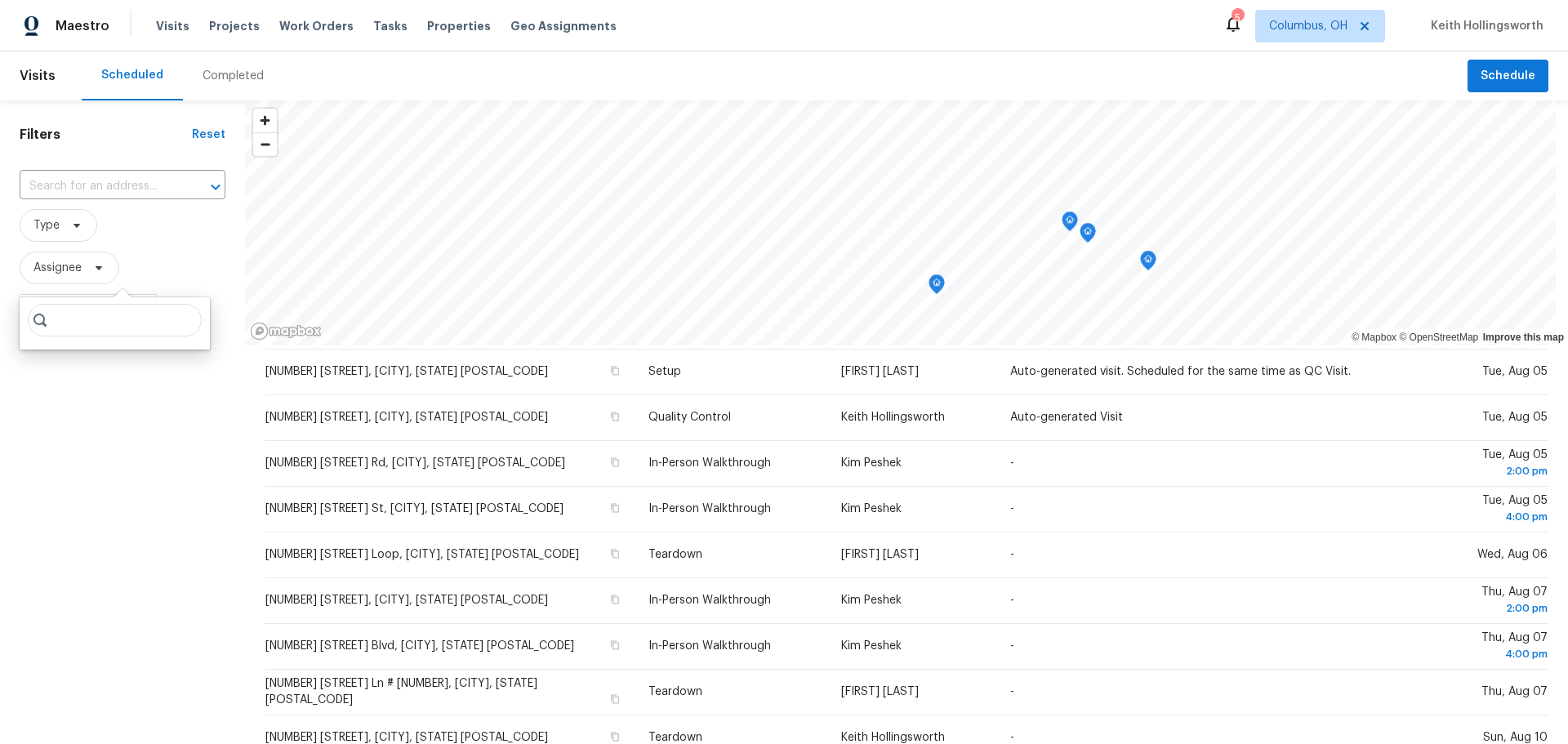 click on "Visits Projects Work Orders Tasks Properties Geo Assignments" at bounding box center (396, 26) 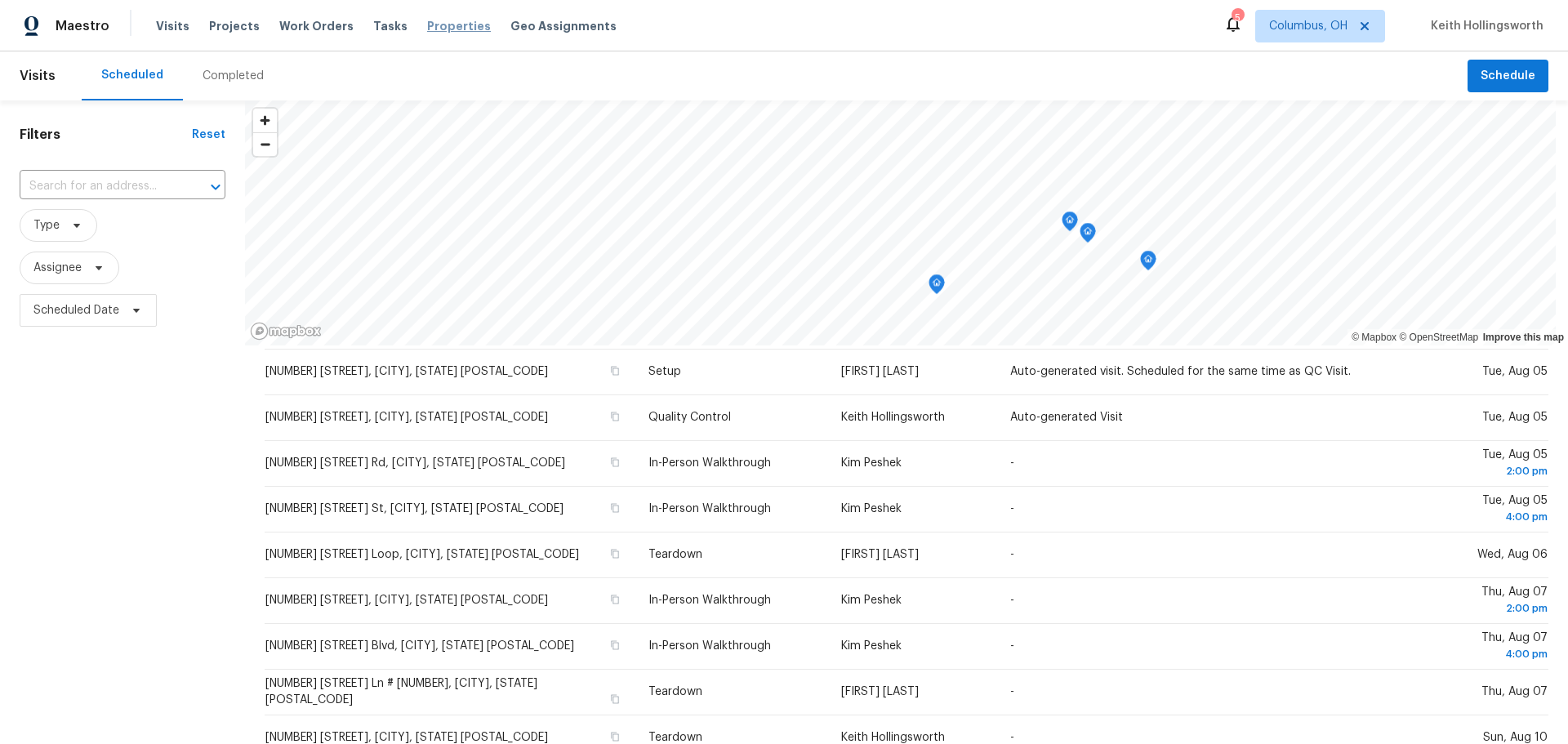 click on "Properties" at bounding box center (459, 26) 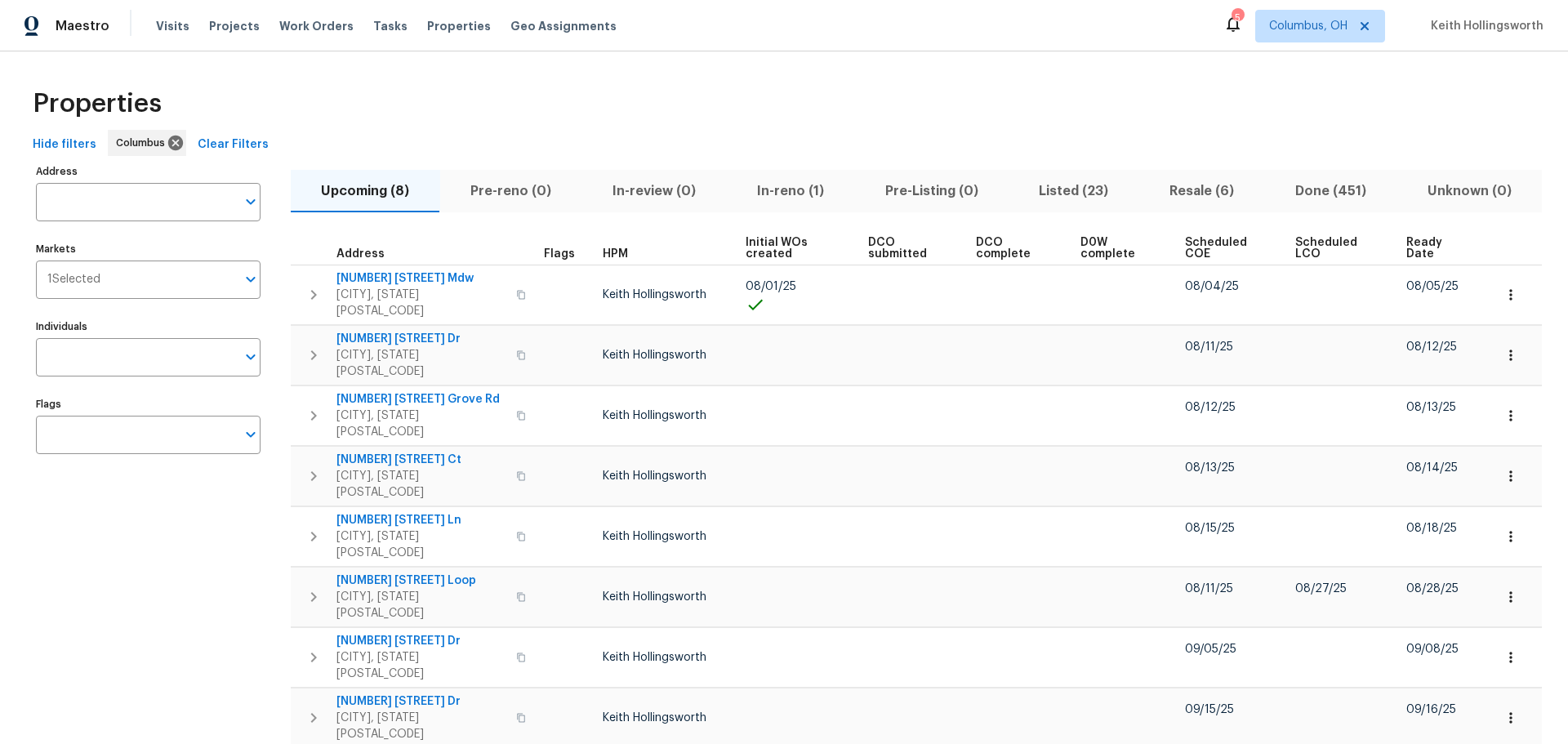 click on "In-reno (1)" at bounding box center (790, 191) 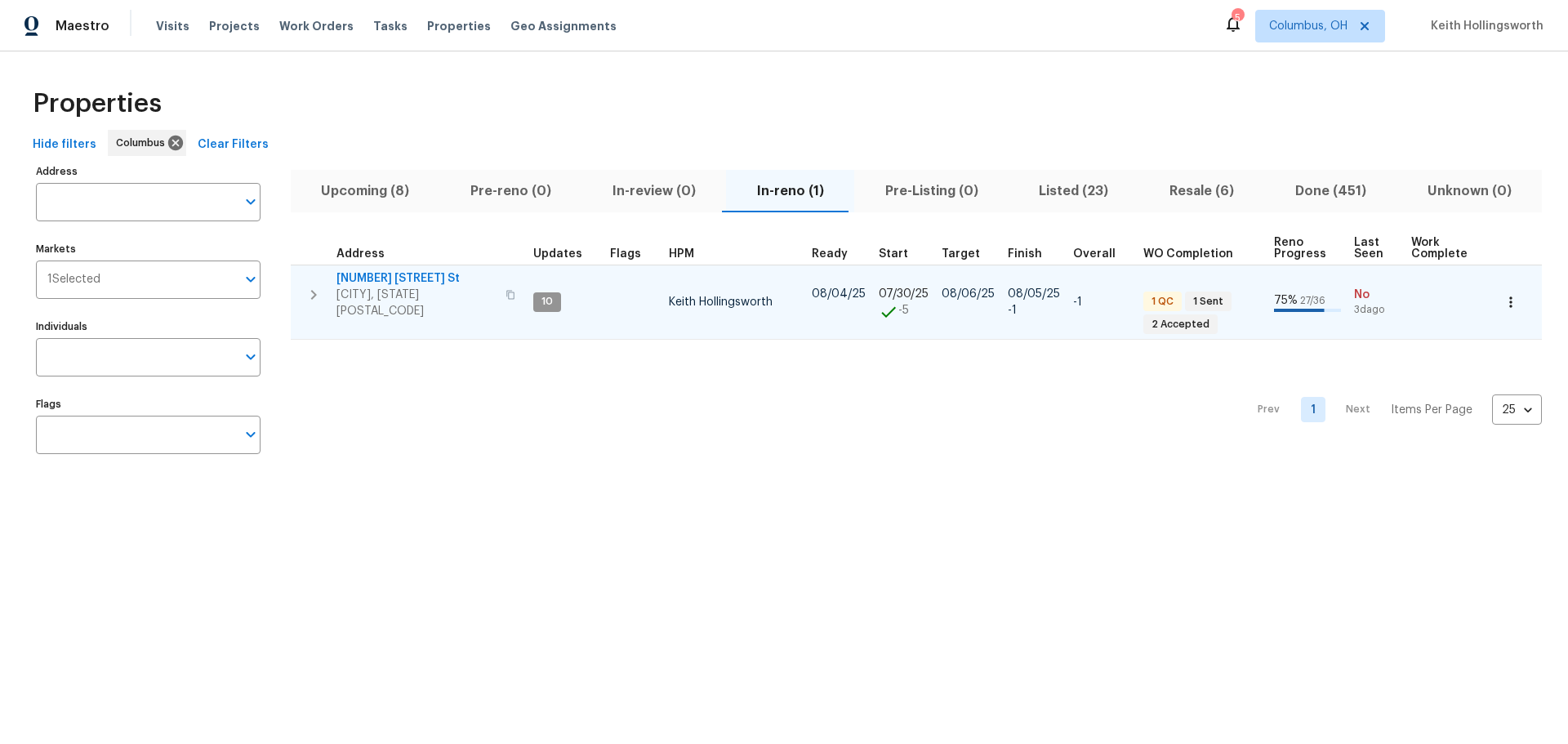 click 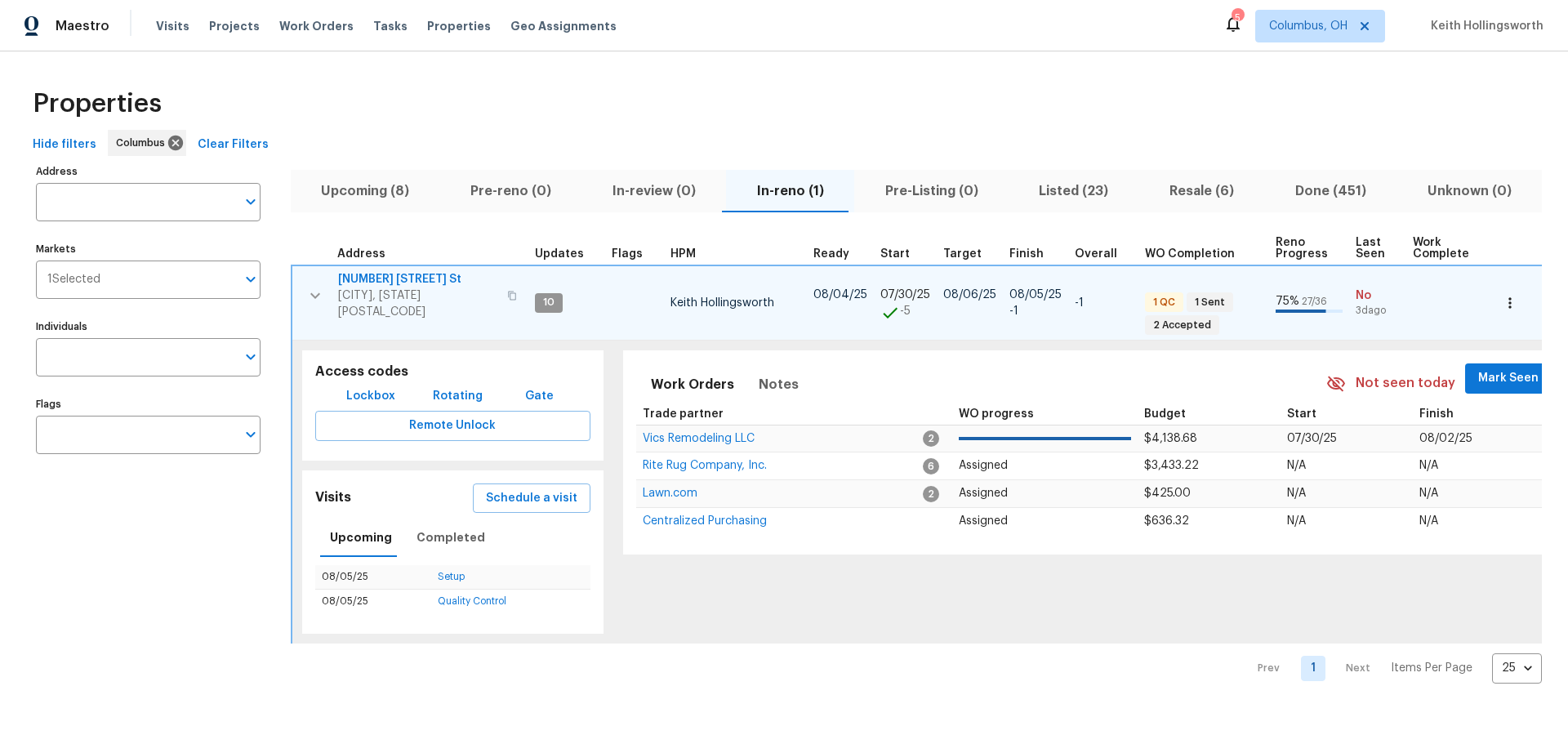 click on "Mark Seen" at bounding box center [1508, 378] 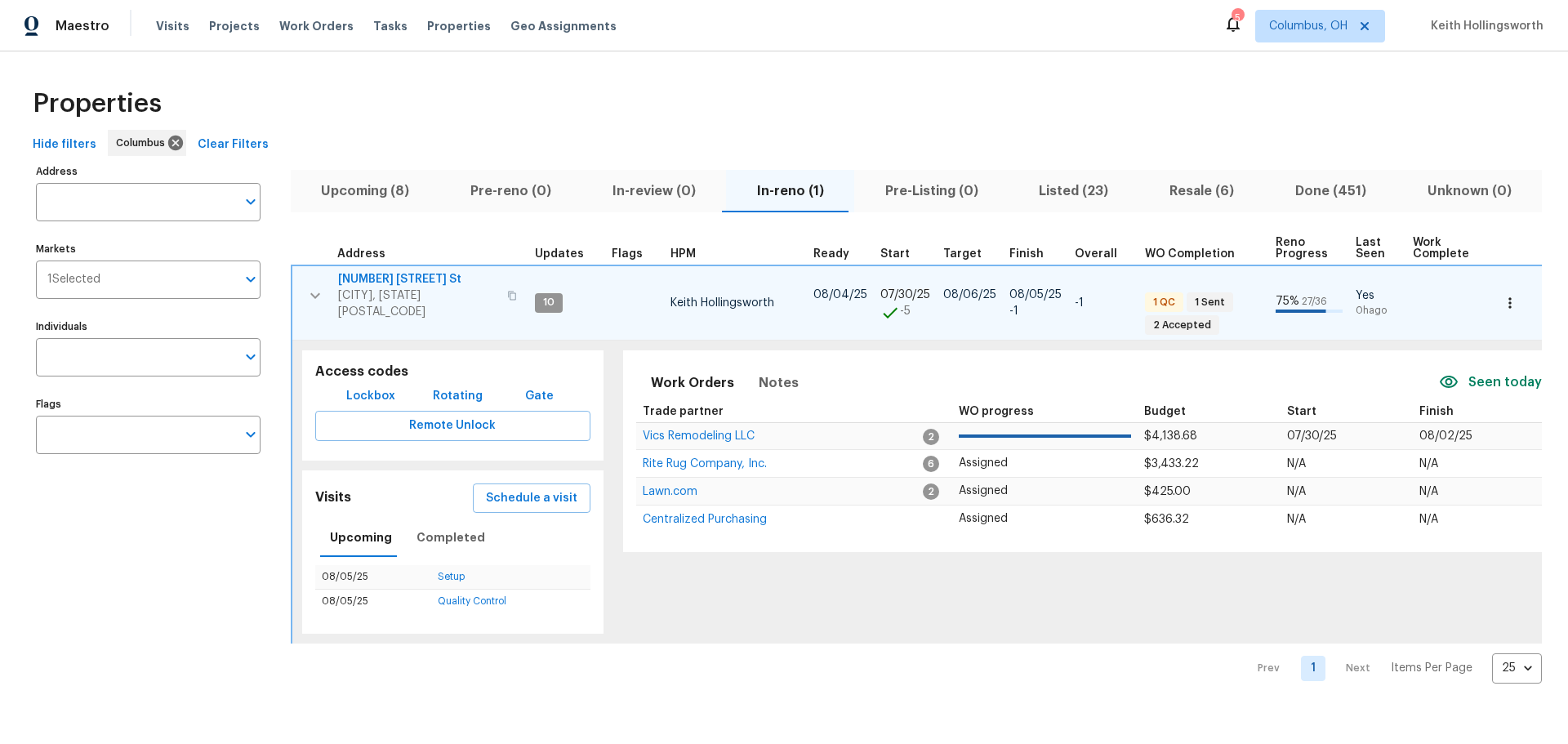 click on "51 Reid St" at bounding box center [417, 279] 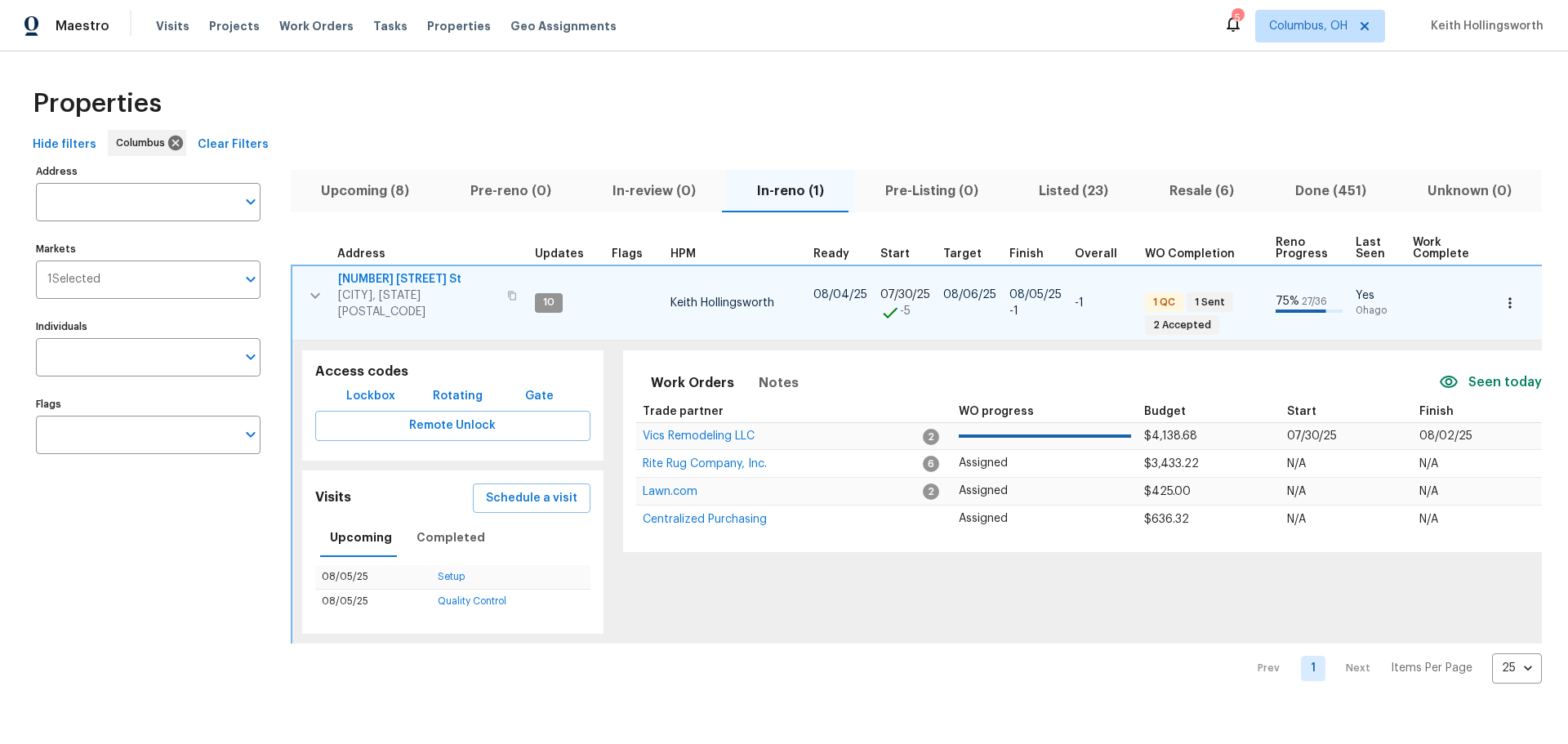 click 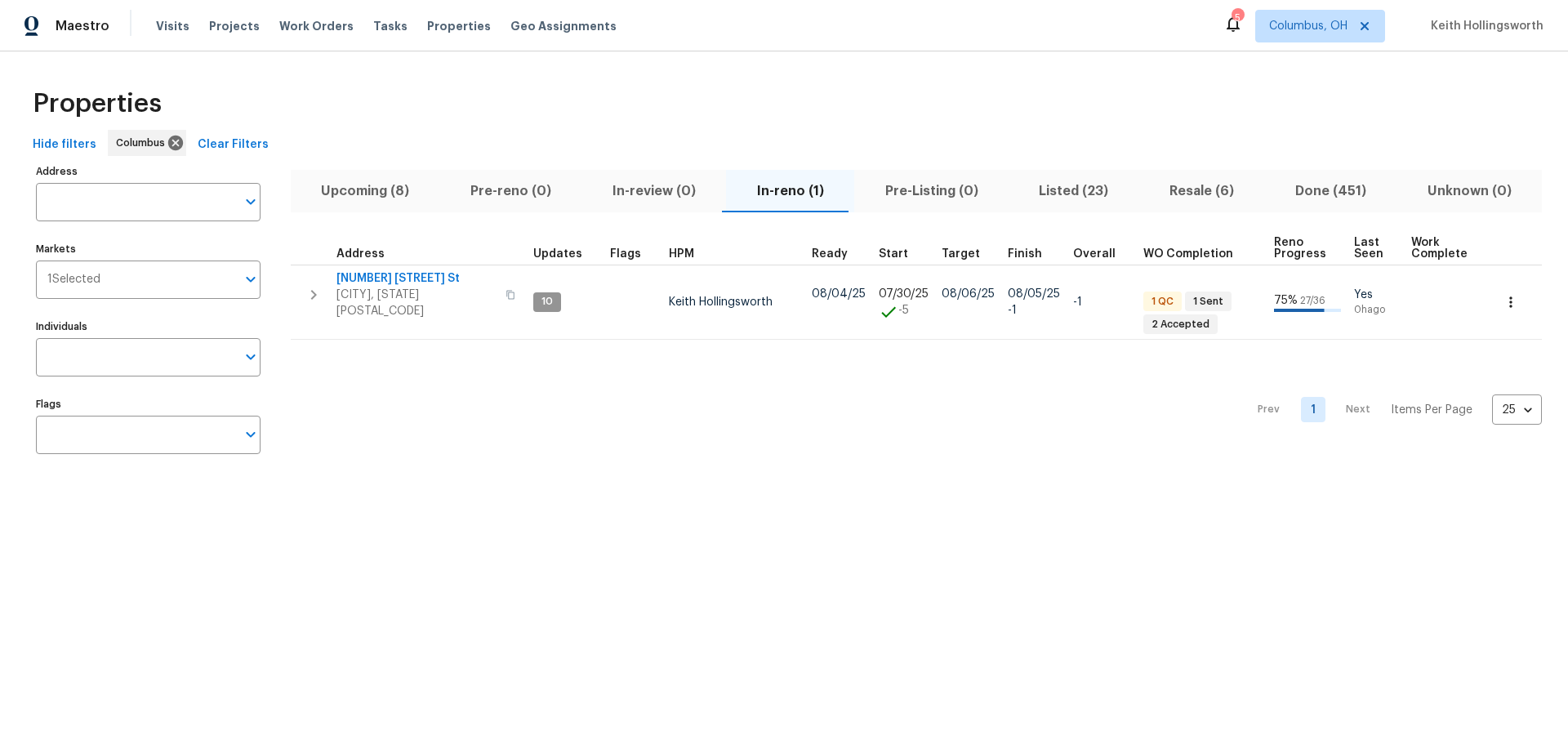 click on "Resale (6)" at bounding box center (1202, 191) 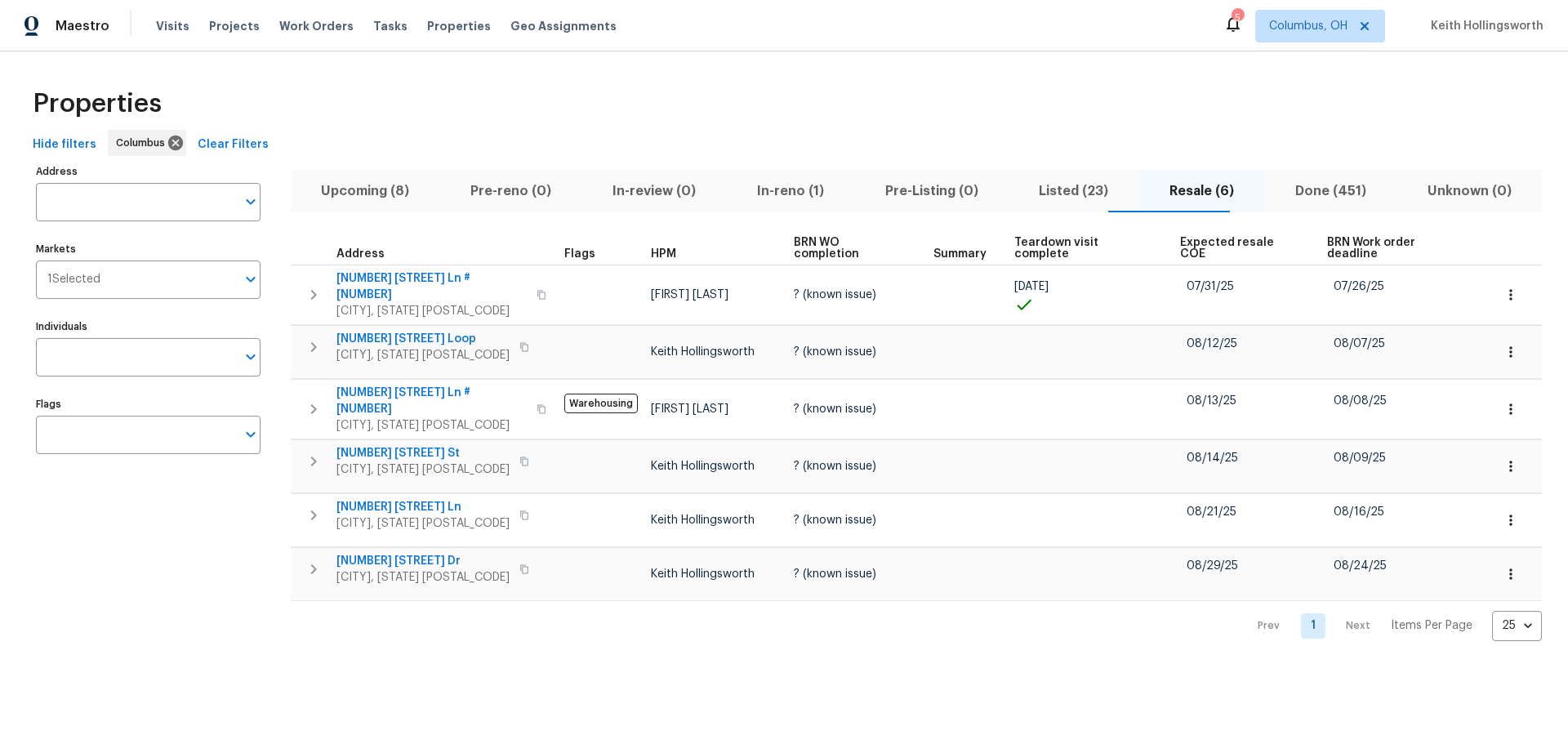 click on "Maestro Visits Projects Work Orders Tasks Properties Geo Assignments 5 Columbus, OH Keith Hollingsworth Properties Hide filters Columbus Clear Filters Address Address Markets 1  Selected Markets Individuals Individuals Flags Flags Upcoming (8) Pre-reno (0) In-review (0) In-reno (1) Pre-Listing (0) Listed (23) Resale (6) Done (451) Unknown (0) Address Flags HPM BRN WO completion Summary Teardown visit complete Expected resale COE BRN Work order deadline 5002 Smoketalk Ln # 3 Westerville, OH 43081 Caleb McBride ? (known issue) 07/08/25 07/31/25 07/26/25 8665 Birch Brook Loop Pickerington, OH 43147 Keith Hollingsworth ? (known issue) 08/12/25 08/07/25 4788 Smoketalk Ln # 7 Westerville, OH 43081 Warehousing Caleb McBride ? (known issue) 08/13/25 08/08/25 6330 Pompano St Canal Winchester, OH 43110 Keith Hollingsworth ? (known issue) 08/14/25 08/09/25 3118 Legion Ln Columbus, OH 43232 Keith Hollingsworth ? (known issue) 08/21/25 08/16/25 200 Richards Dr Delaware, OH 43015 Keith Hollingsworth ? (known issue) Prev 1" at bounding box center (784, 333) 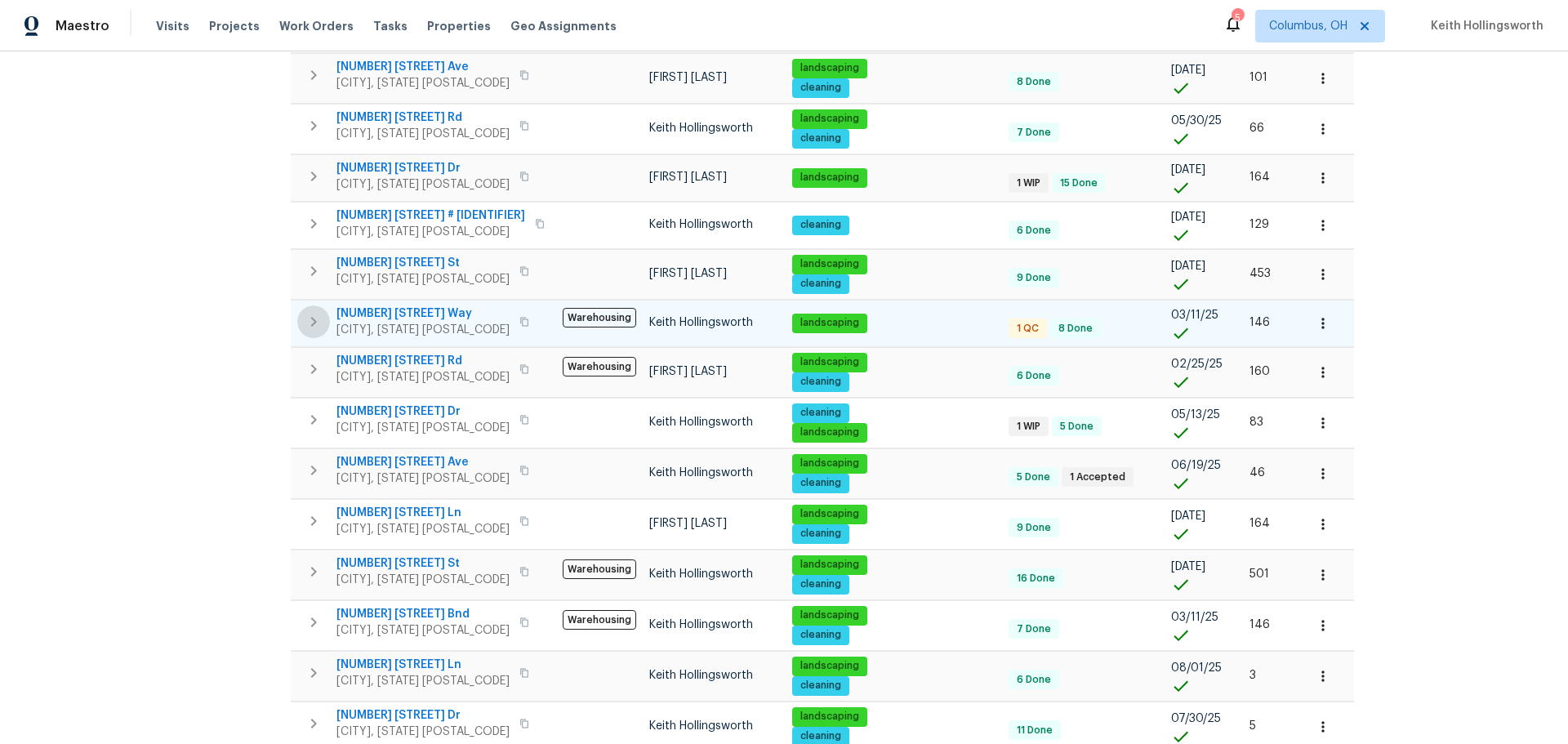 click 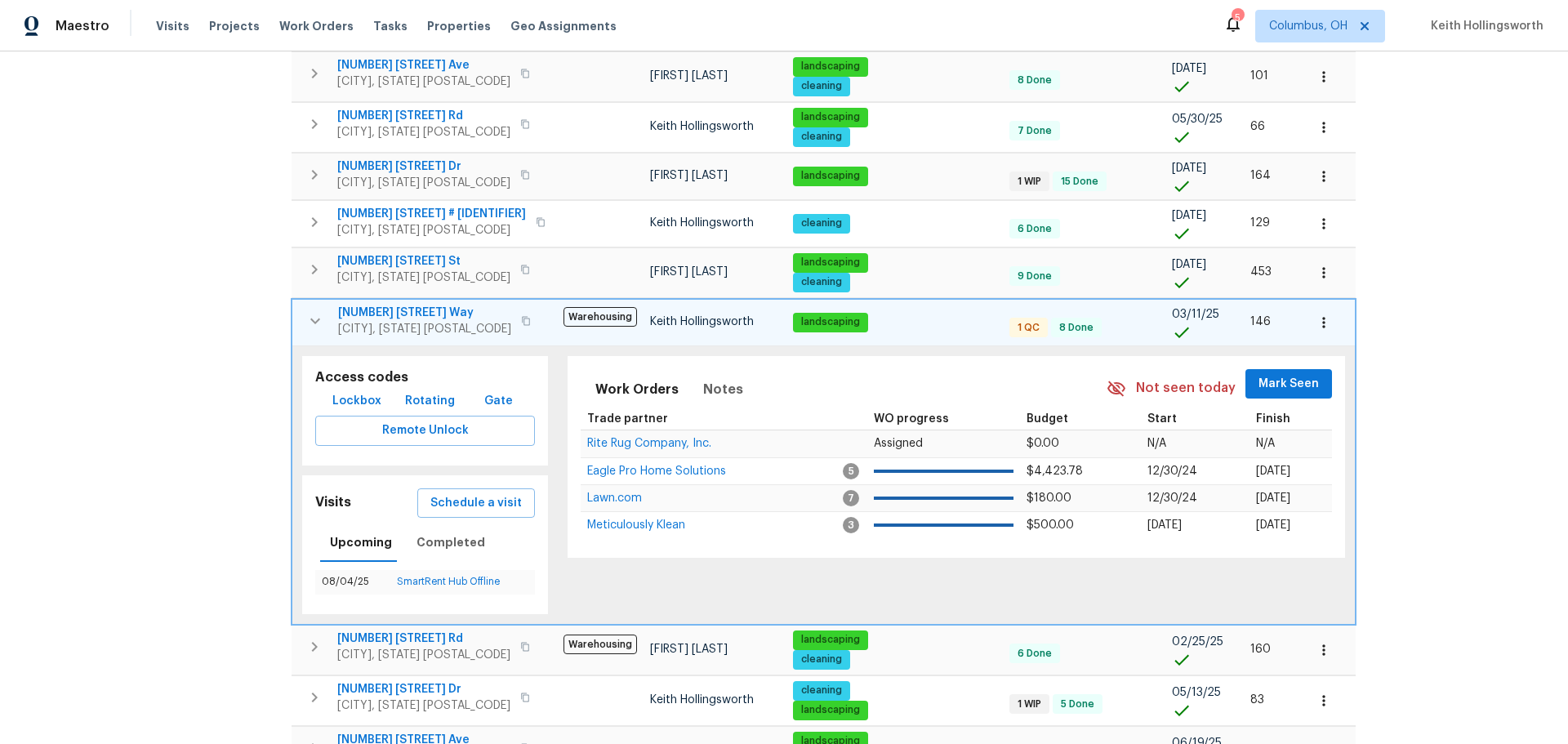 scroll, scrollTop: 652, scrollLeft: 0, axis: vertical 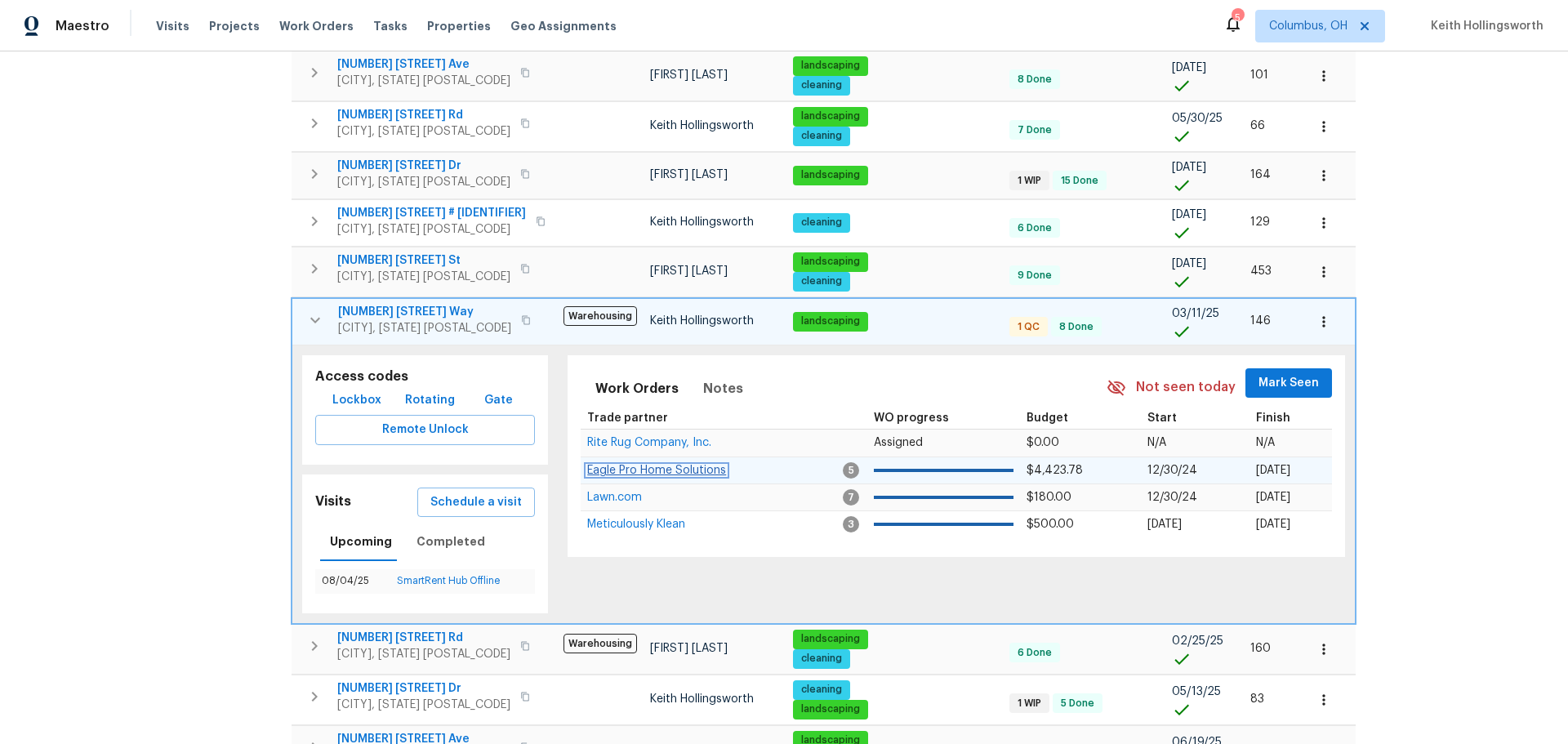 click on "Eagle Pro Home Solutions" at bounding box center [657, 470] 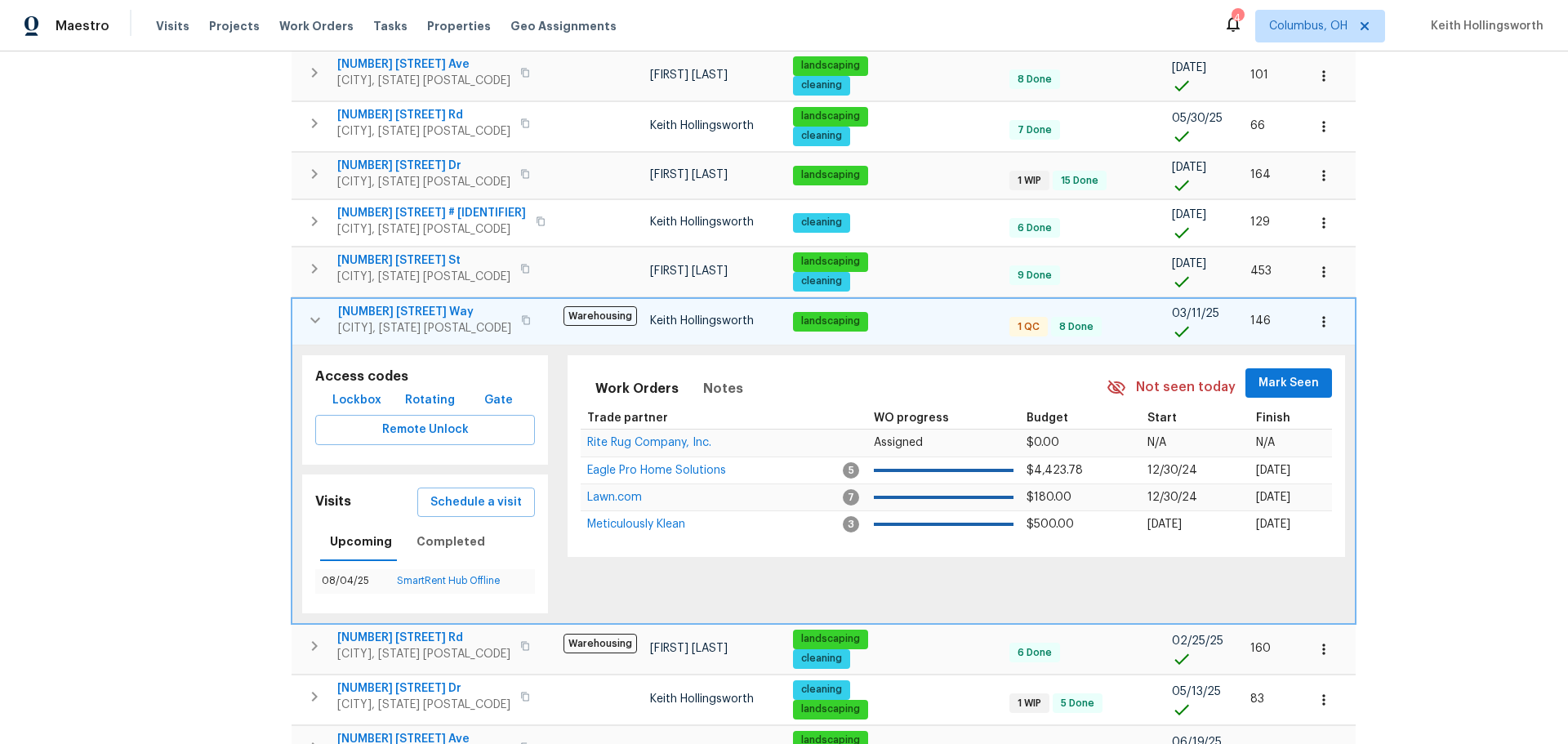 click 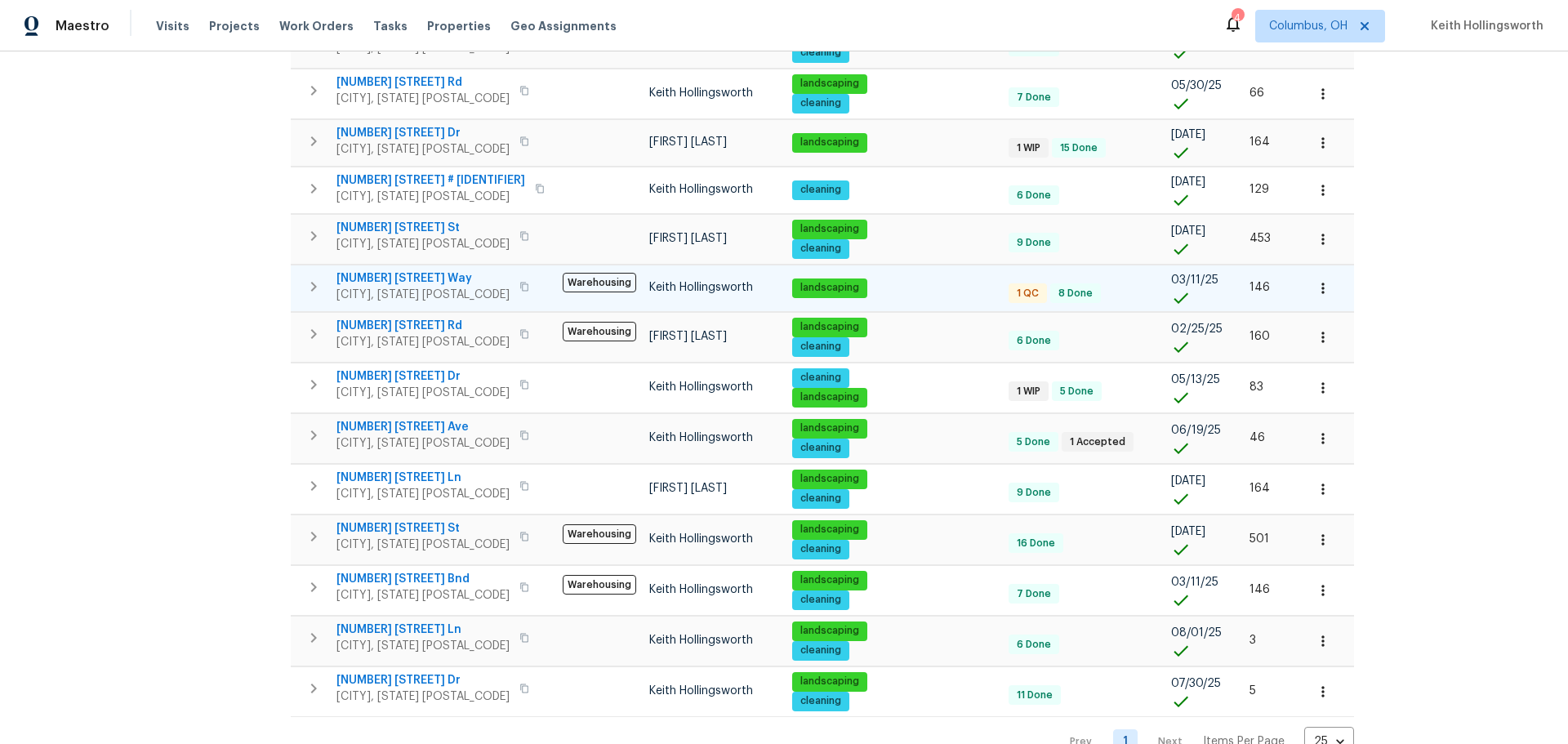 scroll, scrollTop: 735, scrollLeft: 0, axis: vertical 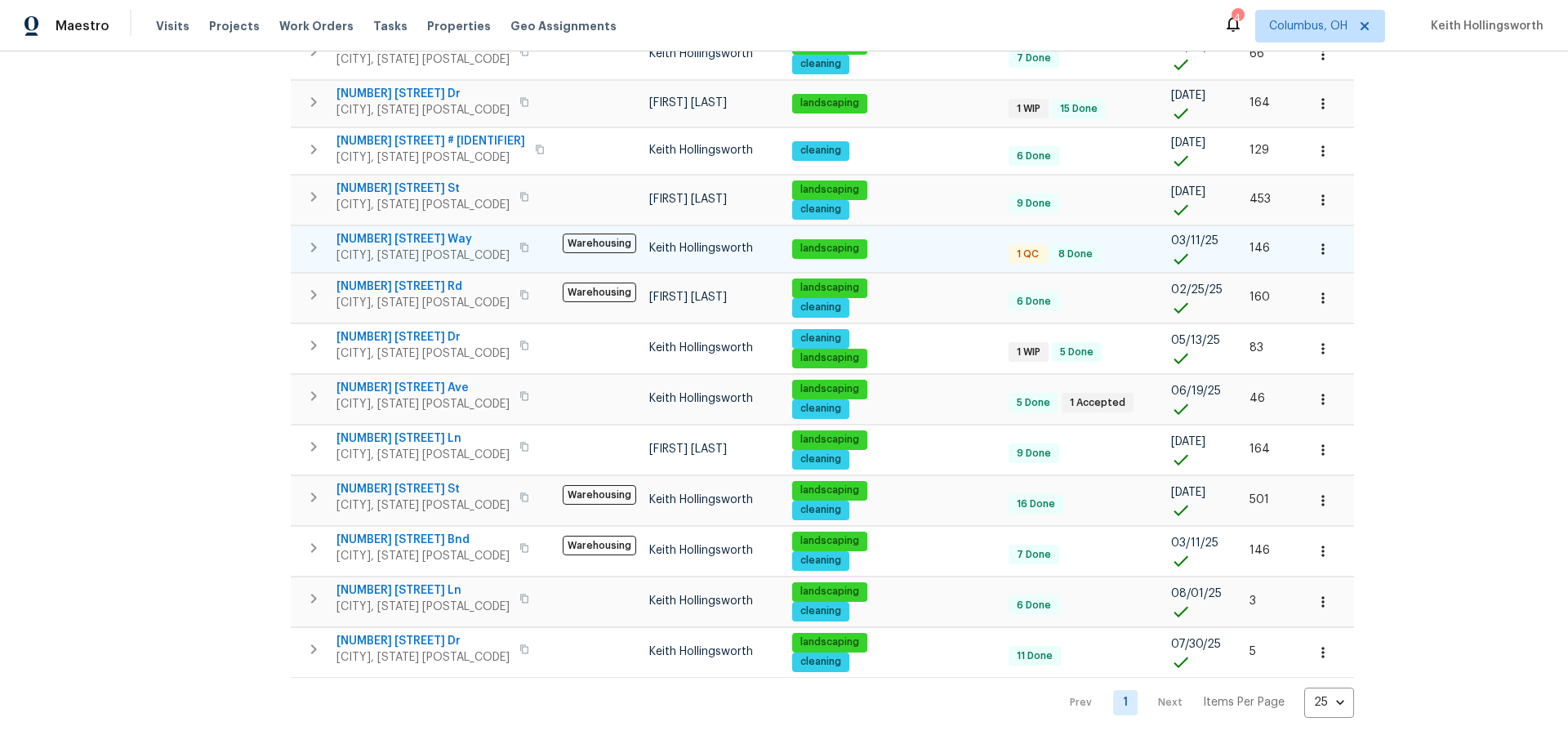 click on "Prev 1 Next Items Per Page 25 25 ​" at bounding box center (1204, 702) 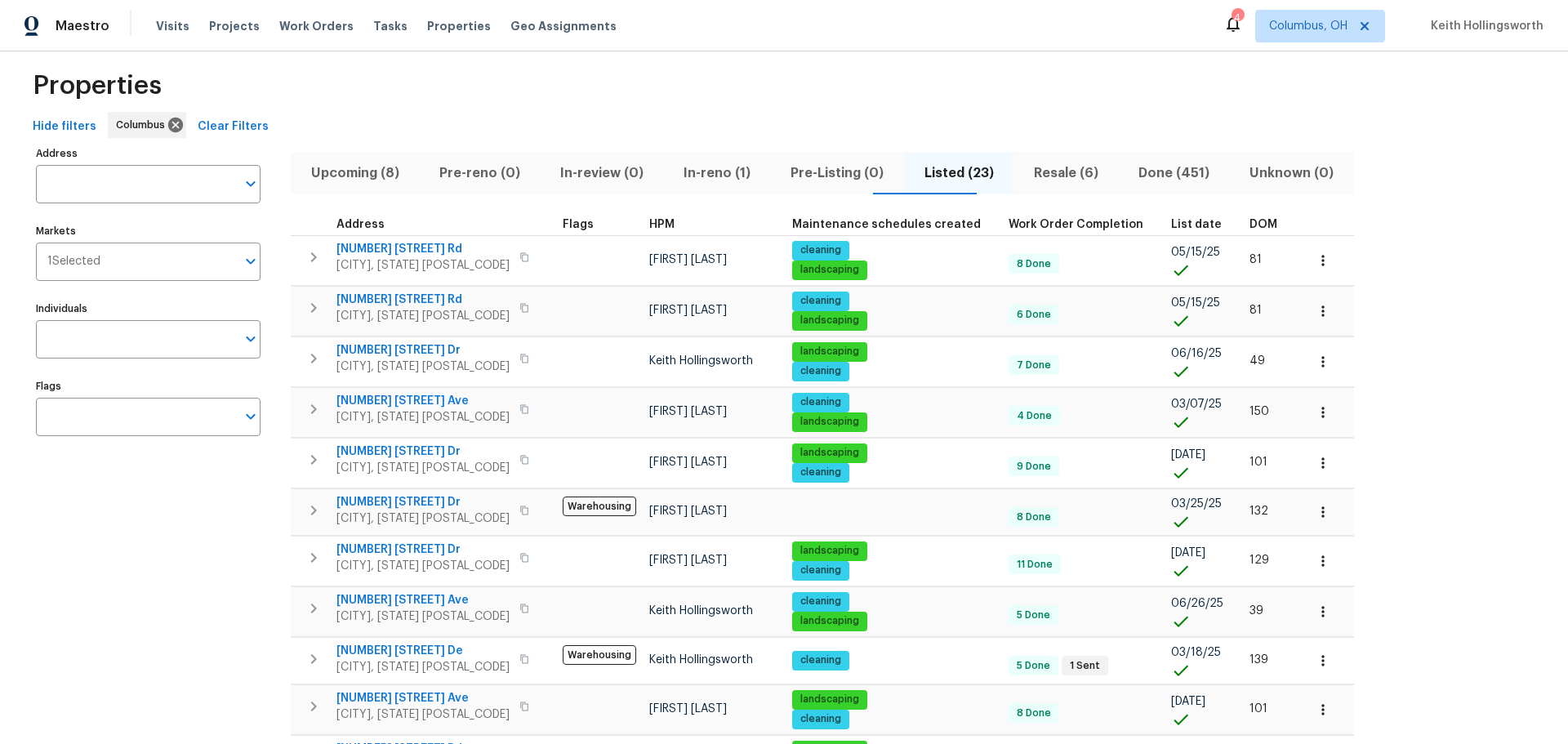 scroll, scrollTop: 0, scrollLeft: 0, axis: both 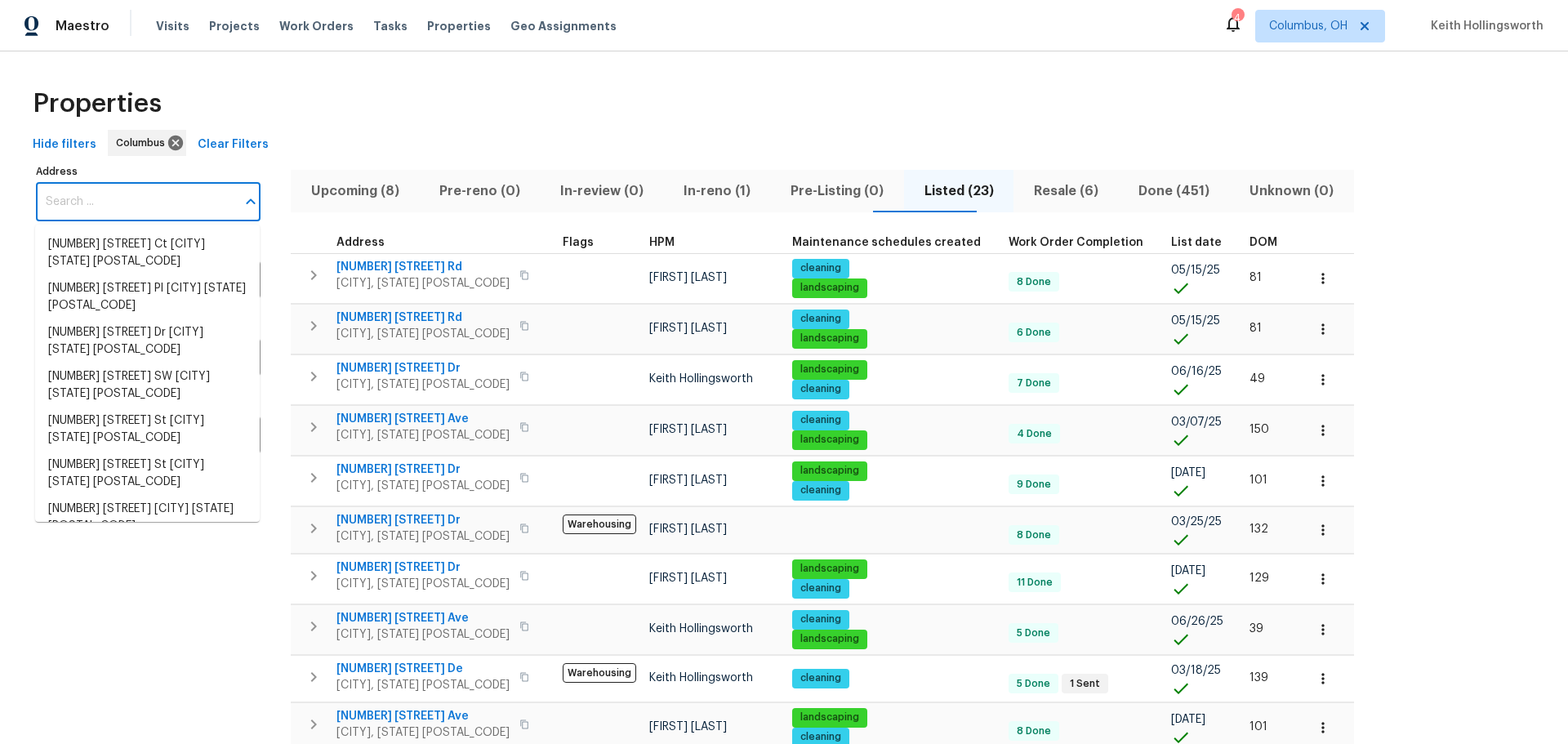 click on "Address" at bounding box center (136, 202) 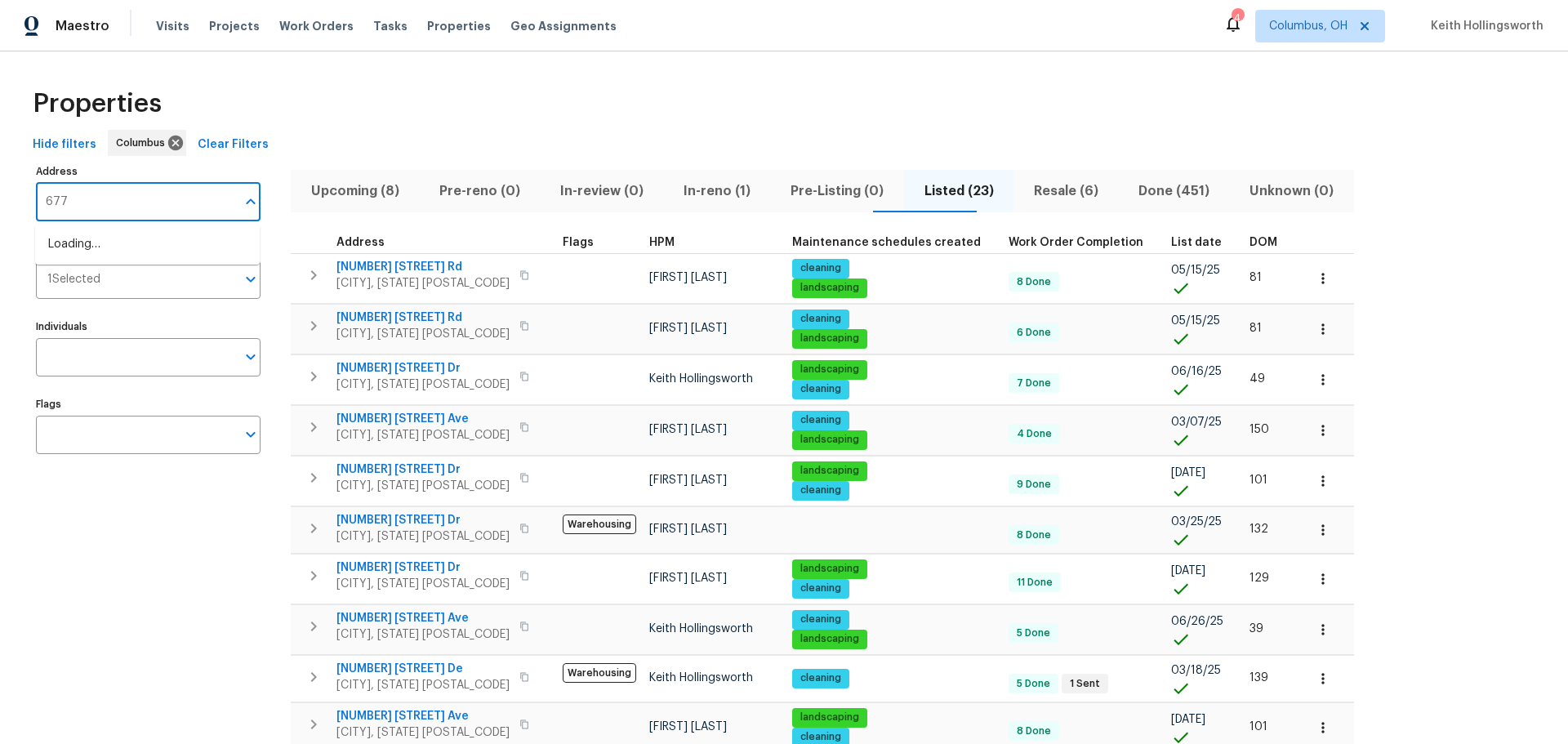 type on "6775" 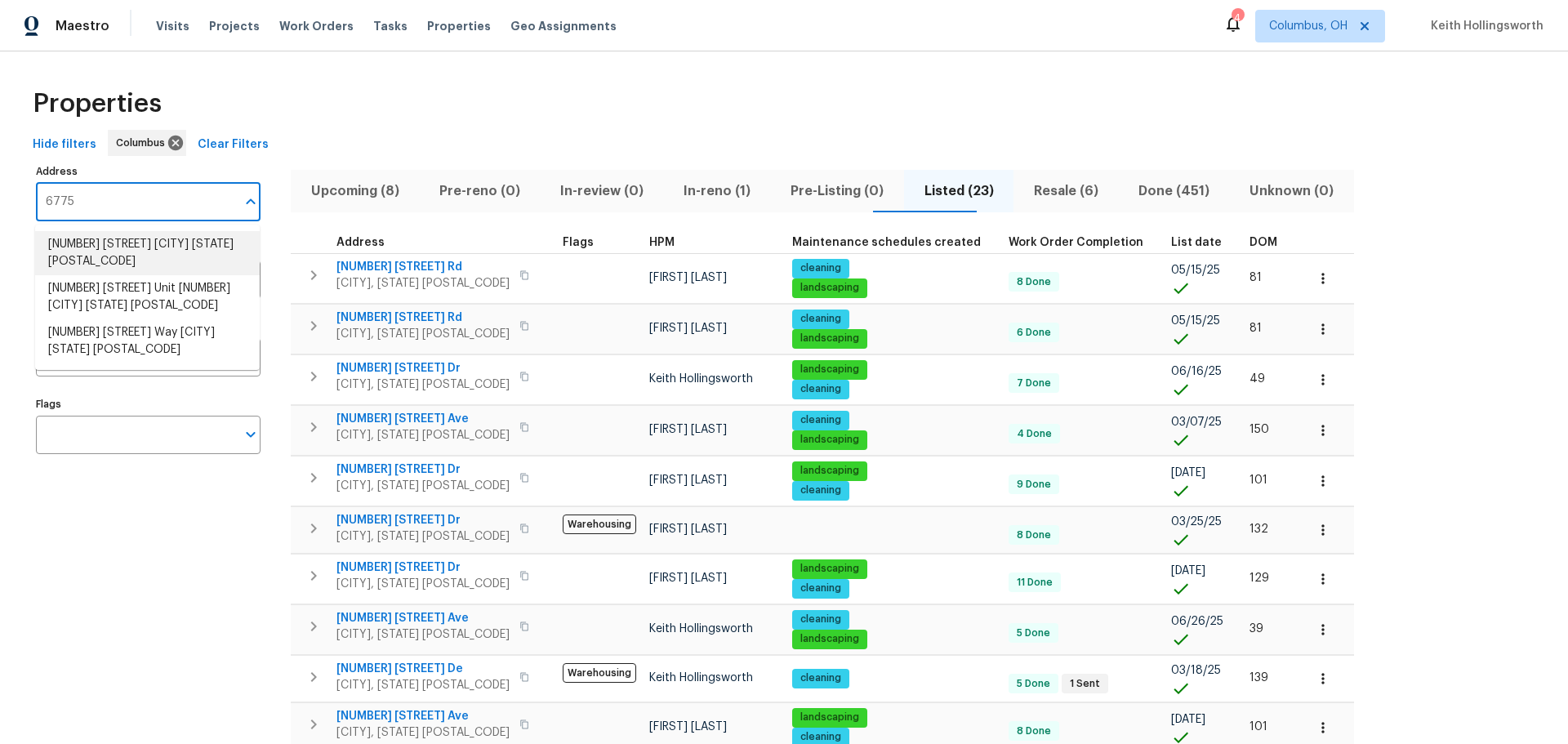 click on "6775 Centennial Dr Reynoldsburg OH 43068" at bounding box center (147, 253) 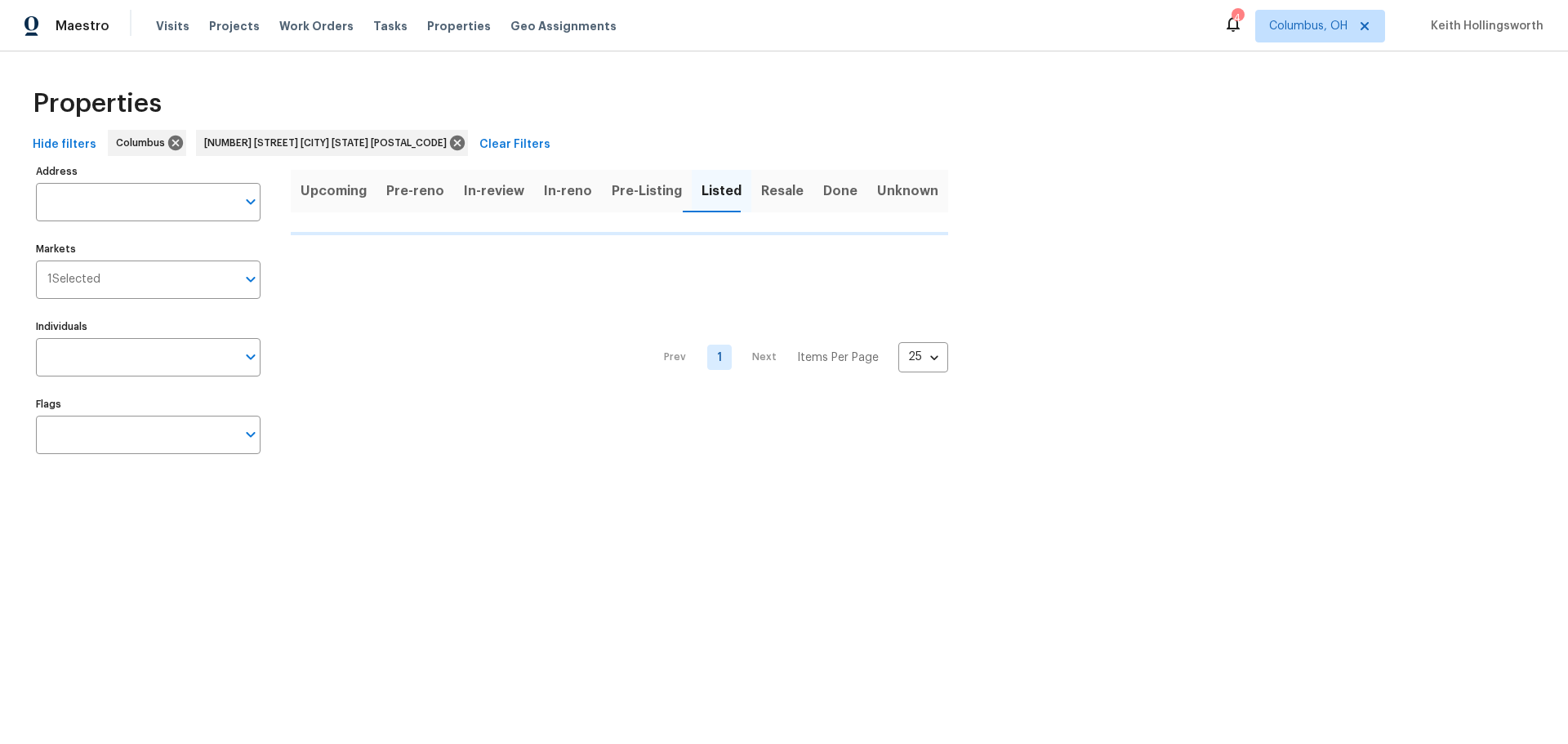 type on "6775 Centennial Dr Reynoldsburg OH 43068" 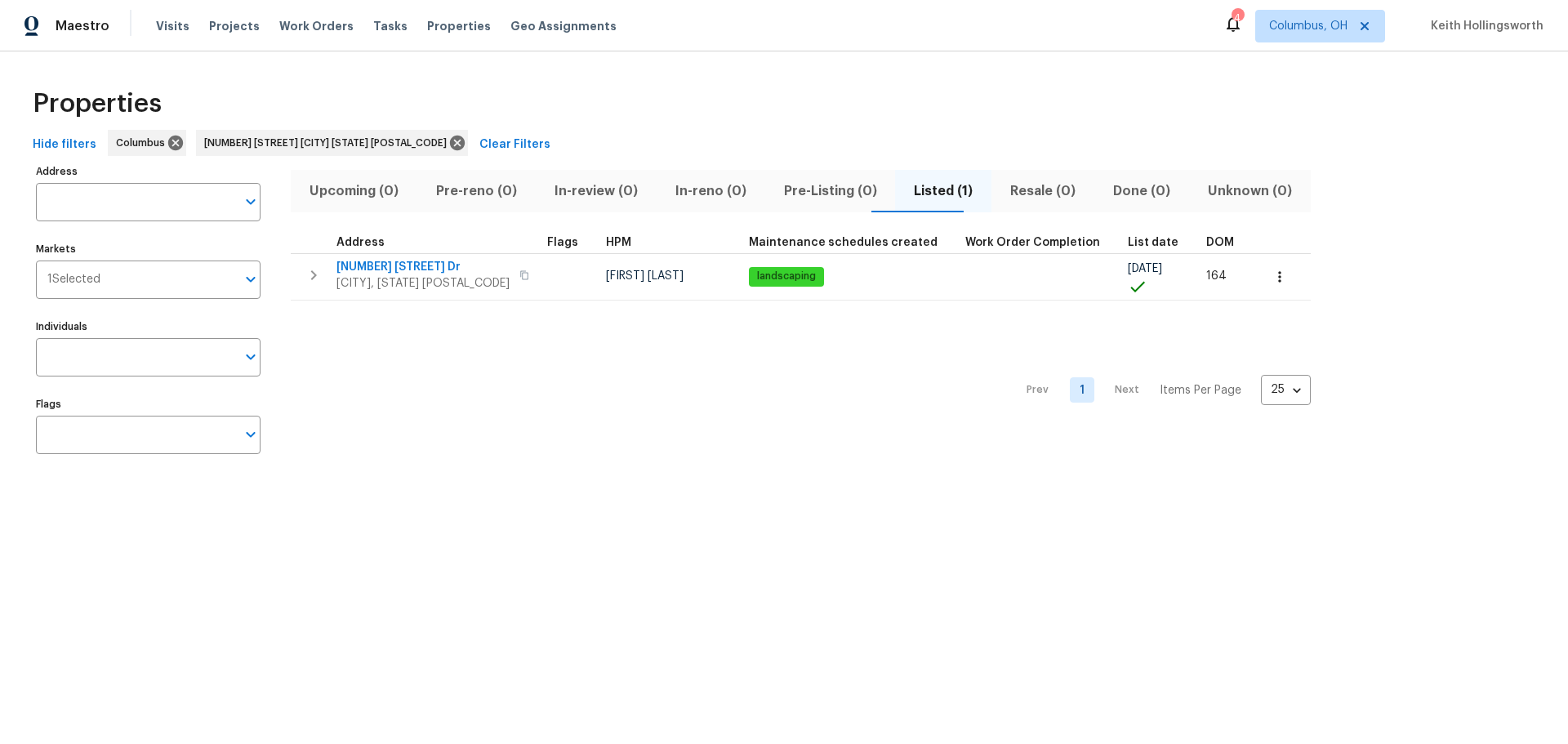 type on "6775 Centennial Dr Reynoldsburg OH 43068" 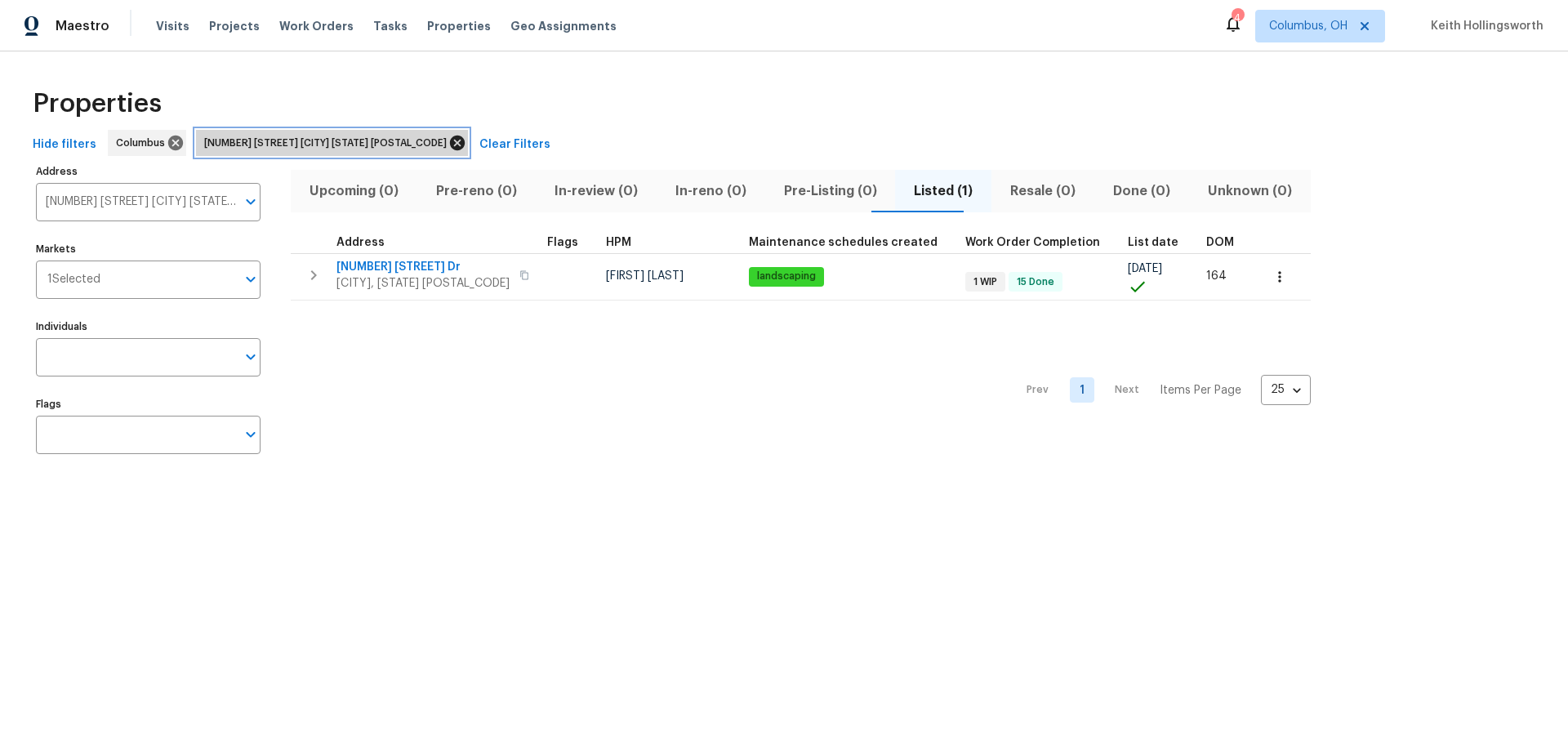 click 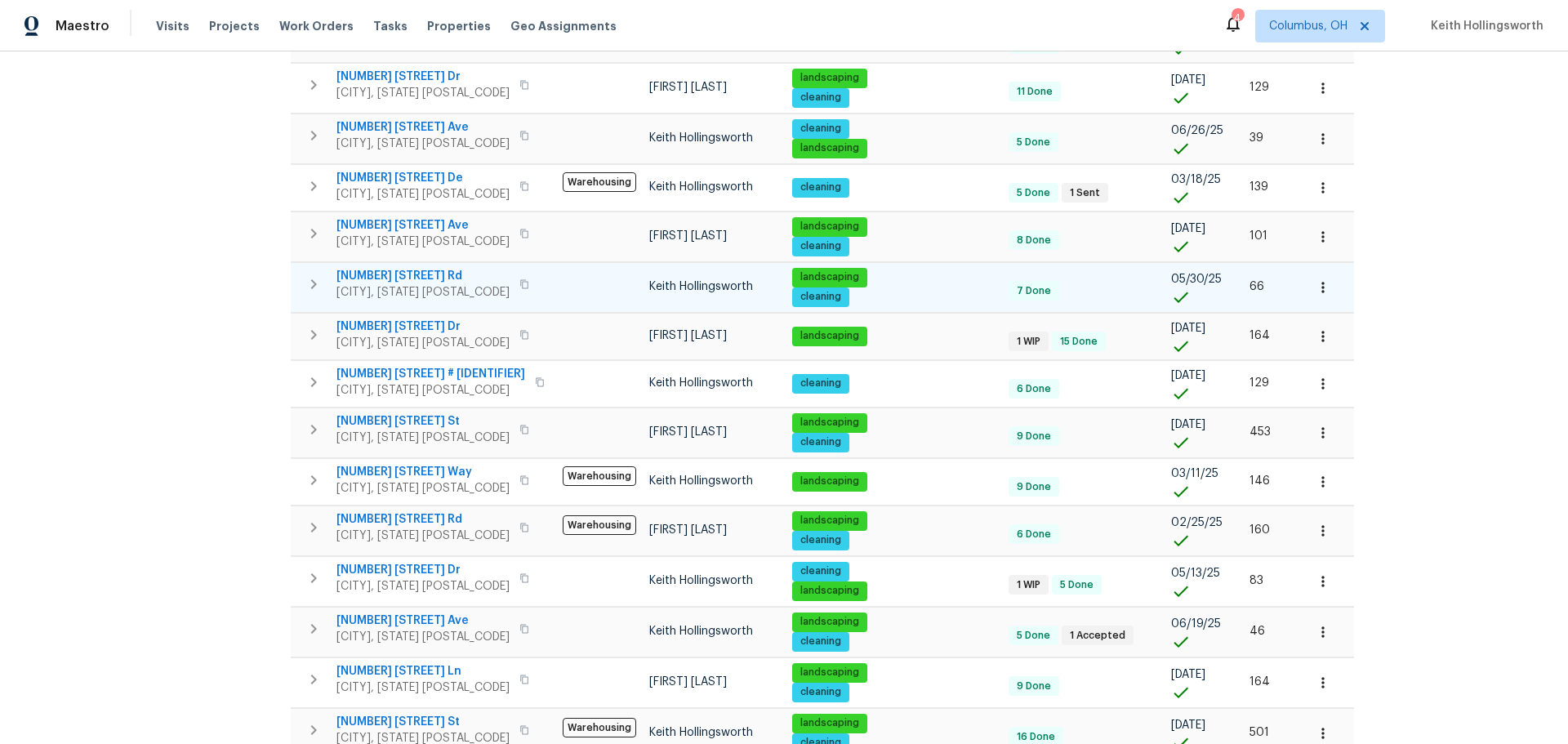 scroll, scrollTop: 490, scrollLeft: 0, axis: vertical 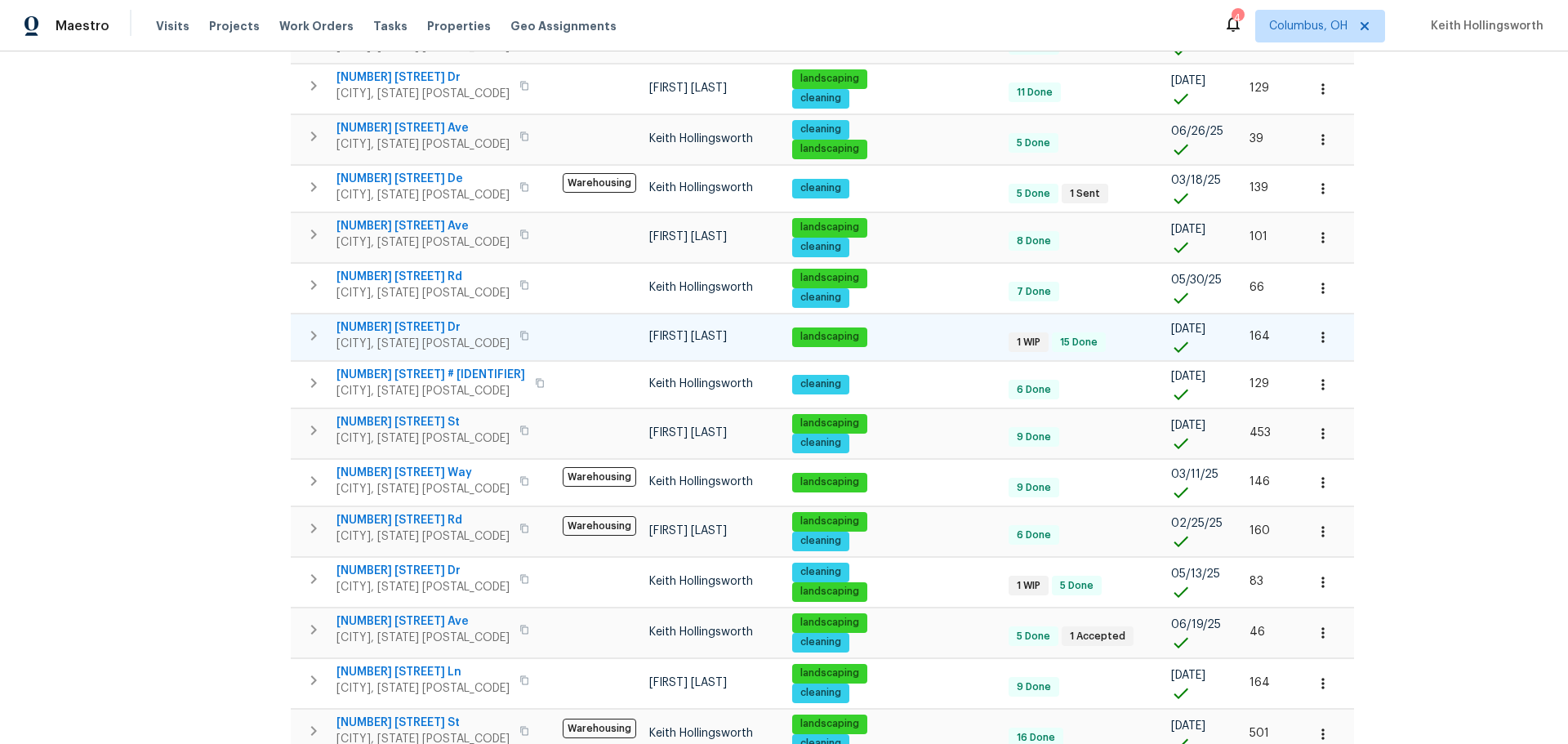 click on "6775 Centennial Dr" at bounding box center [423, 327] 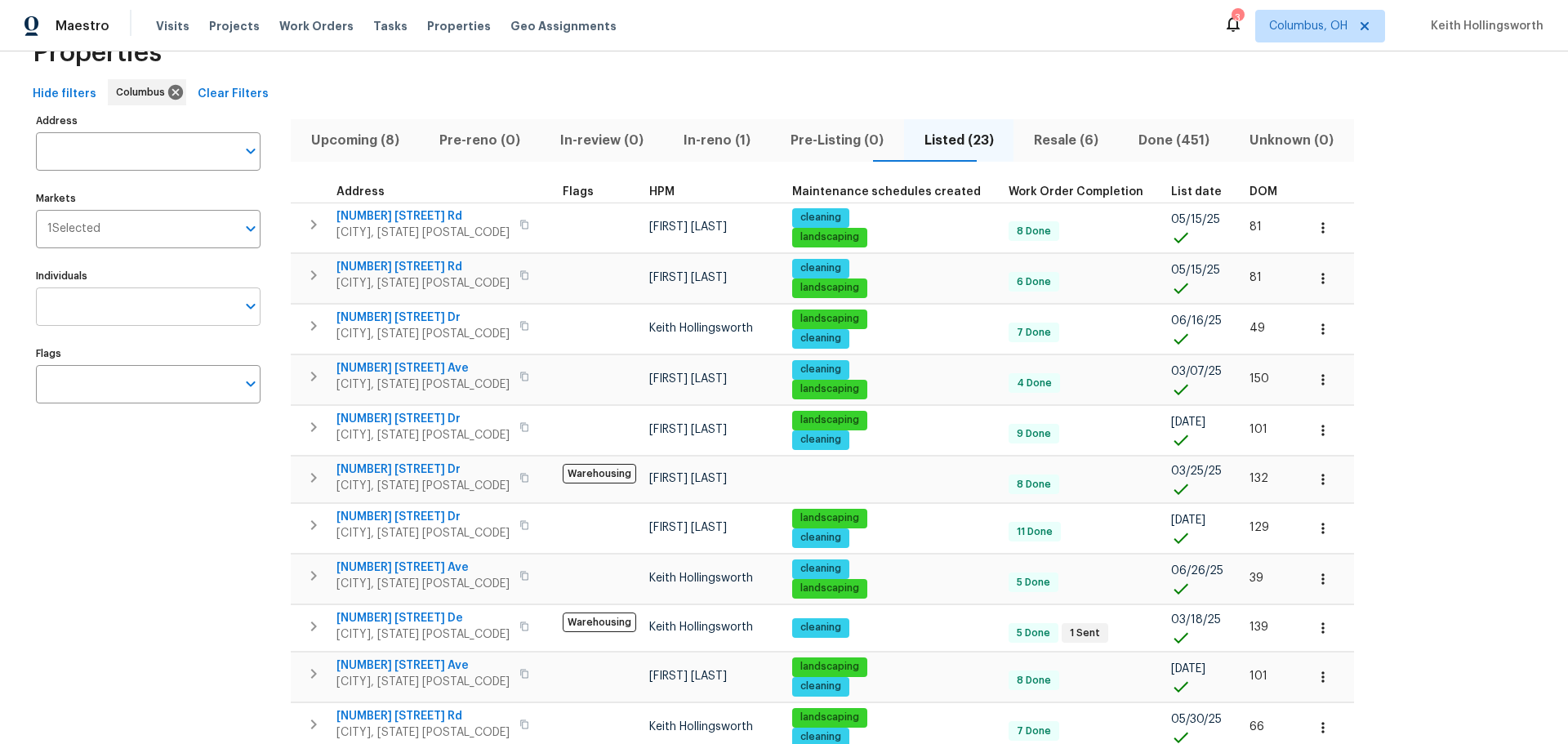scroll, scrollTop: 0, scrollLeft: 0, axis: both 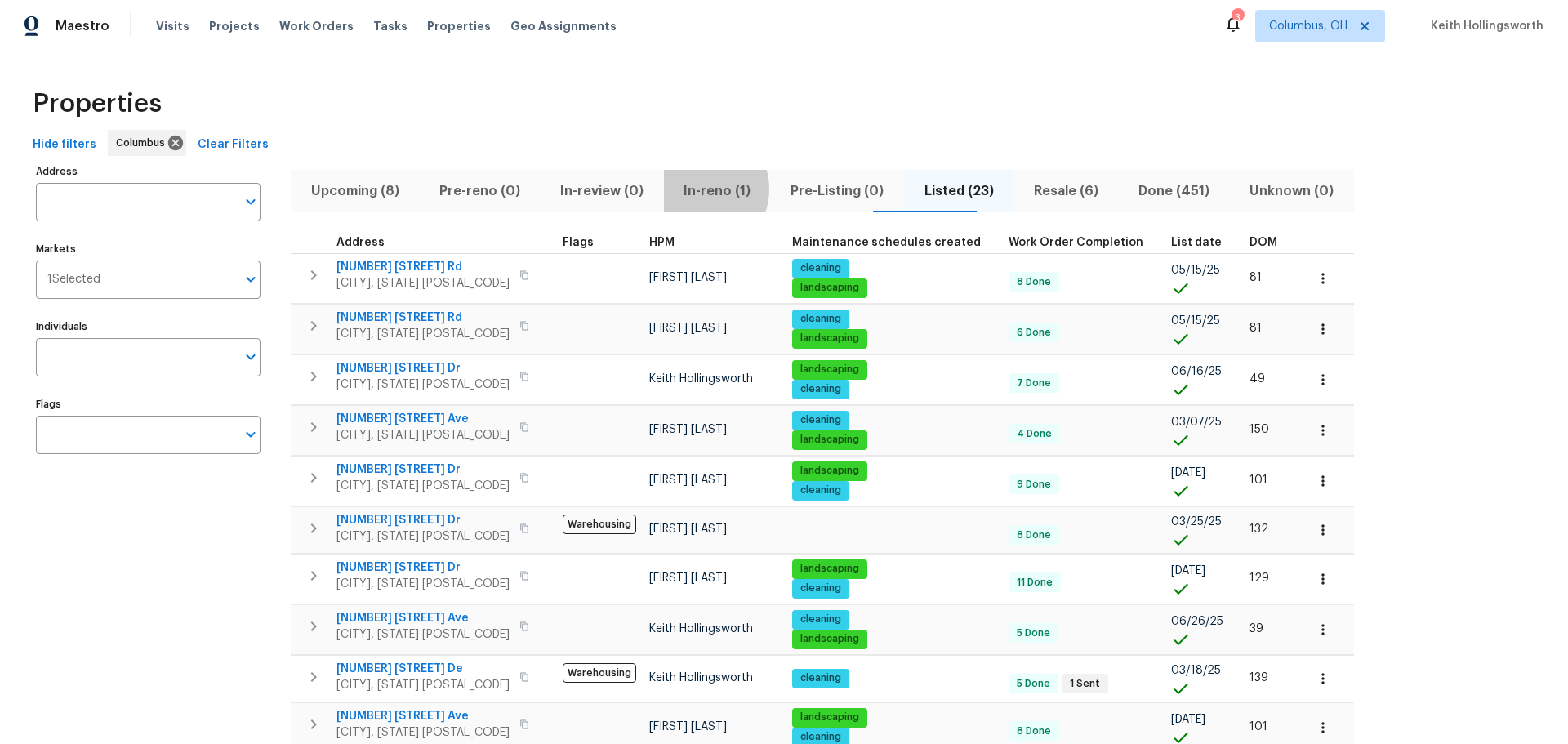click on "In-reno (1)" at bounding box center (717, 191) 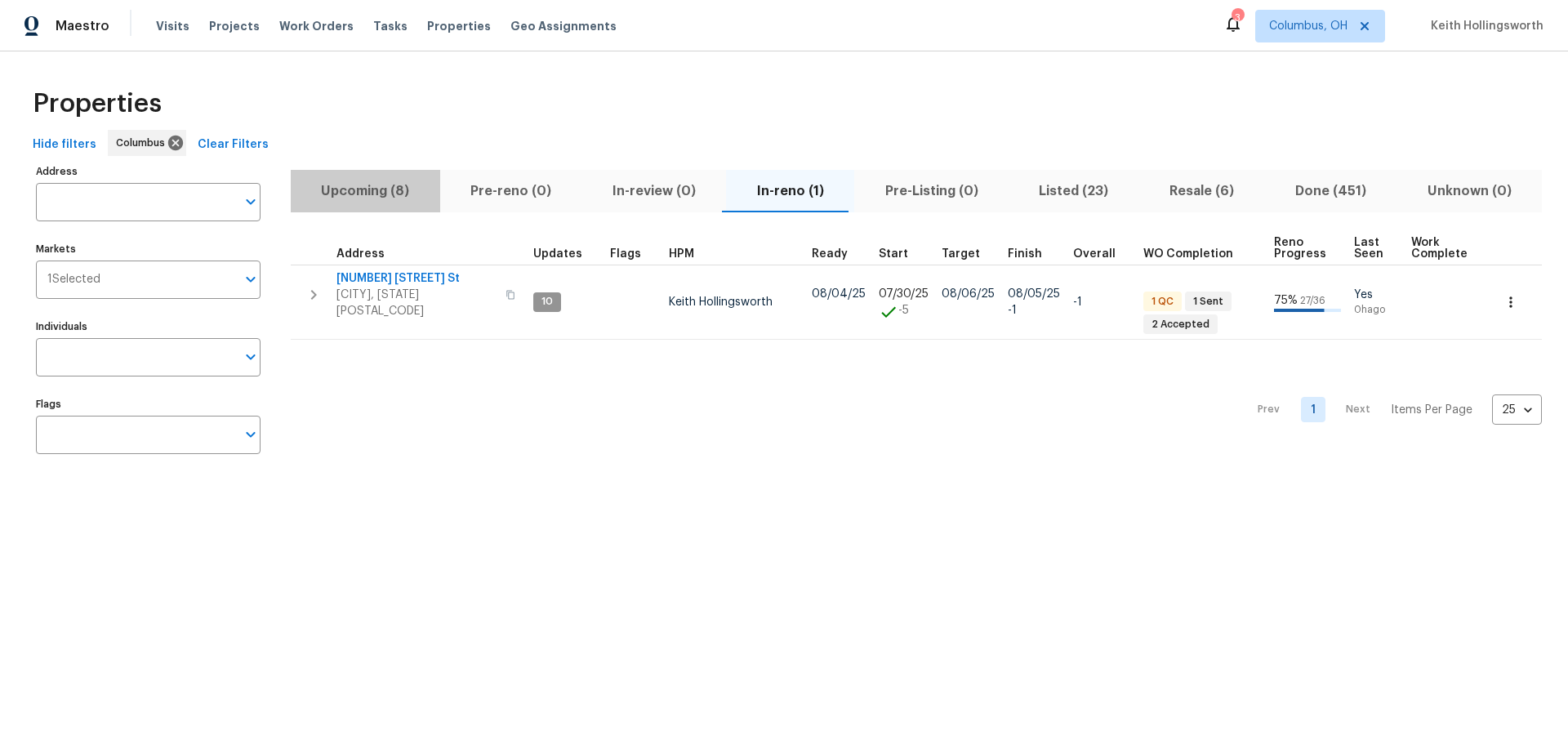 click on "Upcoming (8)" at bounding box center [365, 191] 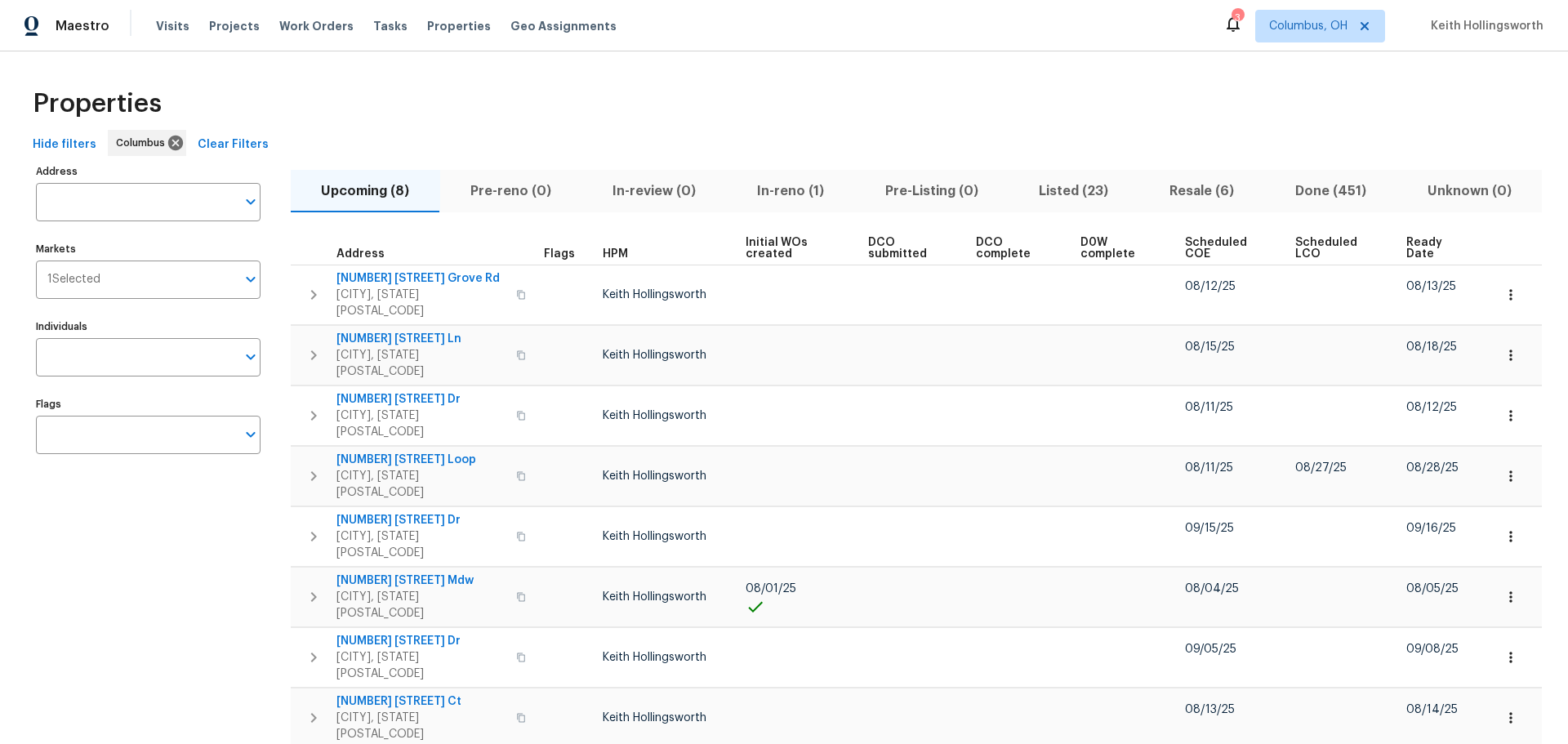 click on "Hide filters Columbus Clear Filters" at bounding box center [784, 145] 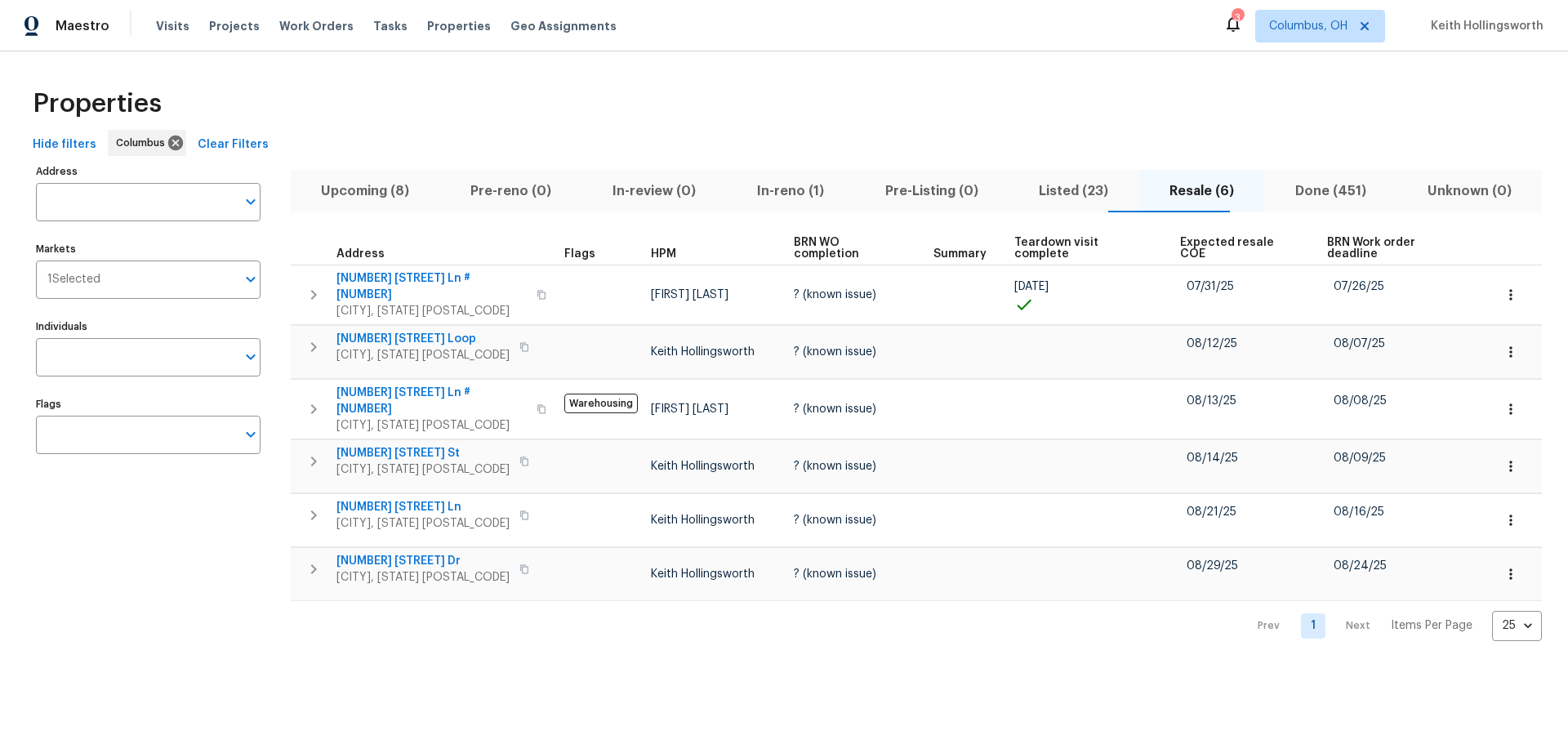 click on "Properties Hide filters Columbus Clear Filters Address Address Markets 1  Selected Markets Individuals Individuals Flags Flags Upcoming (8) Pre-reno (0) In-review (0) In-reno (1) Pre-Listing (0) Listed (23) Resale (6) Done (451) Unknown (0) Address Flags HPM BRN WO completion Summary Teardown visit complete Expected resale COE BRN Work order deadline 5002 Smoketalk Ln # 3 Westerville, OH 43081 Caleb McBride ? (known issue) 07/08/25 07/31/25 07/26/25 8665 Birch Brook Loop Pickerington, OH 43147 Keith Hollingsworth ? (known issue) 08/12/25 08/07/25 4788 Smoketalk Ln # 7 Westerville, OH 43081 Warehousing Caleb McBride ? (known issue) 08/13/25 08/08/25 6330 Pompano St Canal Winchester, OH 43110 Keith Hollingsworth ? (known issue) 08/14/25 08/09/25 3118 Legion Ln Columbus, OH 43232 Keith Hollingsworth ? (known issue) 08/21/25 08/16/25 200 Richards Dr Delaware, OH 43015 Keith Hollingsworth ? (known issue) 08/29/25 08/24/25 Prev 1 Next Items Per Page 25 25 ​" at bounding box center (784, 359) 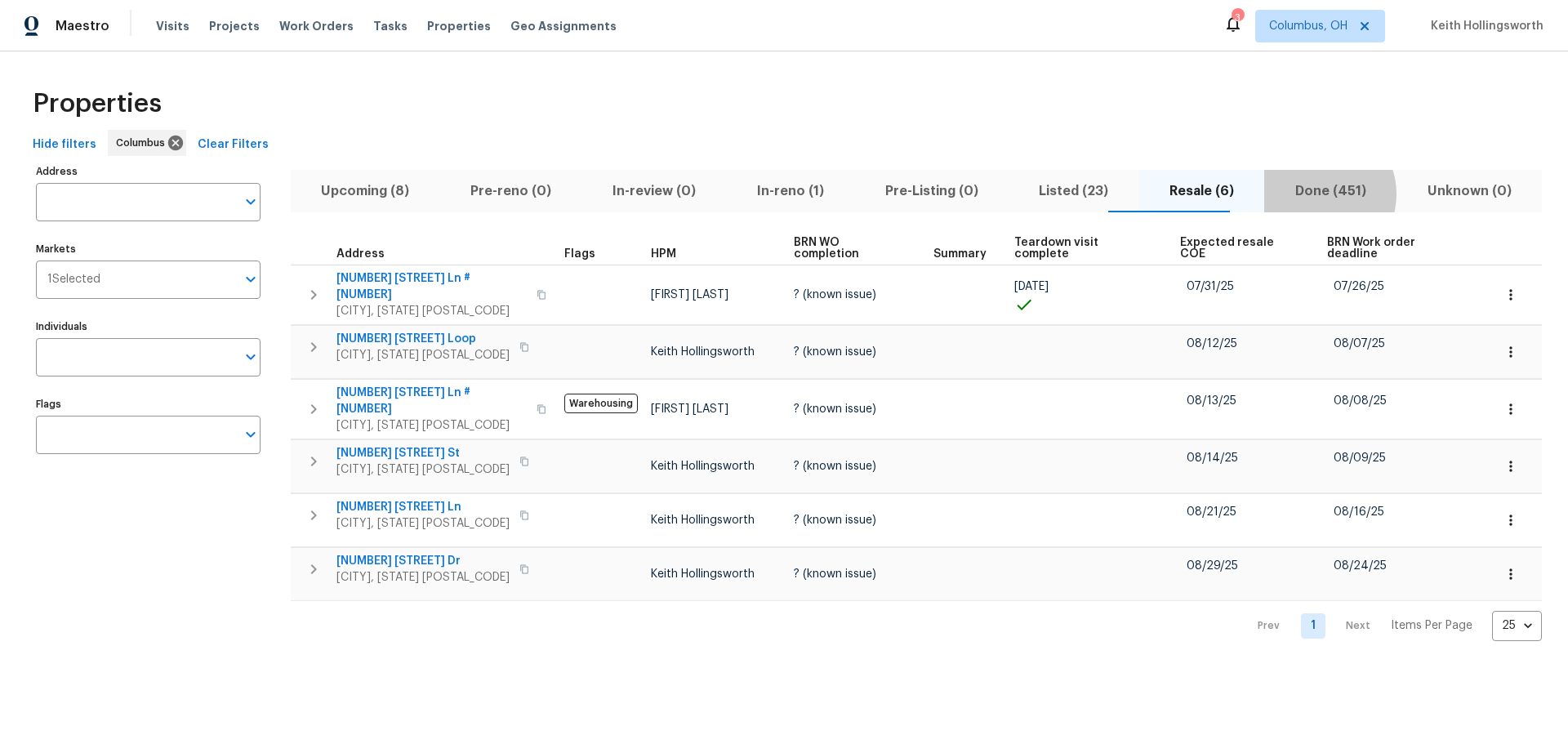 click on "Done (451)" at bounding box center (1330, 191) 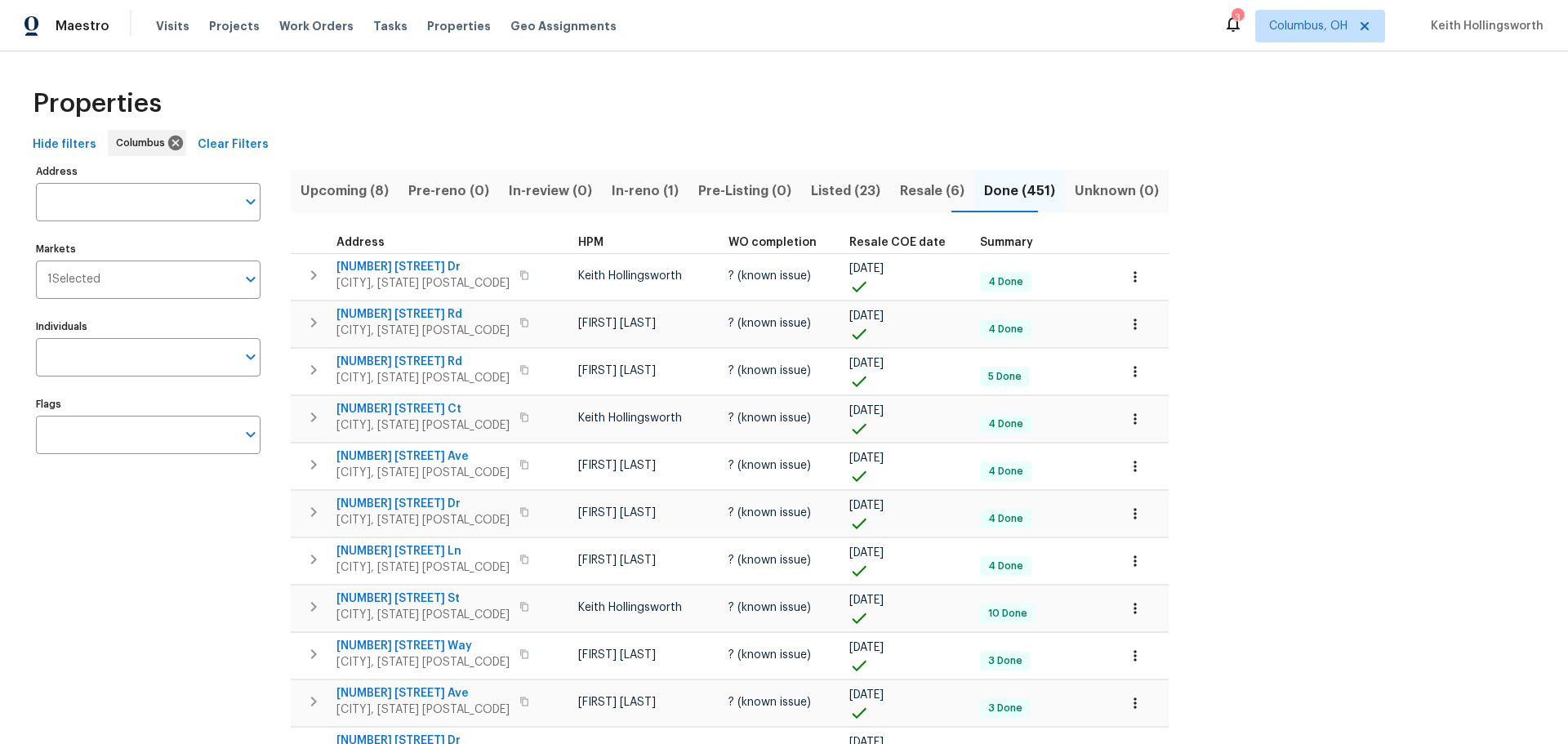 click on "In-reno (1)" at bounding box center [645, 191] 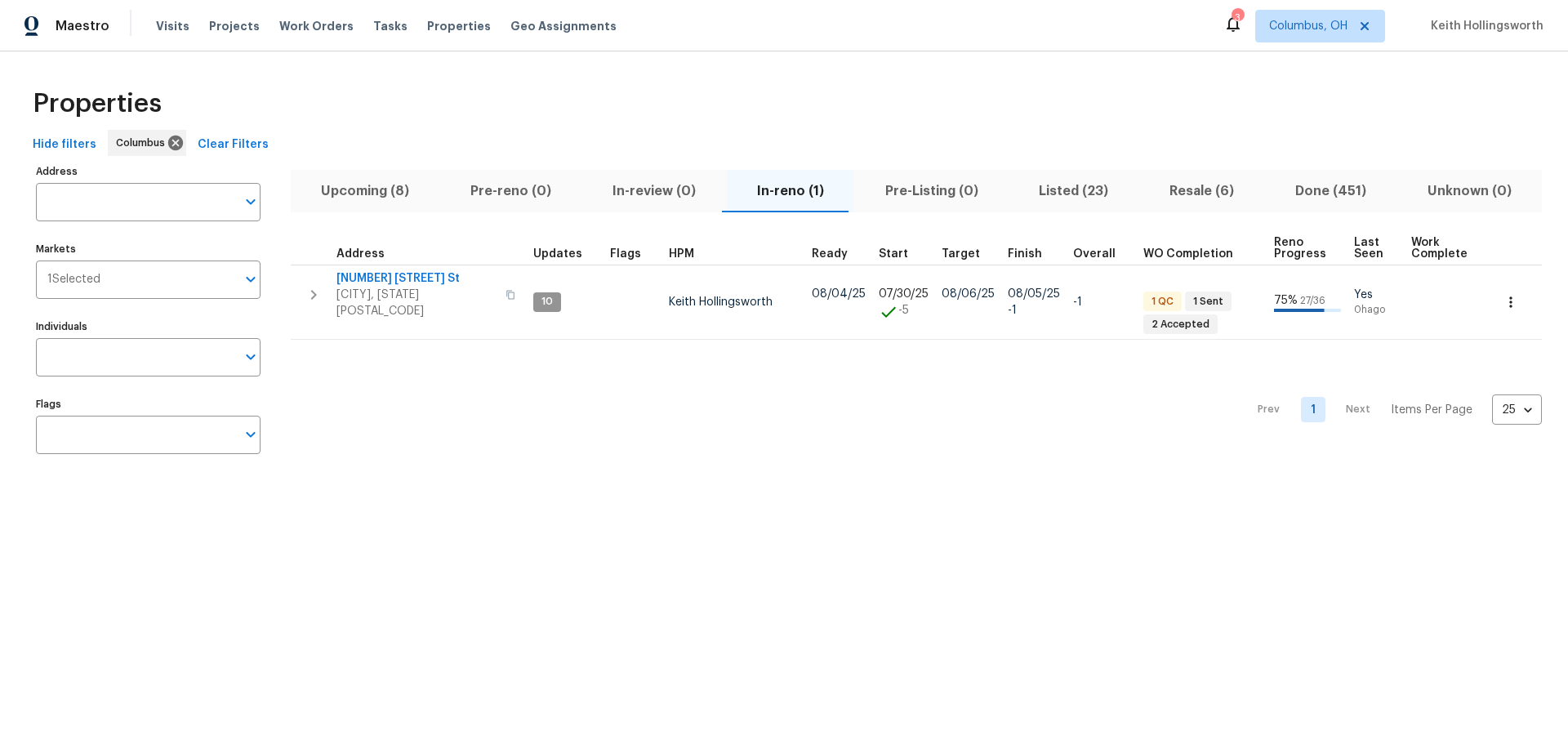 click on "Upcoming (8)" at bounding box center (365, 191) 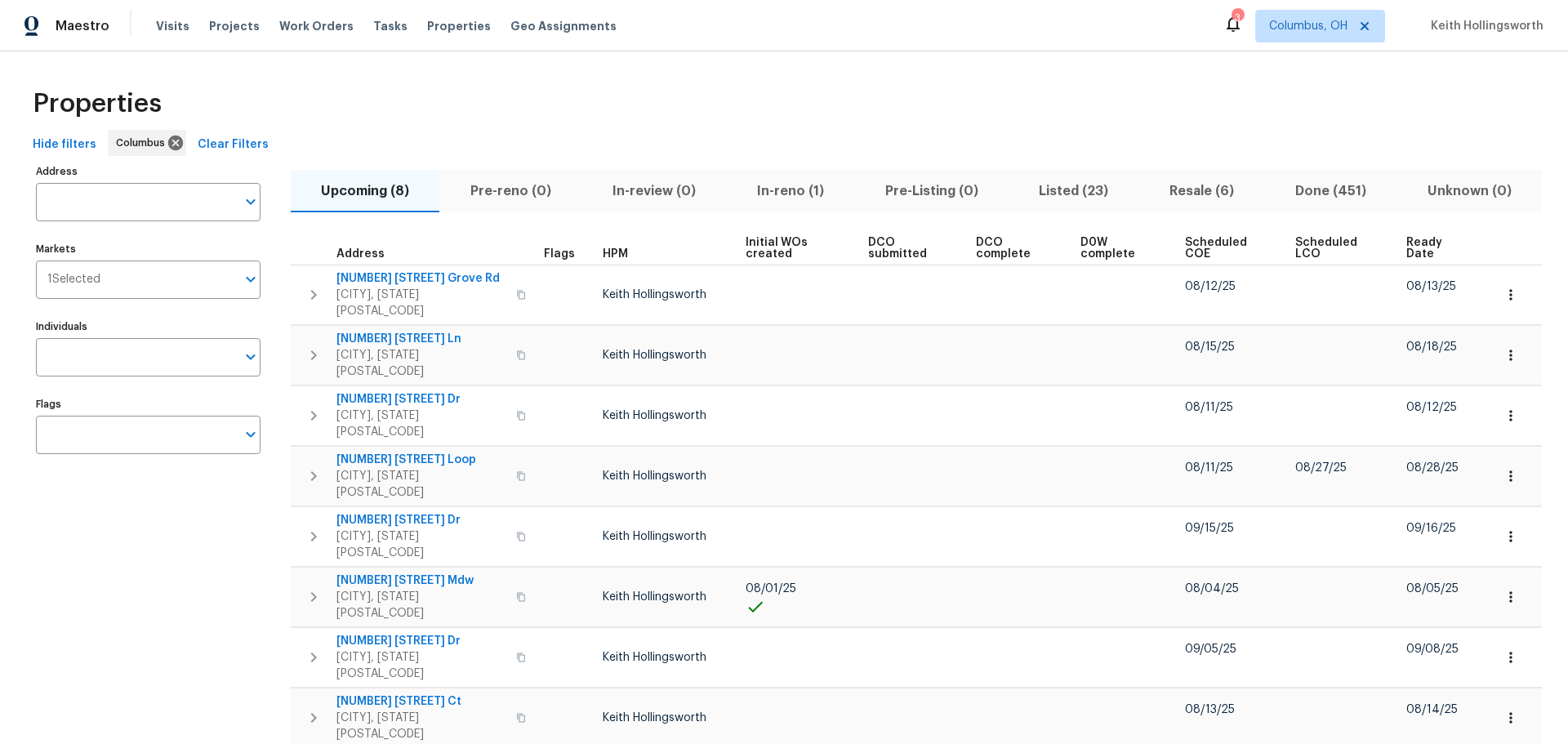 click on "Ready Date" at bounding box center (1436, 248) 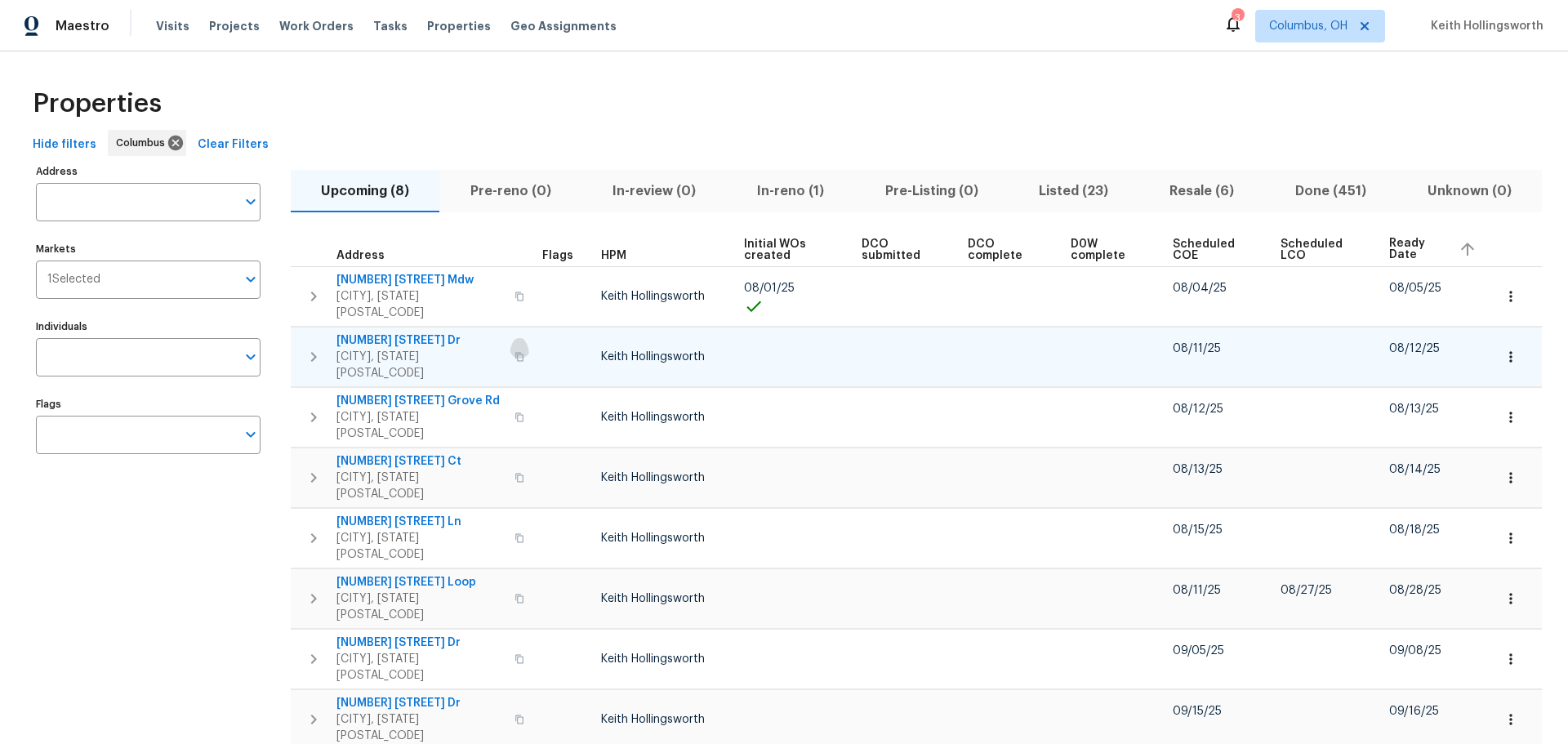 click 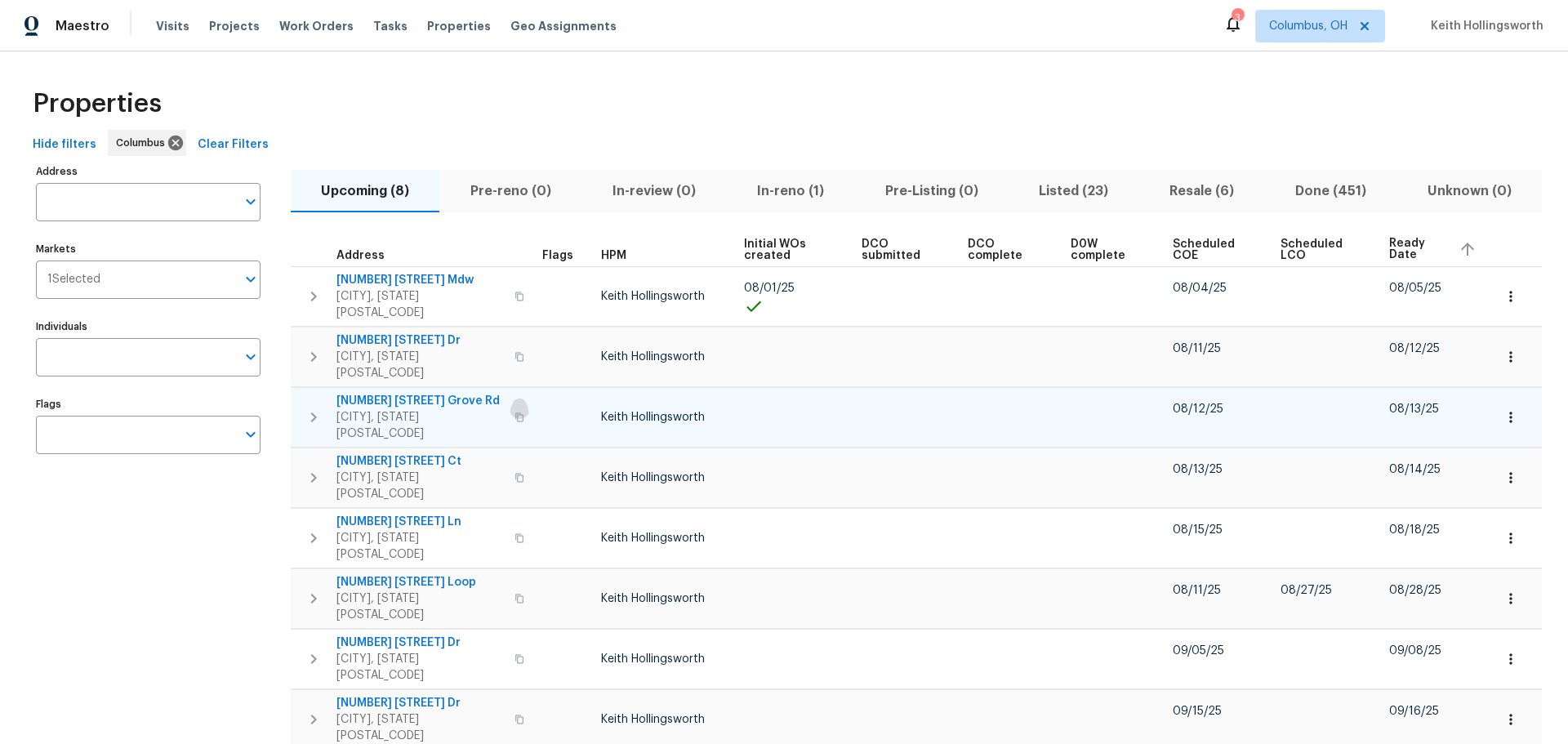 click 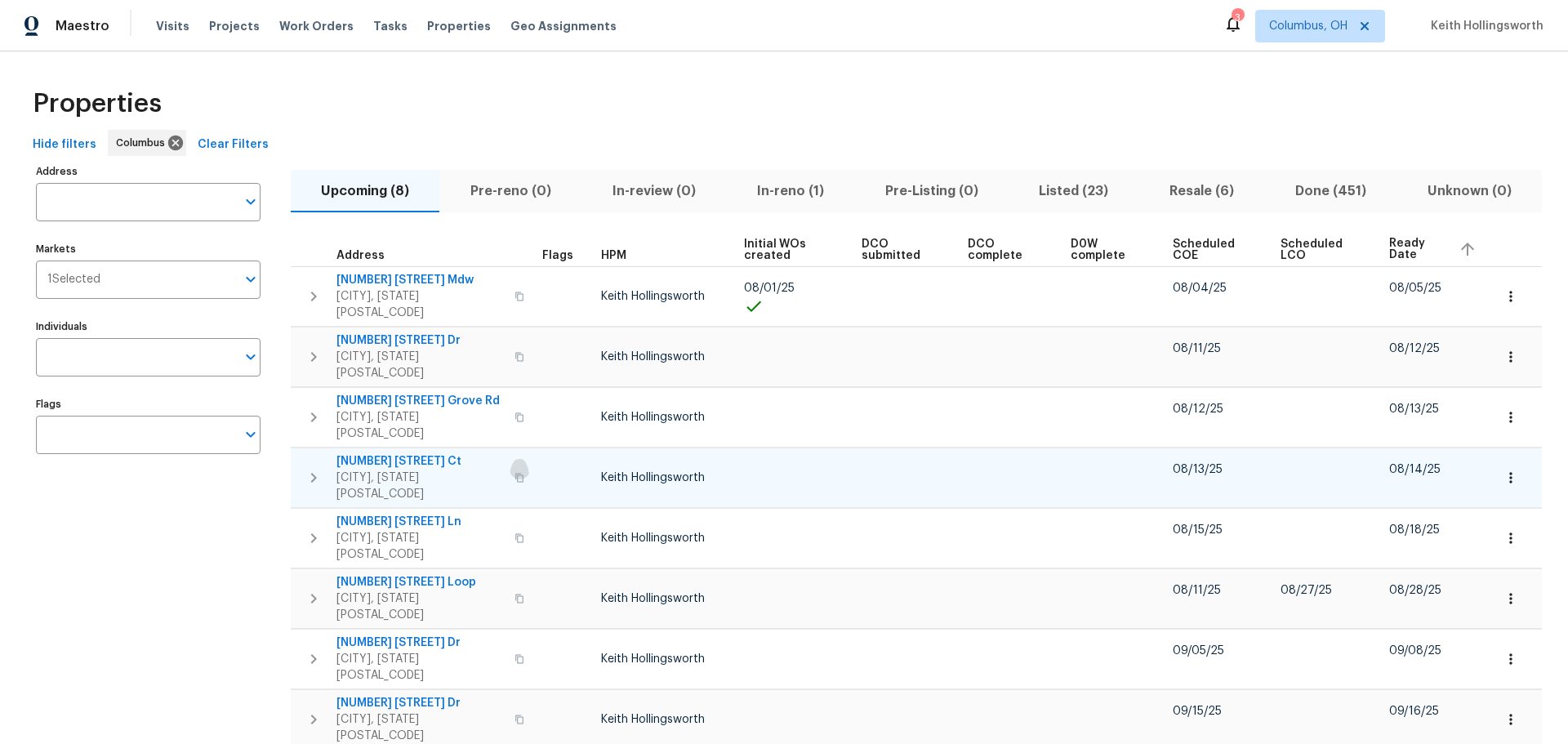 click 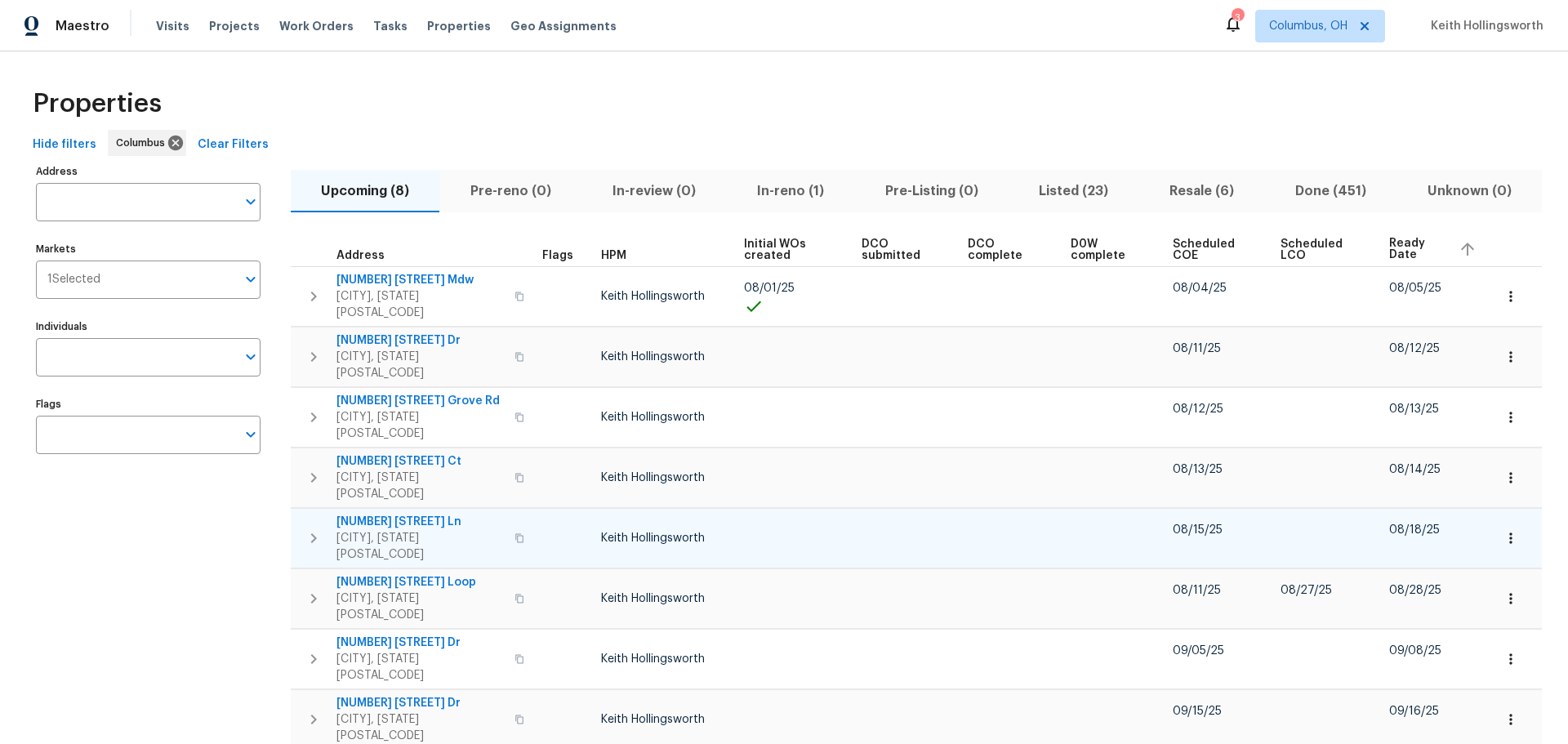 click 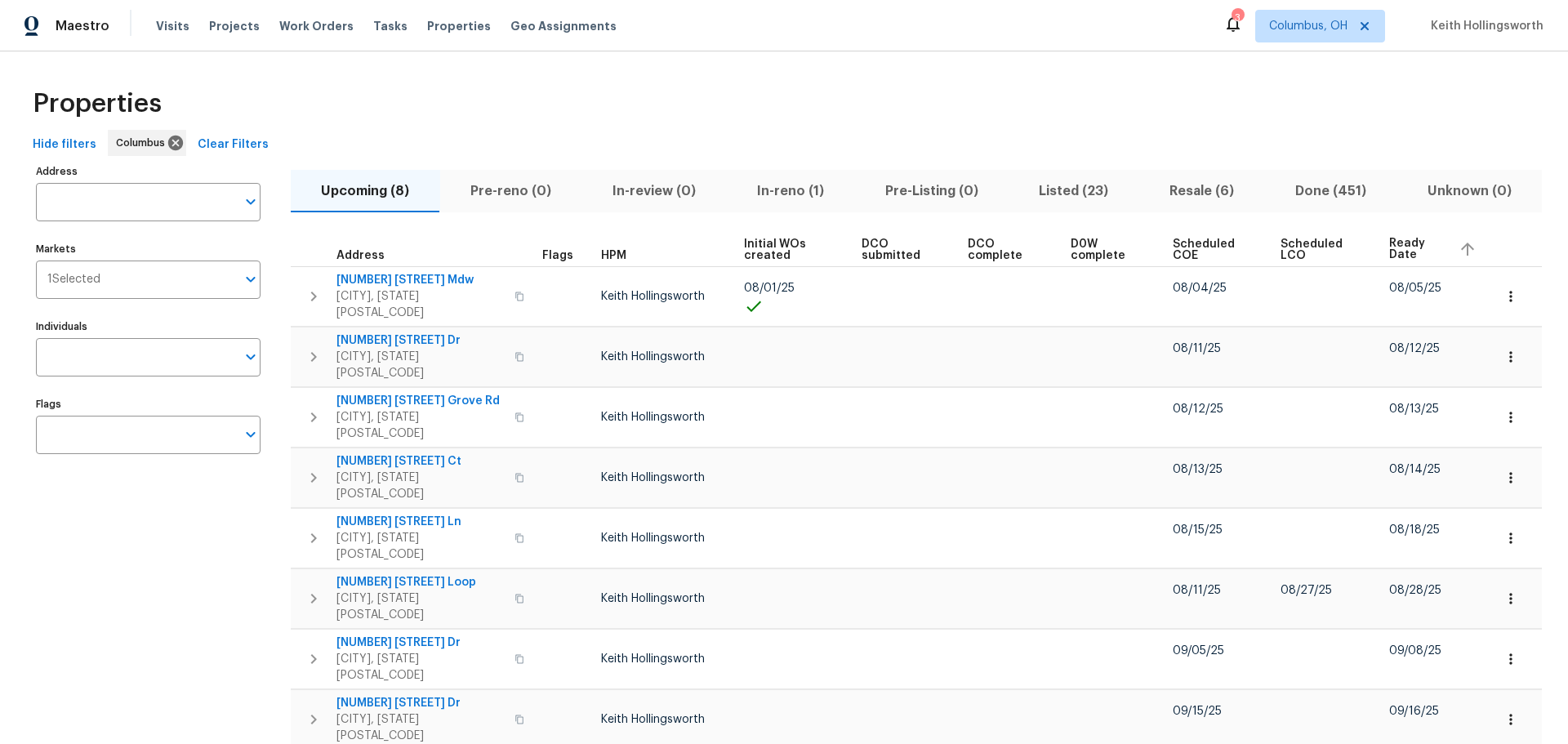 click on "Properties Hide filters Columbus Clear Filters Address Address Markets 1  Selected Markets Individuals Individuals Flags Flags Upcoming (8) Pre-reno (0) In-review (0) In-reno (1) Pre-Listing (0) Listed (23) Resale (6) Done (451) Unknown (0) Address Flags HPM Initial WOs created DCO submitted DCO complete D0W complete Scheduled COE Scheduled LCO Ready Date 4953 Albany Mdw Westerville, OH 43081 Keith Hollingsworth 08/01/25 08/04/25 08/05/25 3471 Marlin Dr Columbus, OH 43232 Keith Hollingsworth 08/11/25 08/12/25 695 Hennigans Grove Rd Grove City, OH 43123 Keith Hollingsworth 08/12/25 08/13/25 5365 Sherry Ct Columbus, OH 43232 Keith Hollingsworth 08/13/25 08/14/25 2698 Moonlight Ln Columbus, OH 43207 Keith Hollingsworth 08/15/25 08/18/25 6403 Riverview Loop Grove City, OH 43123 Keith Hollingsworth 08/11/25 08/27/25 08/28/25 4296 Oakwind Dr Columbus, OH 43207 Keith Hollingsworth 09/05/25 09/08/25 7817 Birch Creek Dr Blacklick, OH 43004 Keith Hollingsworth 09/15/25 09/16/25 Prev 1 Next Items Per Page 25 25 ​" at bounding box center [784, 434] 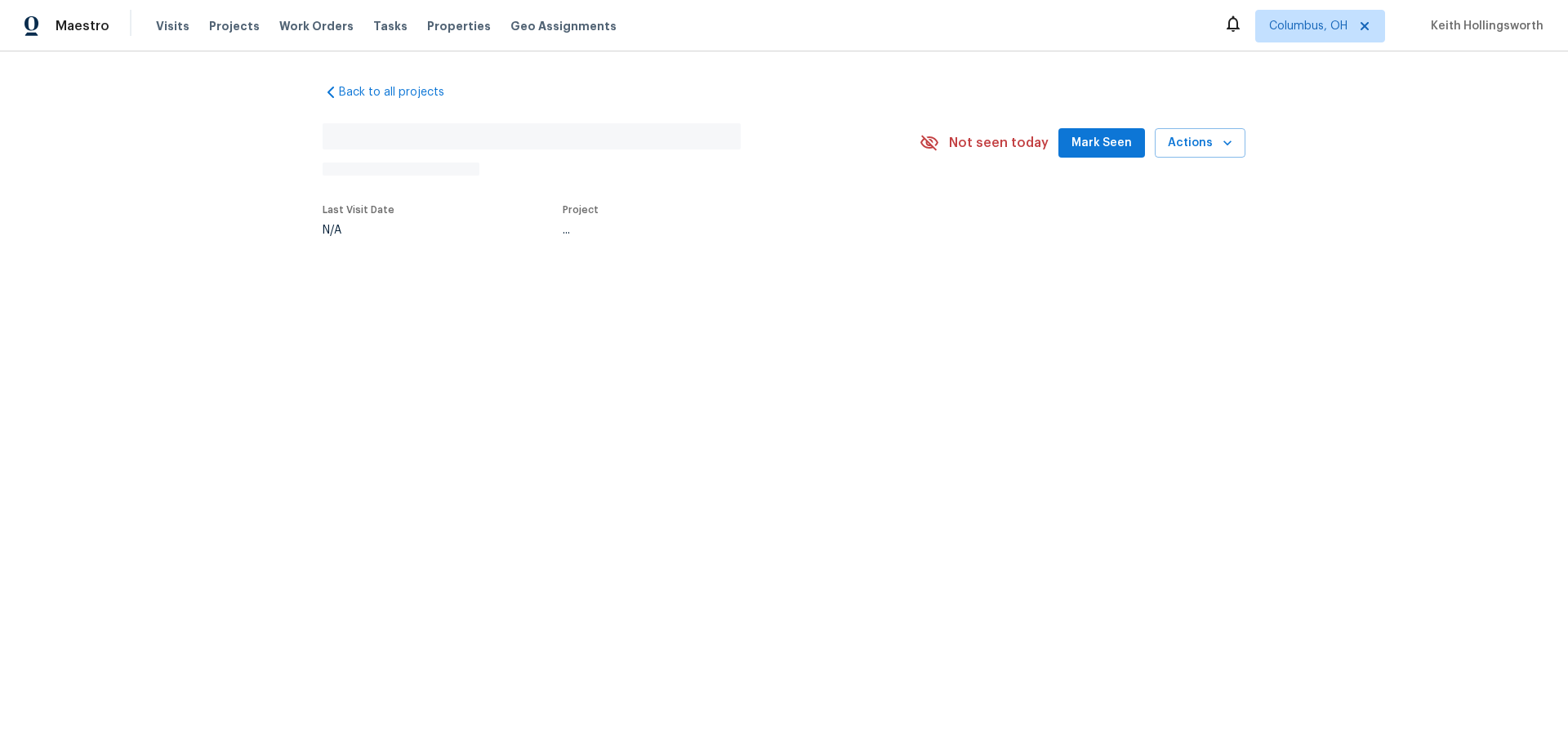 scroll, scrollTop: 0, scrollLeft: 0, axis: both 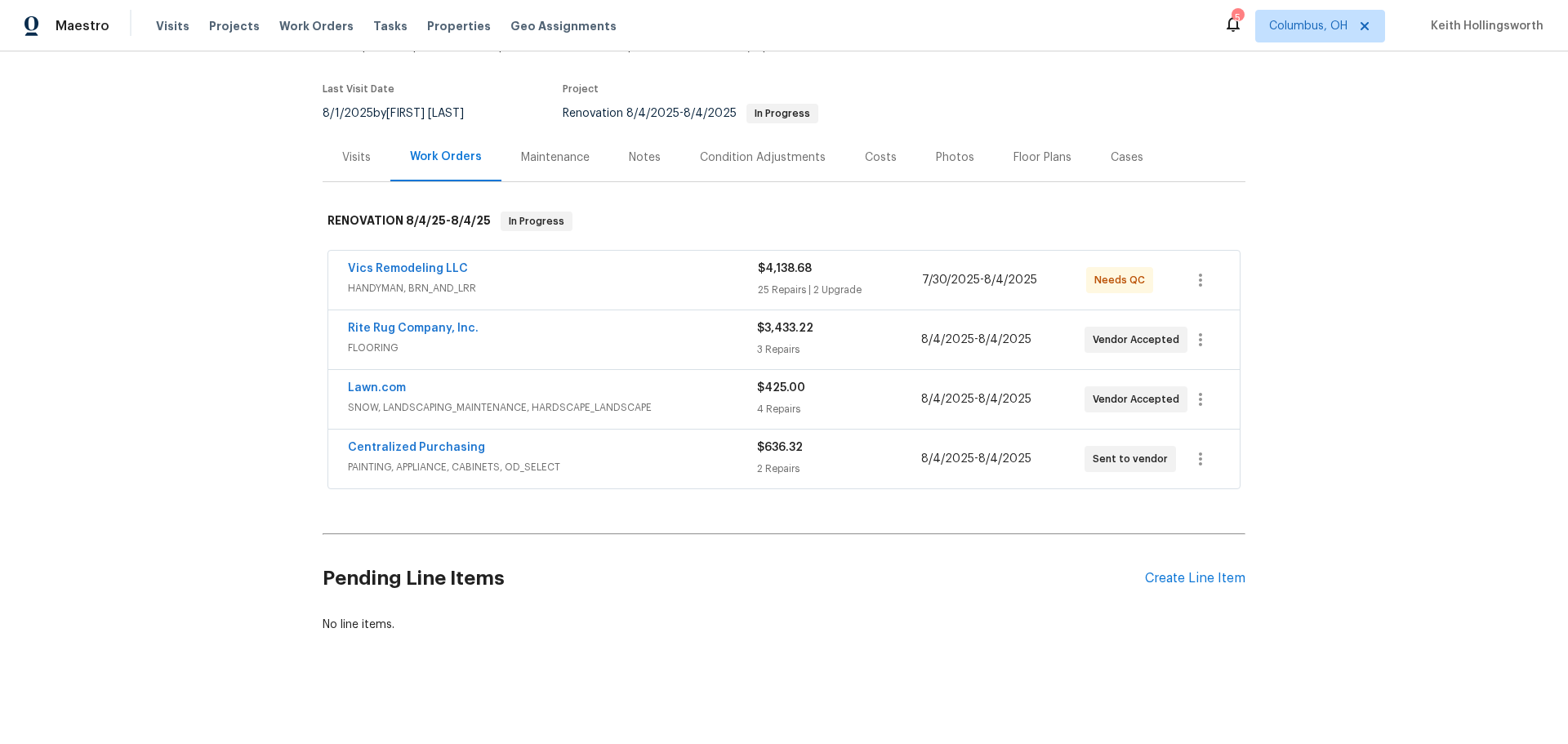 click on "Back to all projects 51 Reid St, Delaware, OH 43015 3 Beds | 2 Baths | Total: 1296 ft² | Above Grade: 1296 ft² | Basement Finished: N/A | 2003 Seen today Actions Last Visit Date 8/1/2025  by  Dennis Neuhardt   Project Renovation   8/4/2025  -  8/4/2025 In Progress Visits Work Orders Maintenance Notes Condition Adjustments Costs Photos Floor Plans Cases RENOVATION   8/4/25  -  8/4/25 In Progress Vics Remodeling LLC HANDYMAN, BRN_AND_LRR $4,138.68 25 Repairs | 2 Upgrade 7/30/2025  -  8/4/2025 Needs QC Rite Rug Company, Inc. FLOORING $3,433.22 3 Repairs 8/4/2025  -  8/4/2025 Vendor Accepted Lawn.com SNOW, LANDSCAPING_MAINTENANCE, HARDSCAPE_LANDSCAPE $425.00 4 Repairs 8/4/2025  -  8/4/2025 Vendor Accepted Centralized Purchasing PAINTING, APPLIANCE, CABINETS, OD_SELECT $636.32 2 Repairs 8/4/2025  -  8/4/2025 Sent to vendor Pending Line Items Create Line Item No line items." at bounding box center [784, 398] 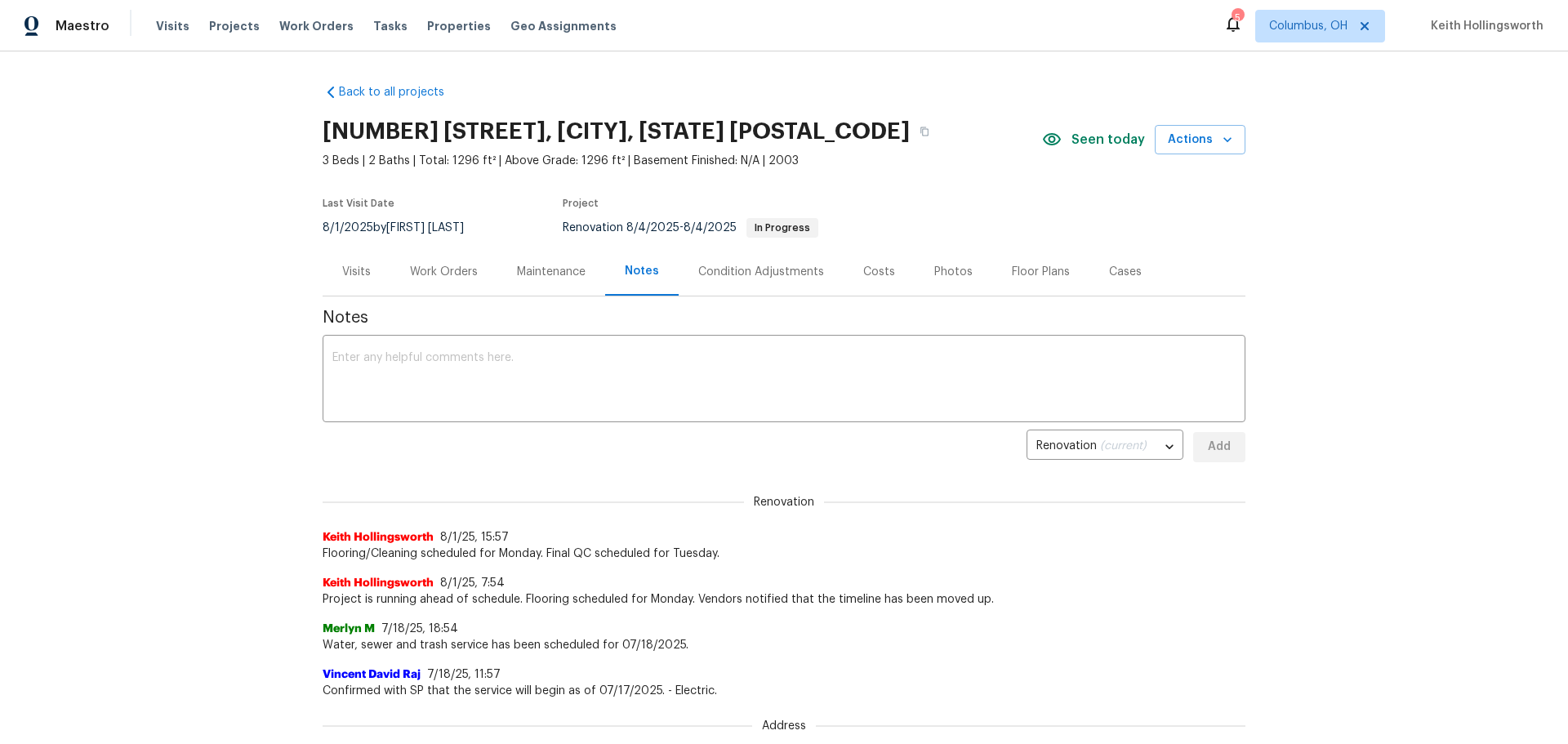 click on "Visits" at bounding box center [356, 272] 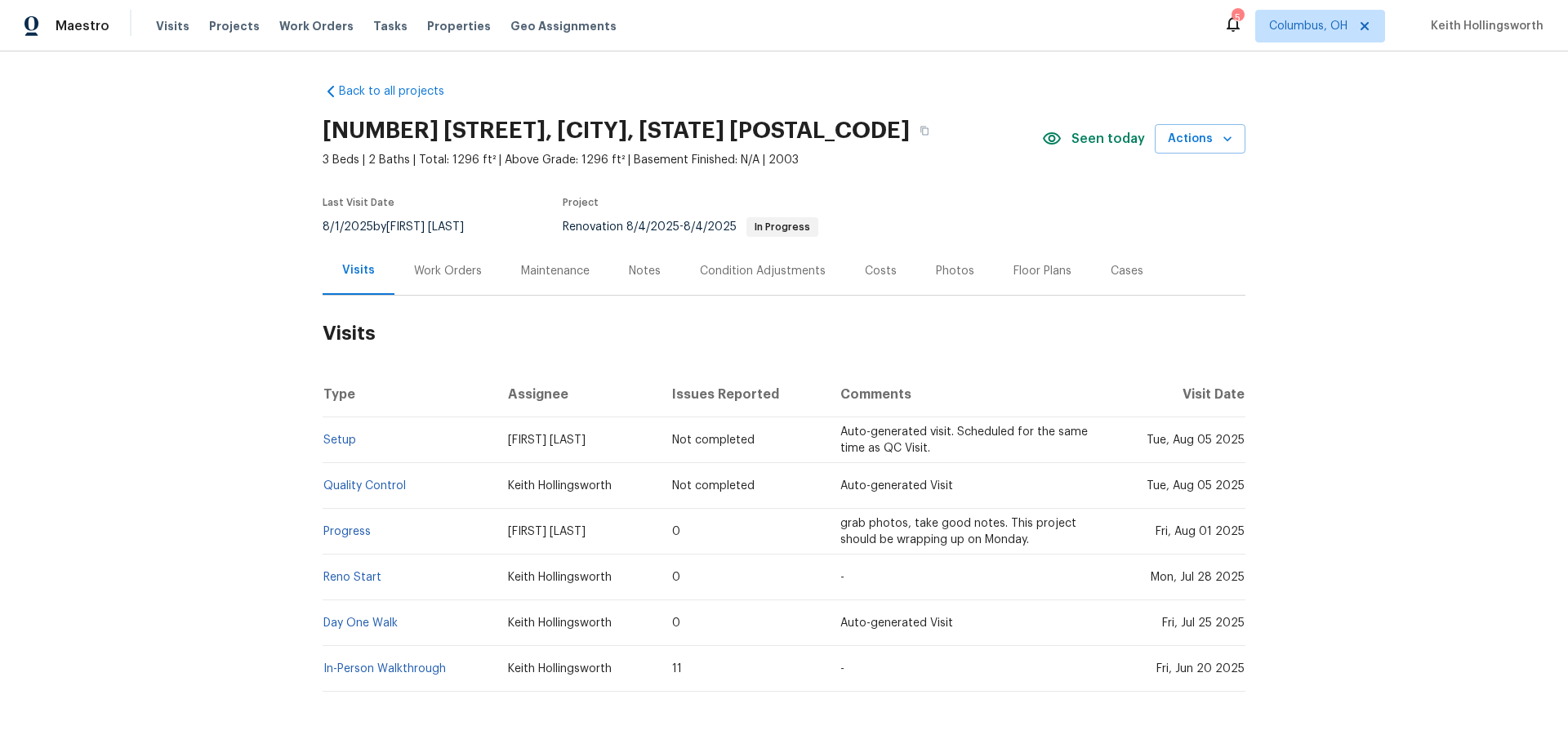 scroll, scrollTop: 1, scrollLeft: 0, axis: vertical 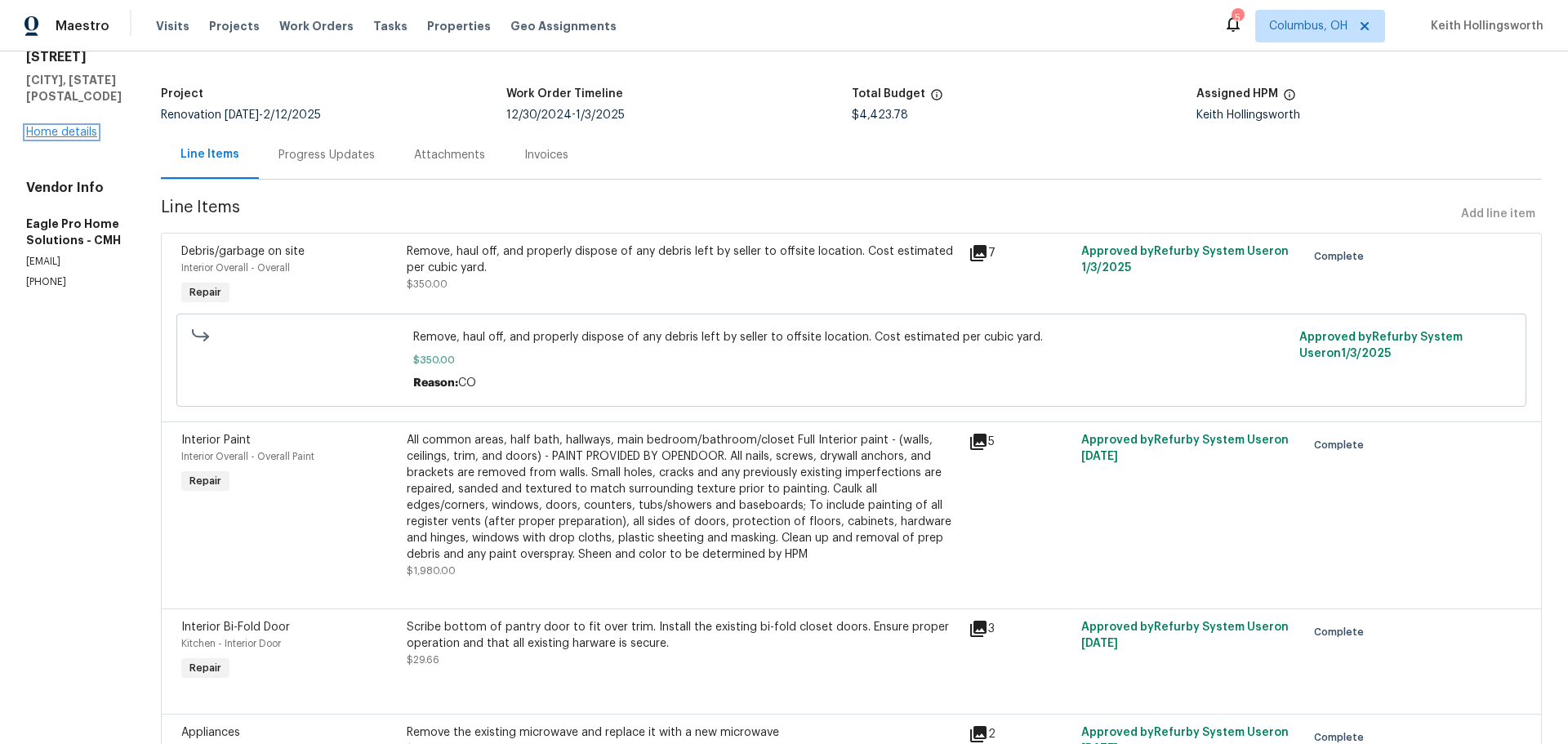 click on "Home details" at bounding box center (61, 132) 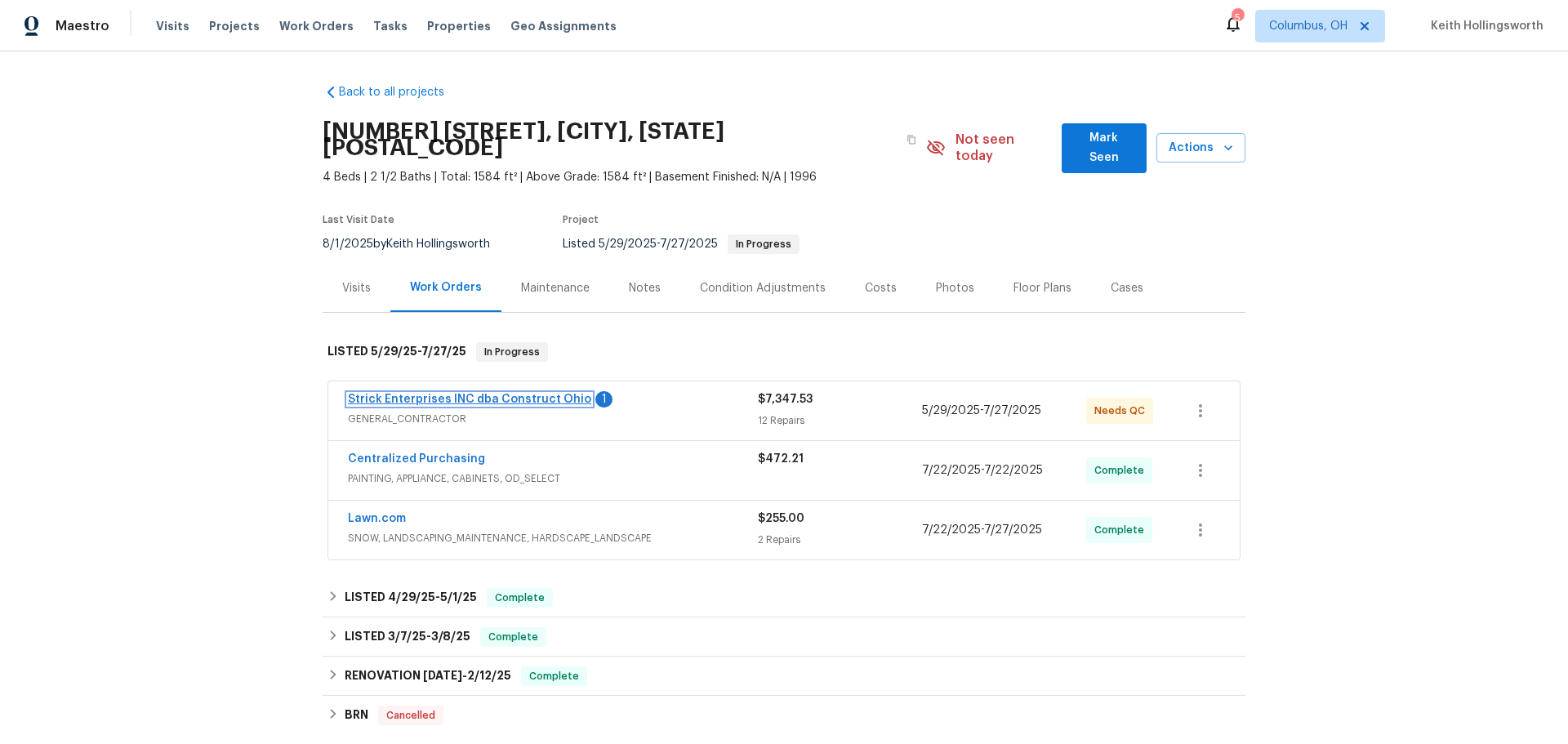click on "Strick Enterprises INC dba Construct Ohio" at bounding box center [470, 399] 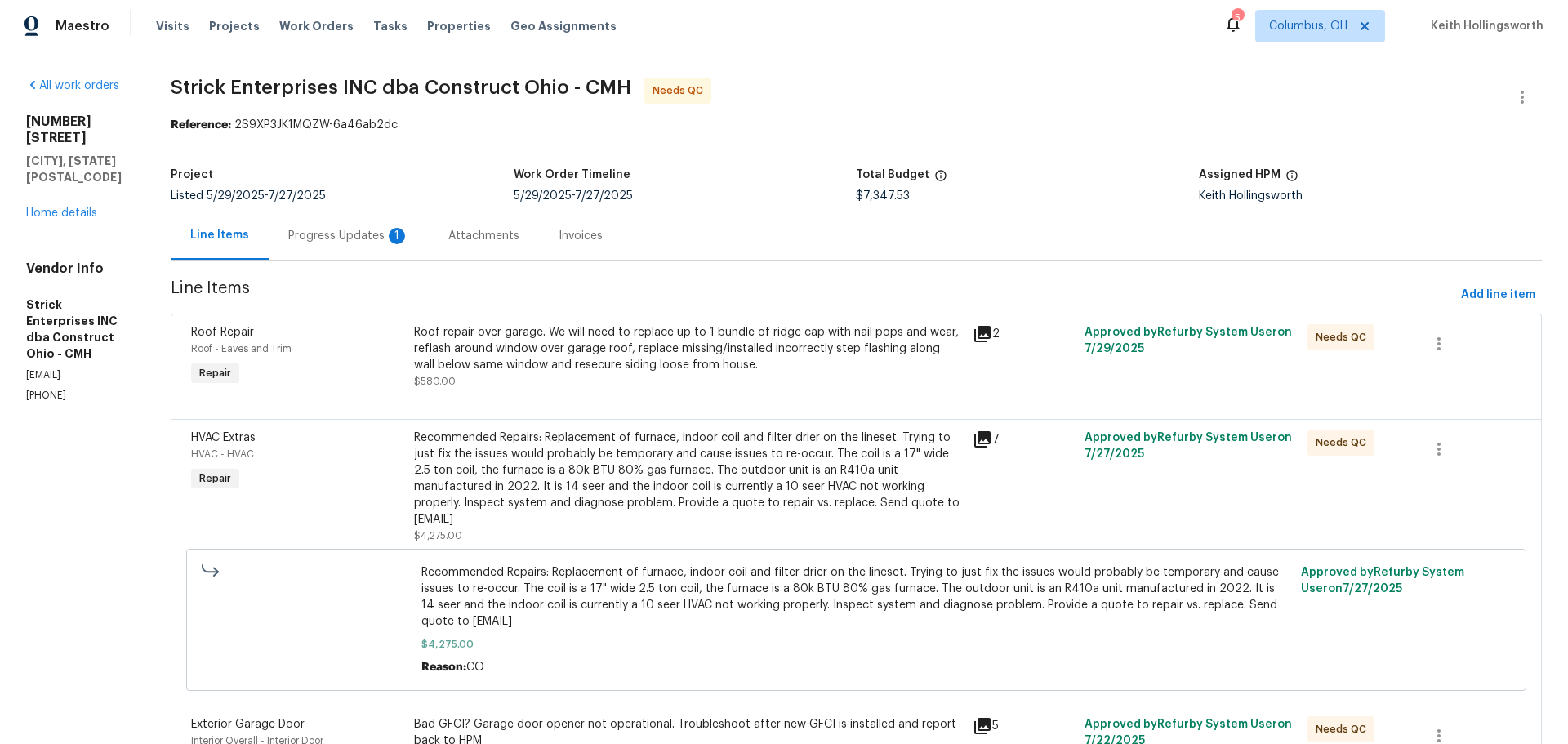 click on "Roof repair over garage.
We will need to replace up to 1 bundle of ridge cap with nail pops and wear, reflash around window over garage roof, replace missing/installed incorrectly step flashing along wall below same window and resecure siding loose from house." at bounding box center (688, 349) 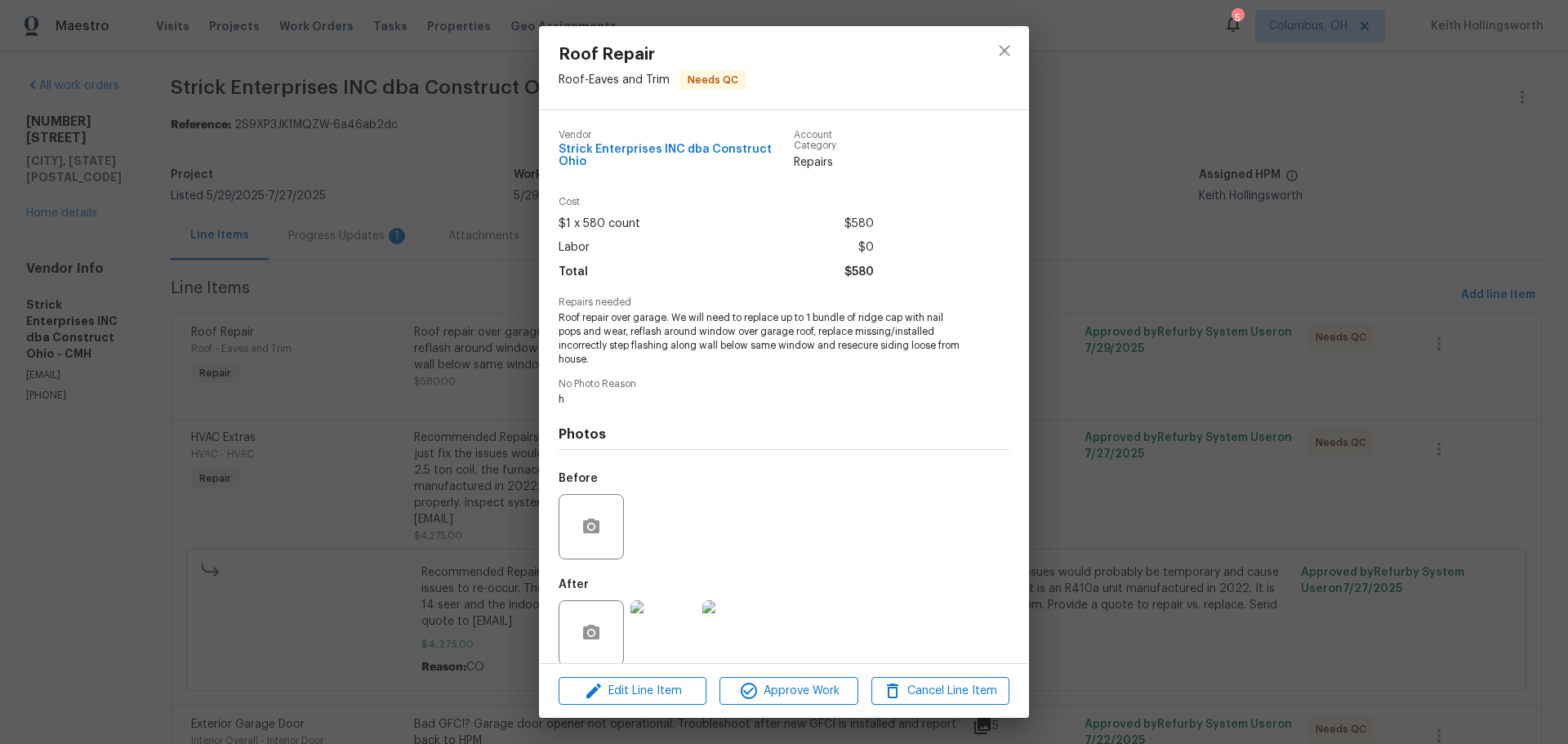 click on "Roof Repair Roof  -  Eaves and Trim Needs QC Vendor Strick Enterprises INC dba Construct Ohio Account Category Repairs Cost $1 x 580 count $580 Labor $0 Total $580 Repairs needed Roof repair over garage.
We will need to replace up to 1 bundle of ridge cap with nail pops and wear, reflash around window over garage roof, replace missing/installed incorrectly step flashing along wall below same window and resecure siding loose from house. No Photo Reason h Photos Before After  Edit Line Item  Approve Work  Cancel Line Item" at bounding box center (784, 372) 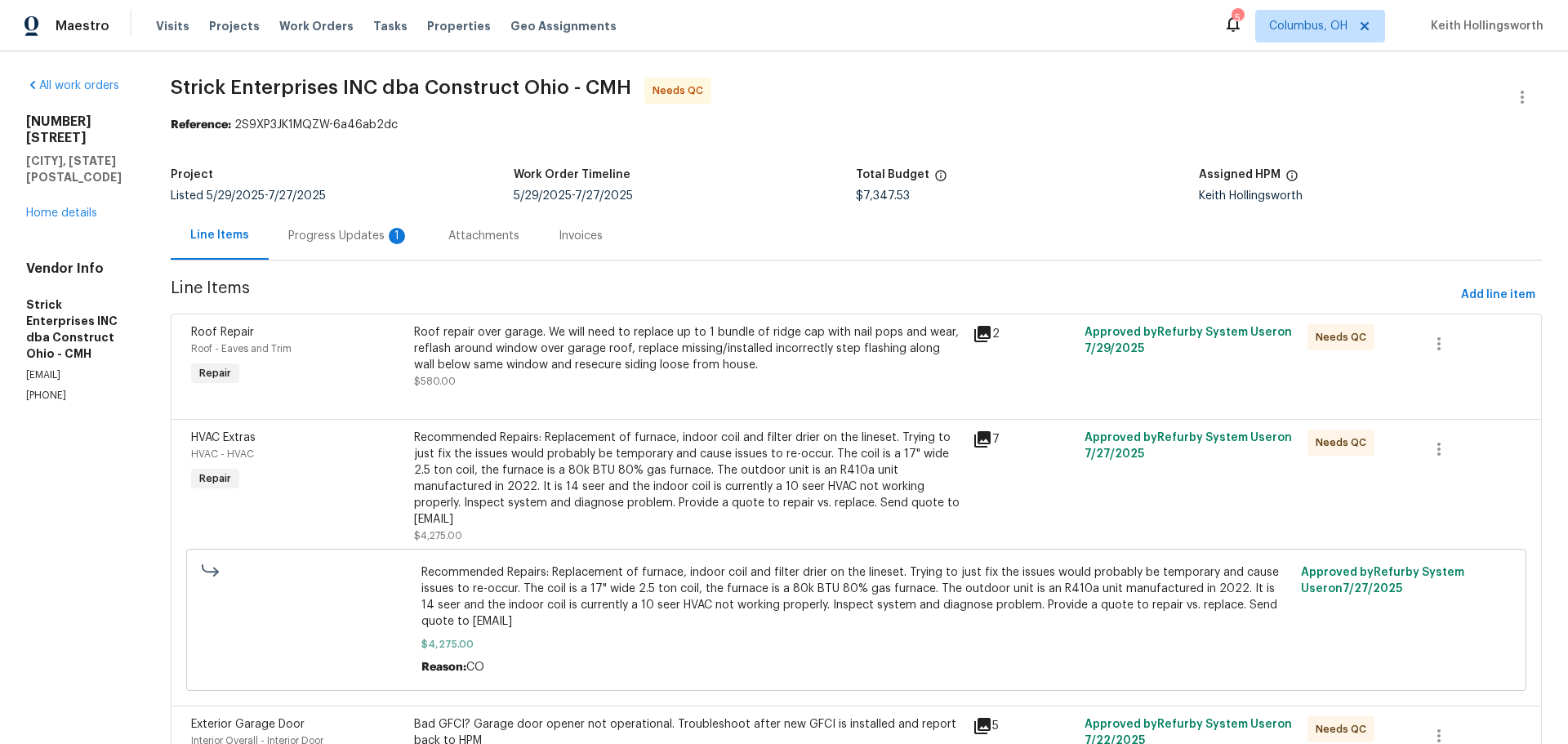 click on "Progress Updates 1" at bounding box center [349, 236] 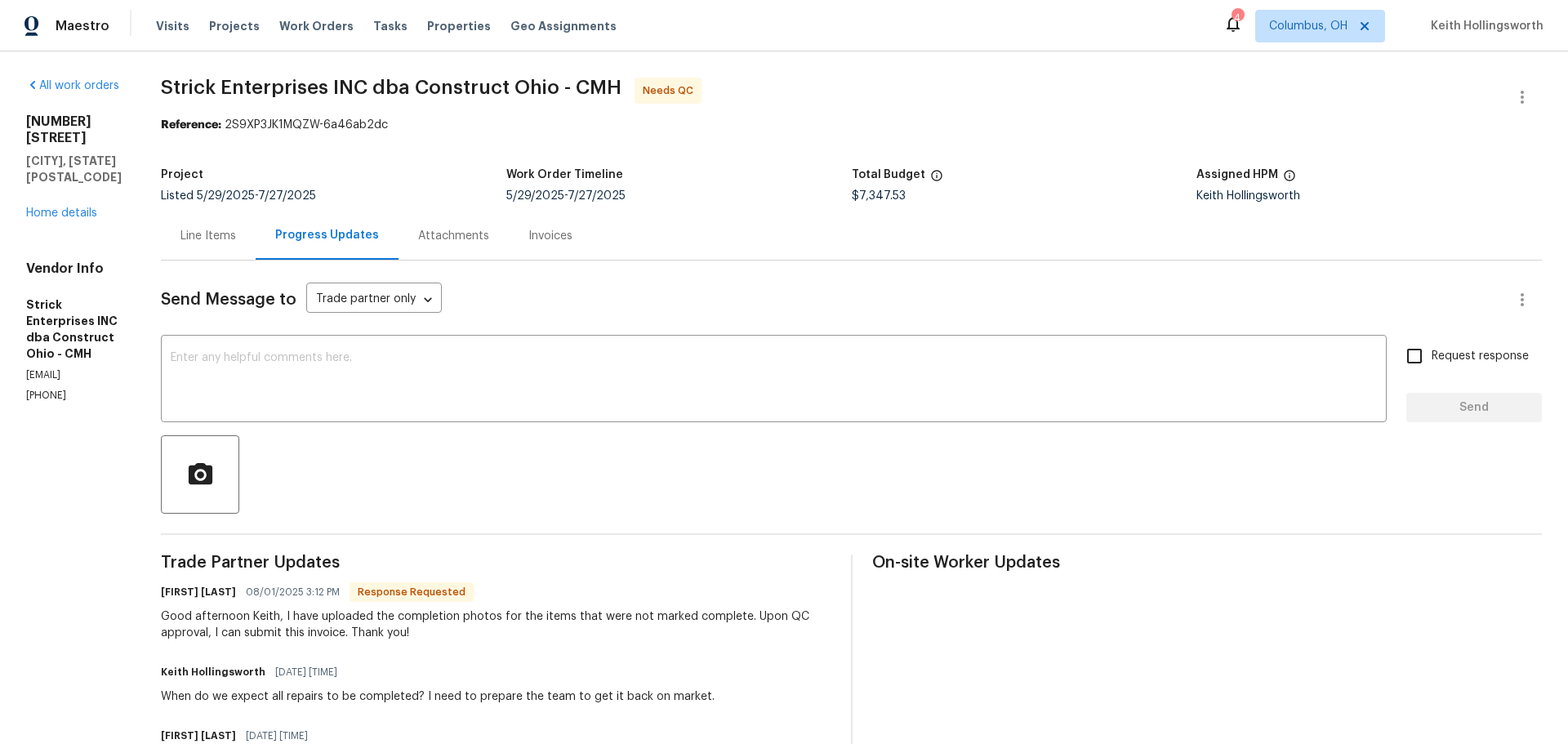 click on "Line Items" at bounding box center [208, 235] 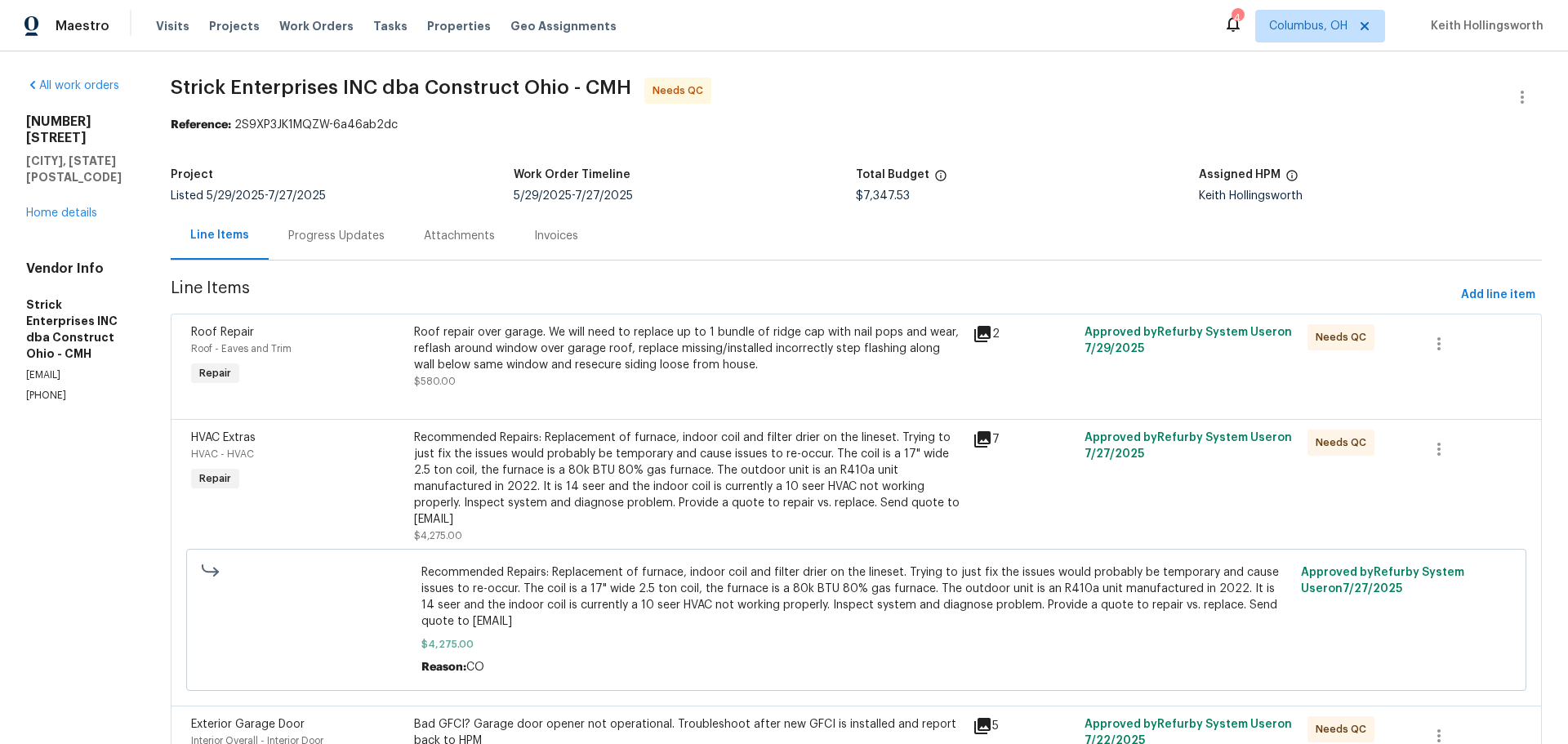 click on "Roof repair over garage.
We will need to replace up to 1 bundle of ridge cap with nail pops and wear, reflash around window over garage roof, replace missing/installed incorrectly step flashing along wall below same window and resecure siding loose from house. $580.00" at bounding box center (688, 357) 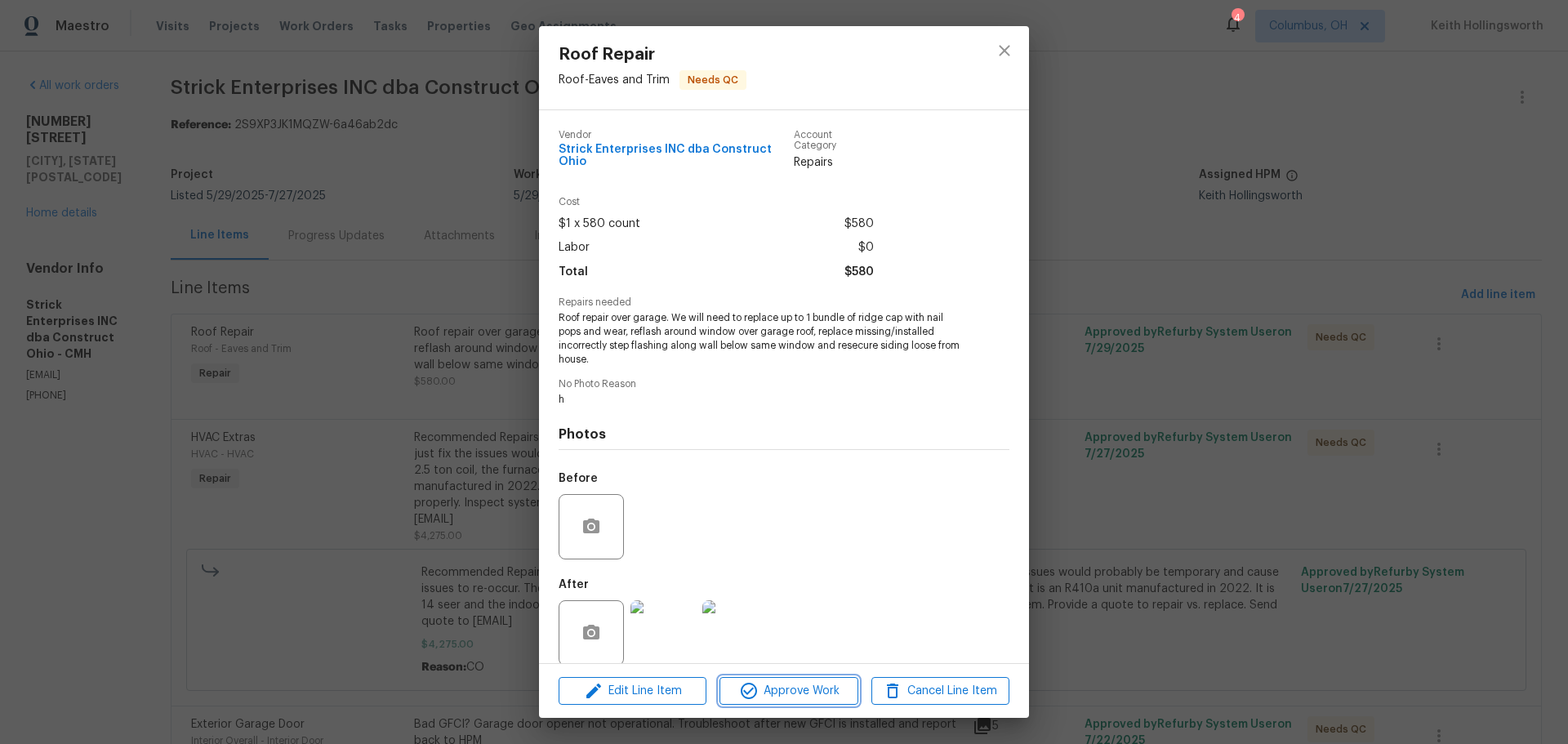 click on "Approve Work" at bounding box center (788, 691) 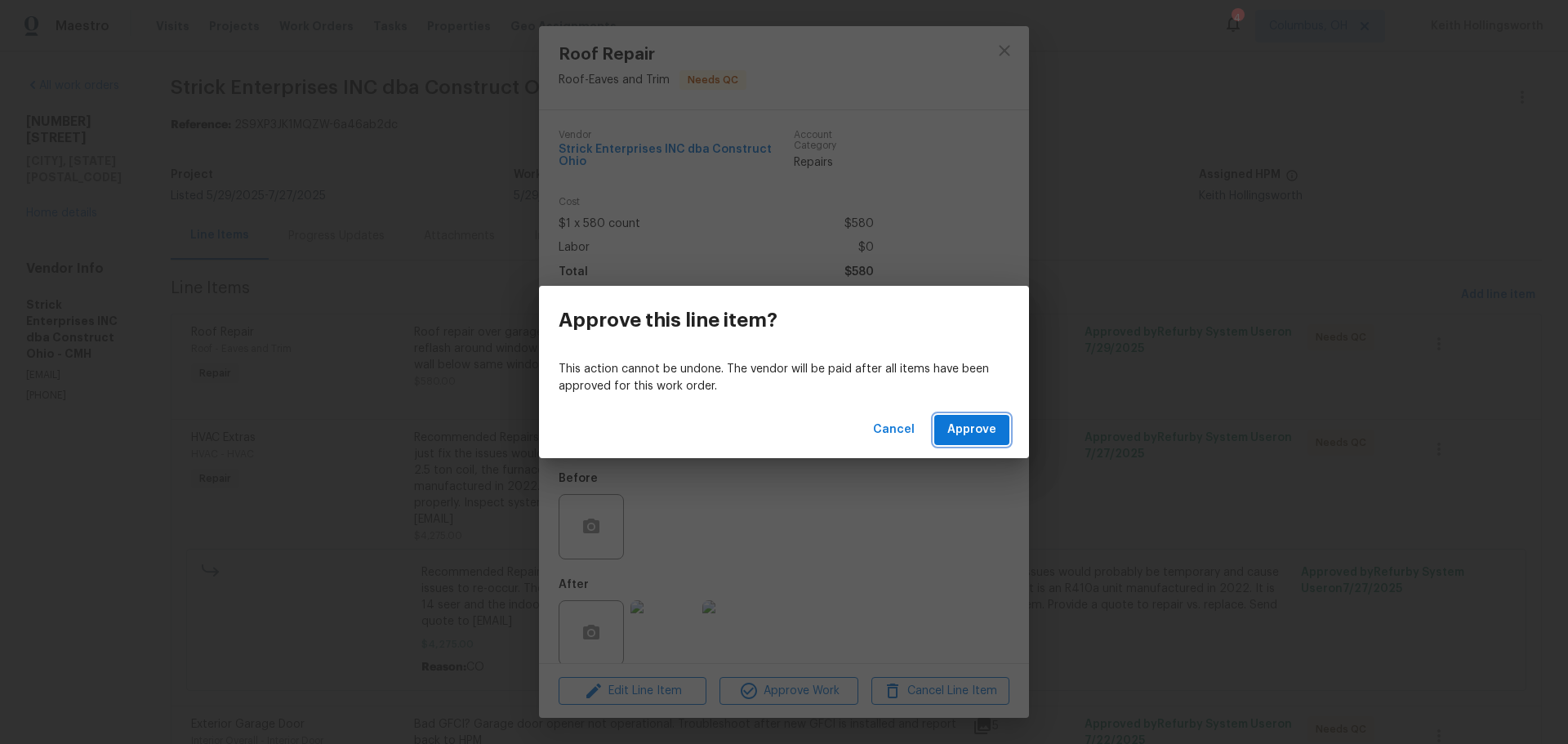 click on "Approve" at bounding box center (972, 430) 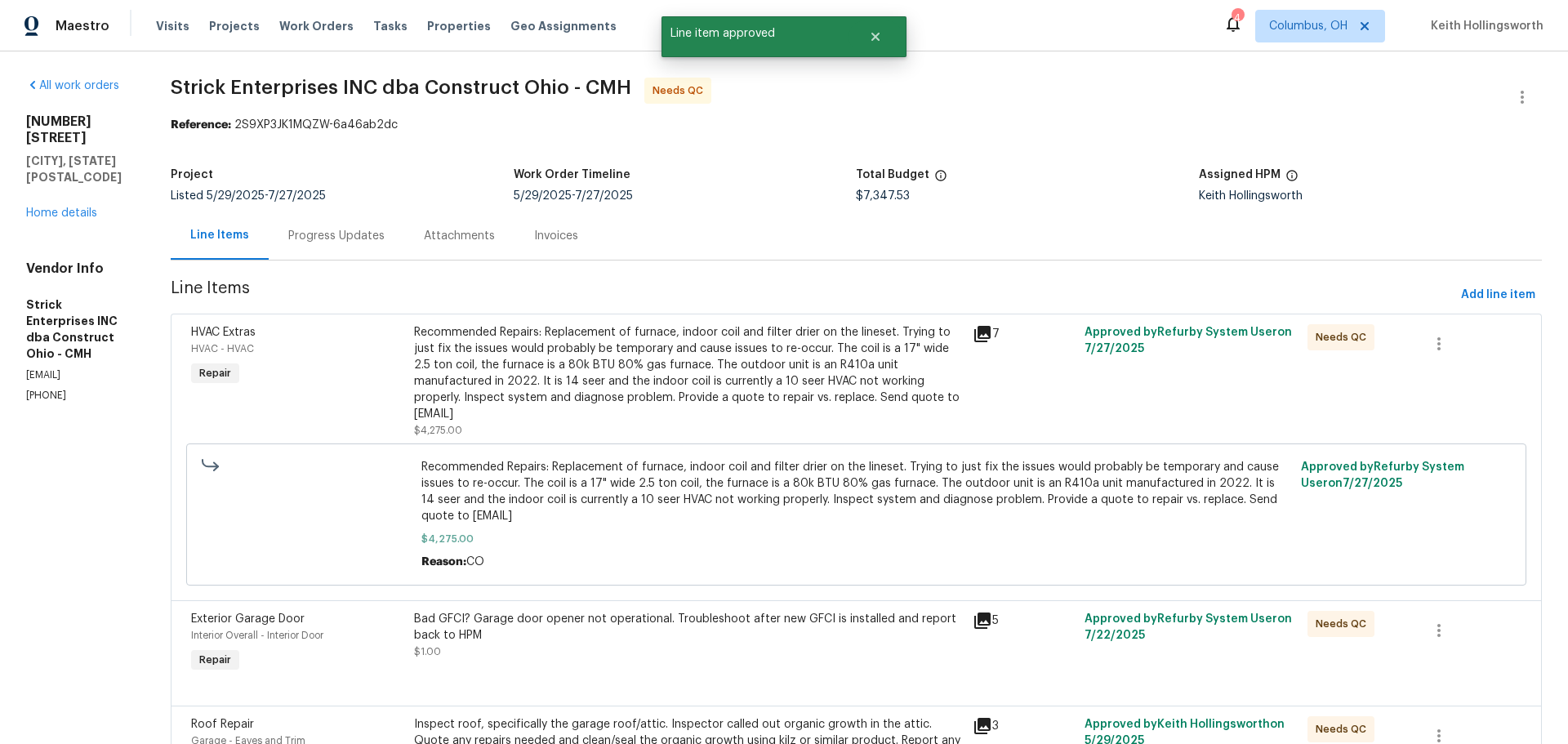 click on "Recommended Repairs: Replacement of furnace, indoor coil and filter drier on the lineset. Trying to just fix the issues would probably be temporary and cause issues to re-occur. The coil is a 17" wide 2.5 ton coil, the furnace is a 80k BTU 80% gas furnace. The outdoor unit is an R410a unit manufactured in 2022. It is 14 seer and the indoor coil is currently a 10 seer
HVAC not working properly. Inspect system and diagnose problem. Provide a quote to repair vs. replace.  Send quote to keith.hollingsworth@opendoor.com" at bounding box center [688, 373] 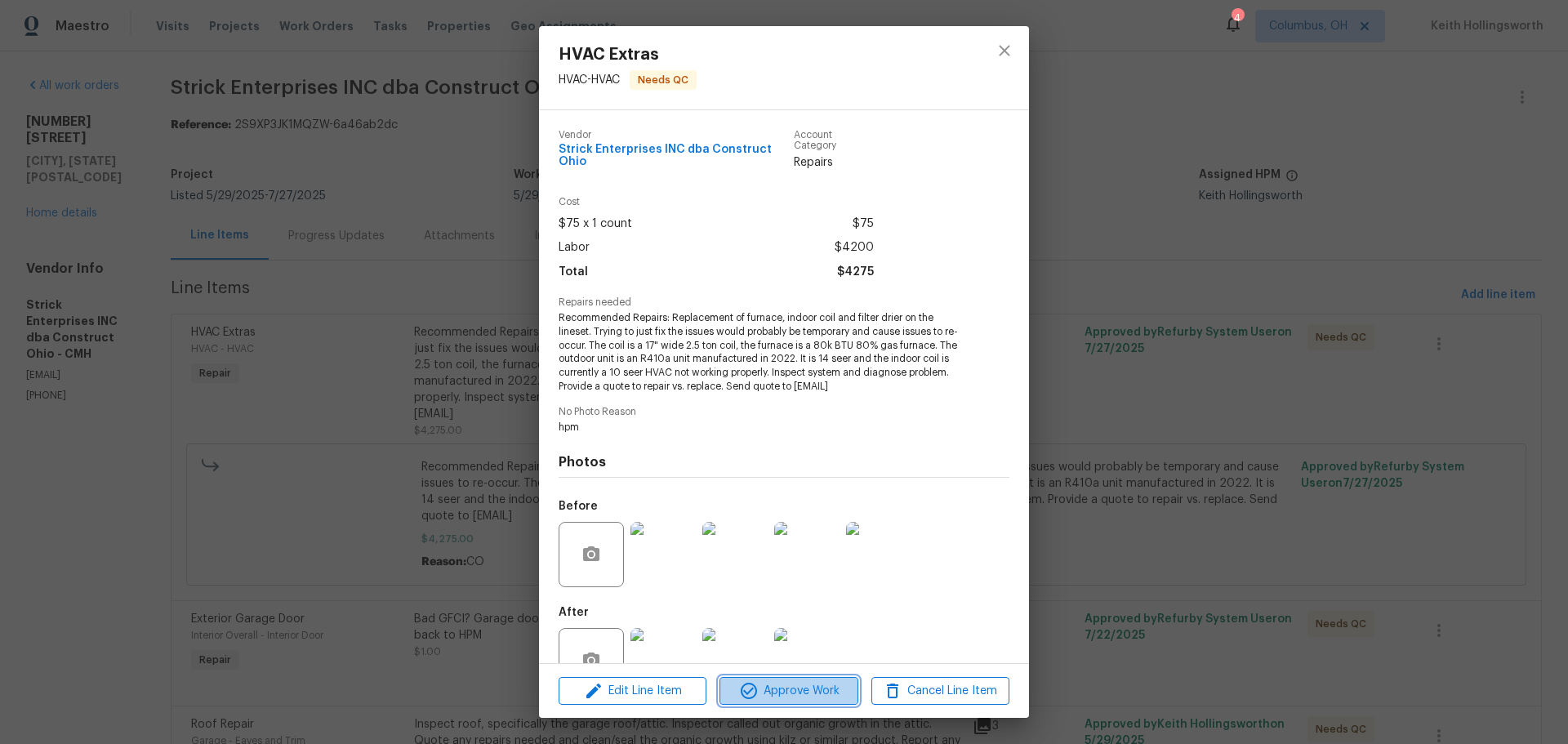 click on "Approve Work" at bounding box center (788, 691) 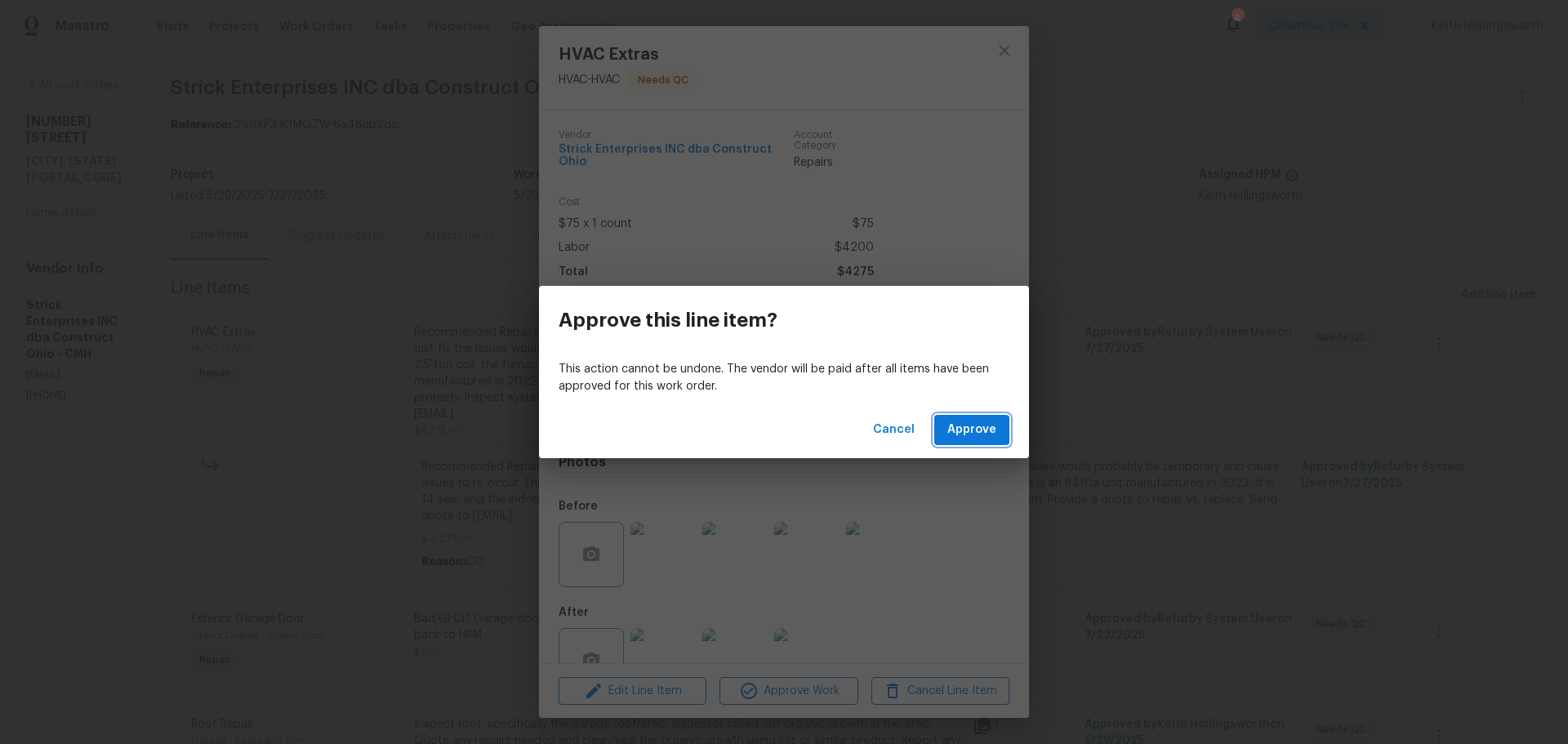 click on "Approve" at bounding box center [972, 430] 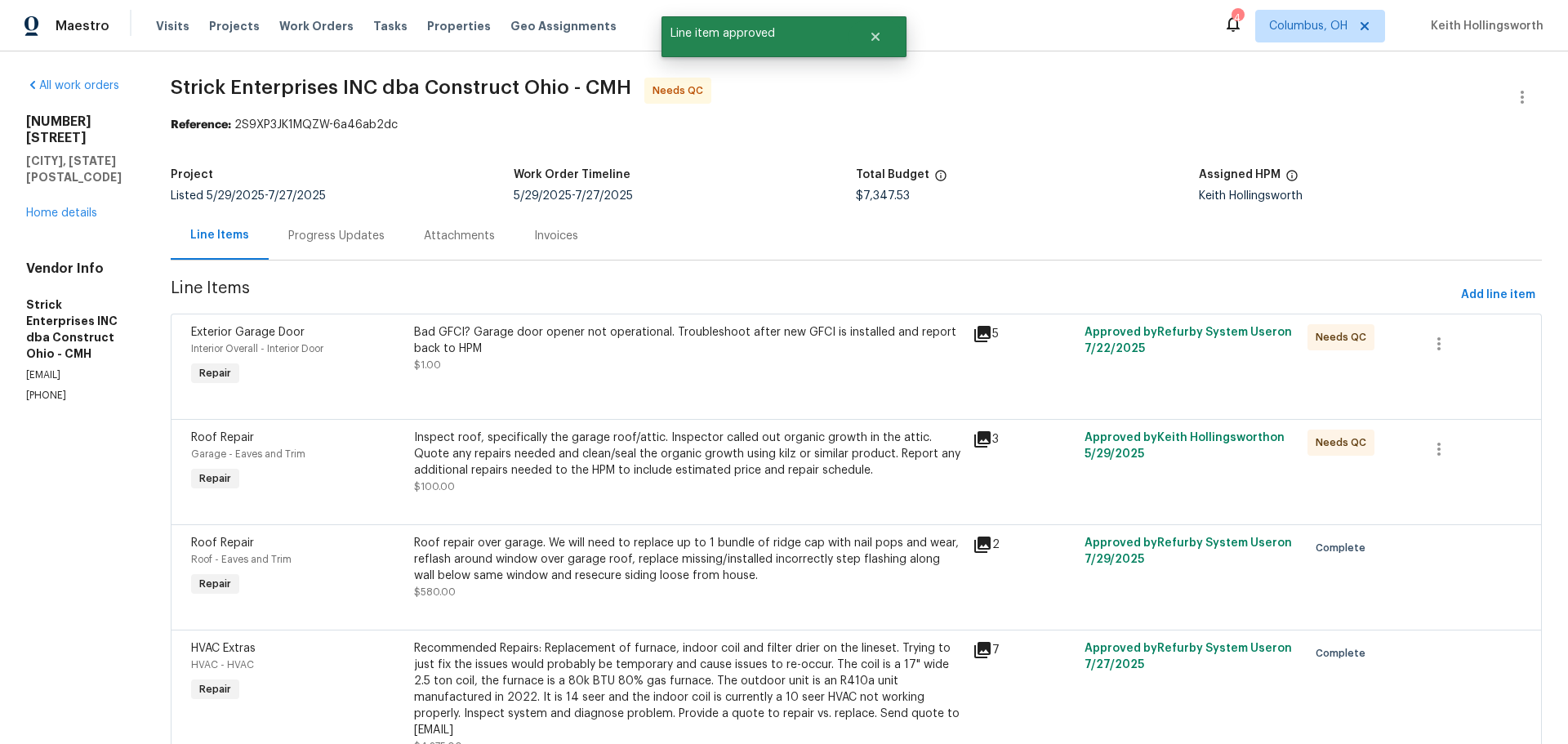 click on "Bad GFCI?  Garage door opener not operational. Troubleshoot after new GFCI is installed and report back to HPM $1.00" at bounding box center (688, 349) 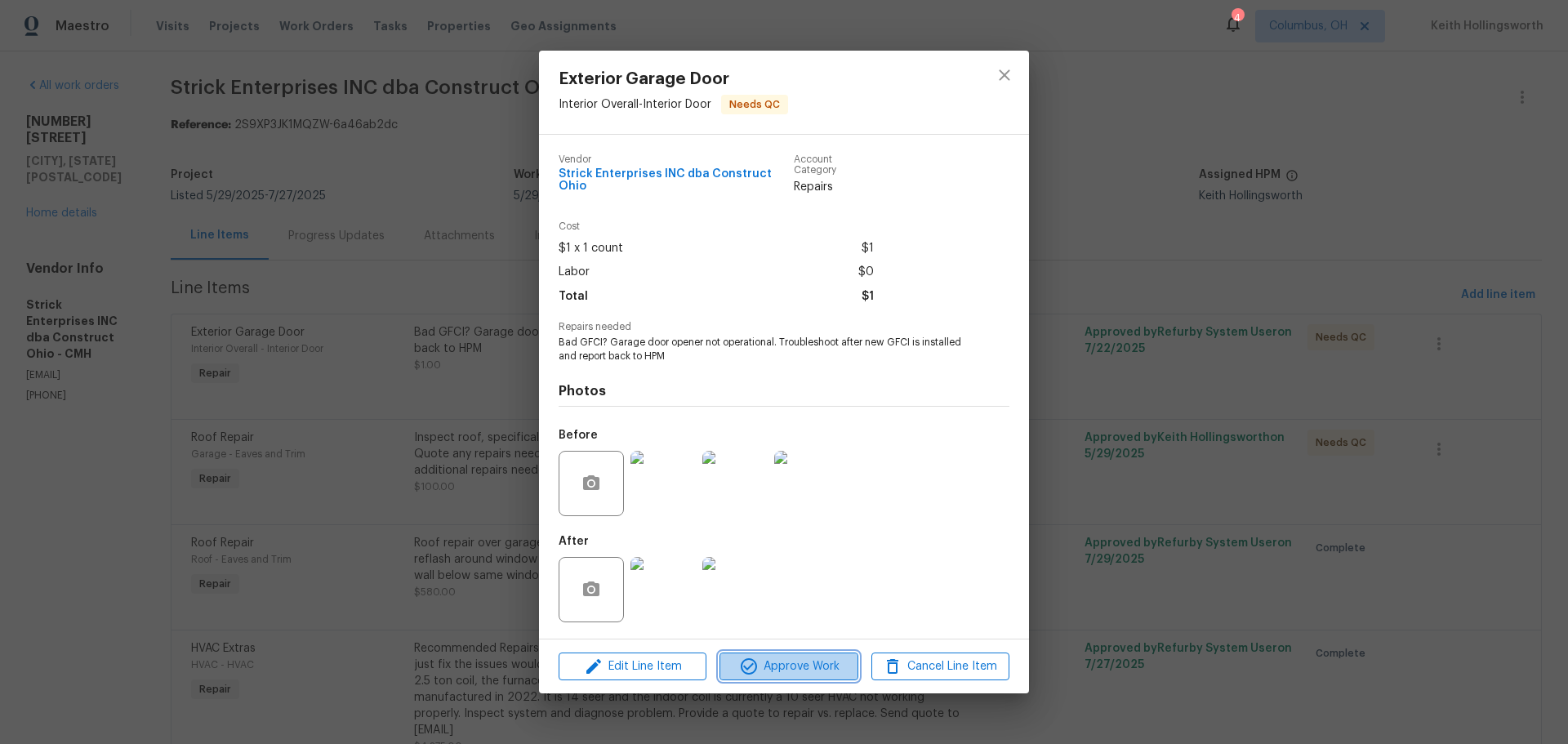 click on "Approve Work" at bounding box center (788, 666) 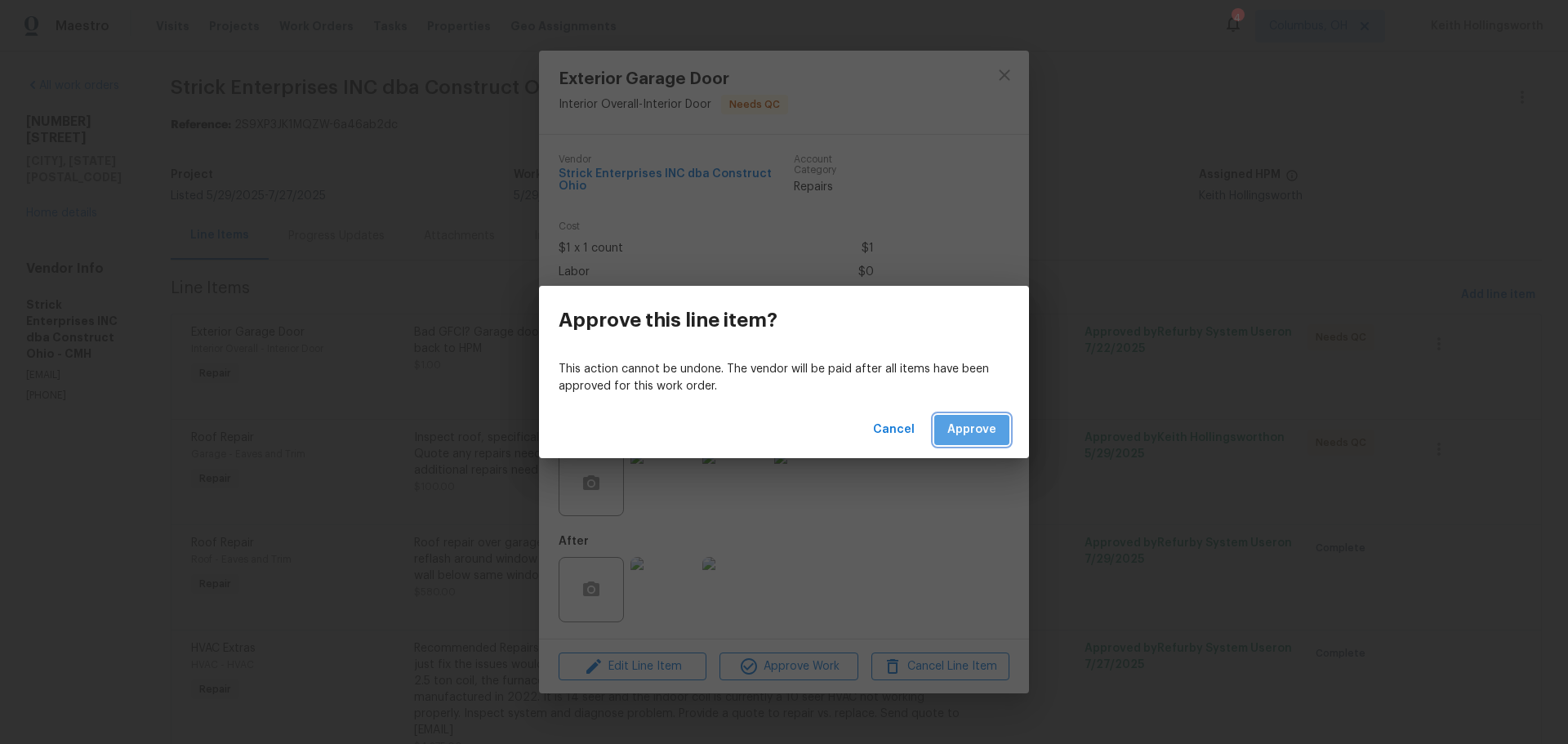 click on "Approve" at bounding box center [972, 430] 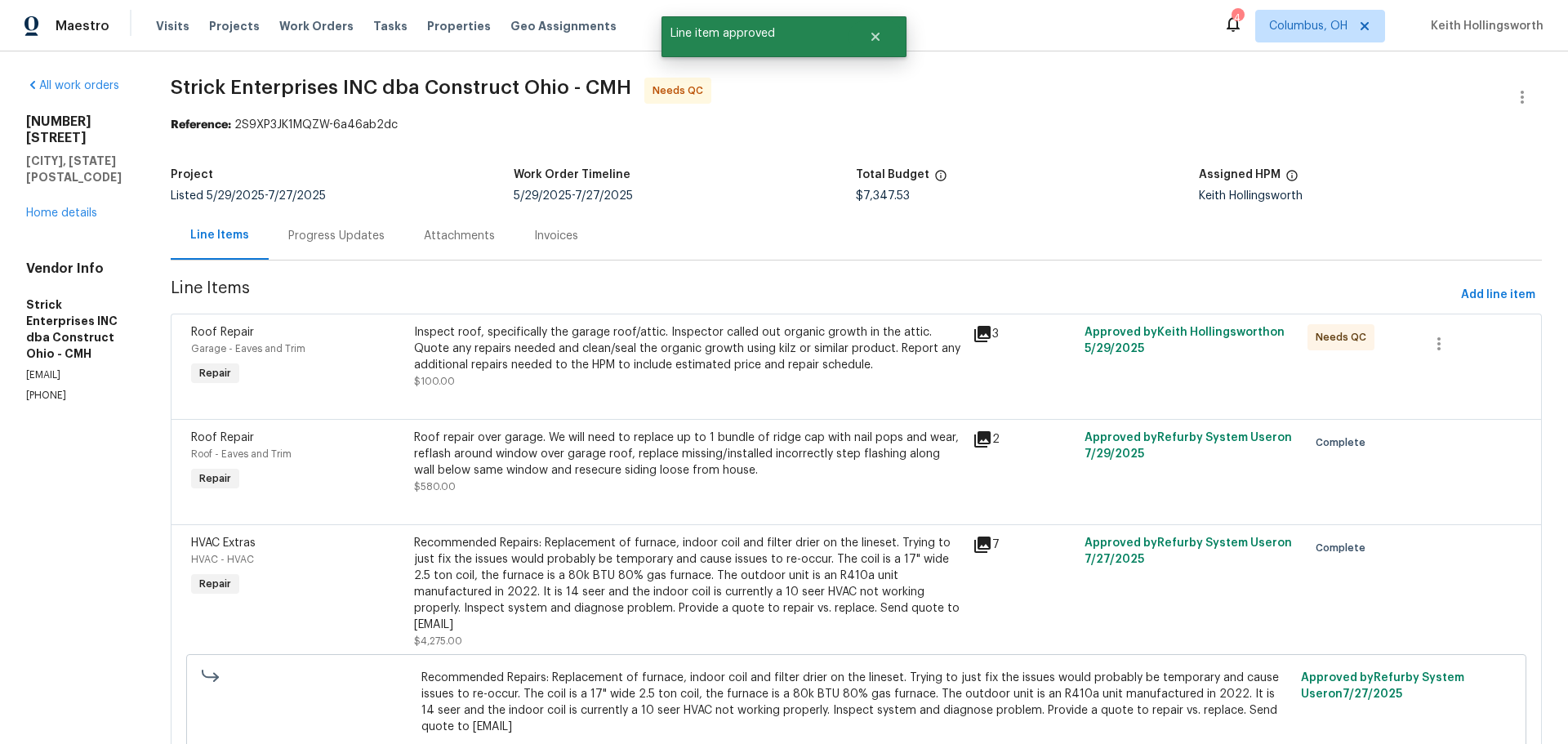 click on "Inspect roof, specifically the garage roof/attic.  Inspector called out organic growth in the attic.  Quote any repairs needed and clean/seal the organic growth using kilz or similar product.  Report any additional repairs needed to the HPM to include estimated price and repair schedule." at bounding box center [688, 349] 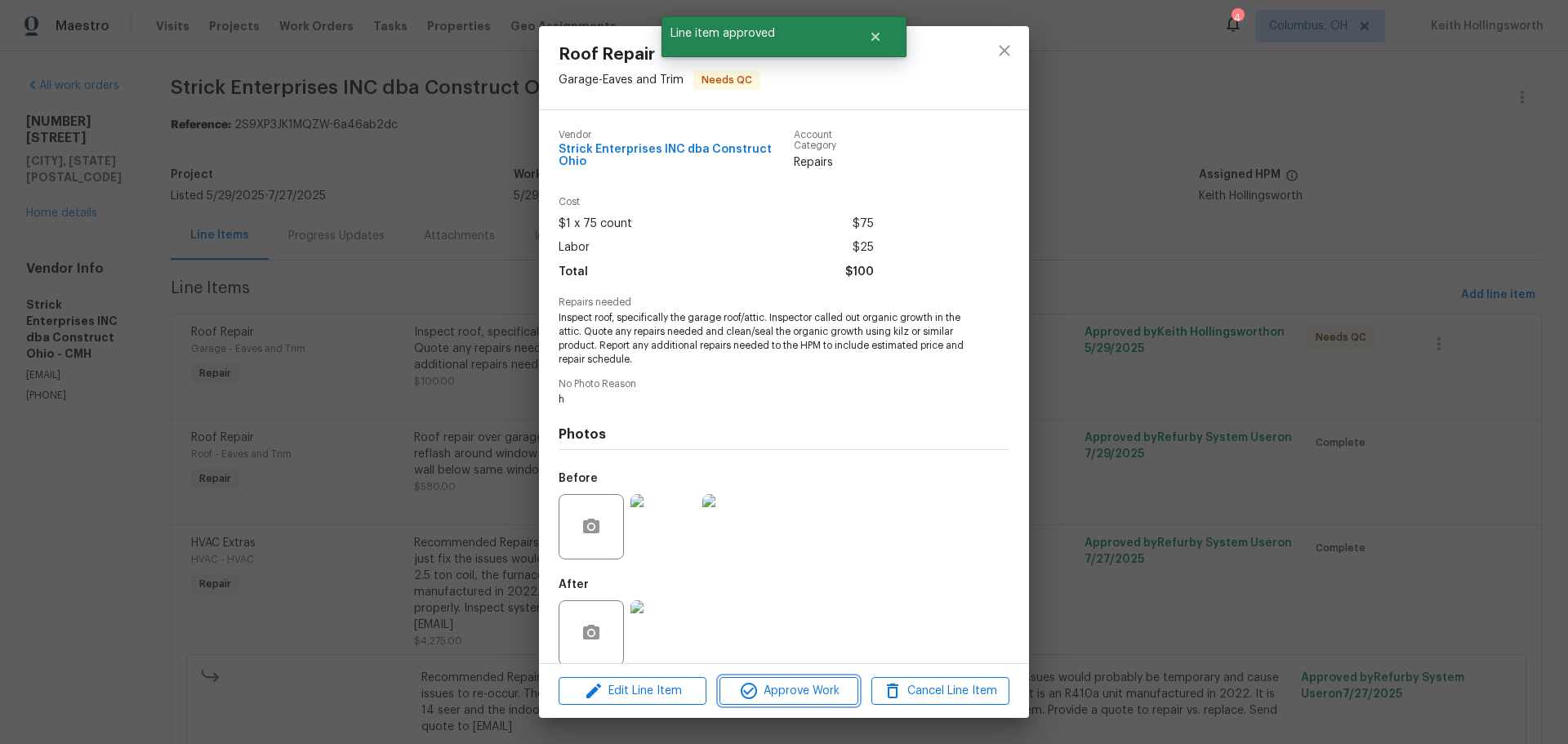 click on "Approve Work" at bounding box center [788, 691] 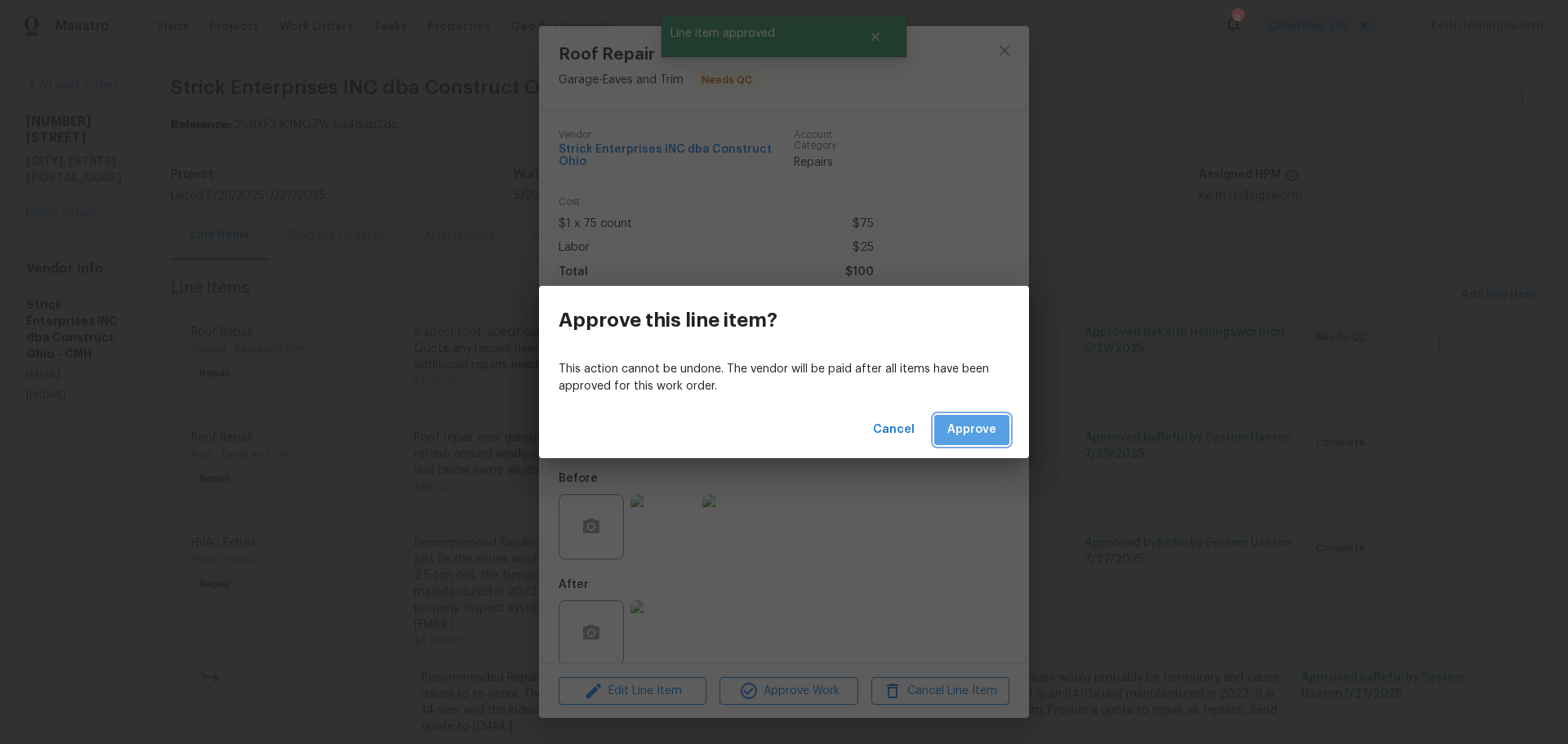 click on "Approve" at bounding box center [972, 430] 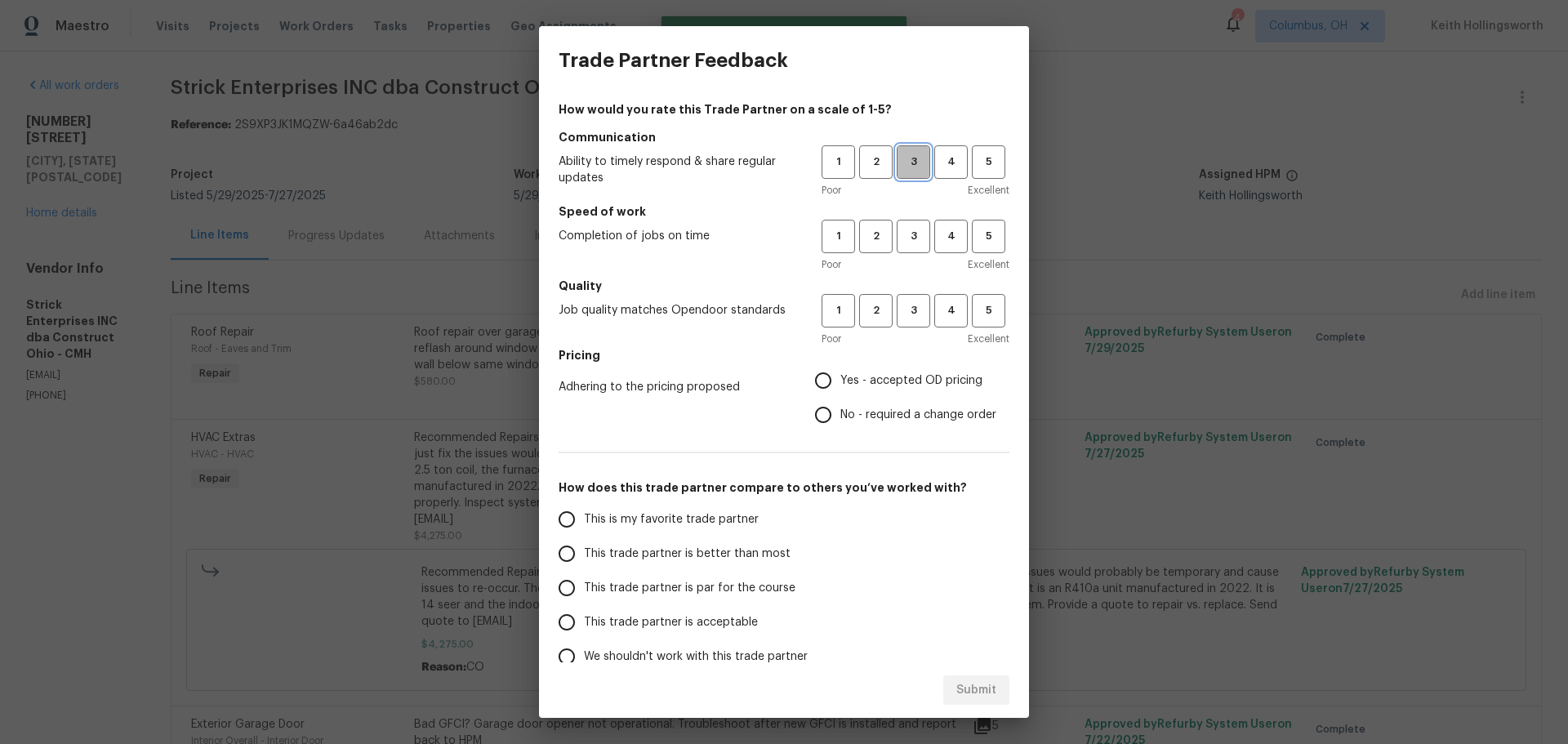click on "3" at bounding box center (913, 162) 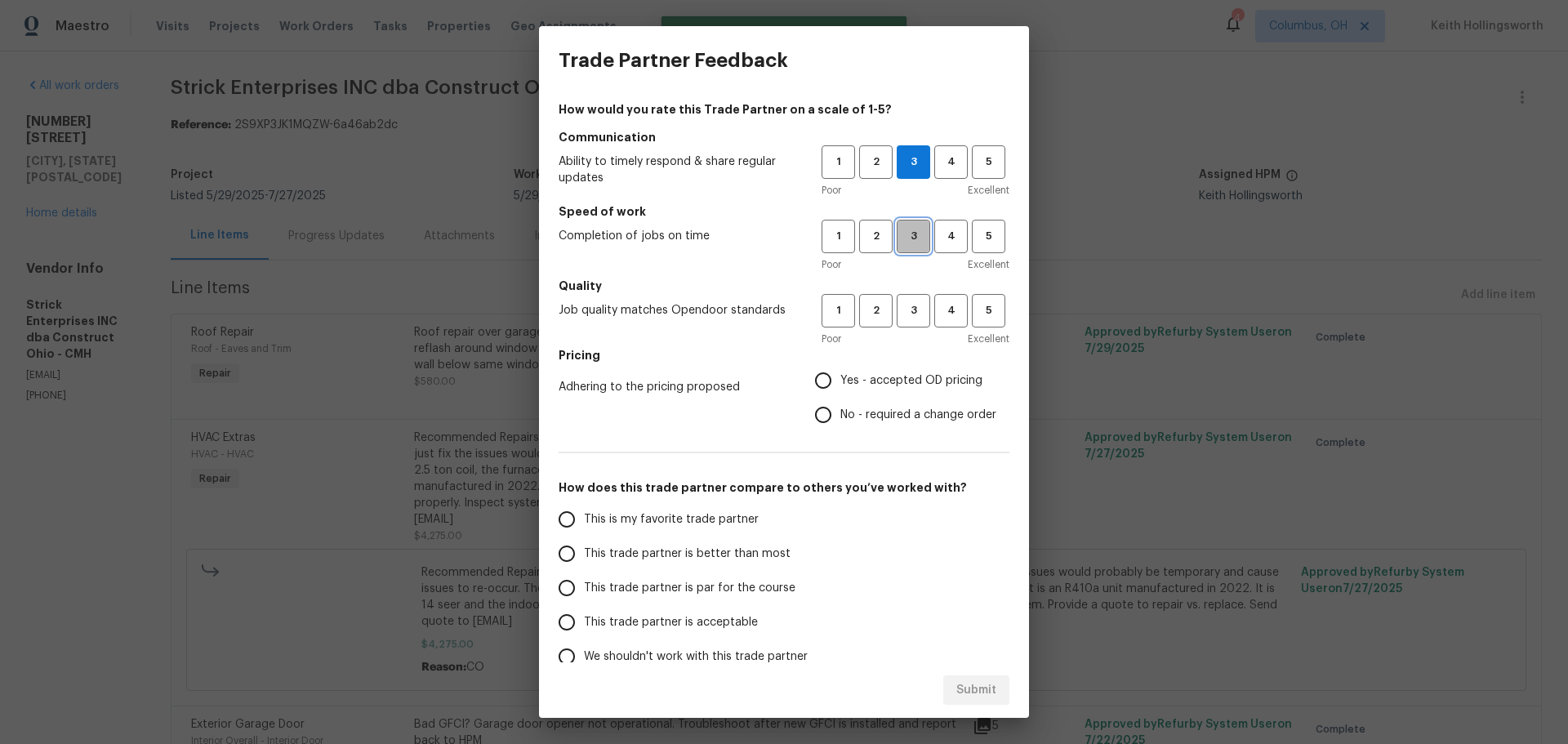 click on "3" at bounding box center (913, 236) 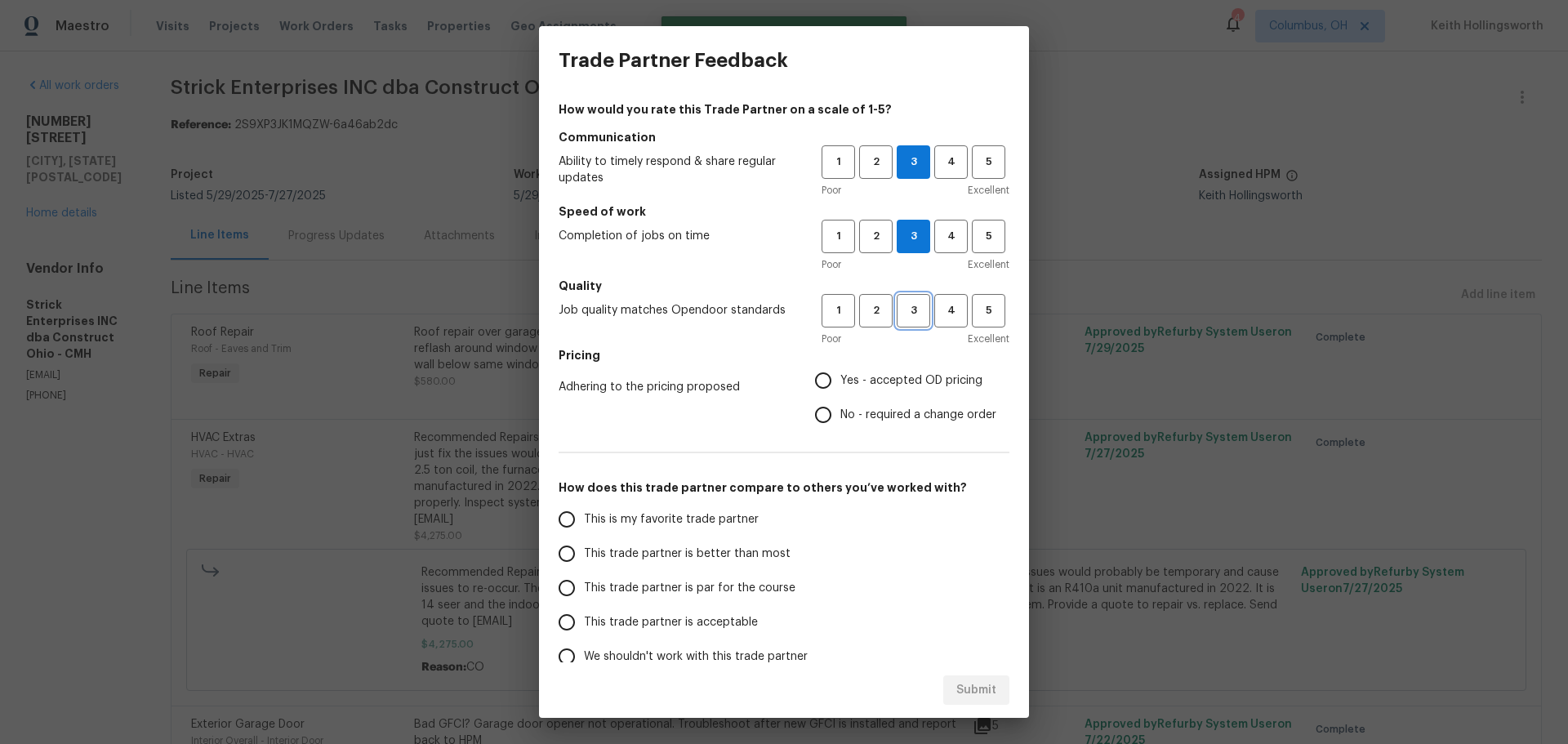 click on "3" at bounding box center [913, 310] 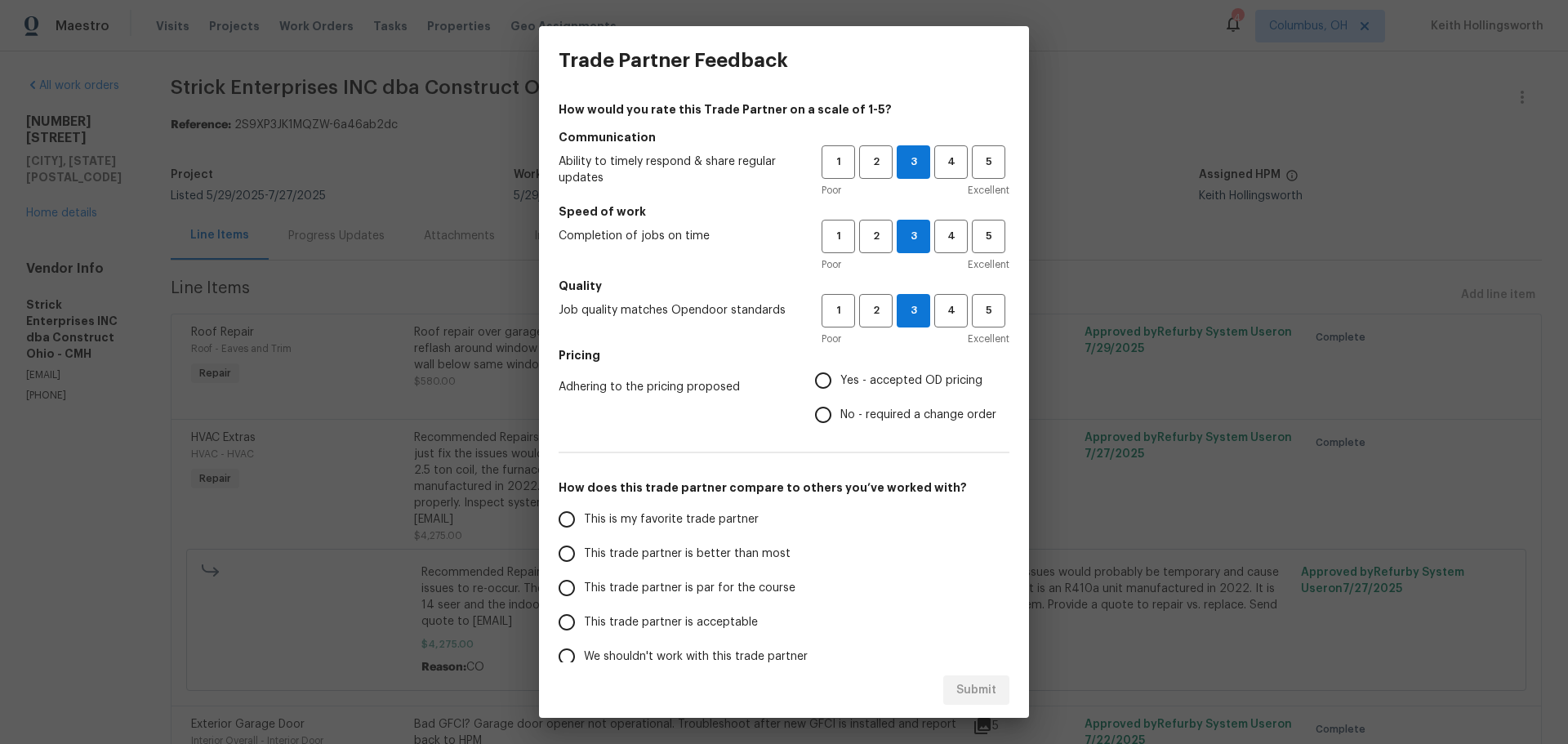click on "No - required a change order" at bounding box center (823, 415) 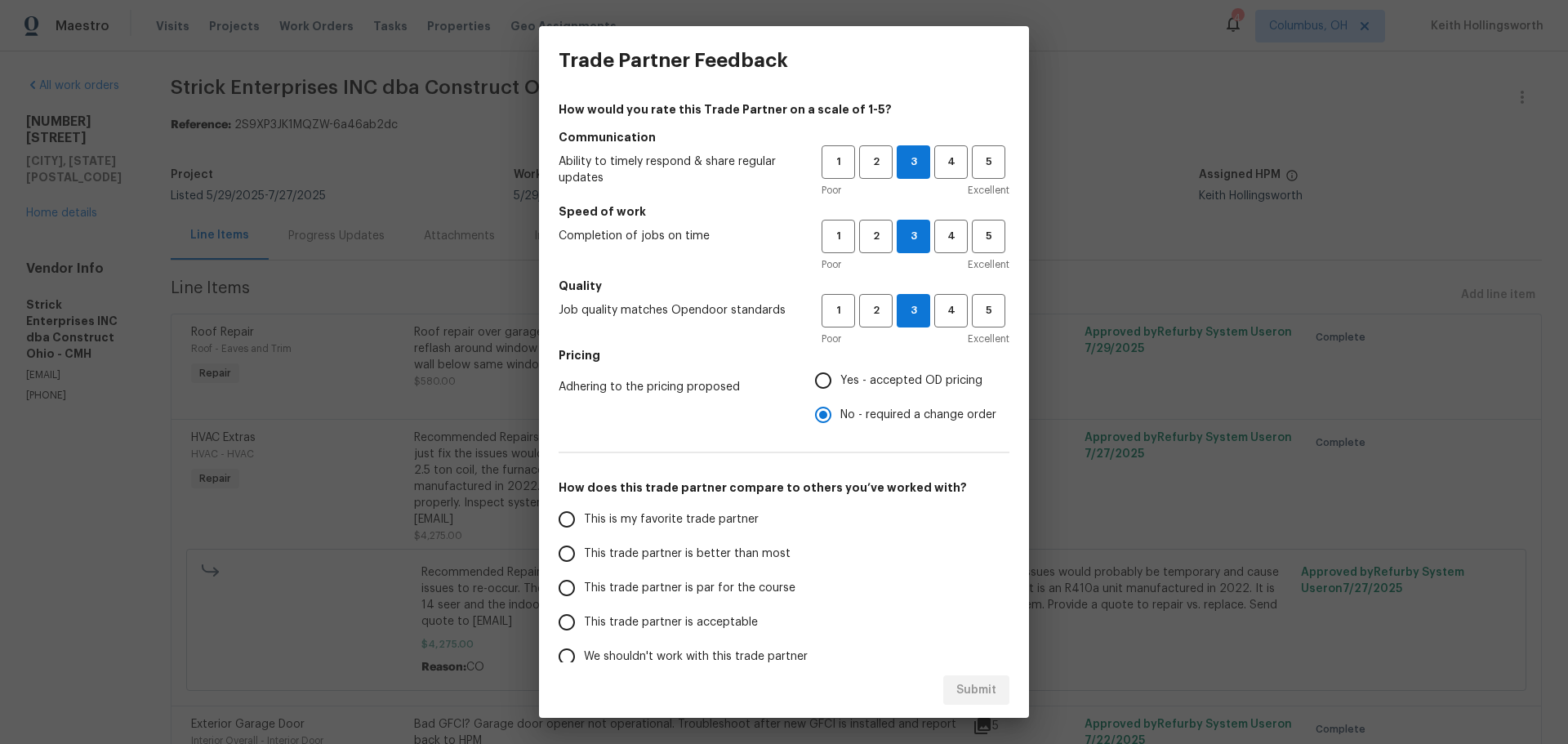 click on "This trade partner is par for the course" at bounding box center [689, 588] 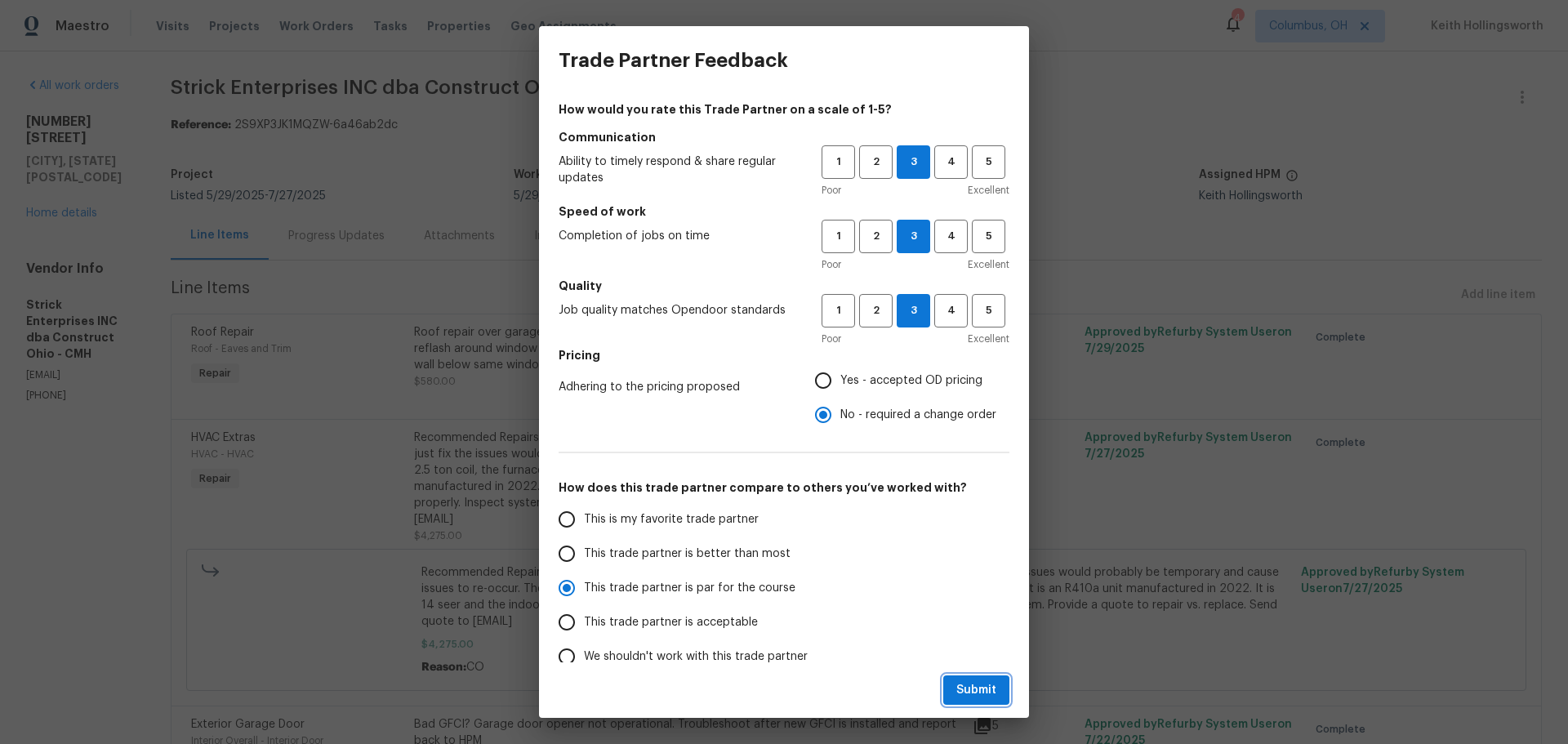 click on "Submit" at bounding box center (976, 690) 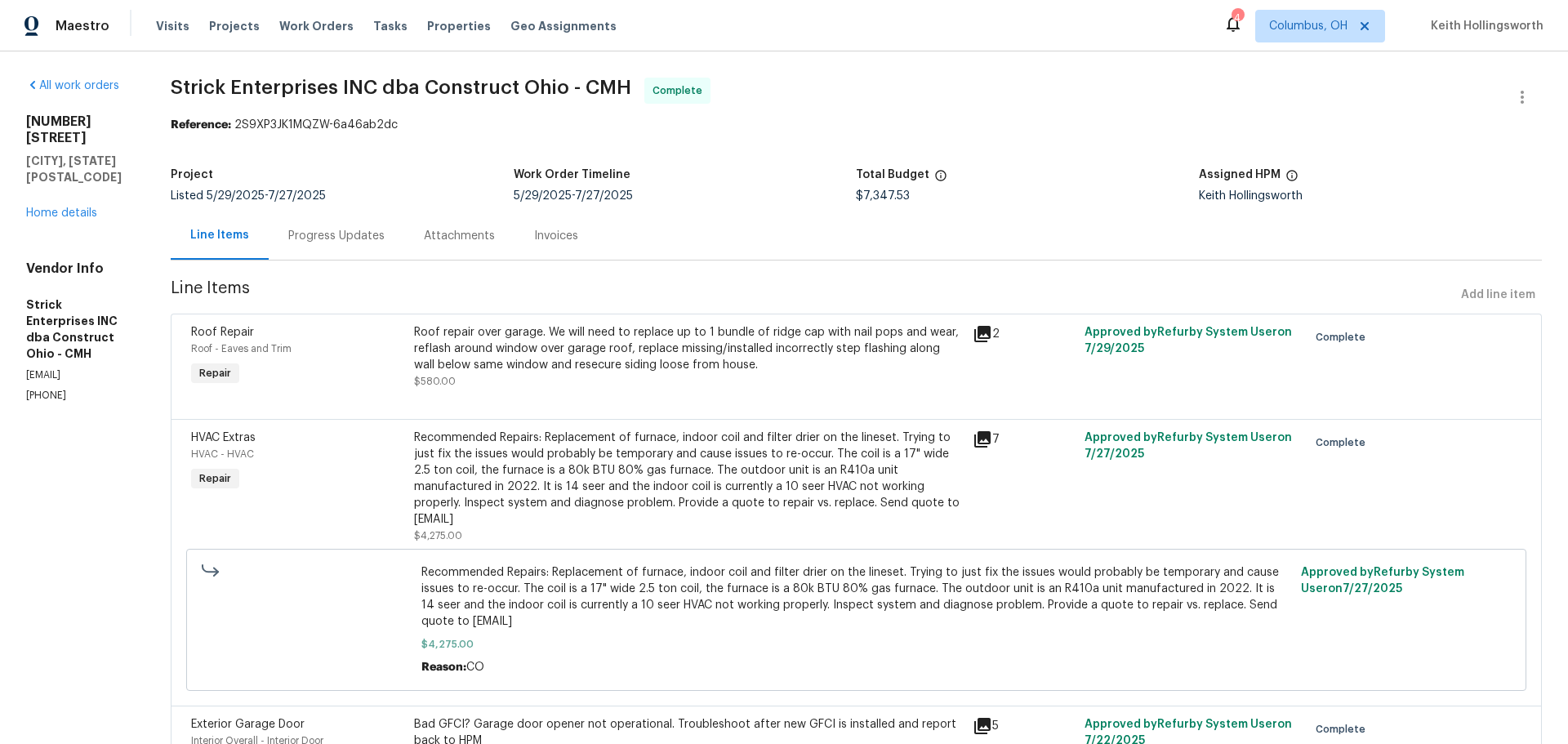 radio on "false" 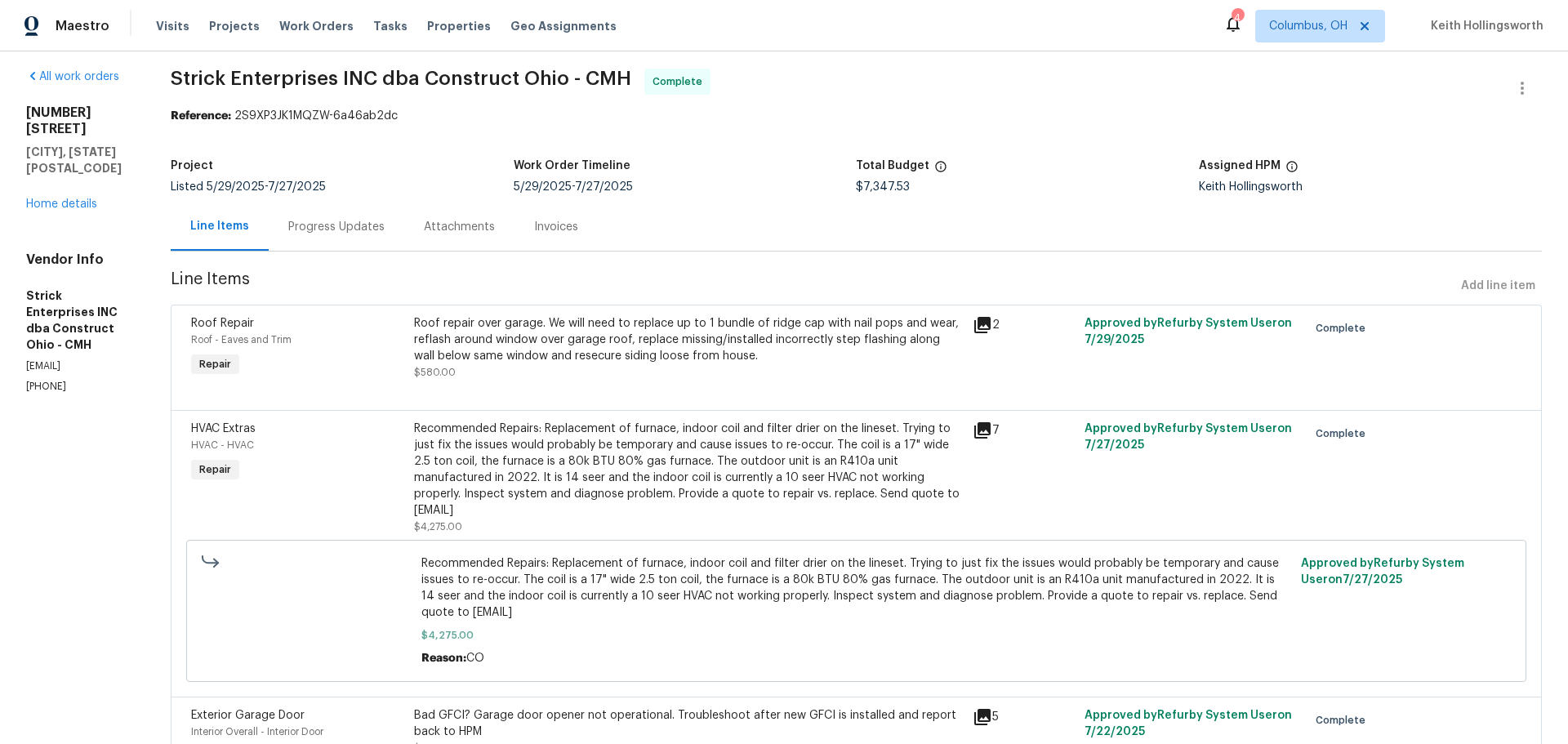 scroll, scrollTop: 0, scrollLeft: 0, axis: both 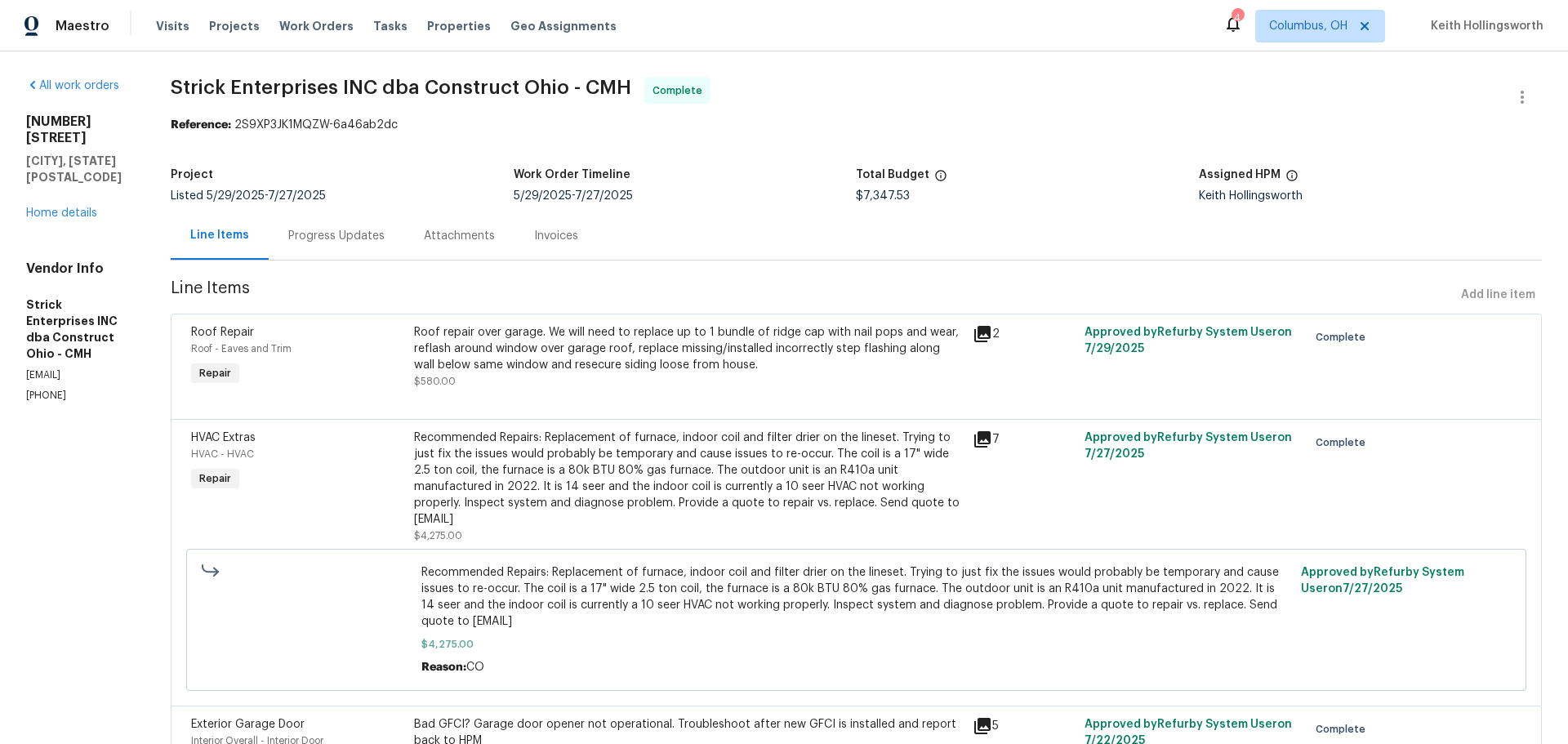 click on "Progress Updates" at bounding box center (336, 236) 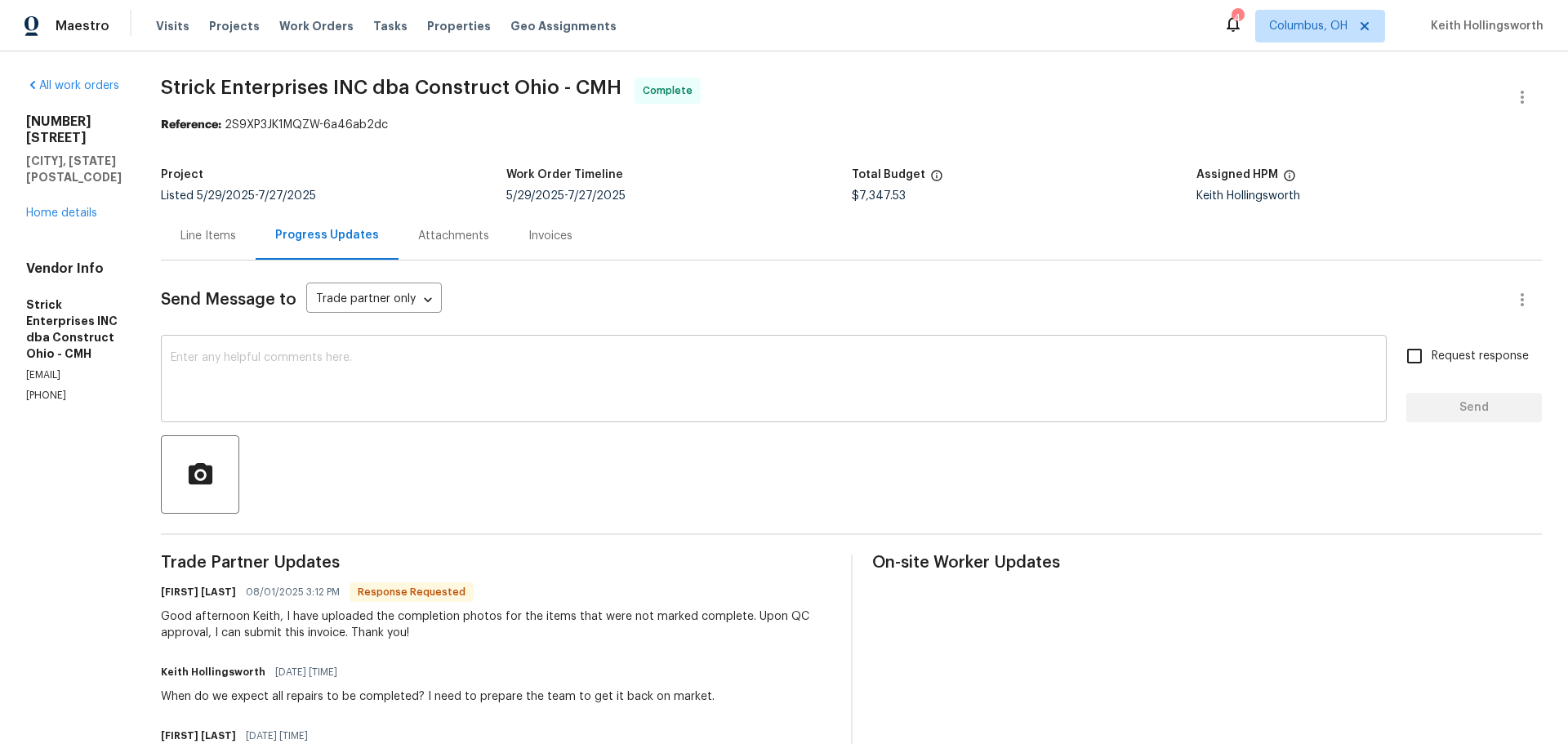 click at bounding box center [773, 381] 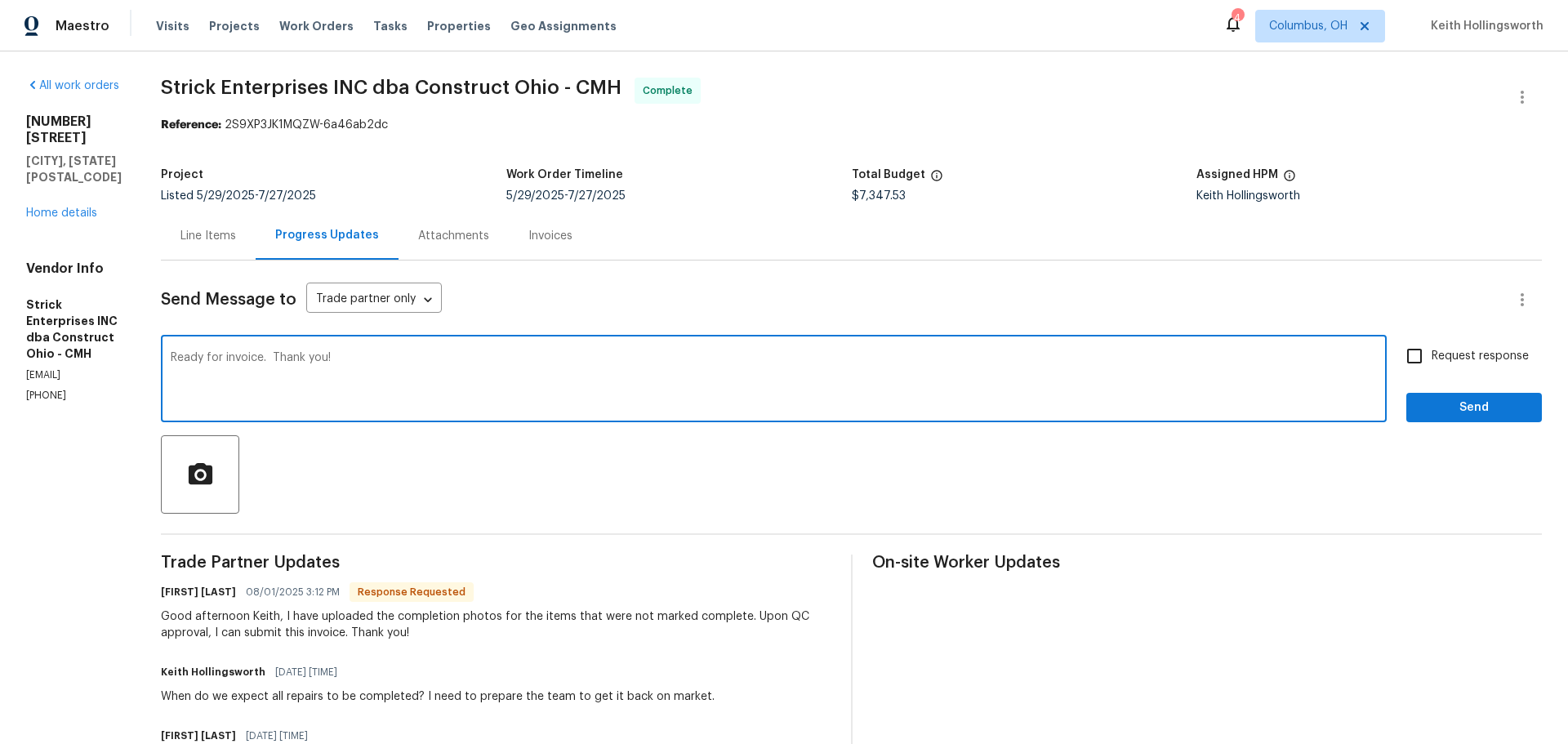 type on "Ready for invoice.  Thank you!" 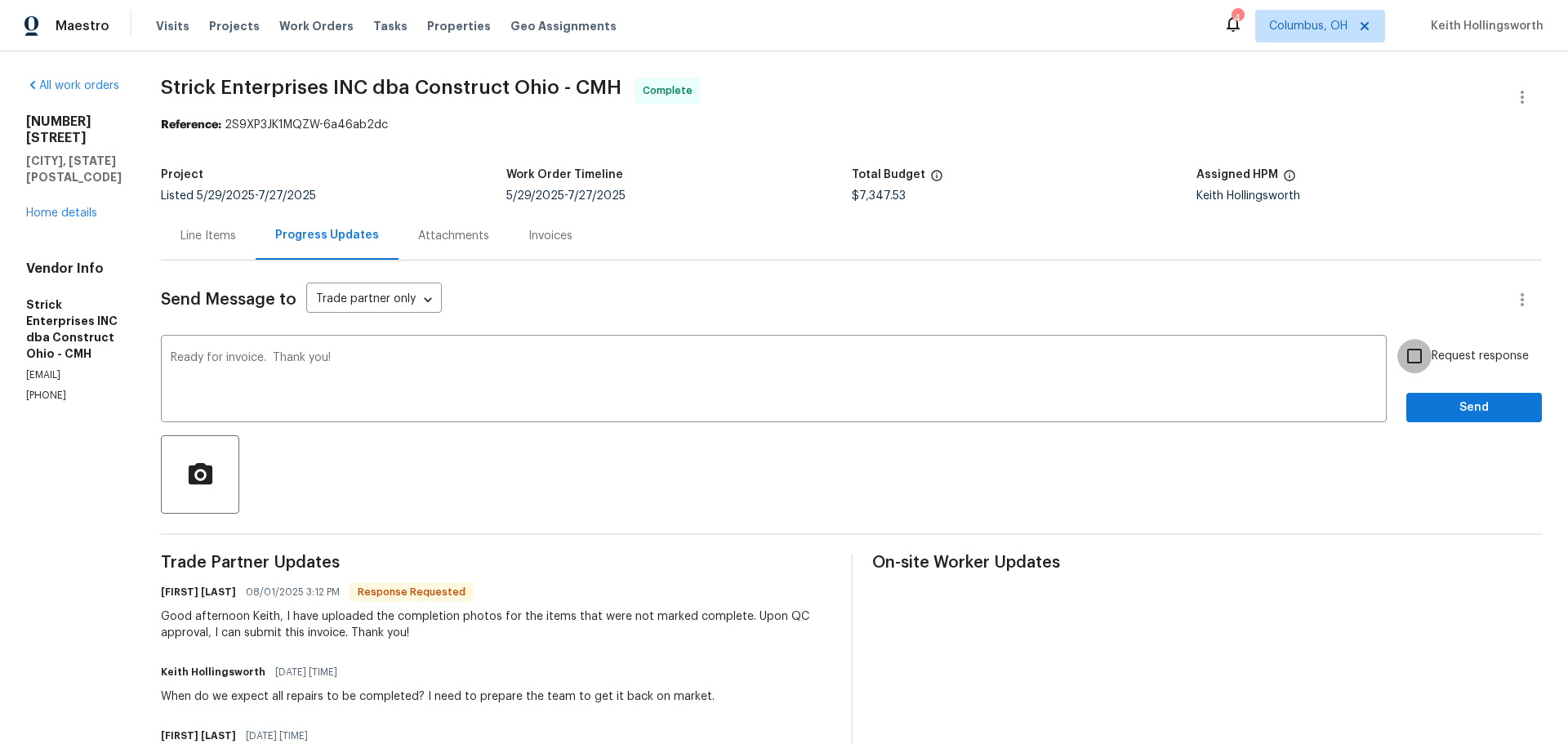 click on "Request response" at bounding box center [1414, 356] 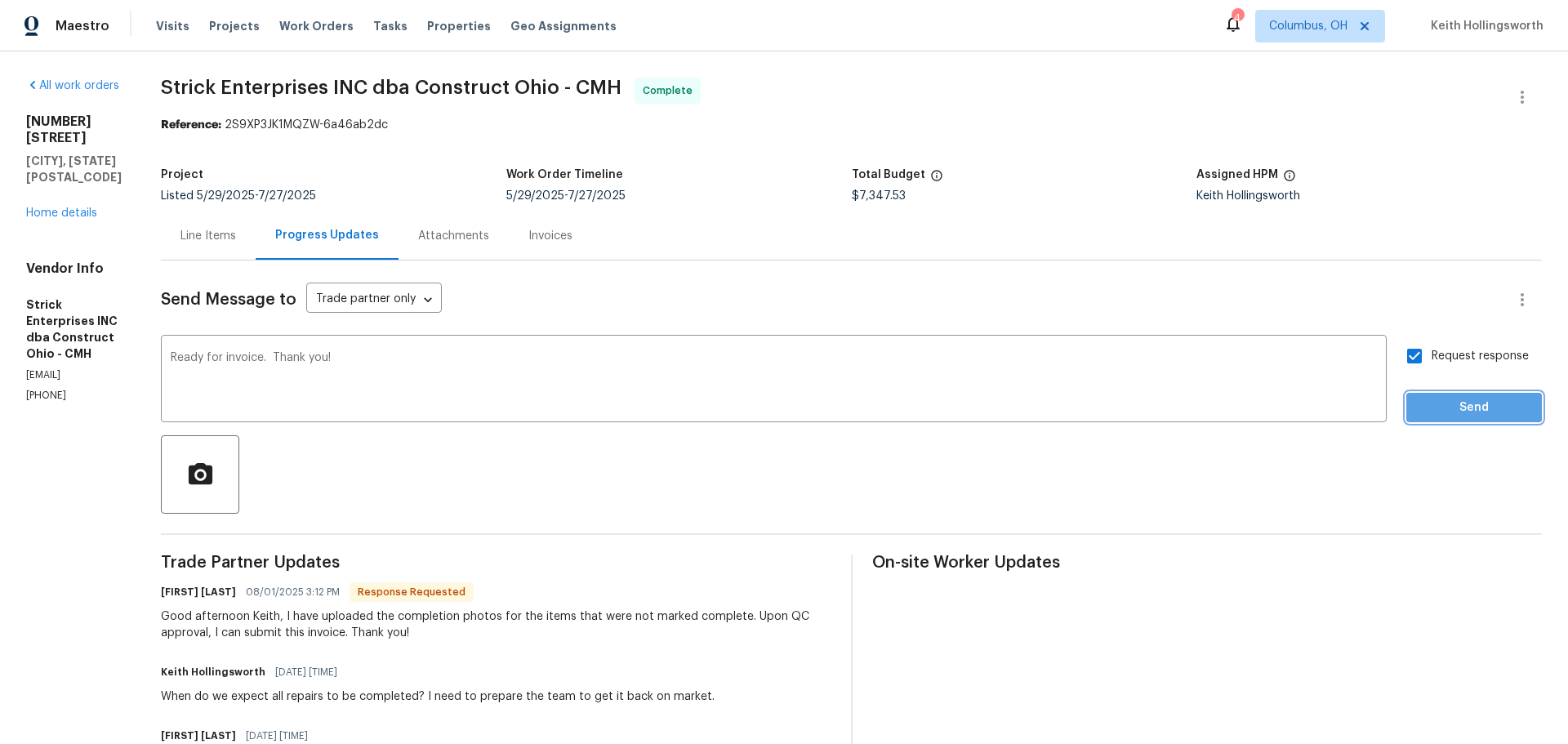 click on "Send" at bounding box center (1474, 408) 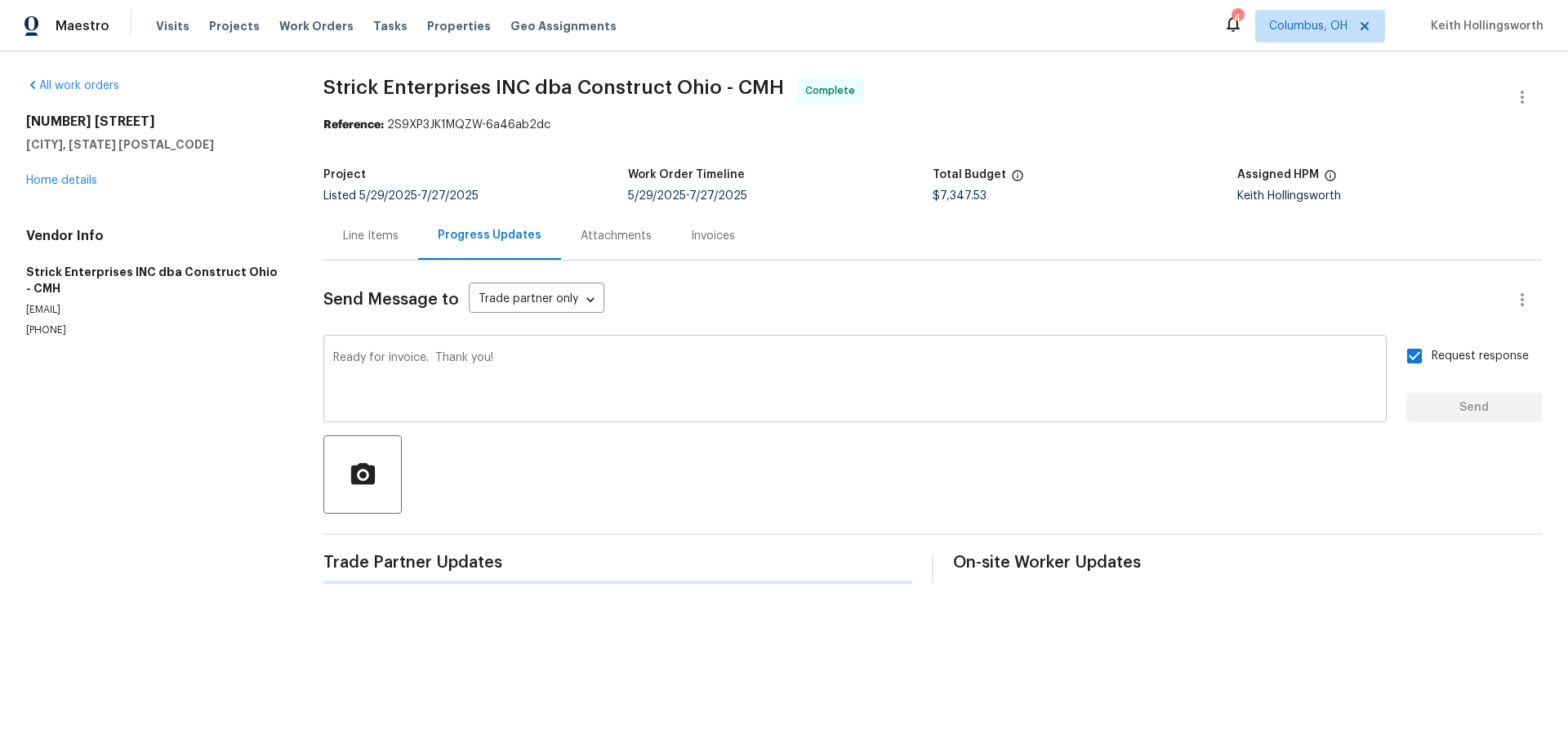 type 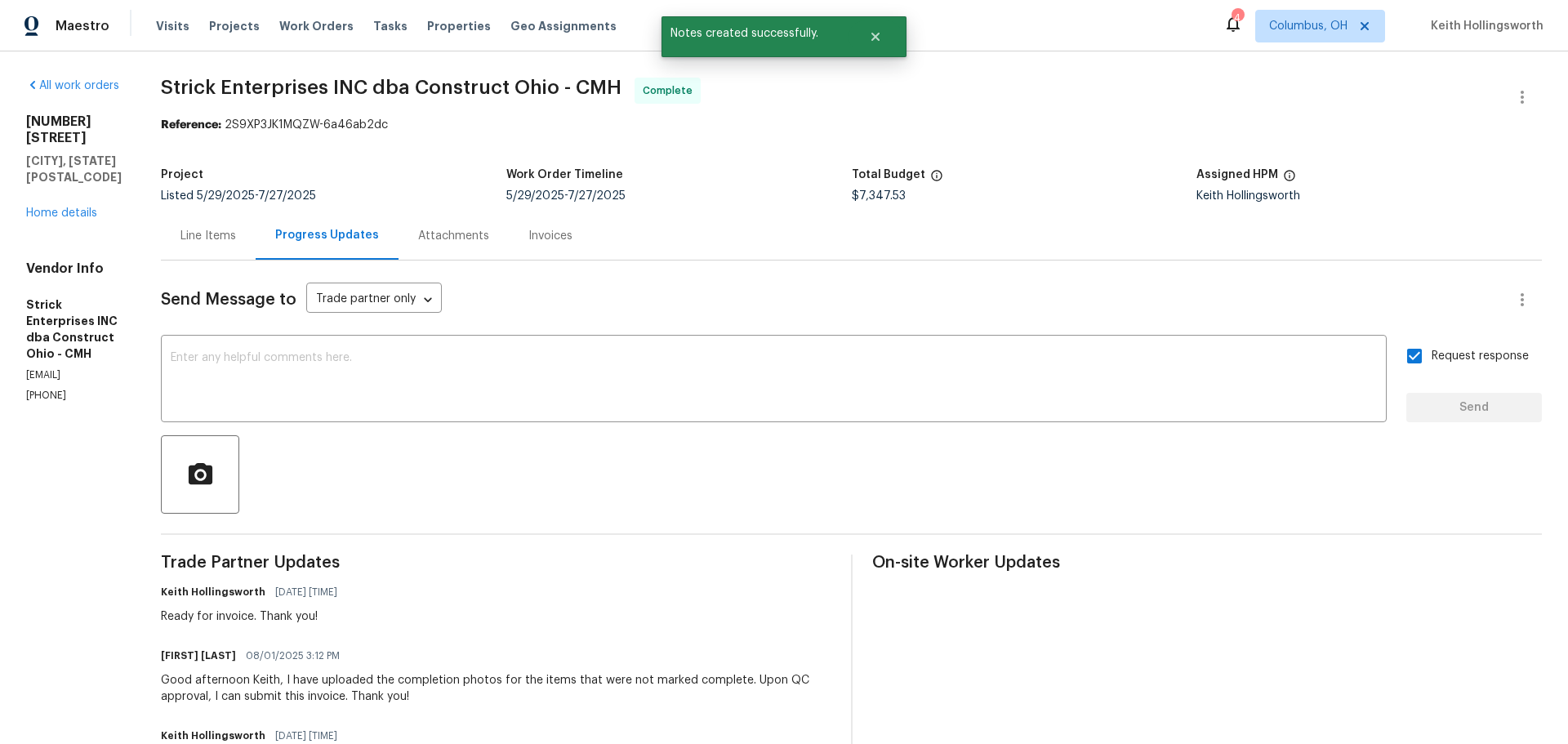 click on "6786 Warriner Way Canal Winchester, OH 43110 Home details" at bounding box center [74, 167] 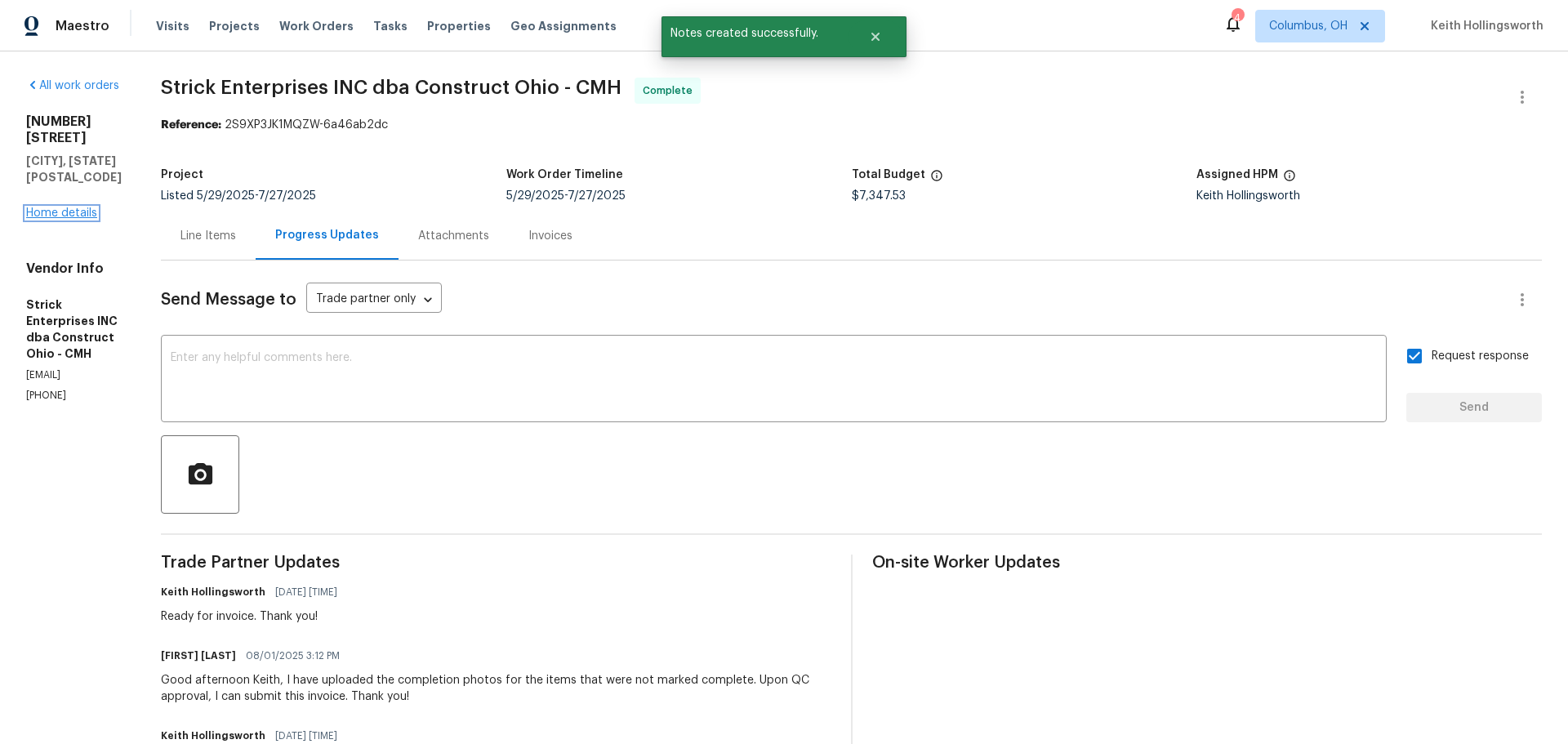 click on "Home details" at bounding box center [61, 213] 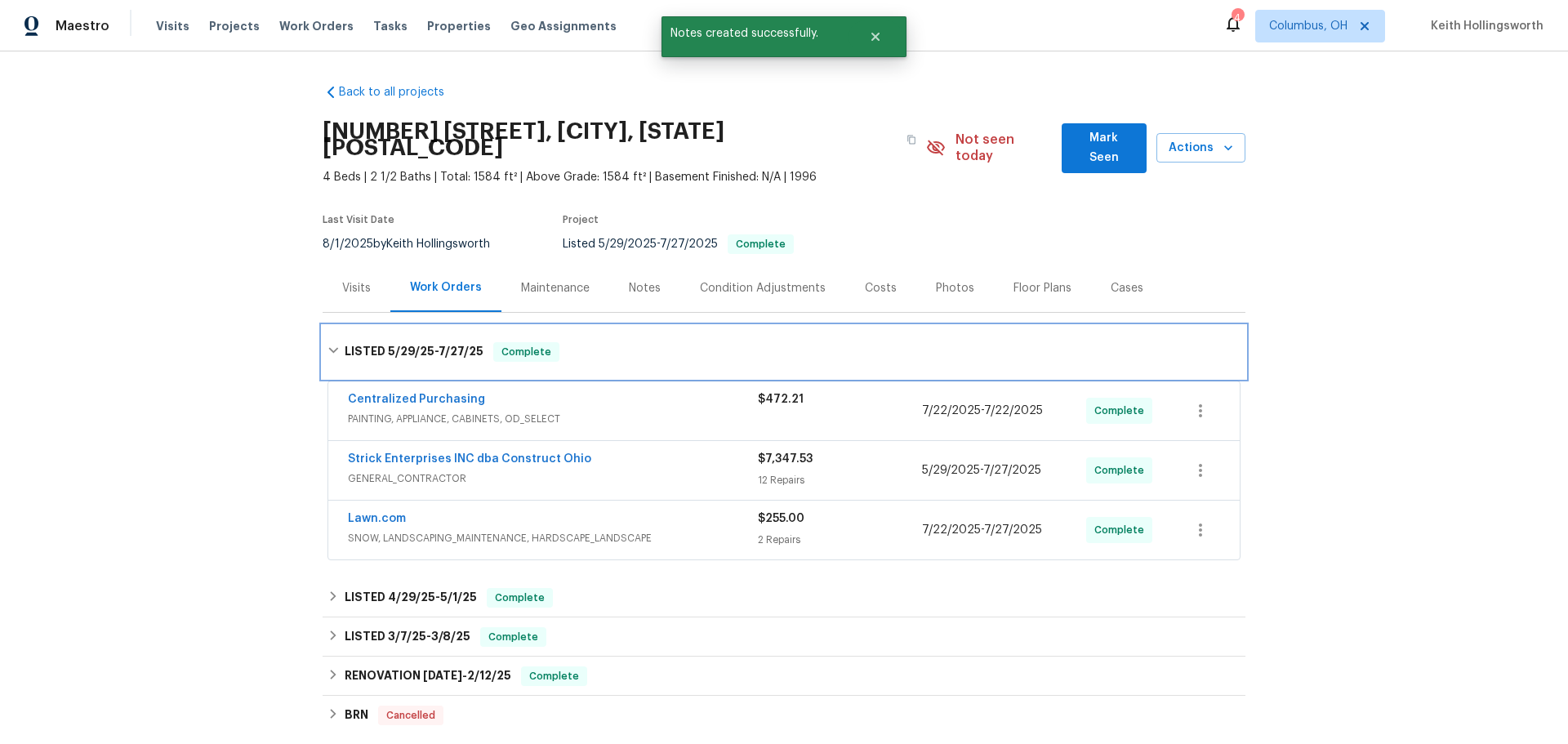 click on "LISTED   5/29/25  -  7/27/25 Complete" at bounding box center (784, 352) 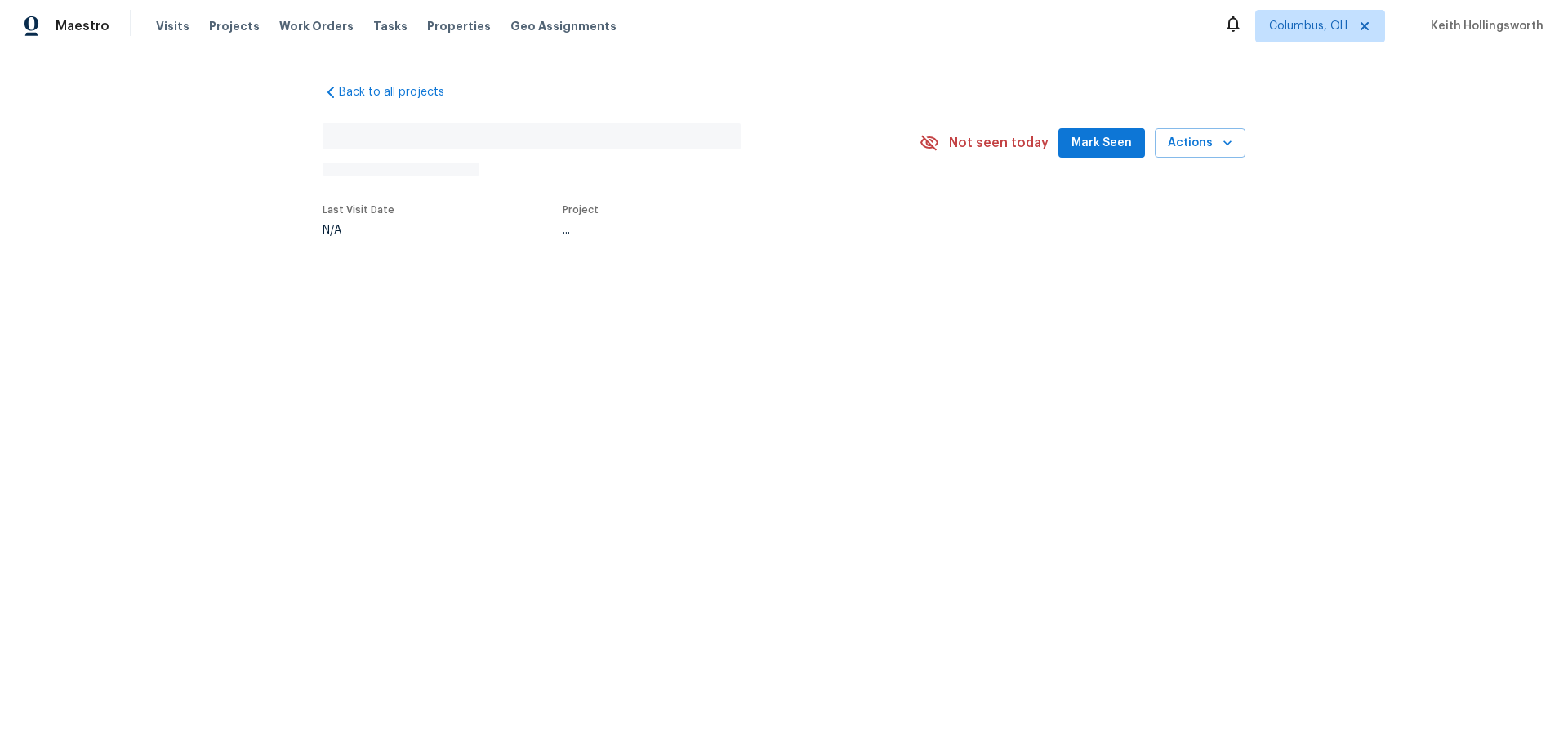 scroll, scrollTop: 0, scrollLeft: 0, axis: both 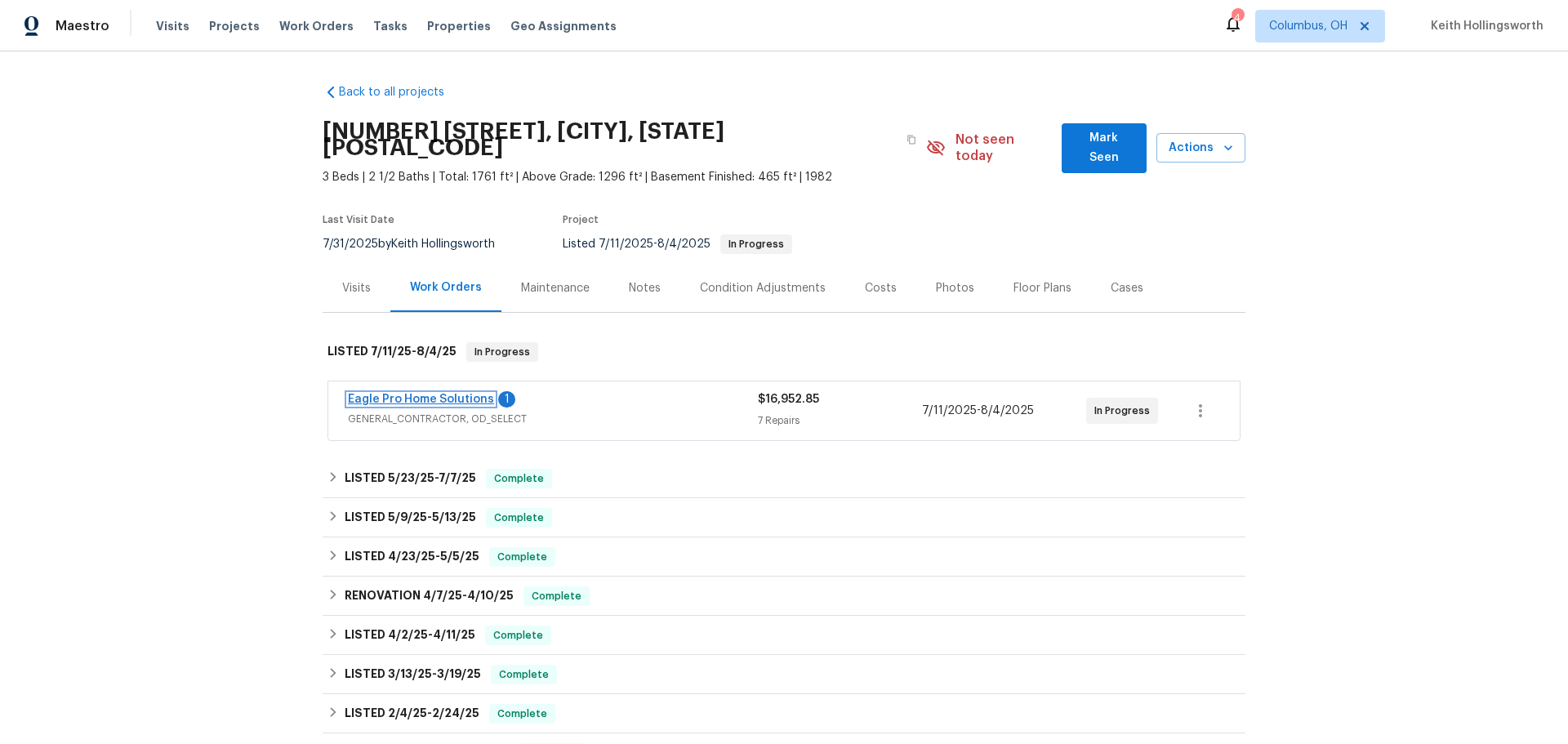 click on "Eagle Pro Home Solutions" at bounding box center (421, 399) 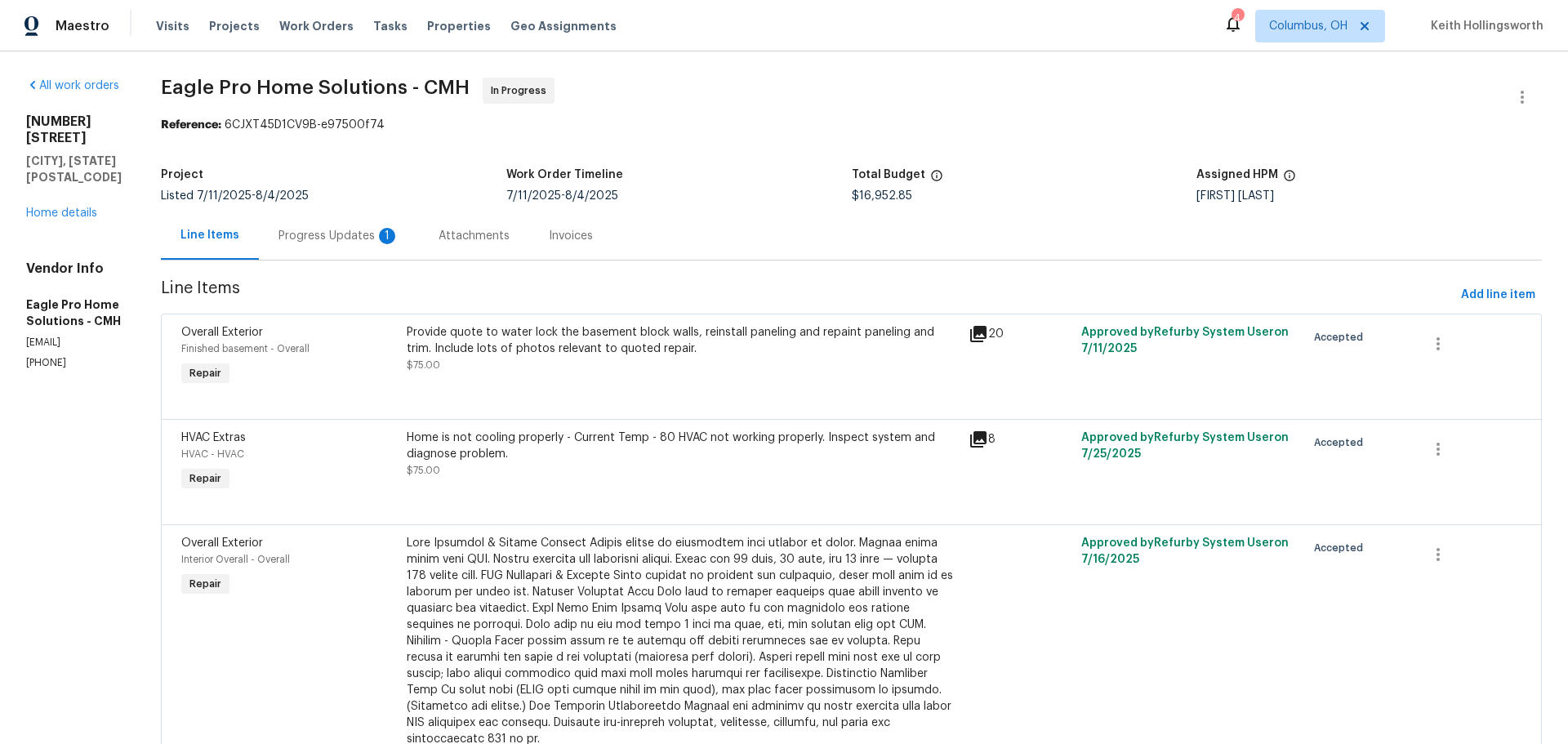 click on "Progress Updates 1" at bounding box center [339, 236] 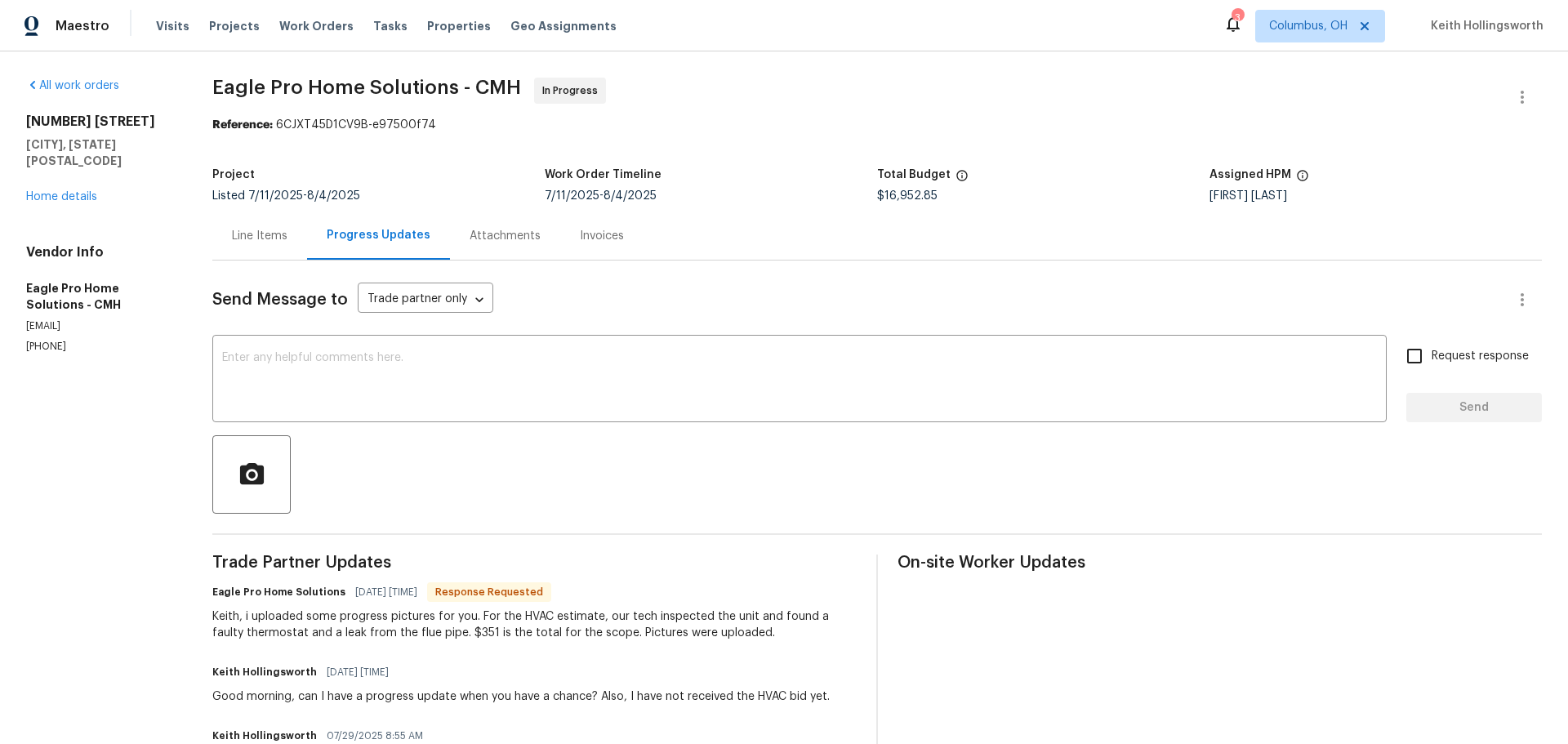 scroll, scrollTop: 0, scrollLeft: 0, axis: both 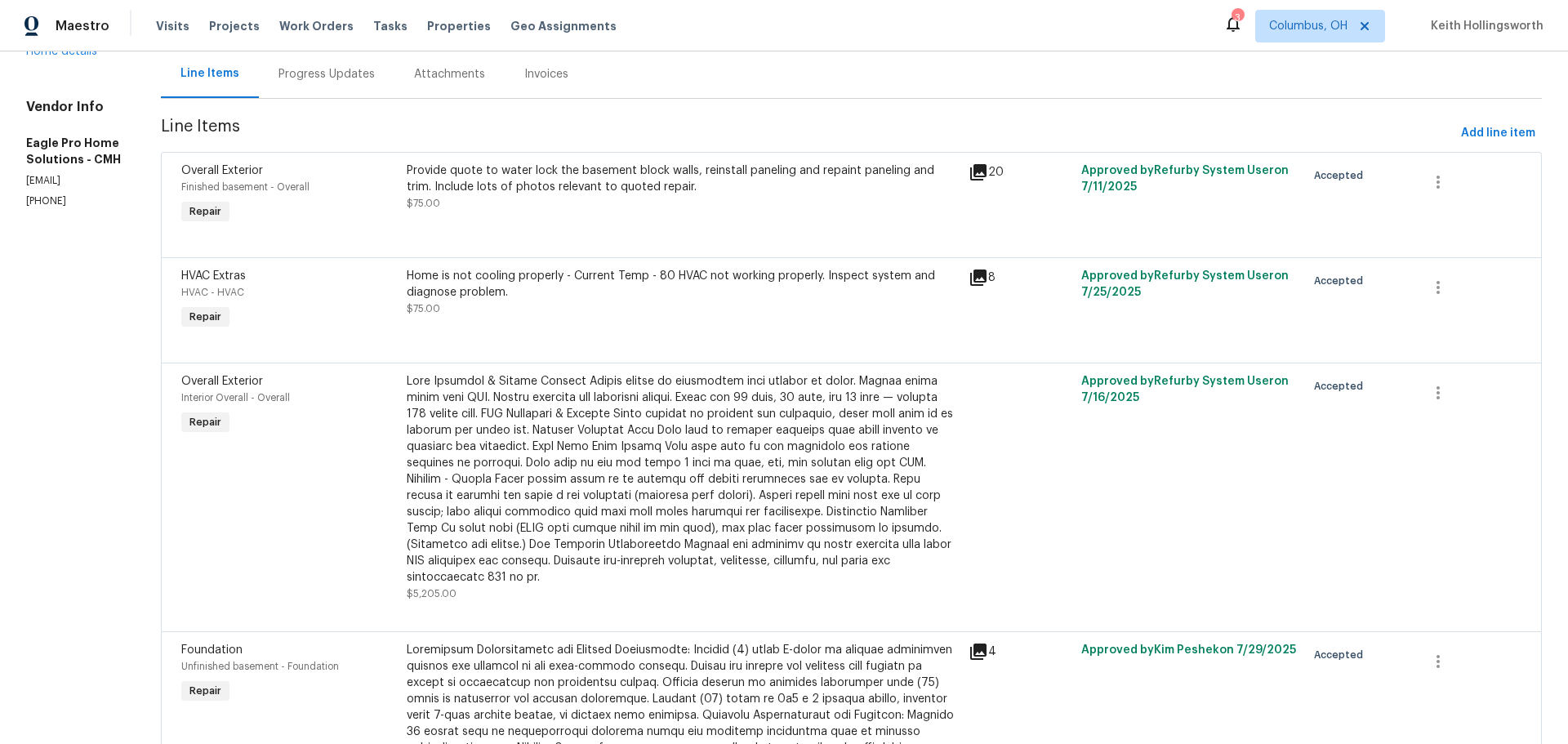 click on "Progress Updates" at bounding box center (327, 74) 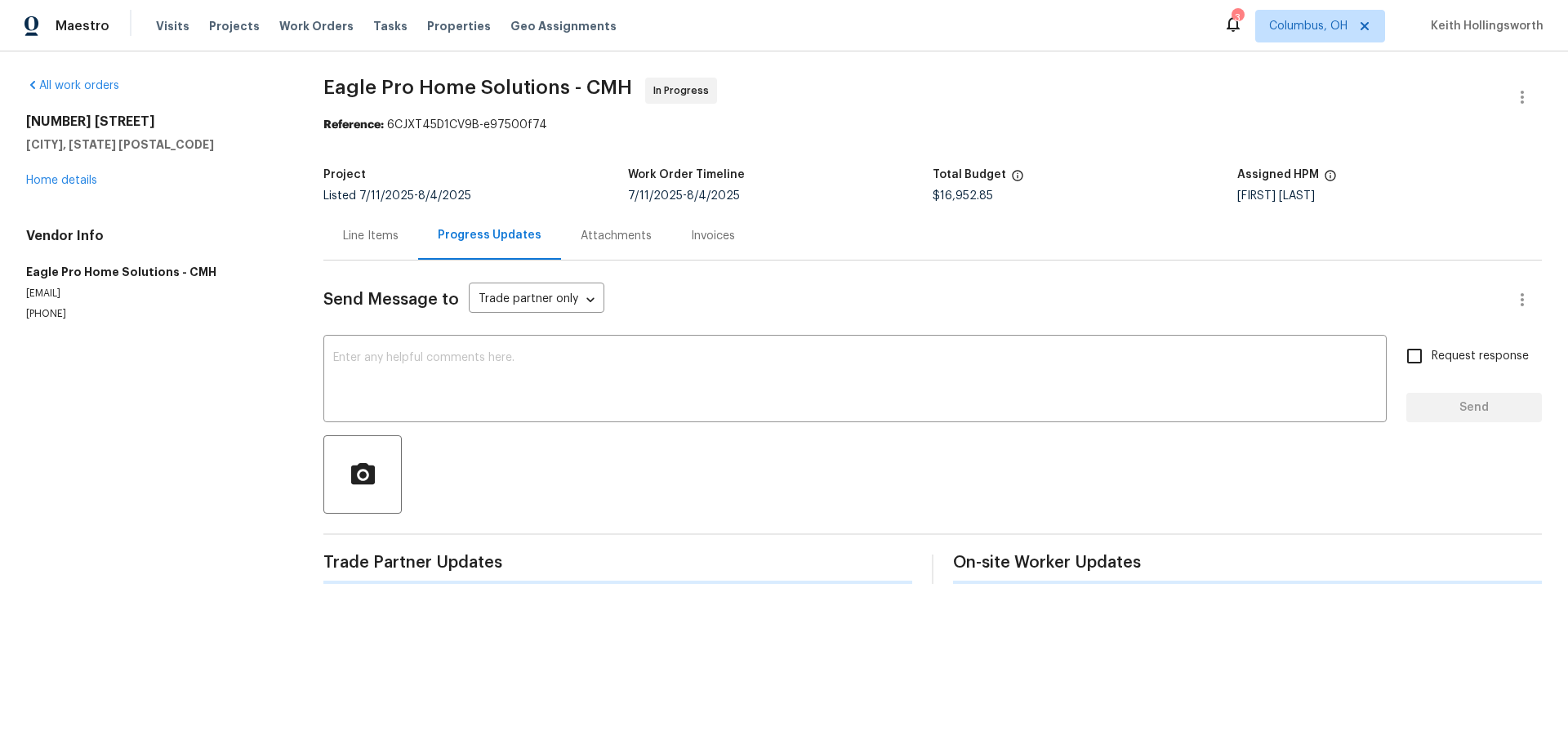 scroll, scrollTop: 0, scrollLeft: 0, axis: both 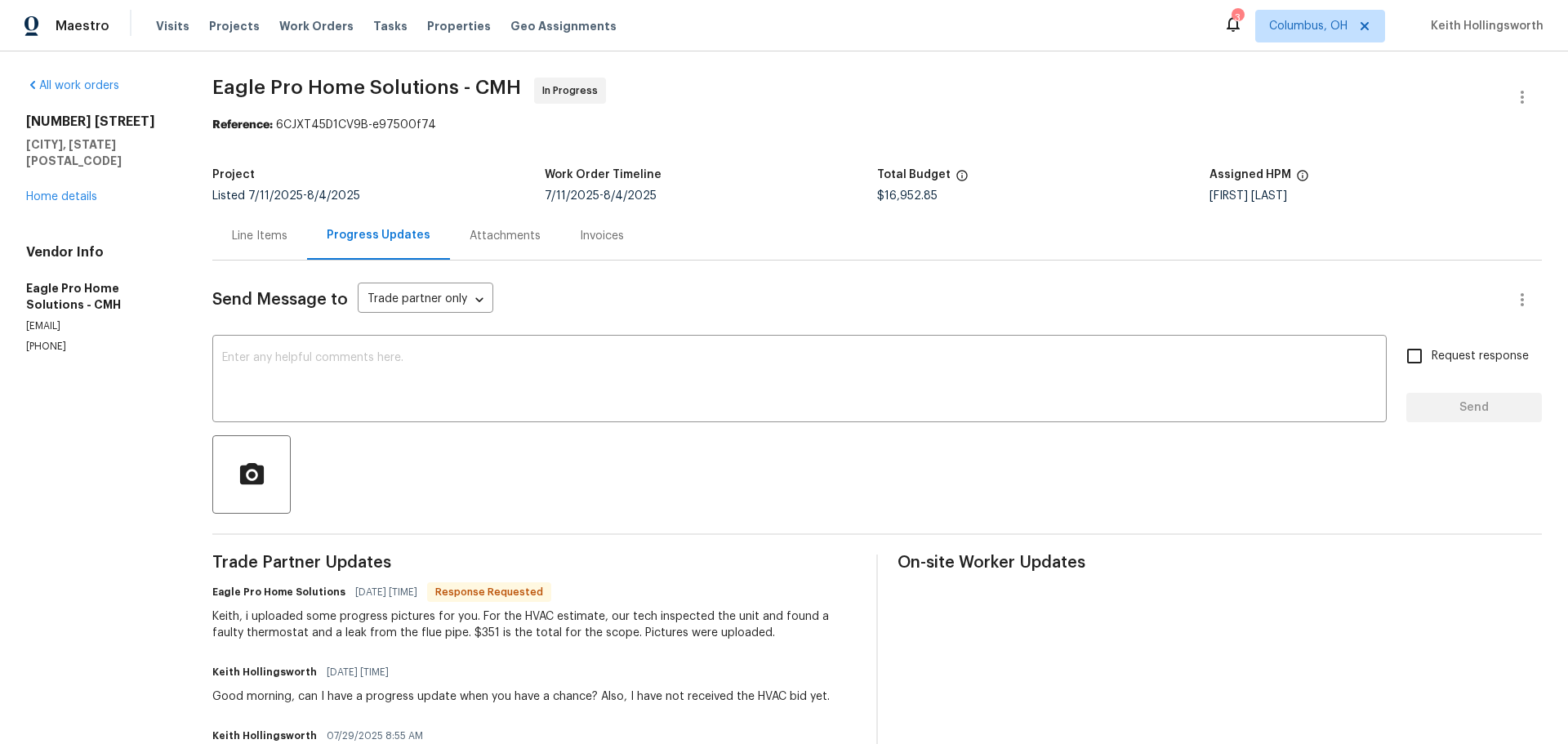 click on "Line Items" at bounding box center [260, 236] 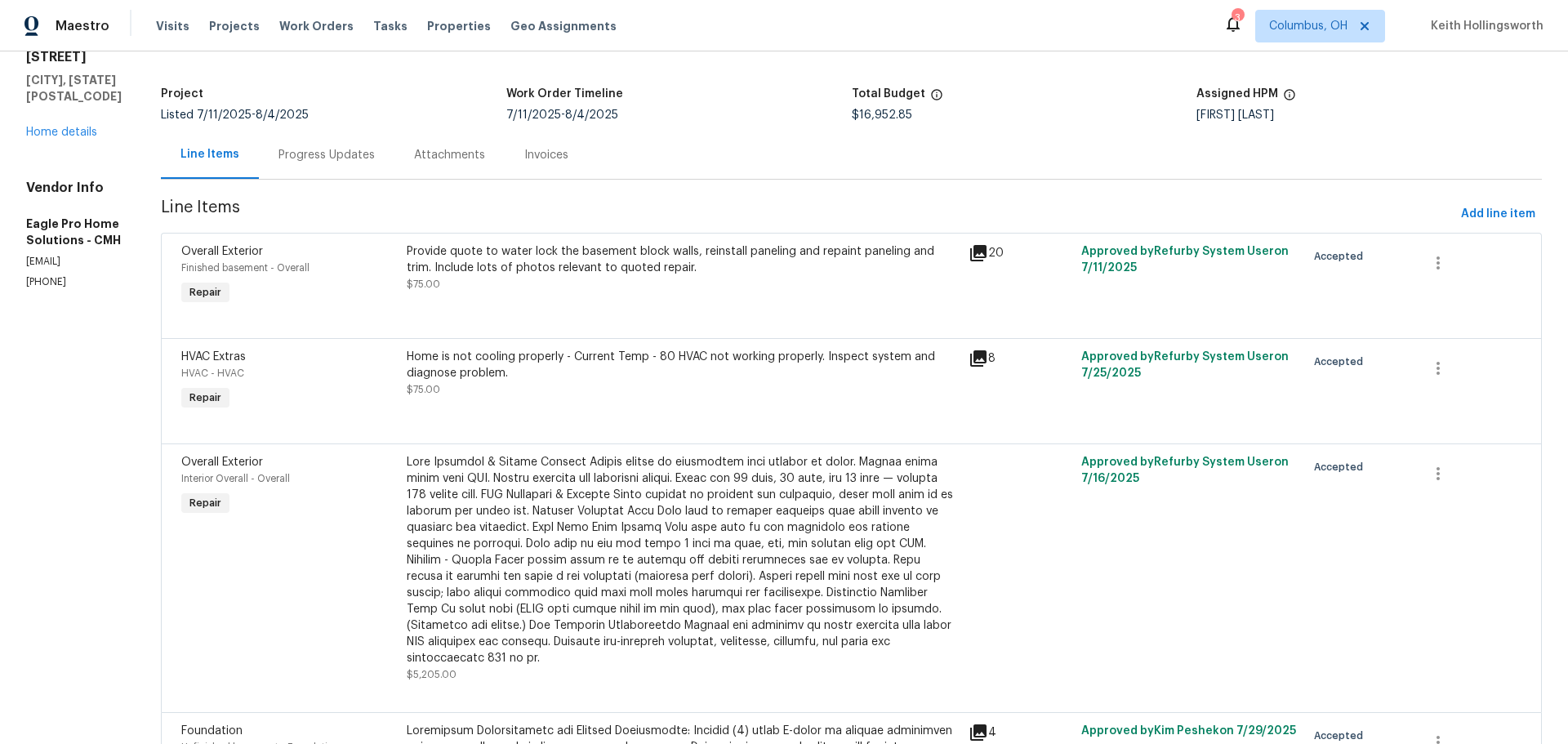 scroll, scrollTop: 82, scrollLeft: 0, axis: vertical 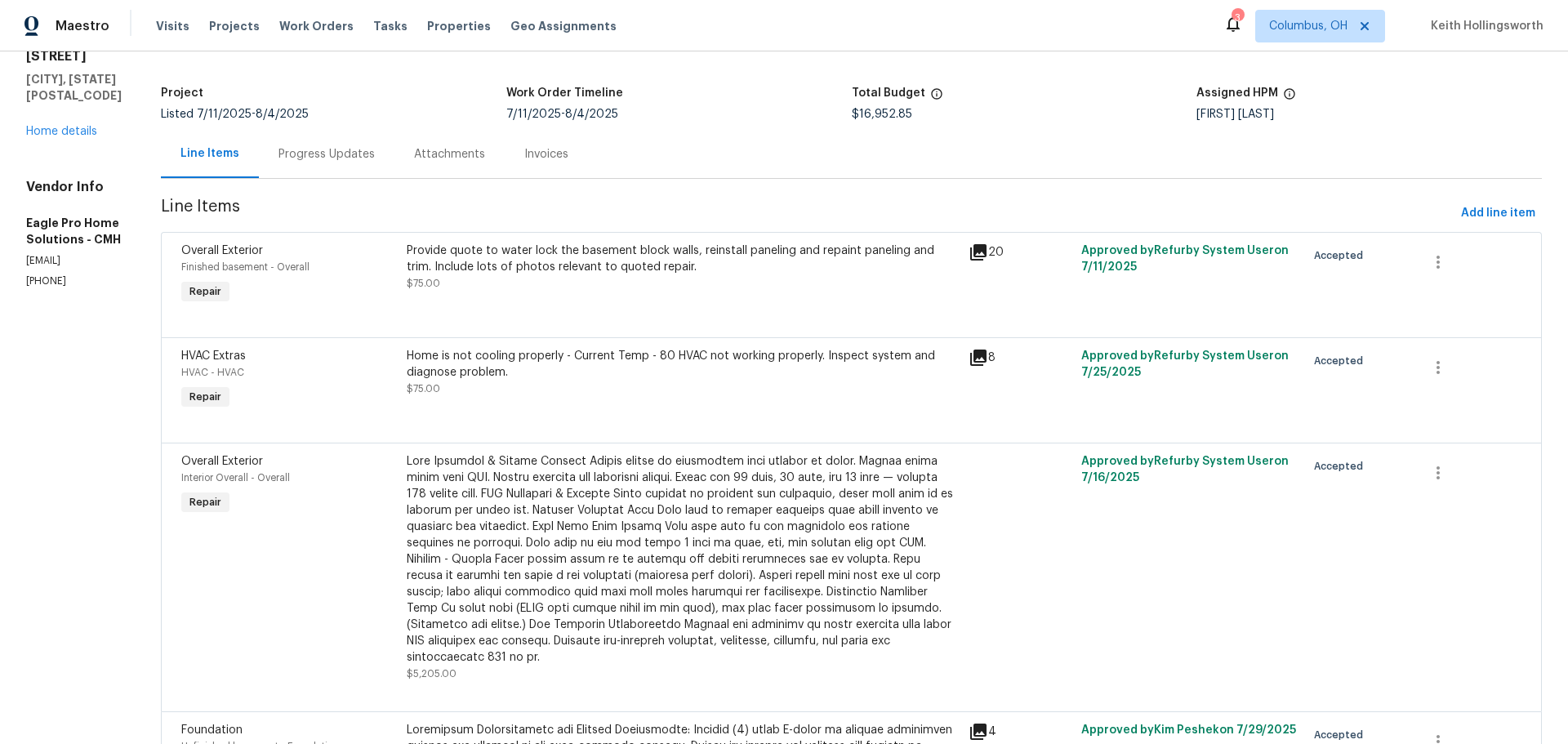 click on "Home is not cooling properly - Current Temp - 80
HVAC not working properly. Inspect system and diagnose problem. $75.00" at bounding box center (683, 372) 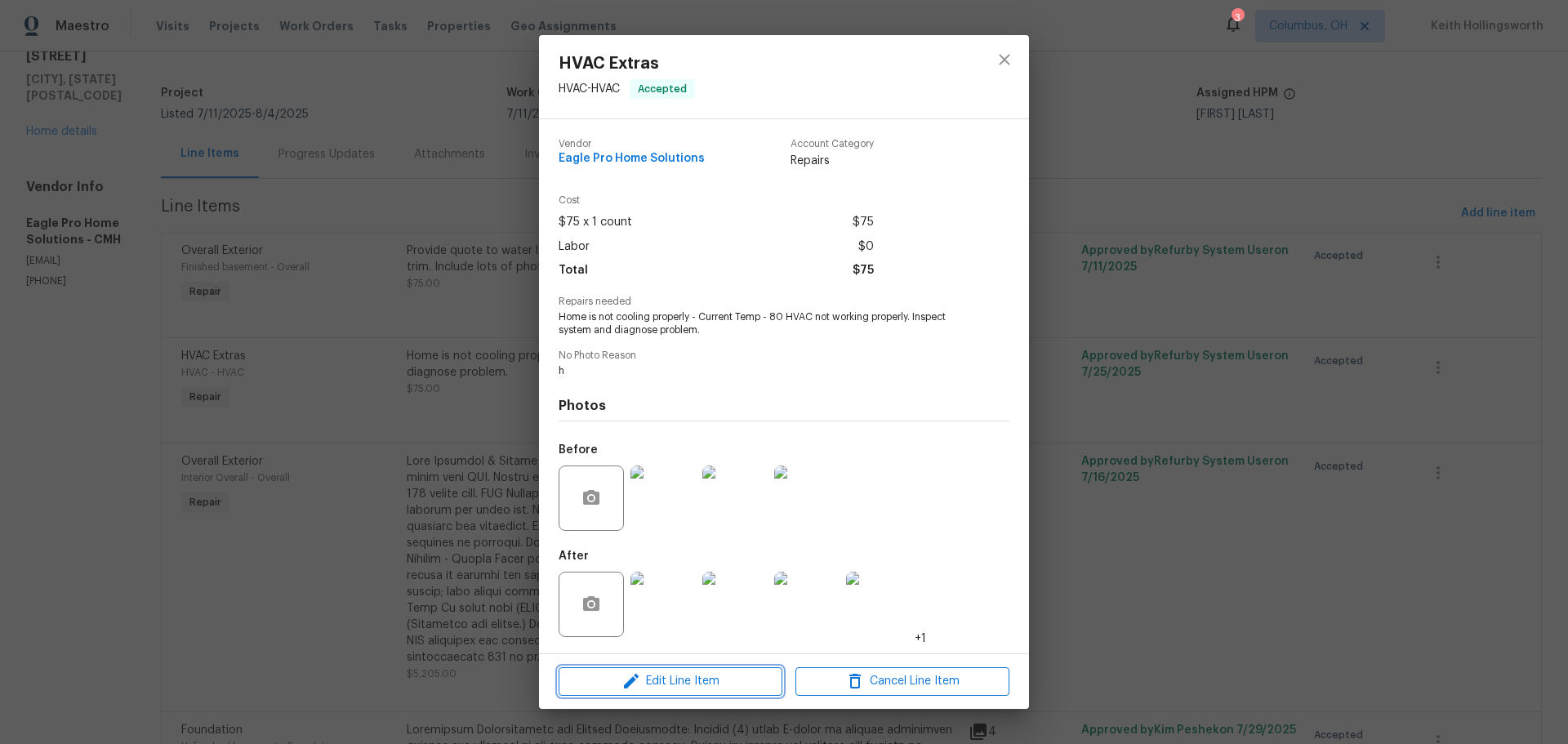 click on "Edit Line Item" at bounding box center [670, 681] 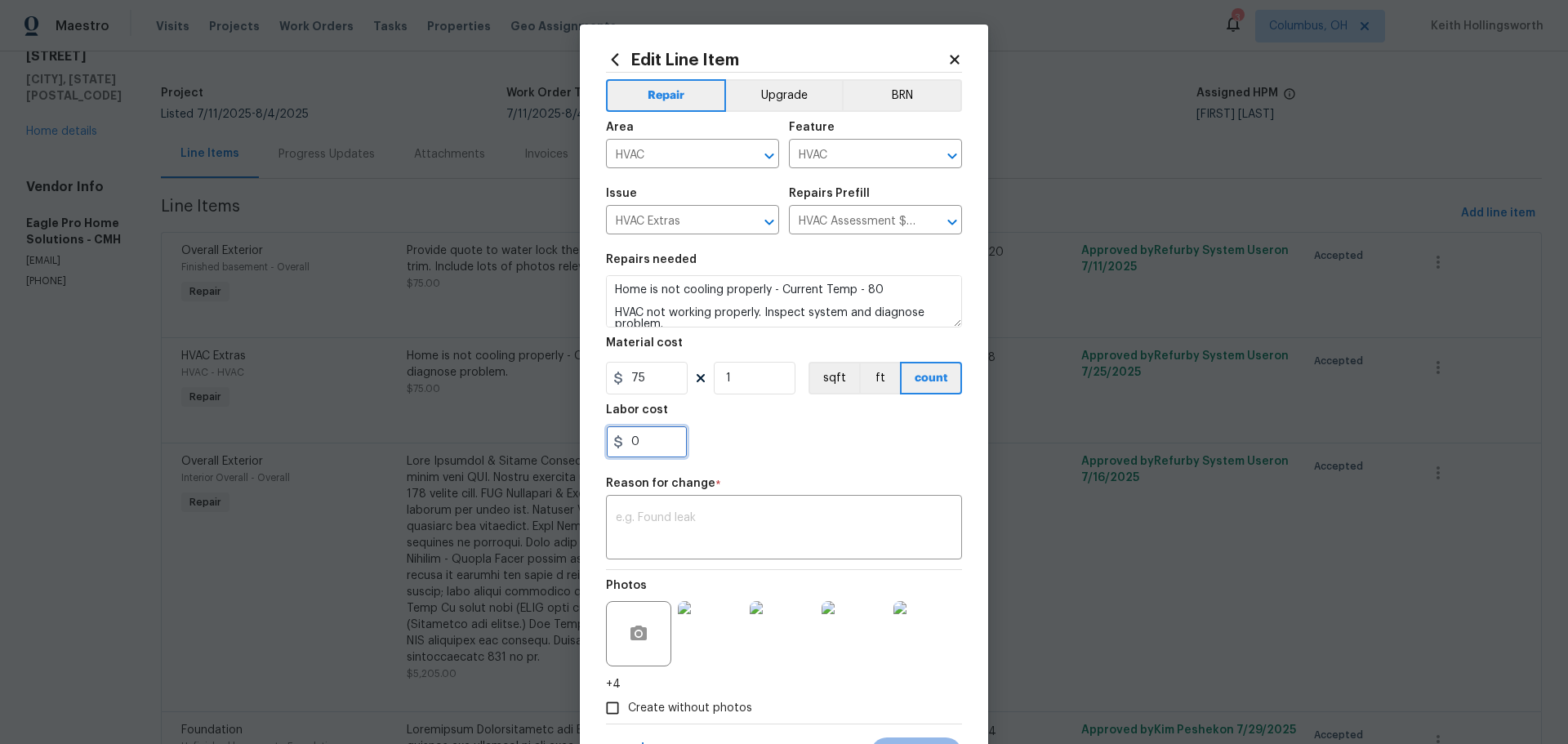 drag, startPoint x: 652, startPoint y: 443, endPoint x: 462, endPoint y: 440, distance: 190.02368 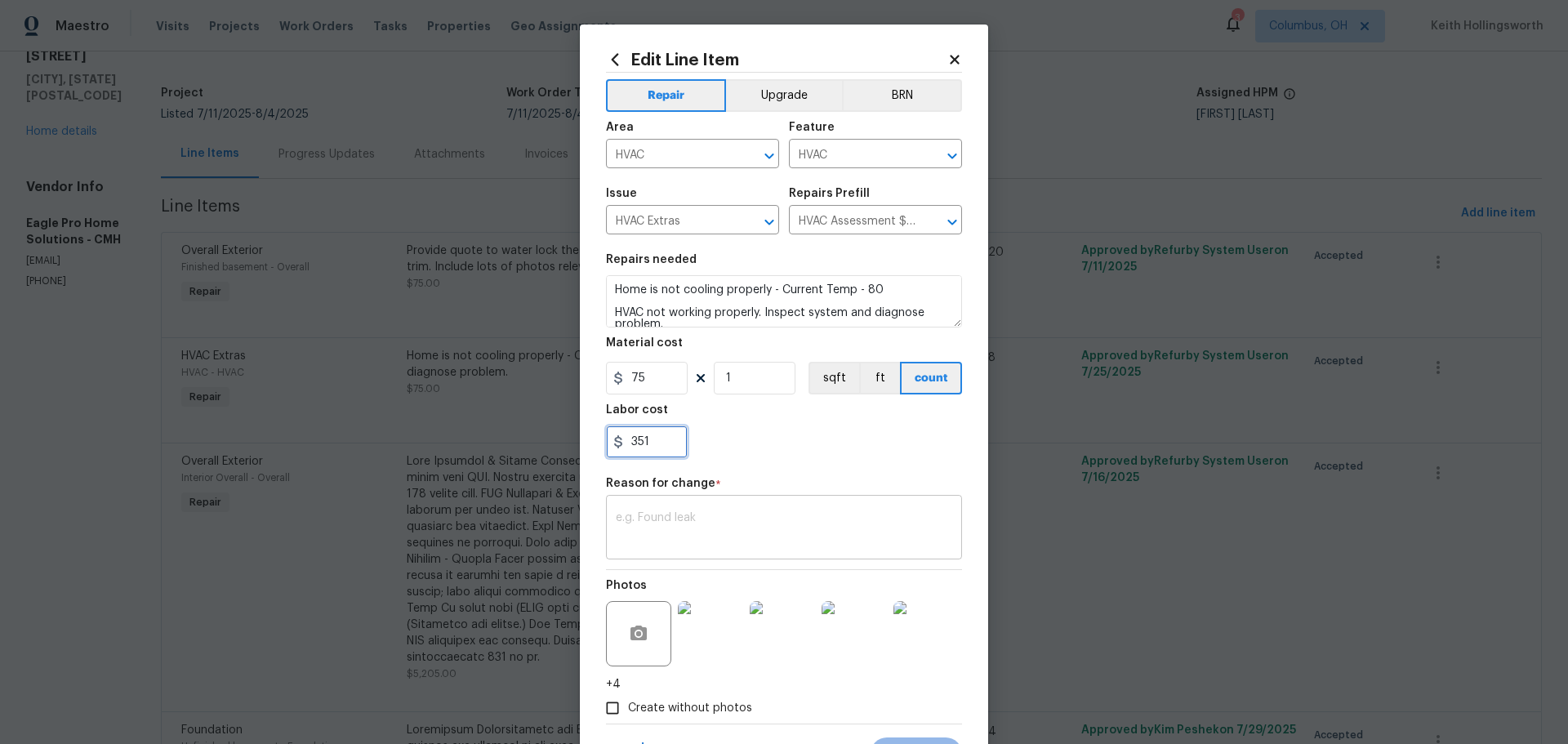 type on "351" 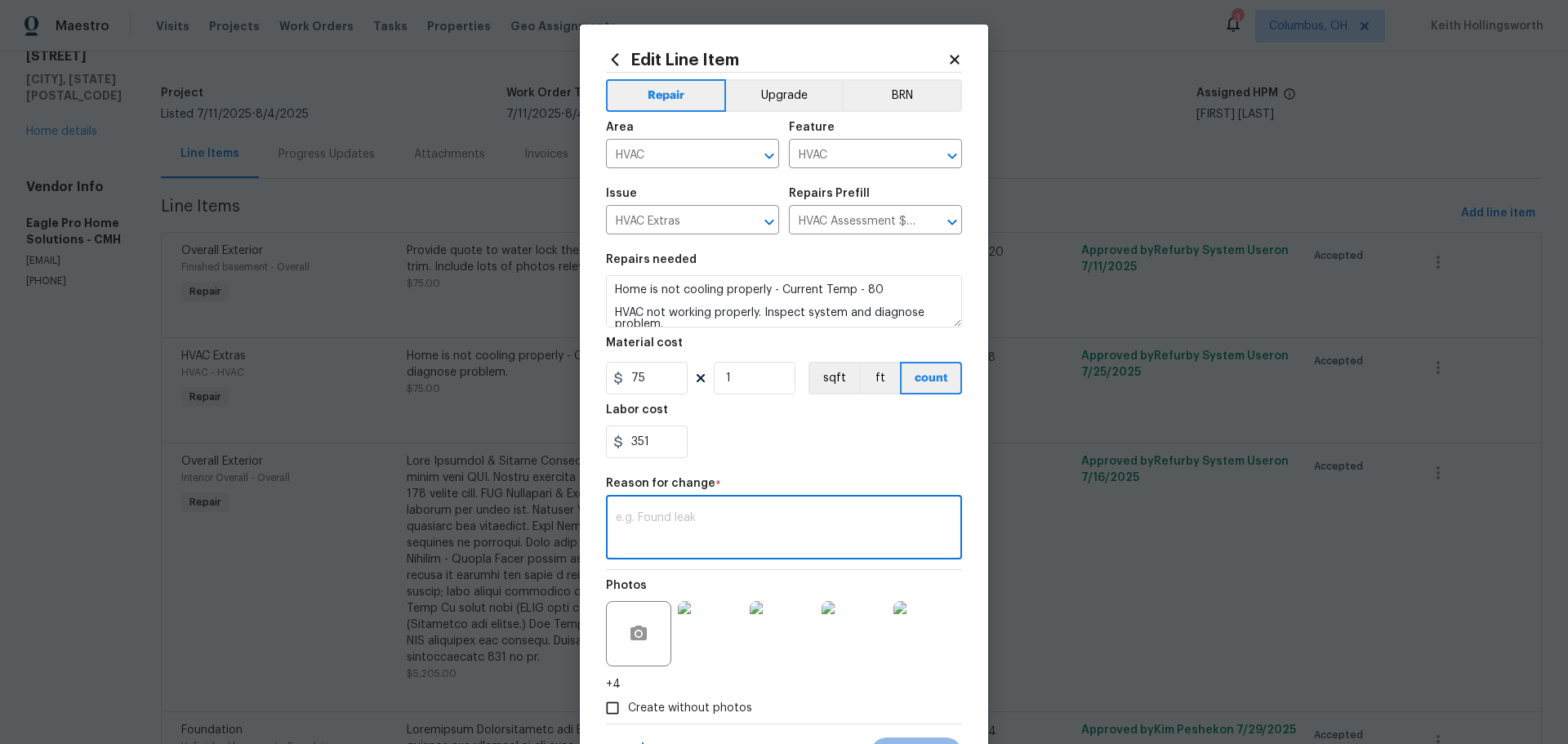 click at bounding box center [784, 529] 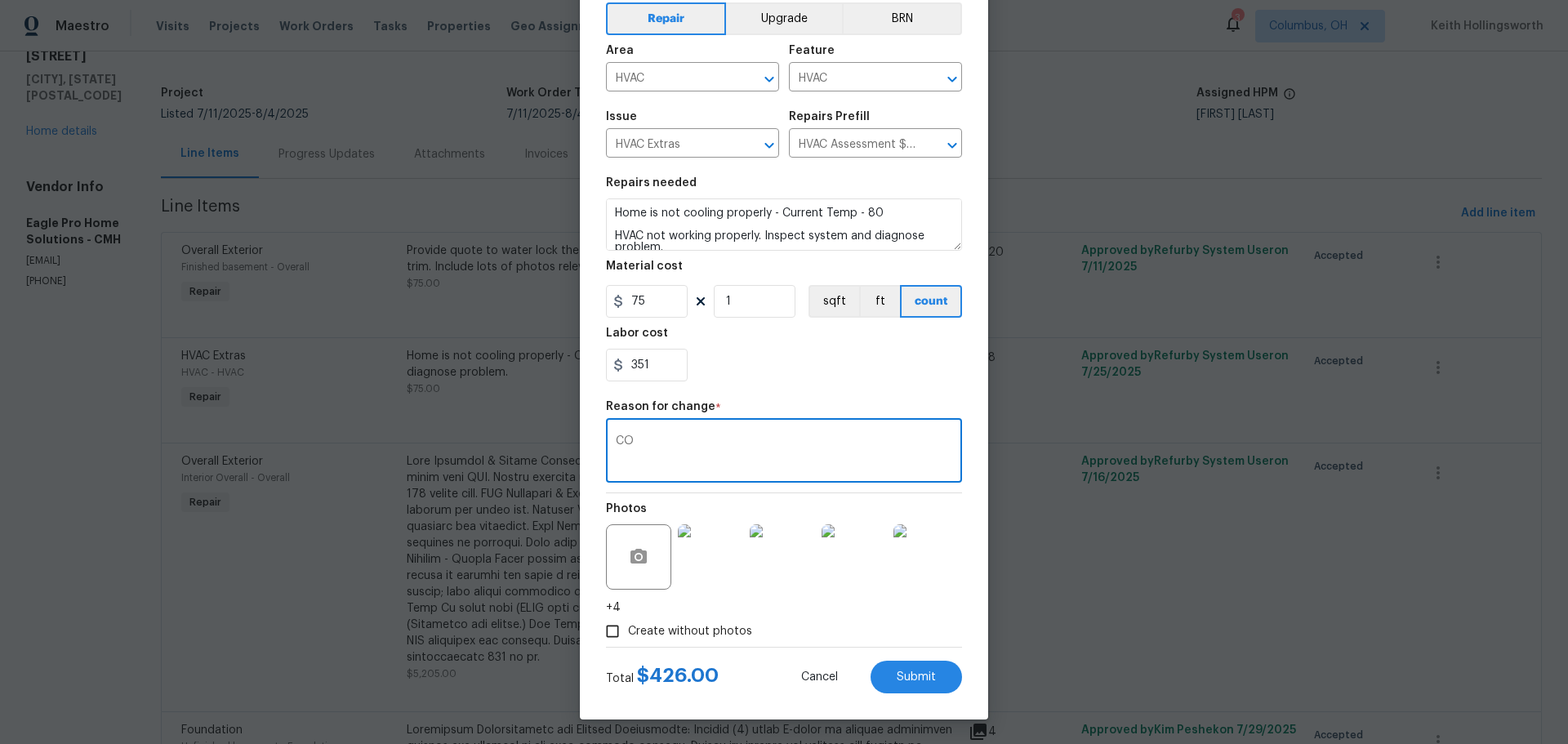 scroll, scrollTop: 78, scrollLeft: 0, axis: vertical 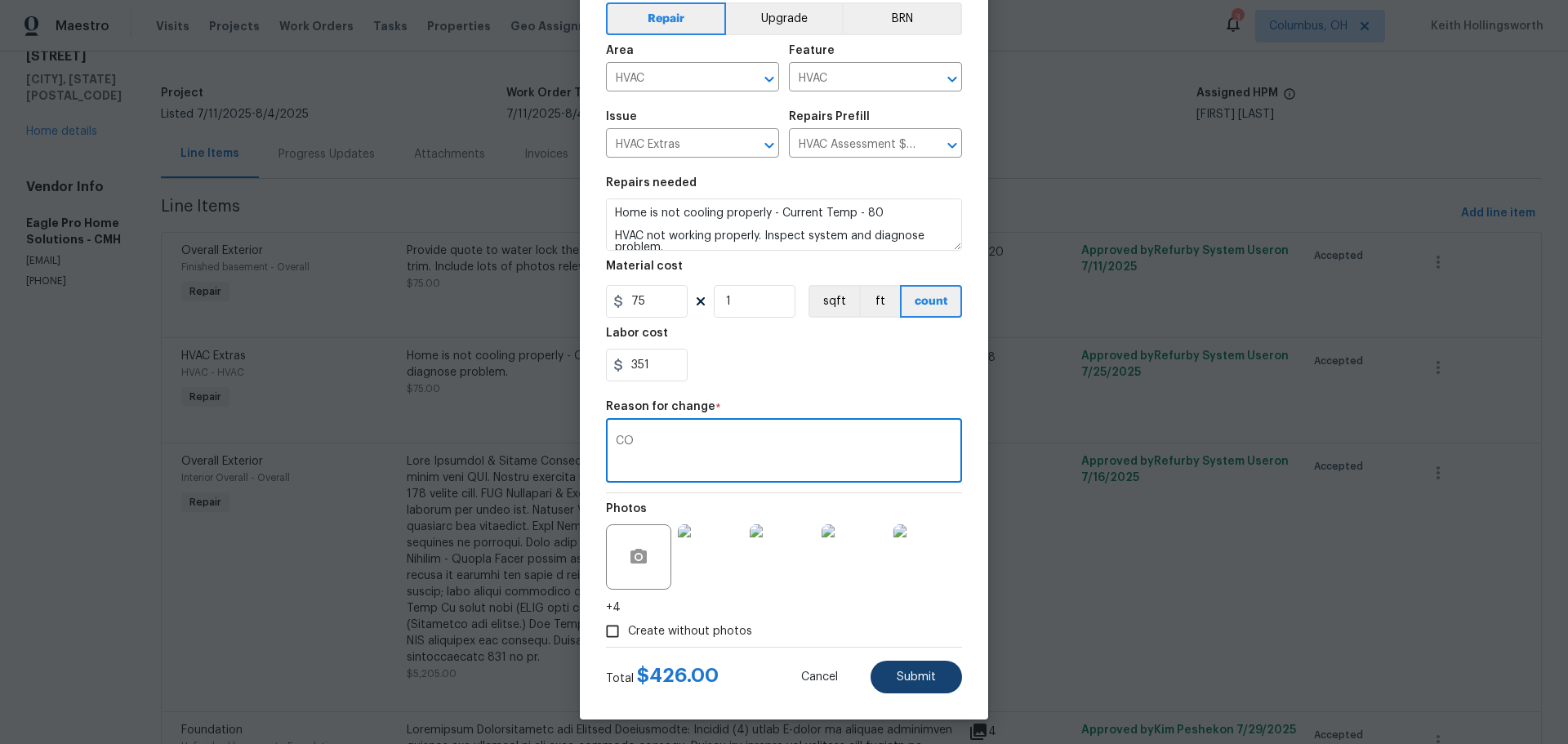 type on "CO" 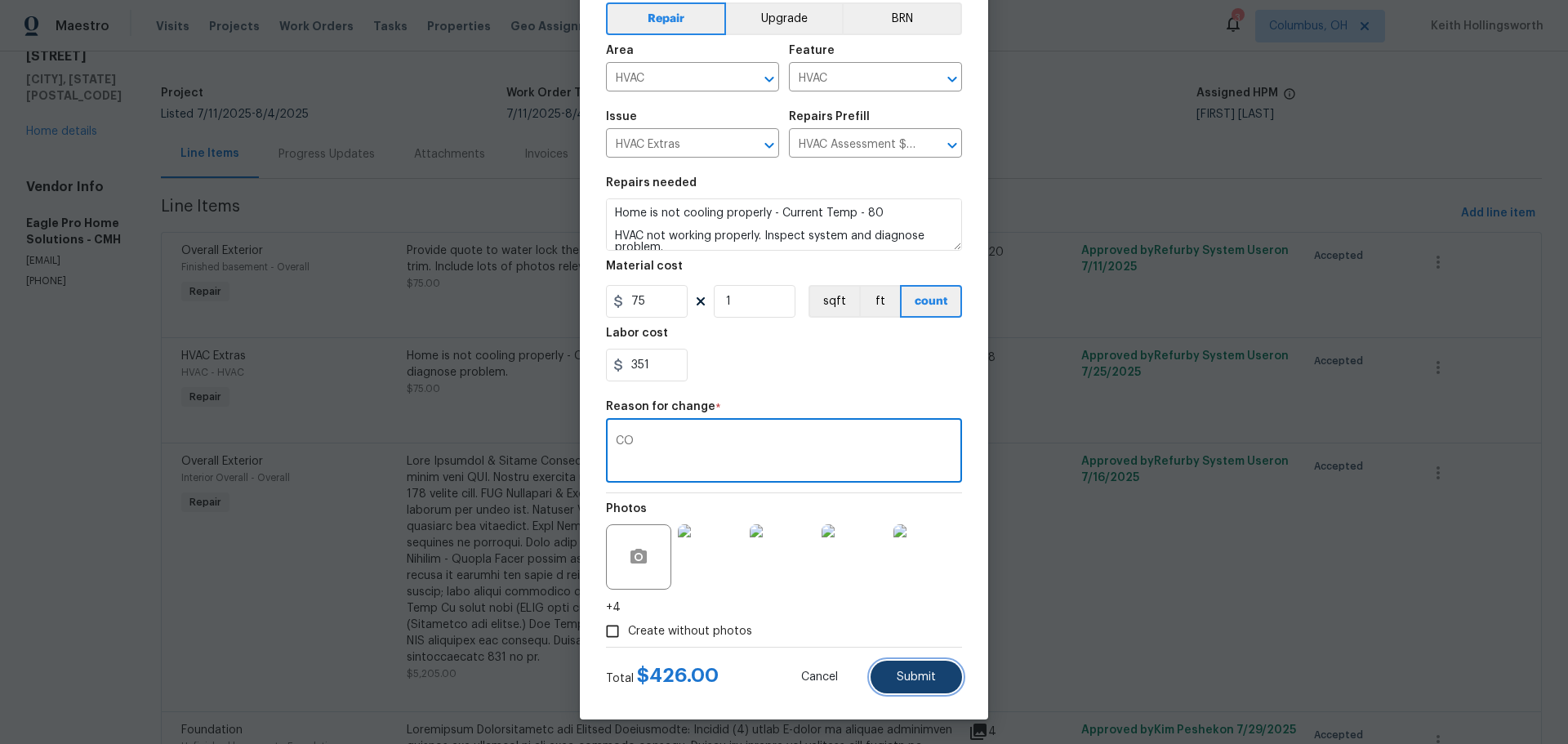 click on "Submit" at bounding box center [916, 677] 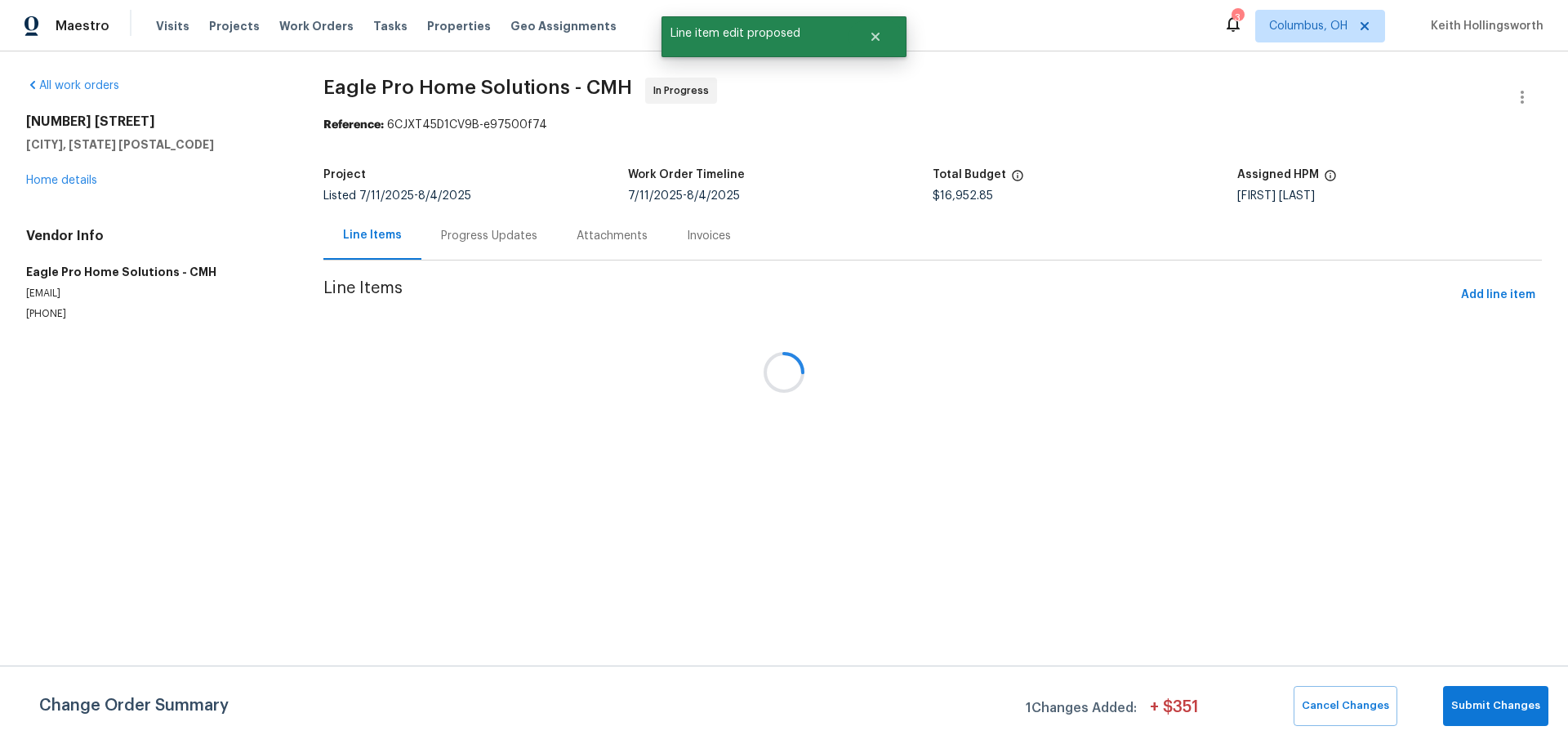 scroll, scrollTop: 0, scrollLeft: 0, axis: both 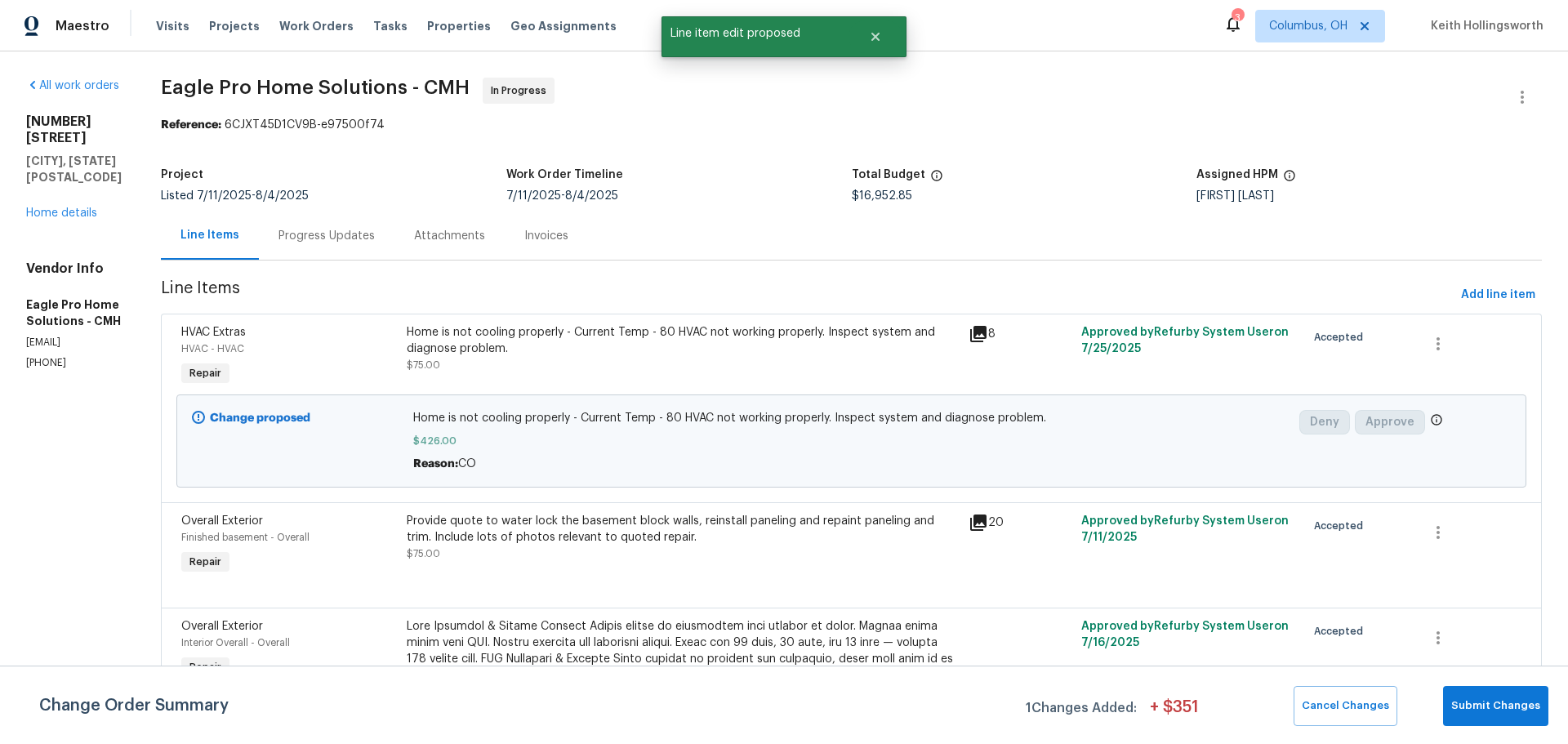 drag, startPoint x: 1502, startPoint y: 679, endPoint x: 1503, endPoint y: 695, distance: 16.03122 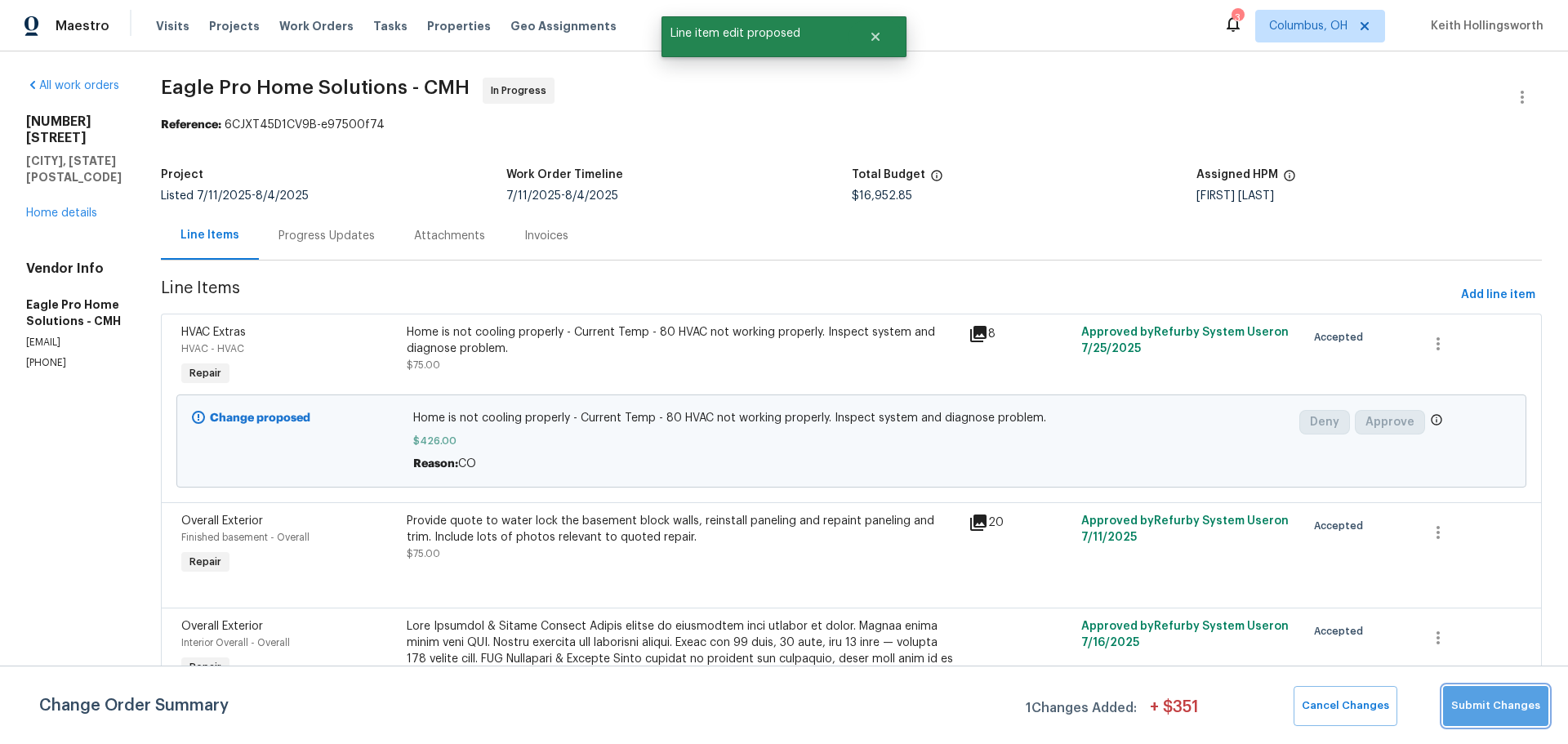 click on "Submit Changes" at bounding box center (1495, 706) 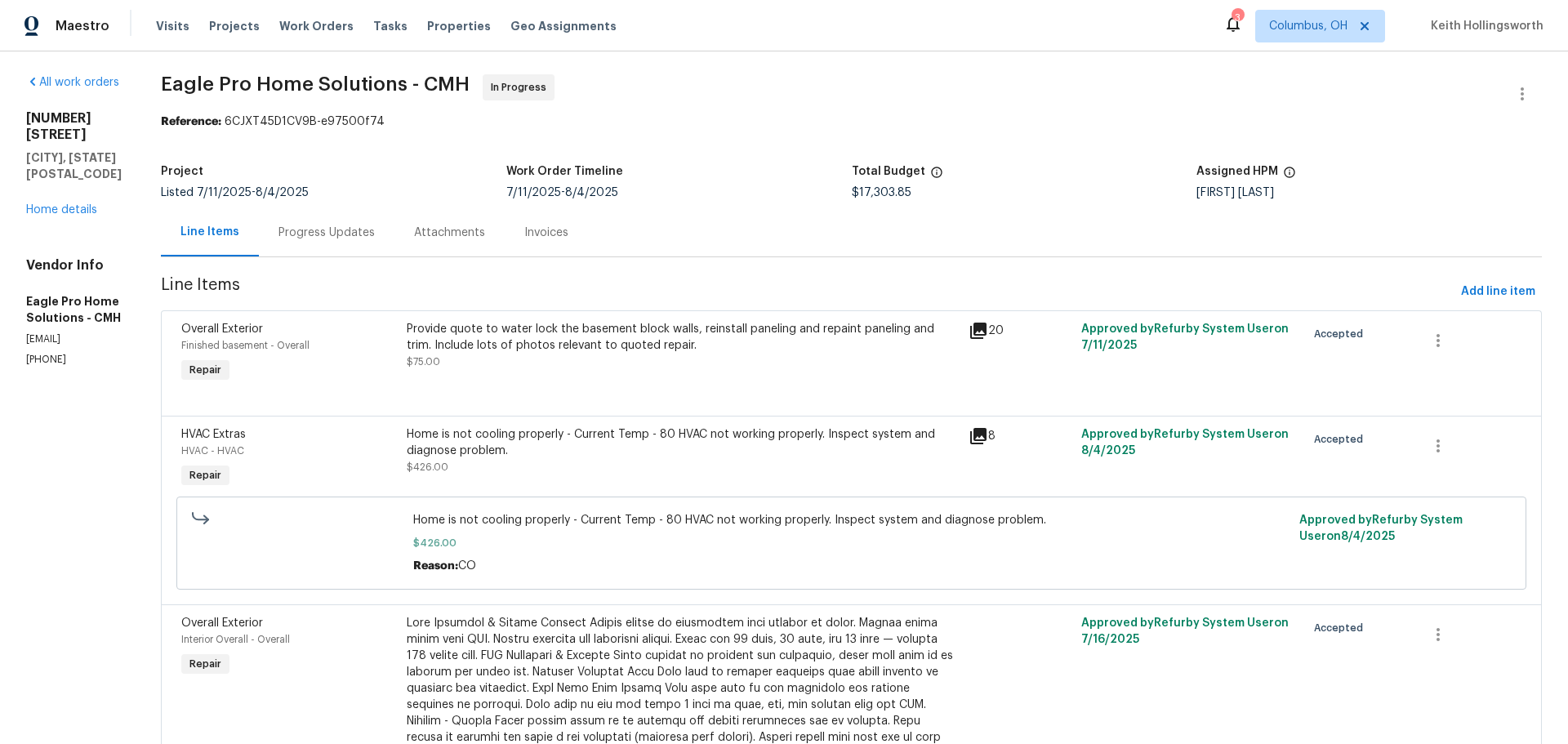 scroll, scrollTop: 0, scrollLeft: 0, axis: both 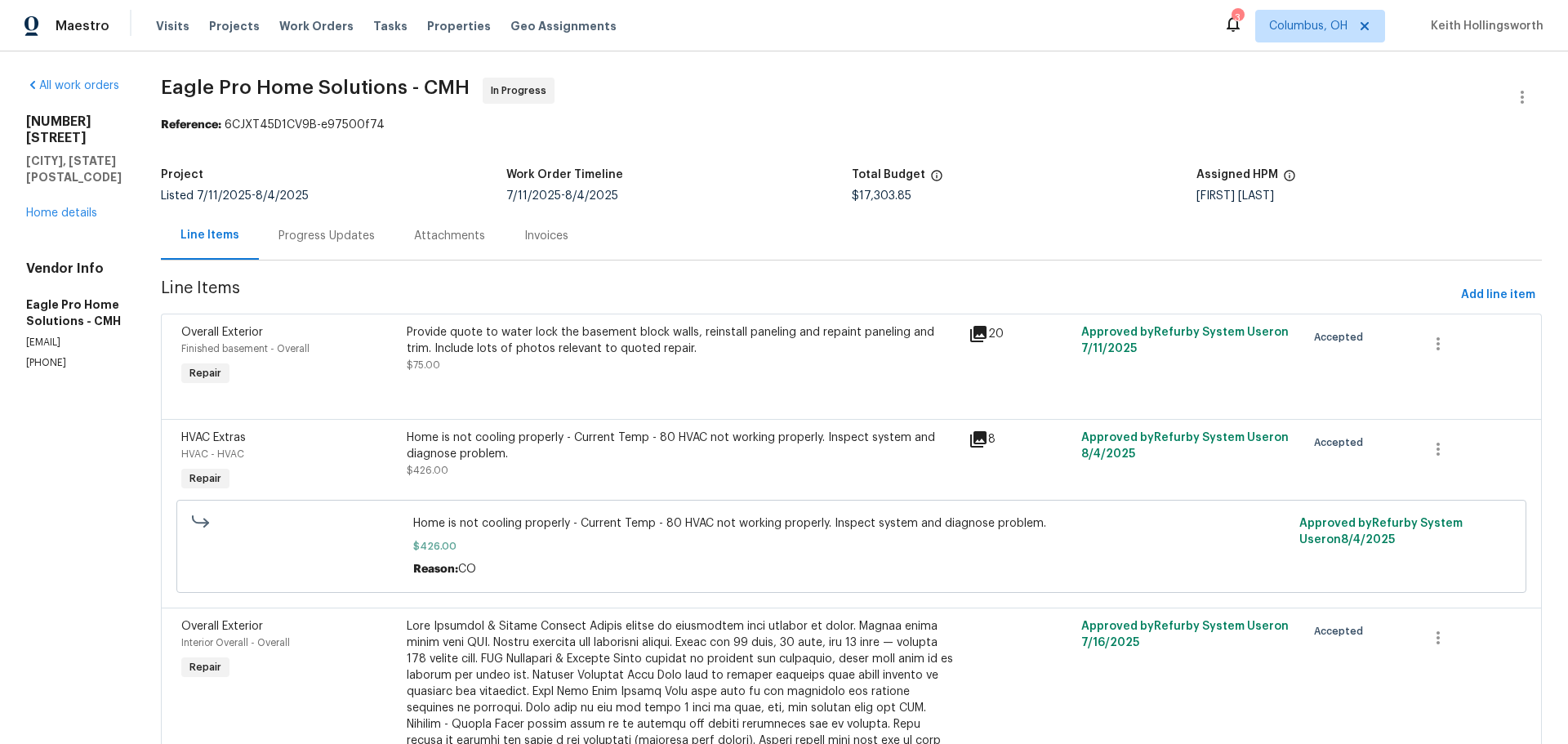 click on "Progress Updates" at bounding box center (327, 236) 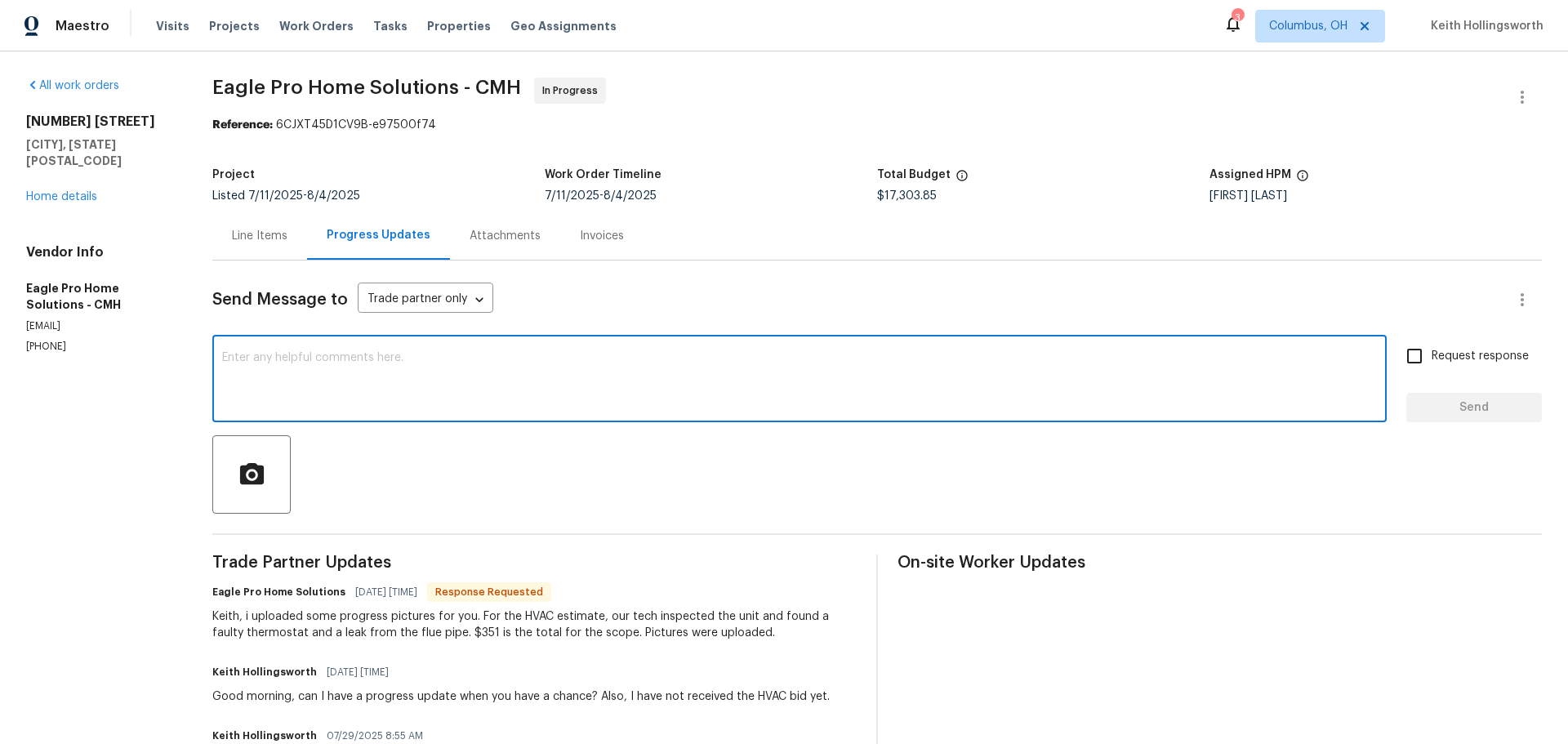 click at bounding box center (800, 381) 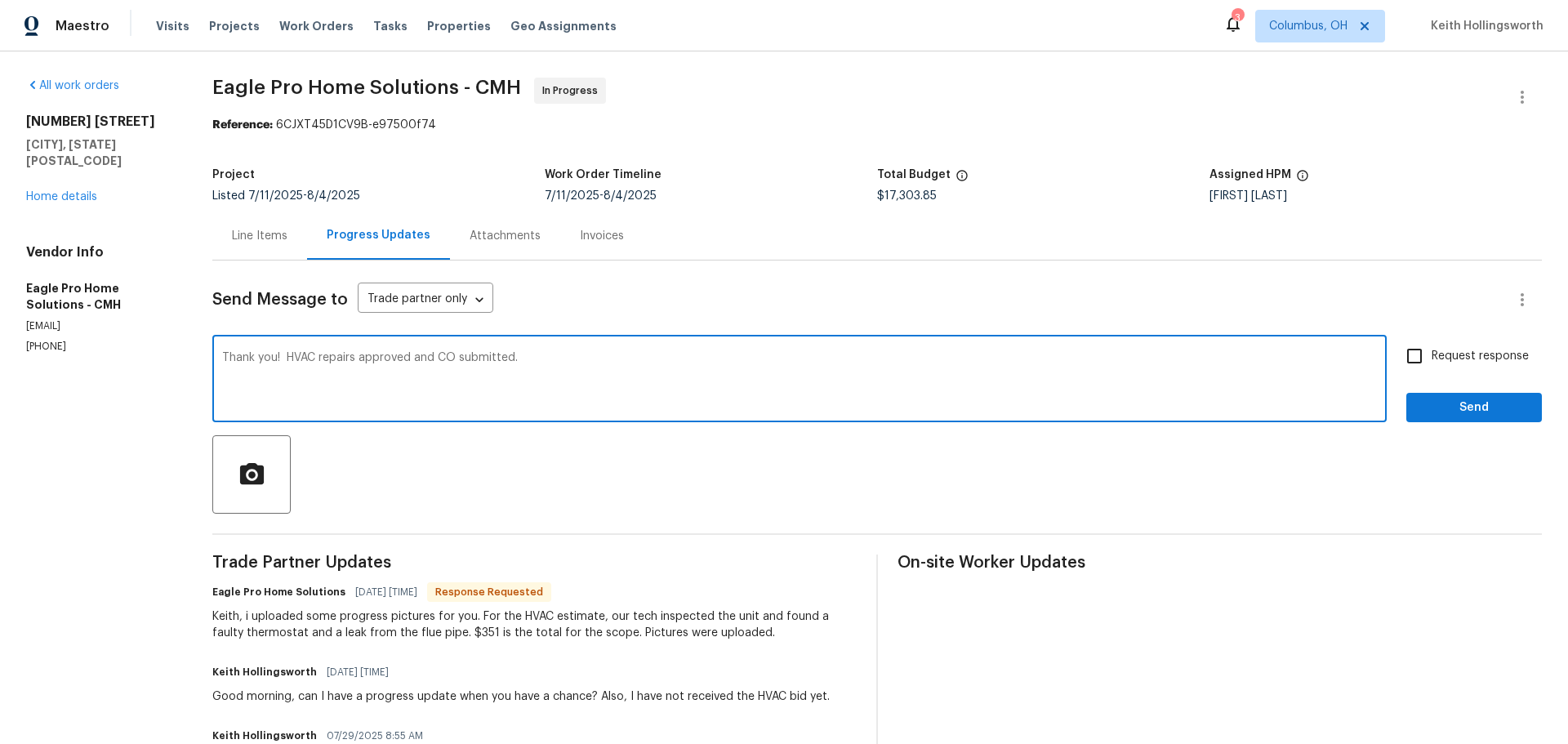 type on "Thank you!  HVAC repairs approved and CO submitted." 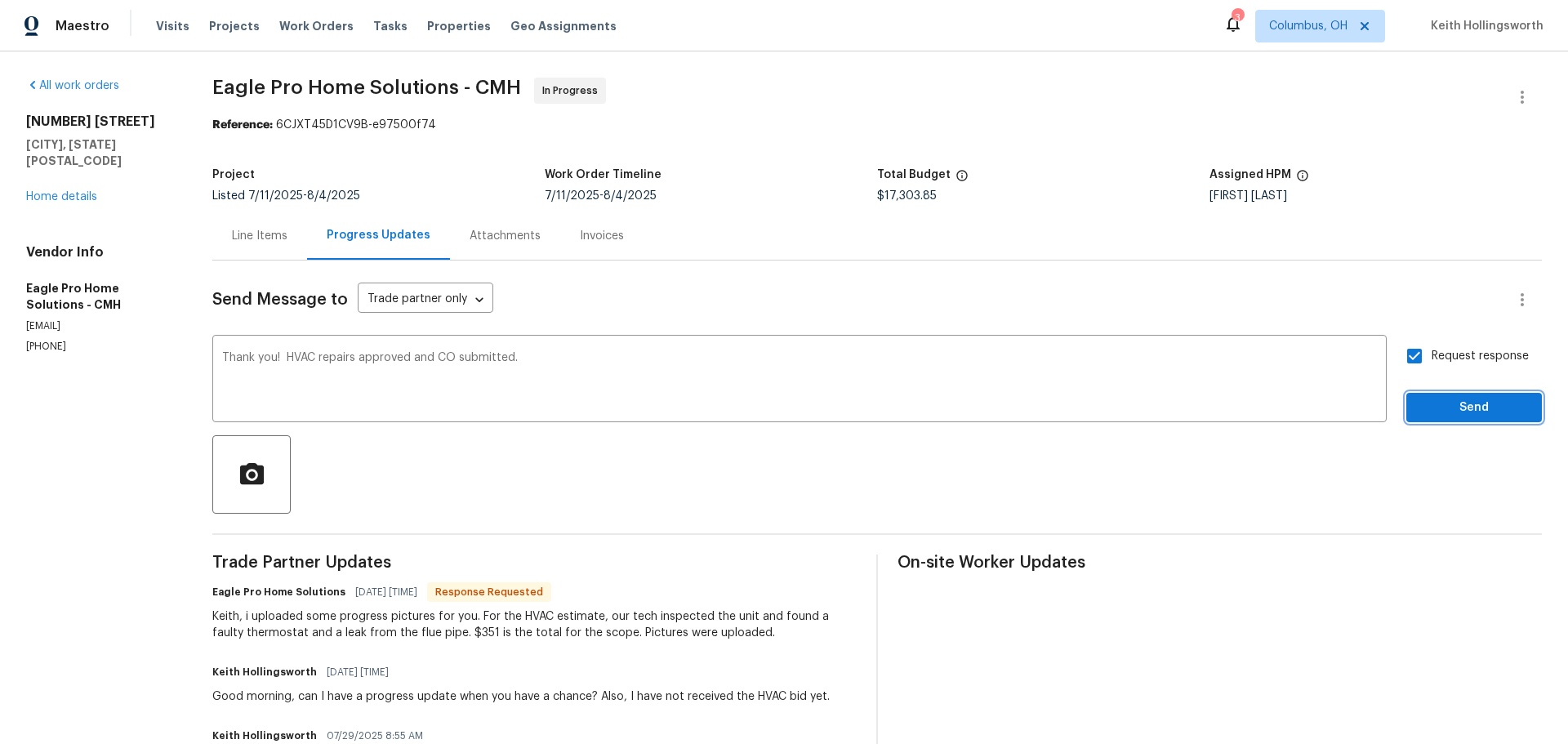 click on "Send" at bounding box center (1474, 408) 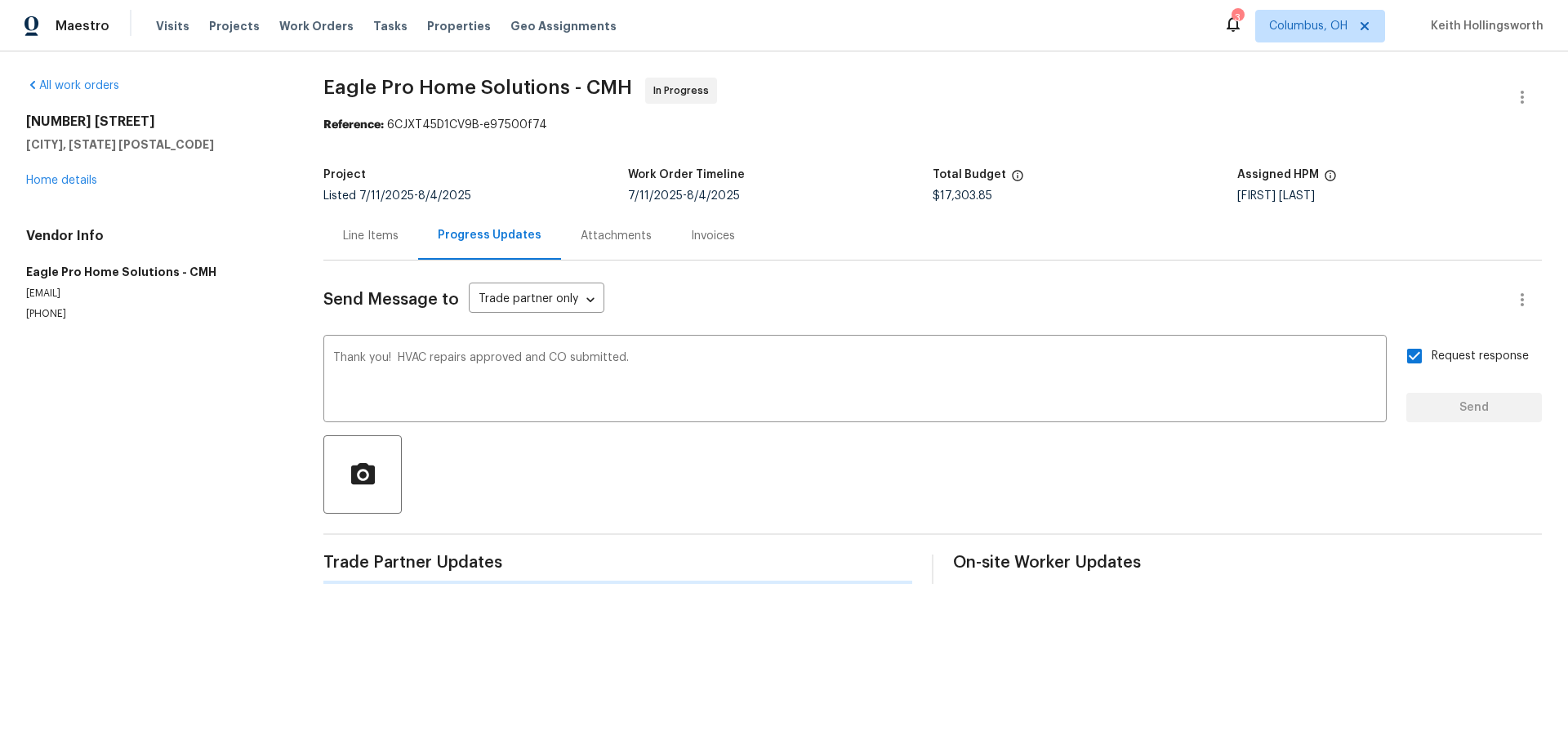 type 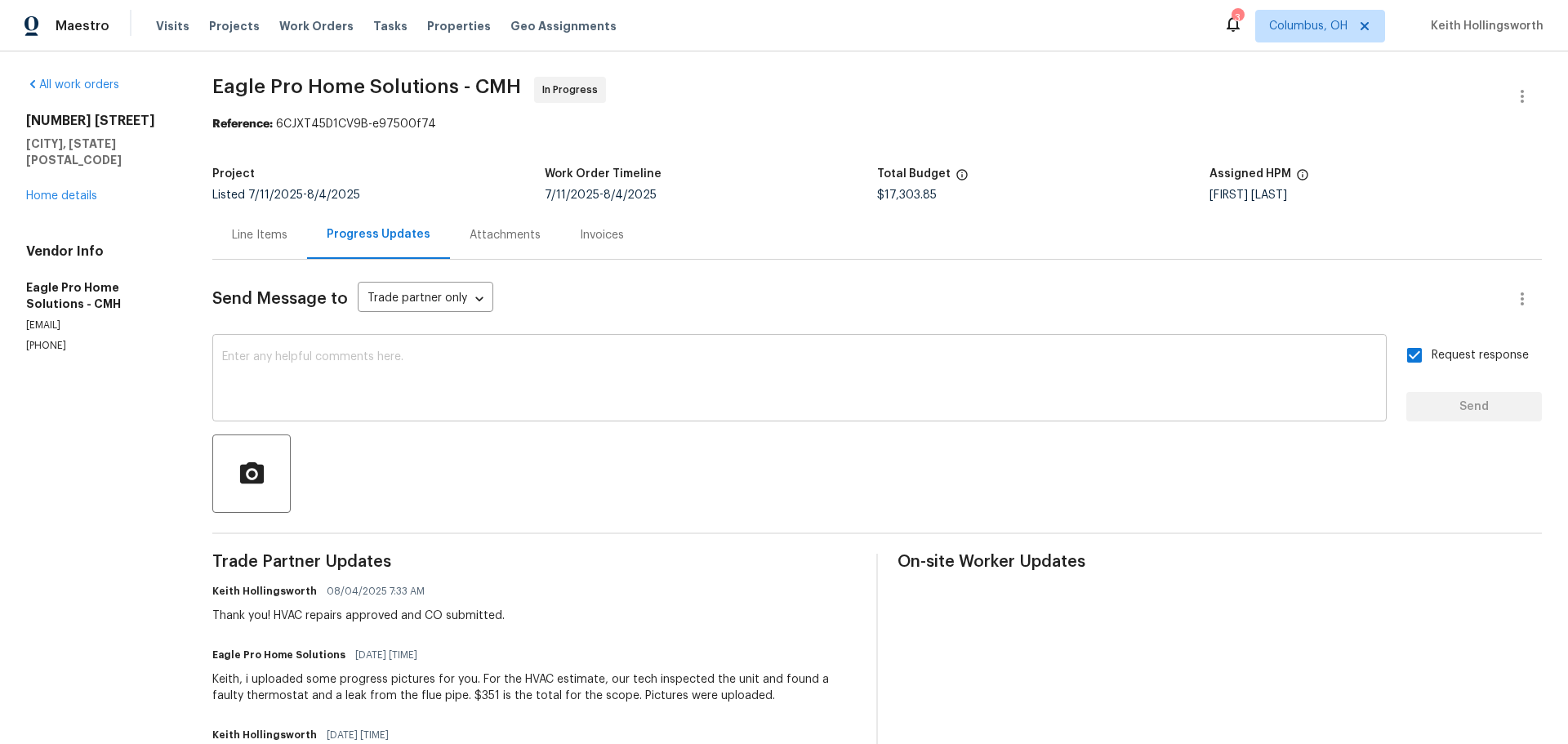 scroll, scrollTop: 0, scrollLeft: 0, axis: both 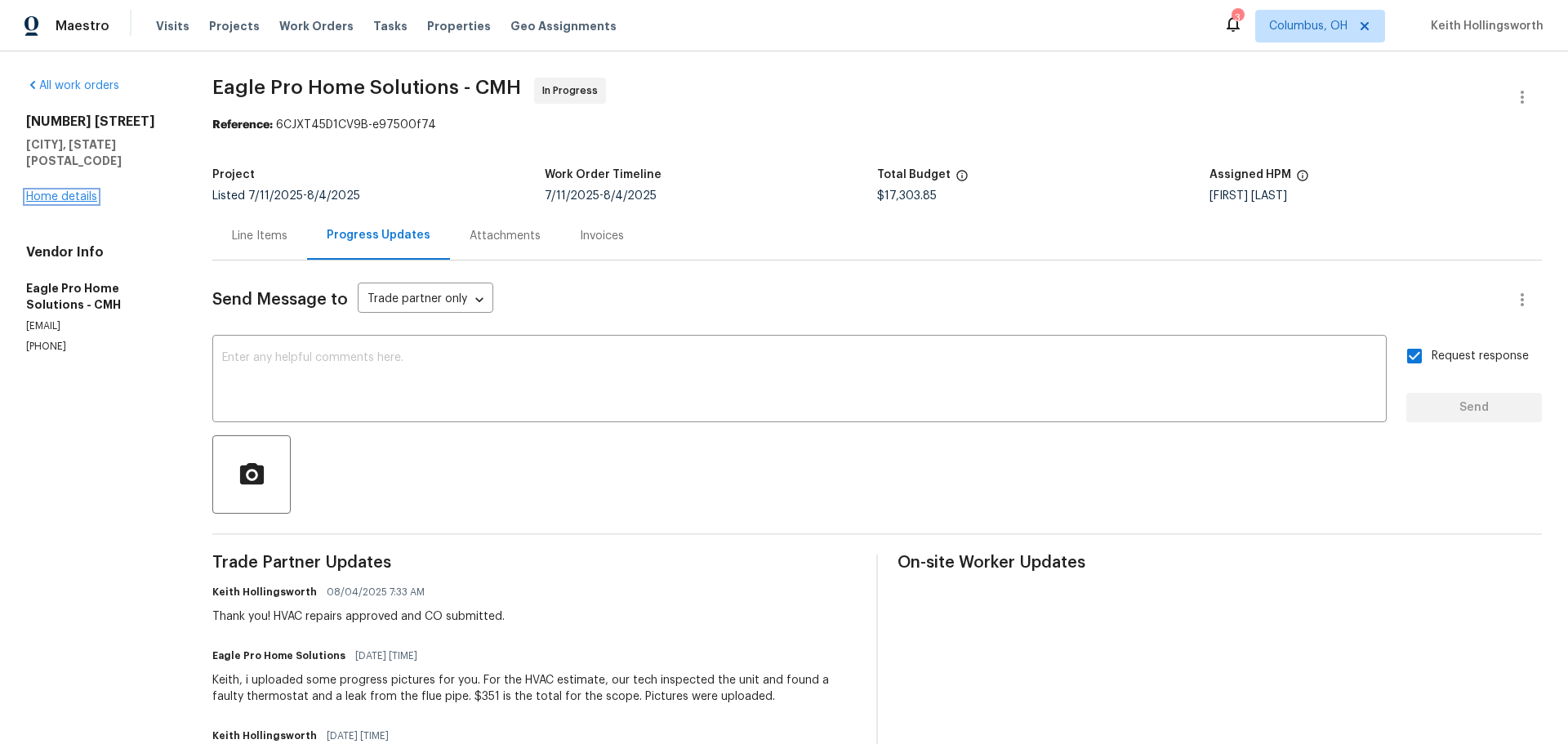 click on "Home details" at bounding box center (61, 197) 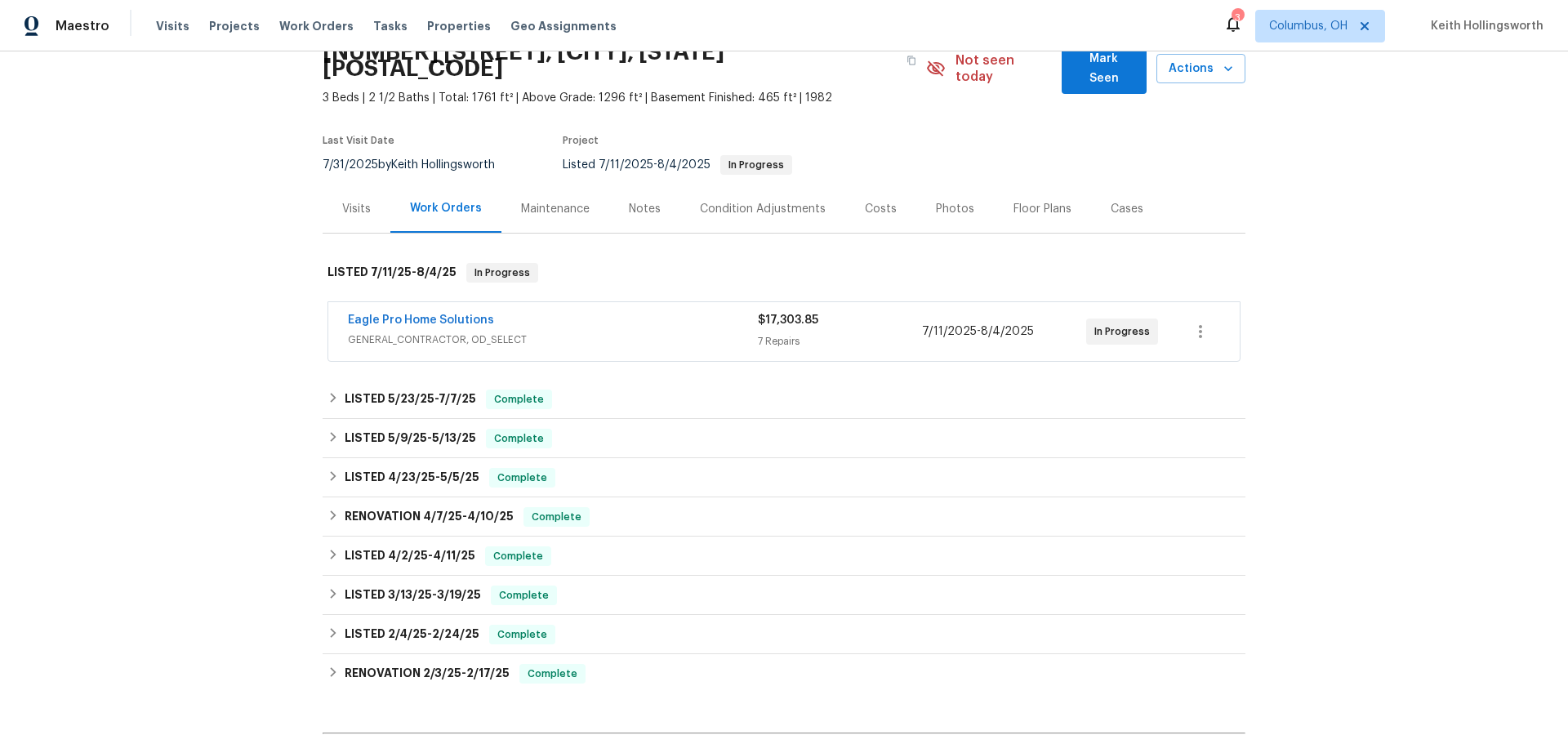 scroll, scrollTop: 80, scrollLeft: 0, axis: vertical 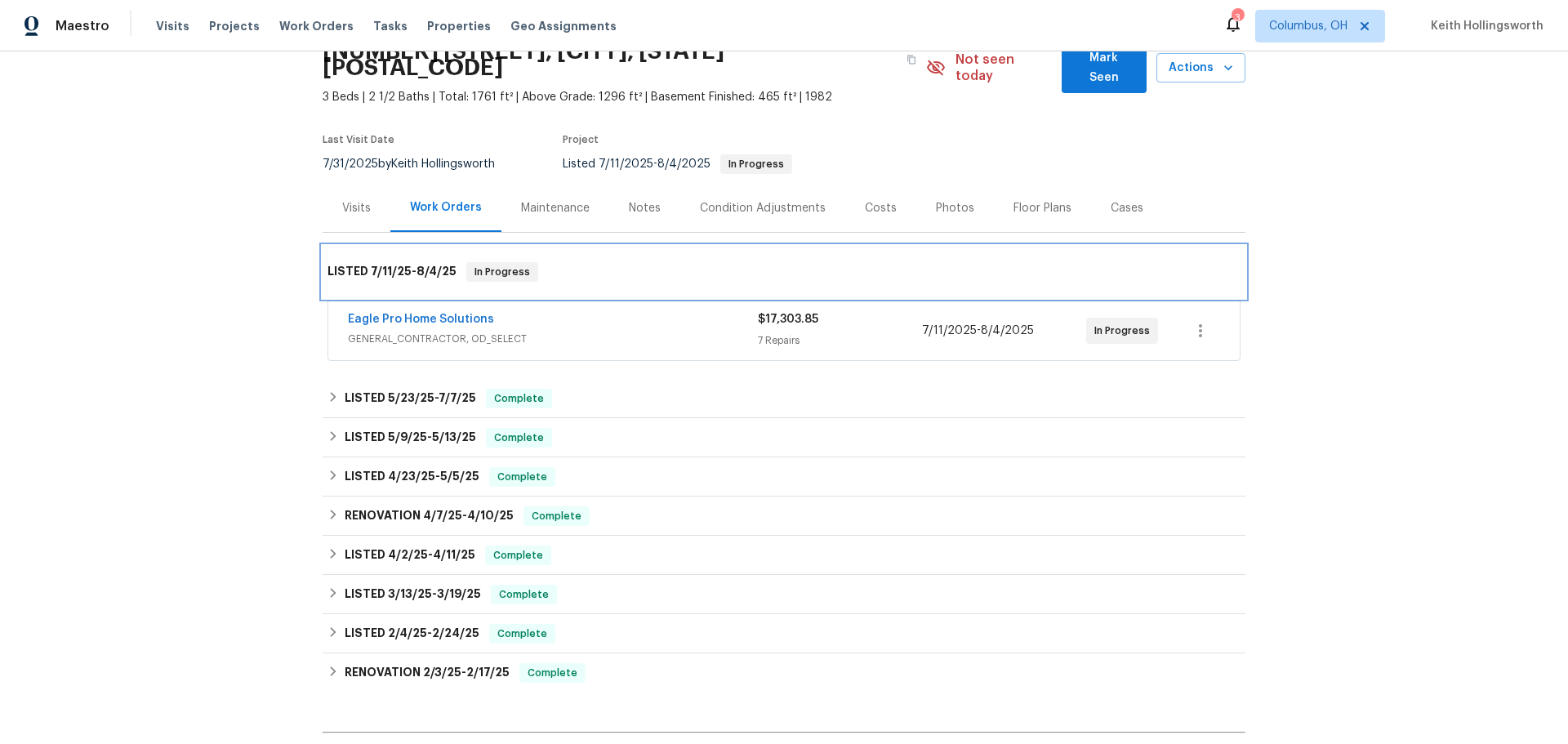 click on "7/11/25" at bounding box center [391, 271] 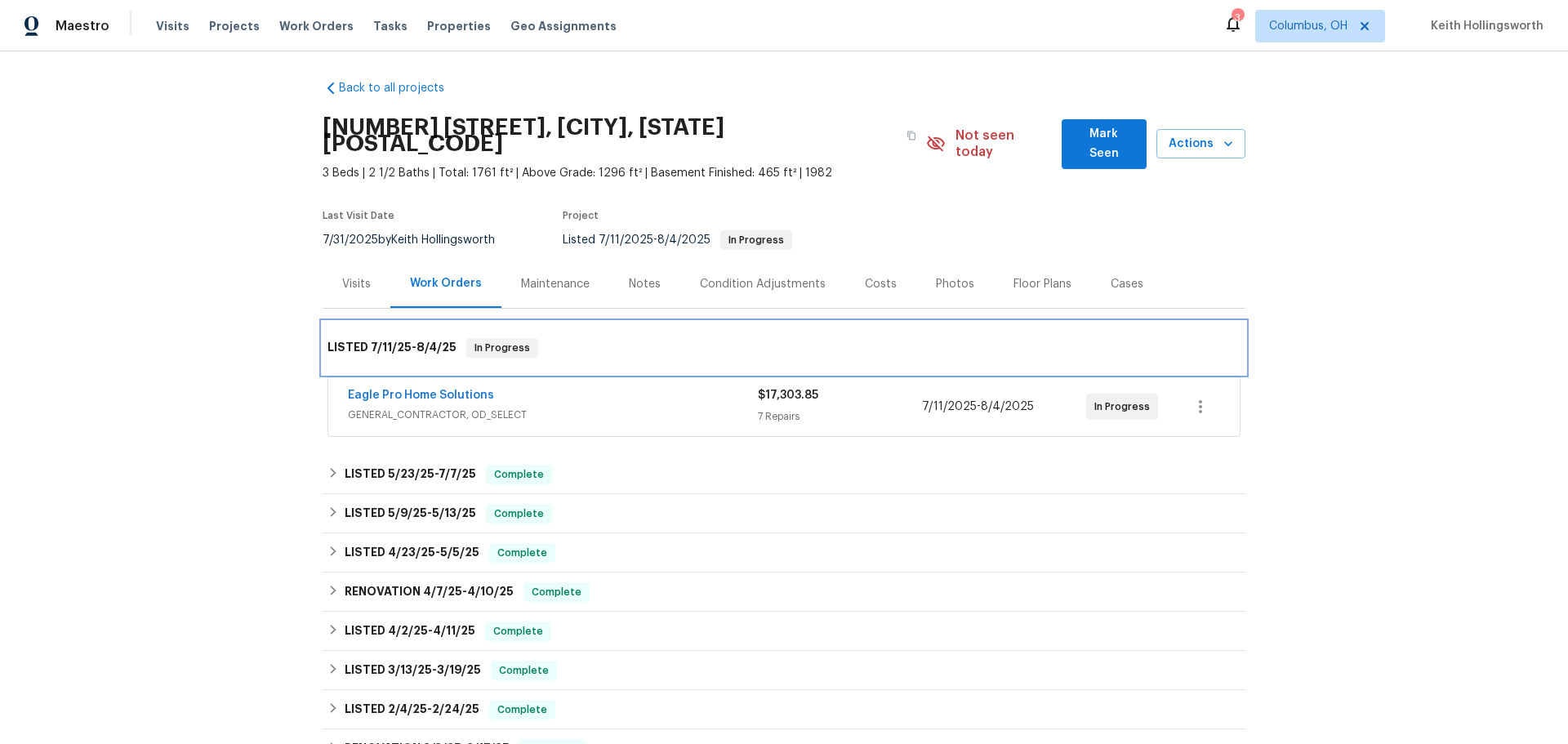 scroll, scrollTop: 0, scrollLeft: 0, axis: both 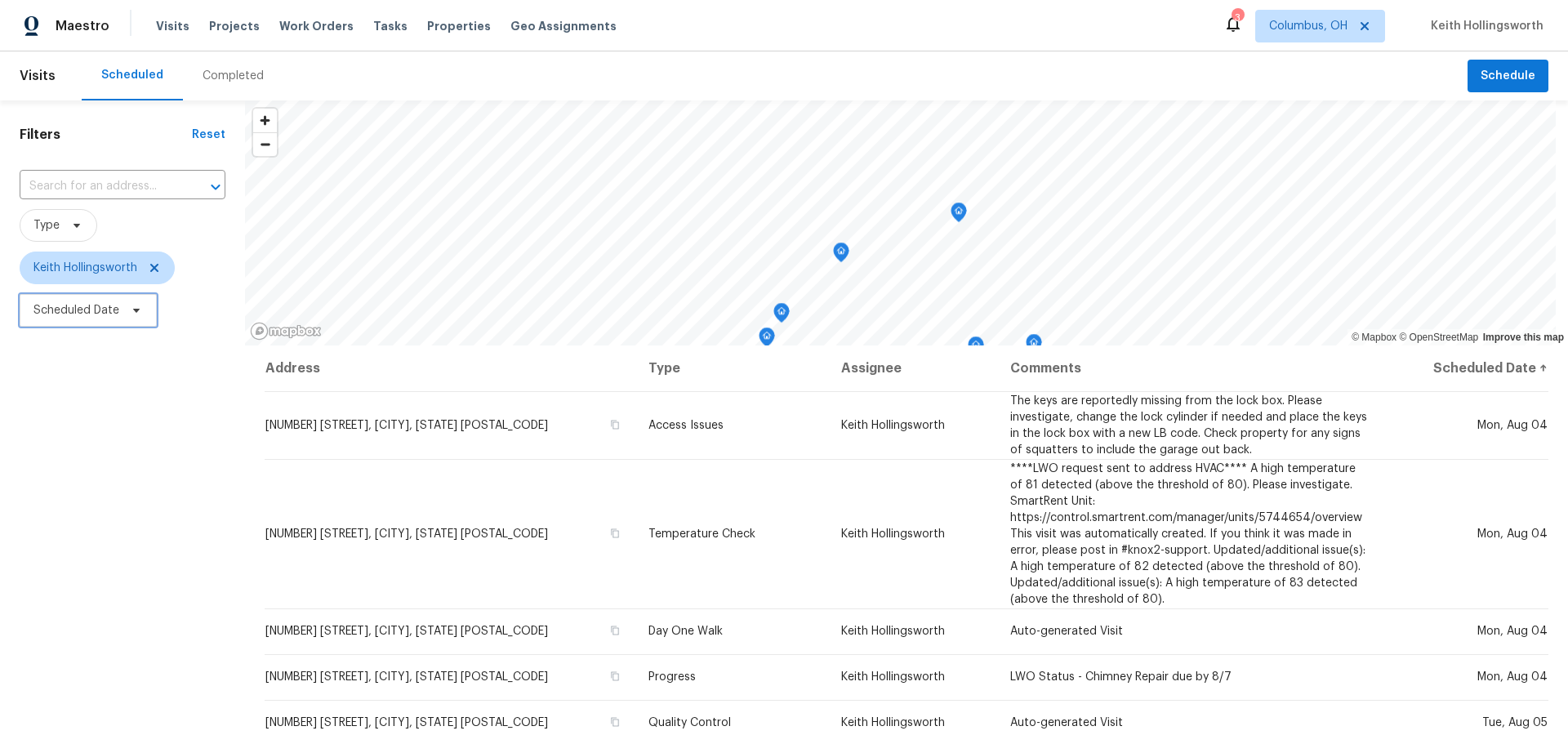 click on "Scheduled Date" at bounding box center [76, 310] 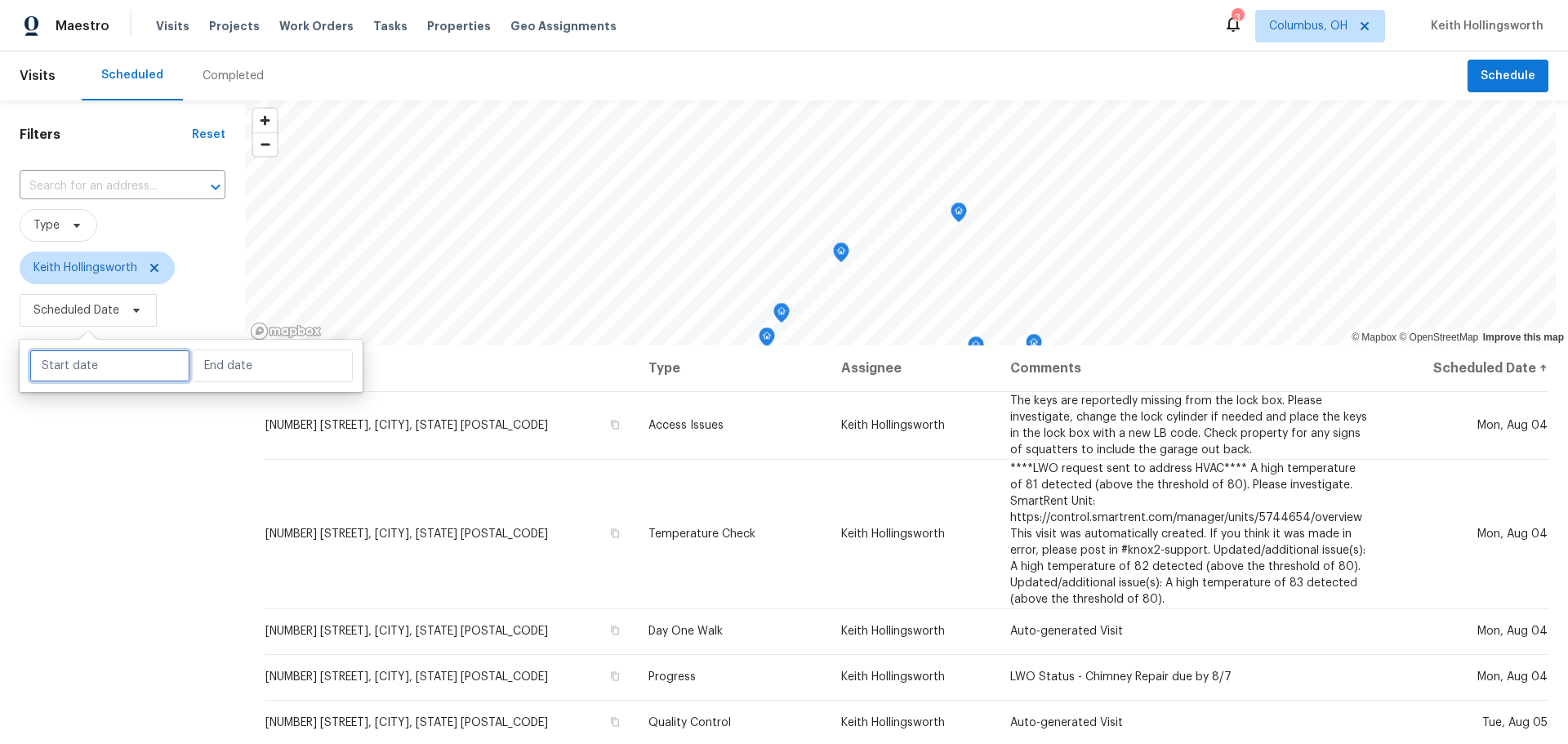 select on "7" 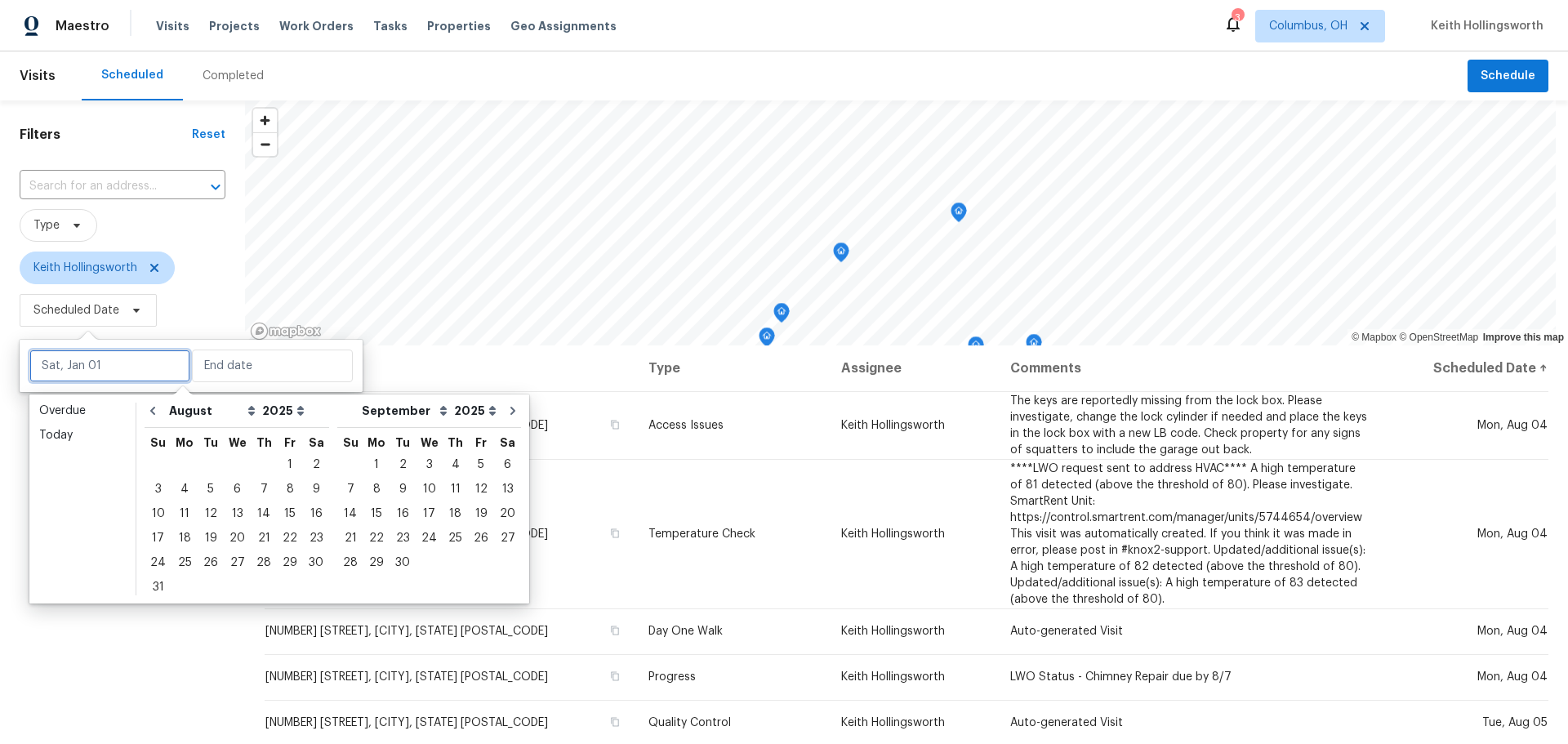 click at bounding box center [109, 366] 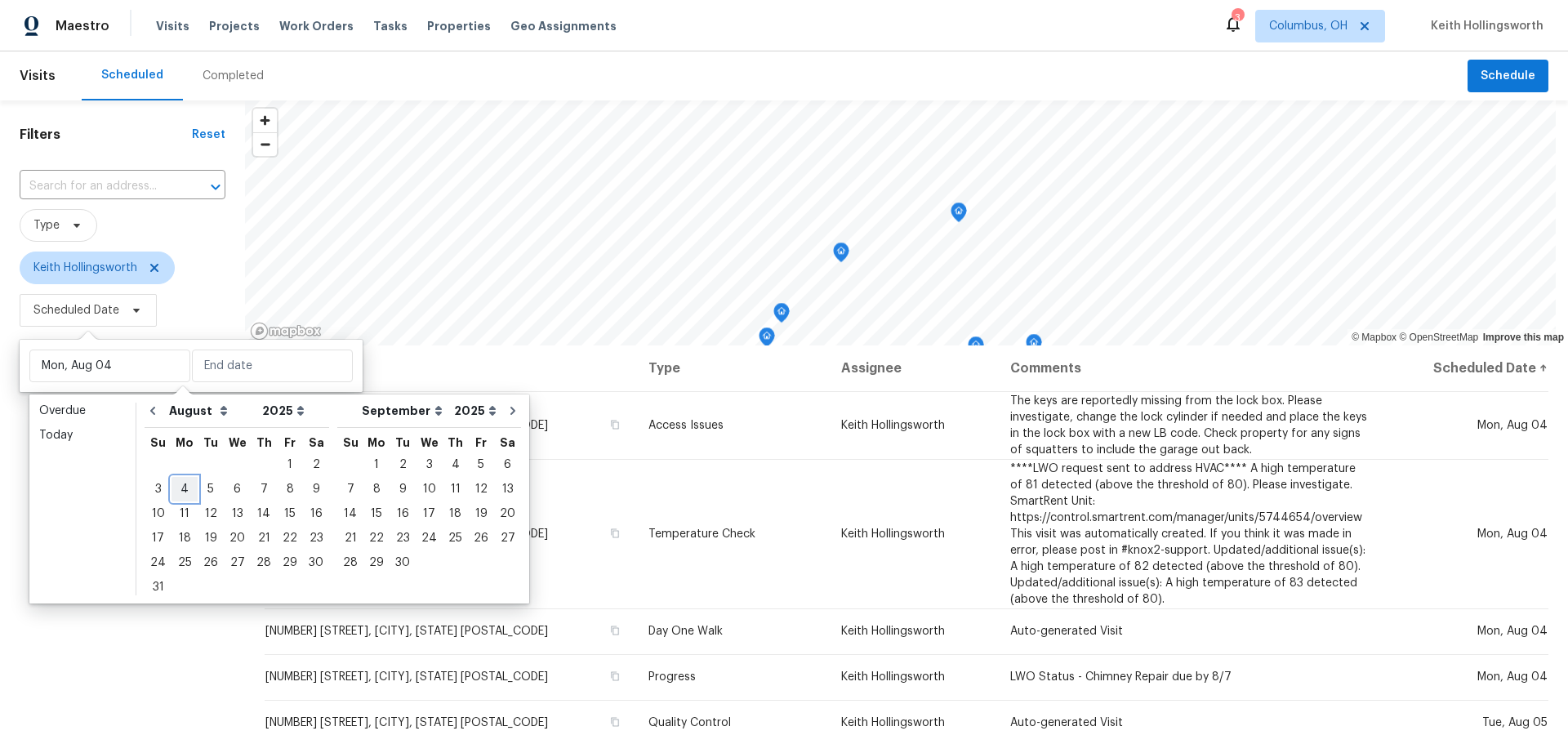 click on "4" at bounding box center [185, 489] 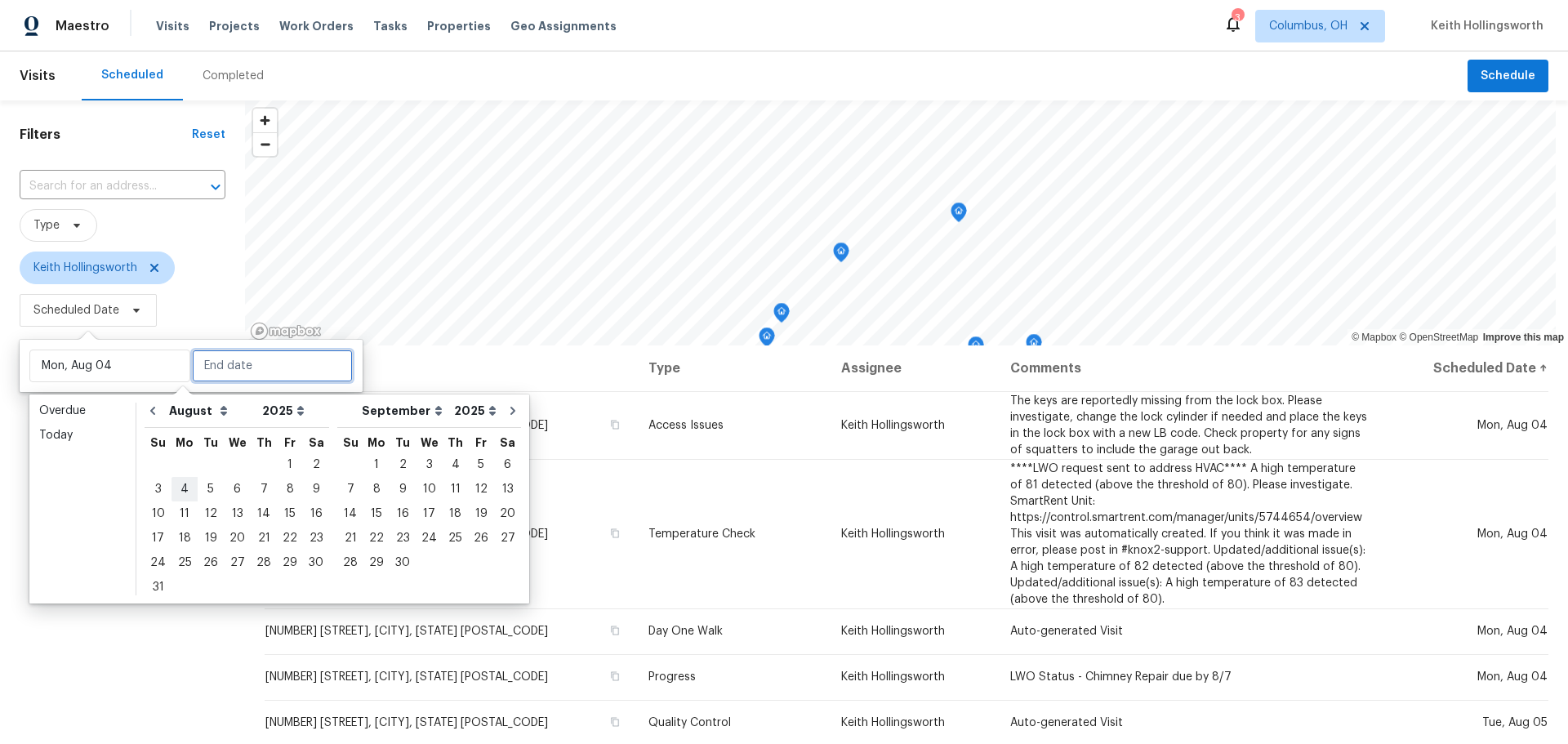 type on "Mon, Aug 04" 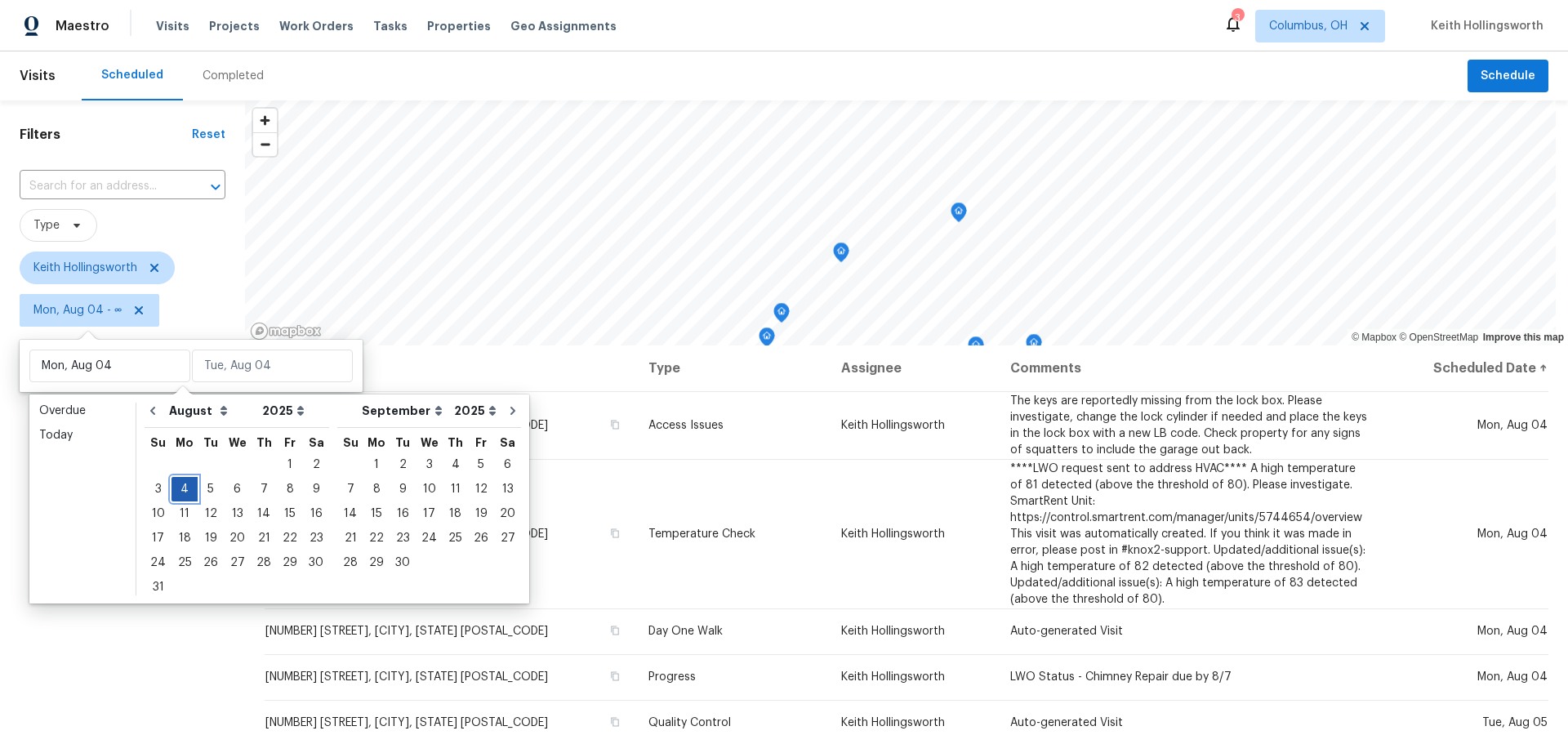 click on "4" at bounding box center [185, 489] 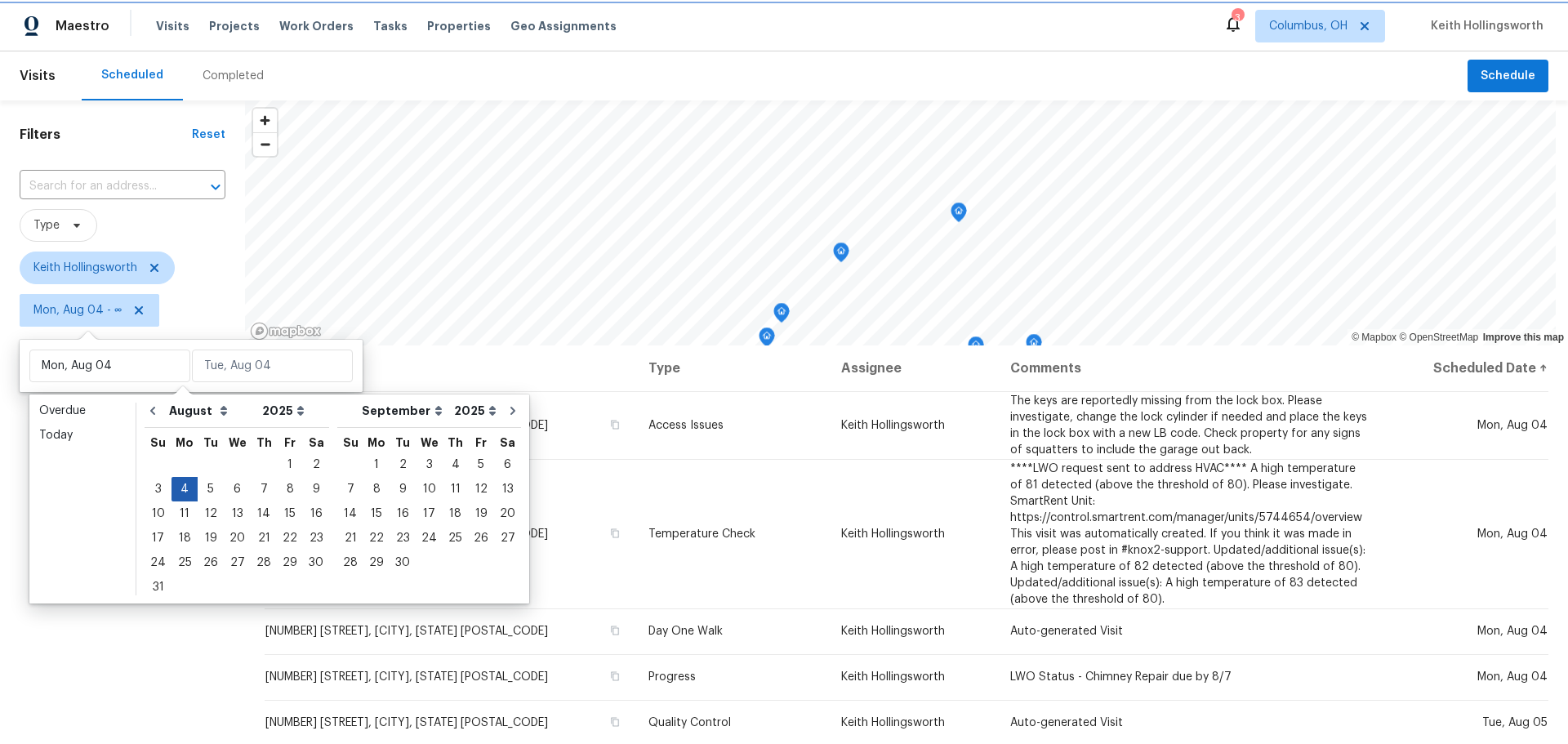 type on "Mon, Aug 04" 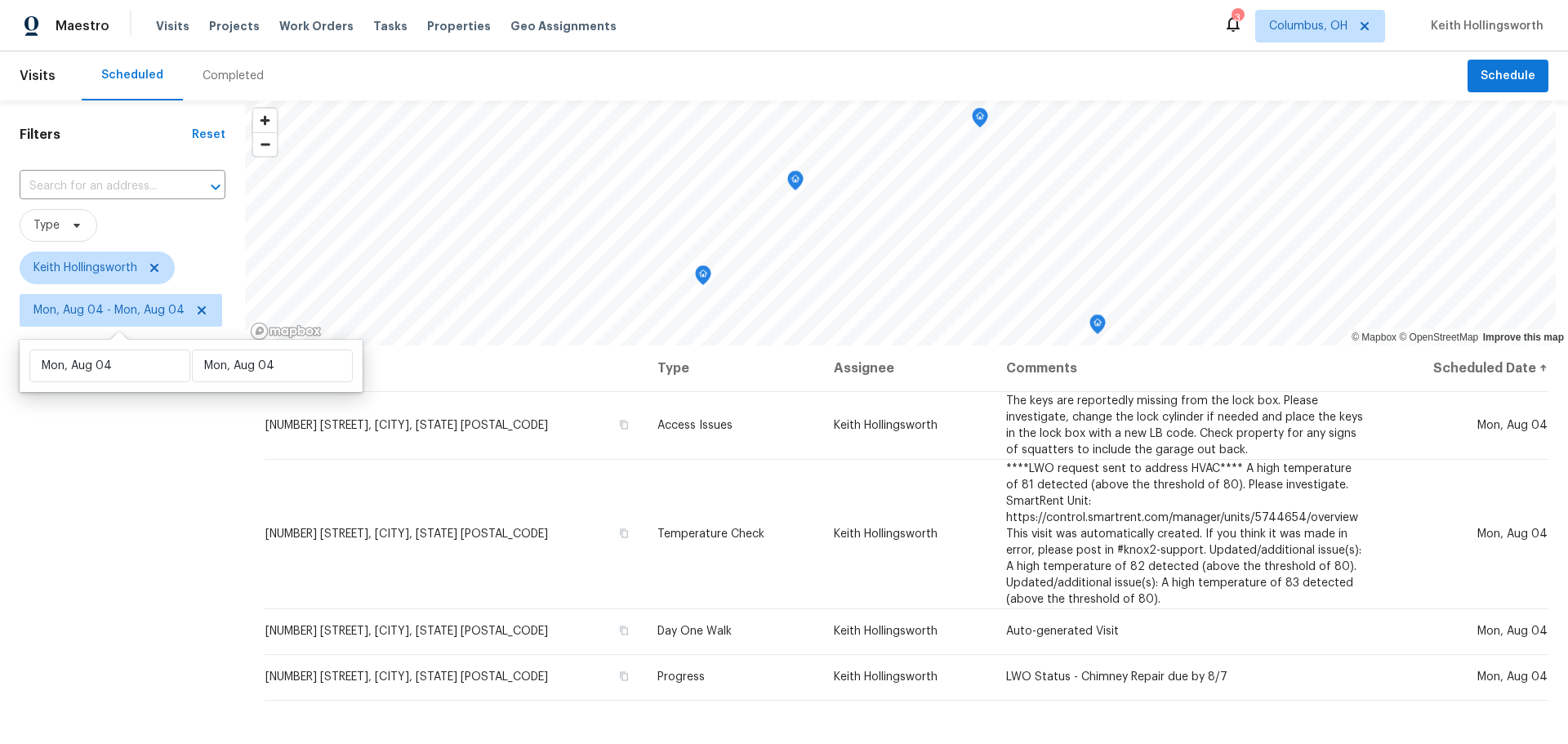 click on "Filters Reset ​ Type [FIRST] [LAST] Mon, Aug 04 - Mon, Aug 04" at bounding box center [122, 520] 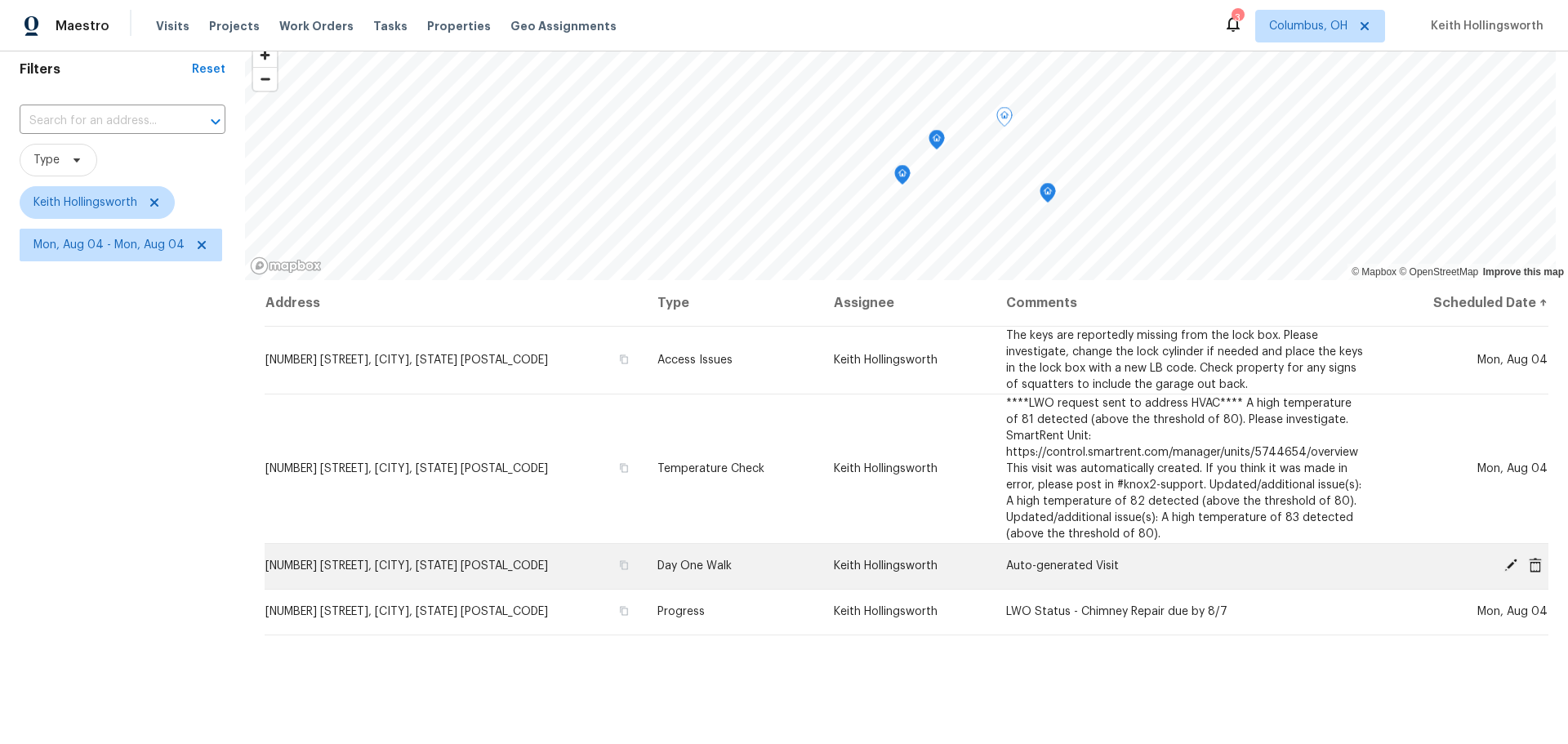 scroll, scrollTop: 65, scrollLeft: 0, axis: vertical 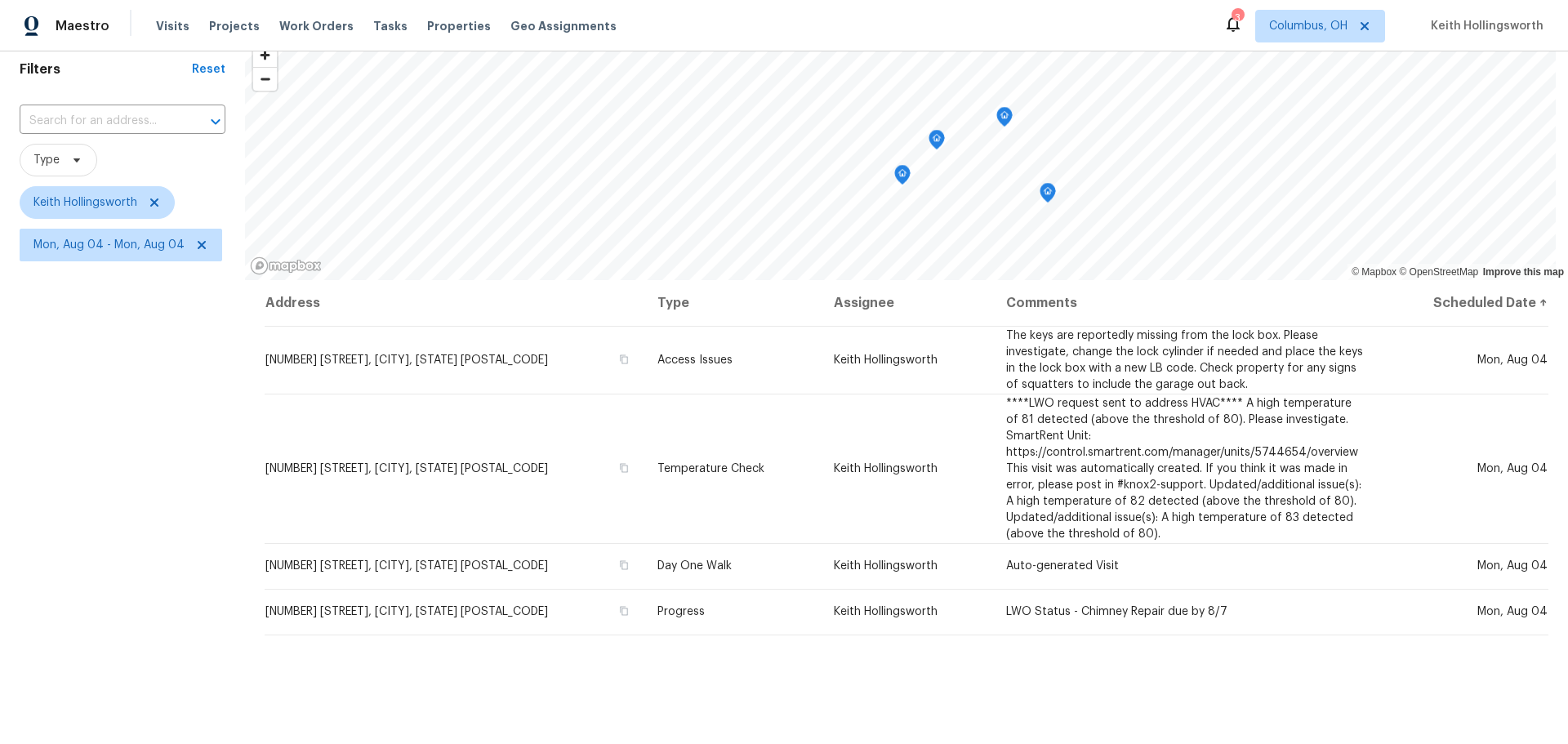 click on "Filters Reset ​ Type [FIRST] [LAST] Mon, Aug 04 - Mon, Aug 04" at bounding box center [122, 455] 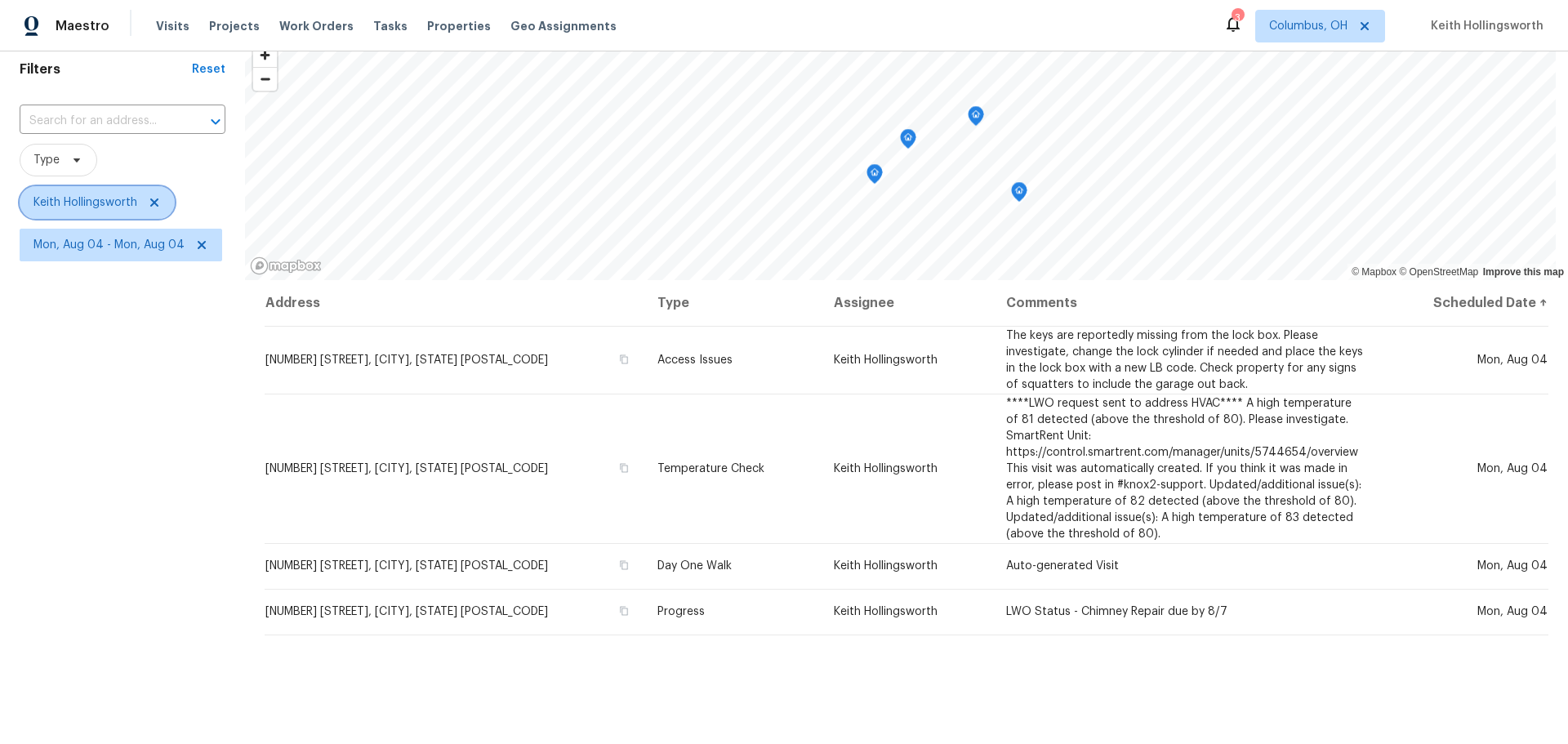 click 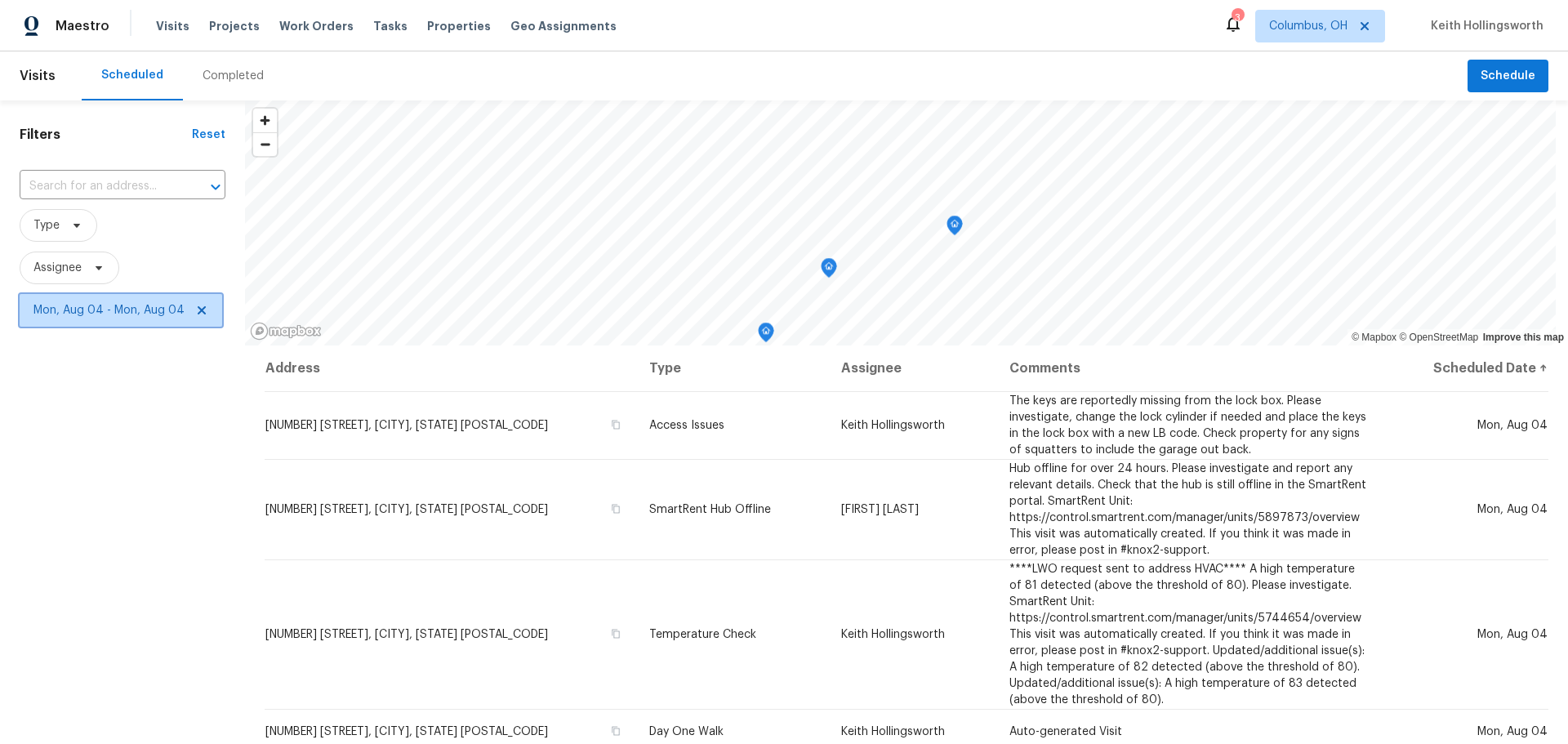 click on "Mon, Aug 04 - Mon, Aug 04" at bounding box center (121, 310) 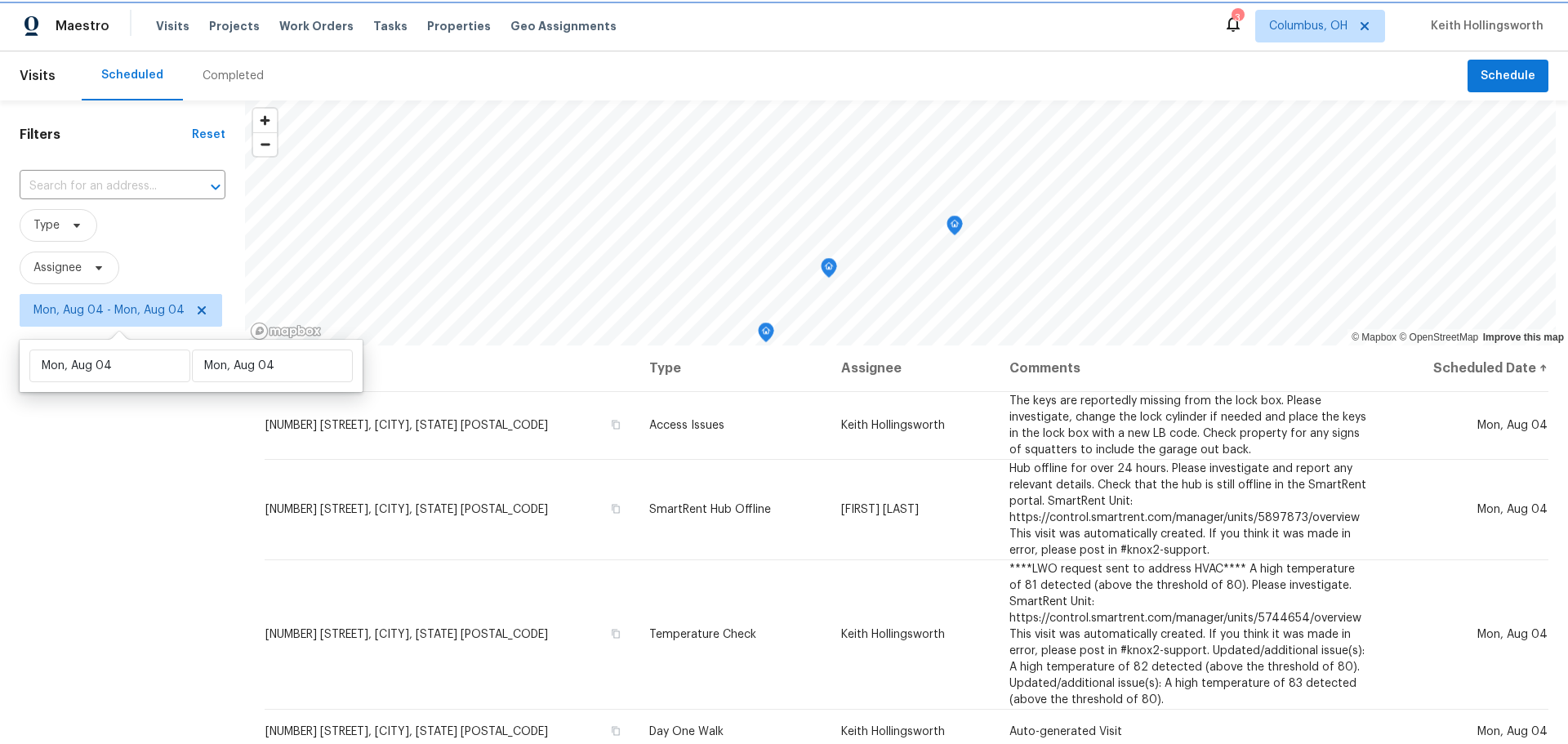 click 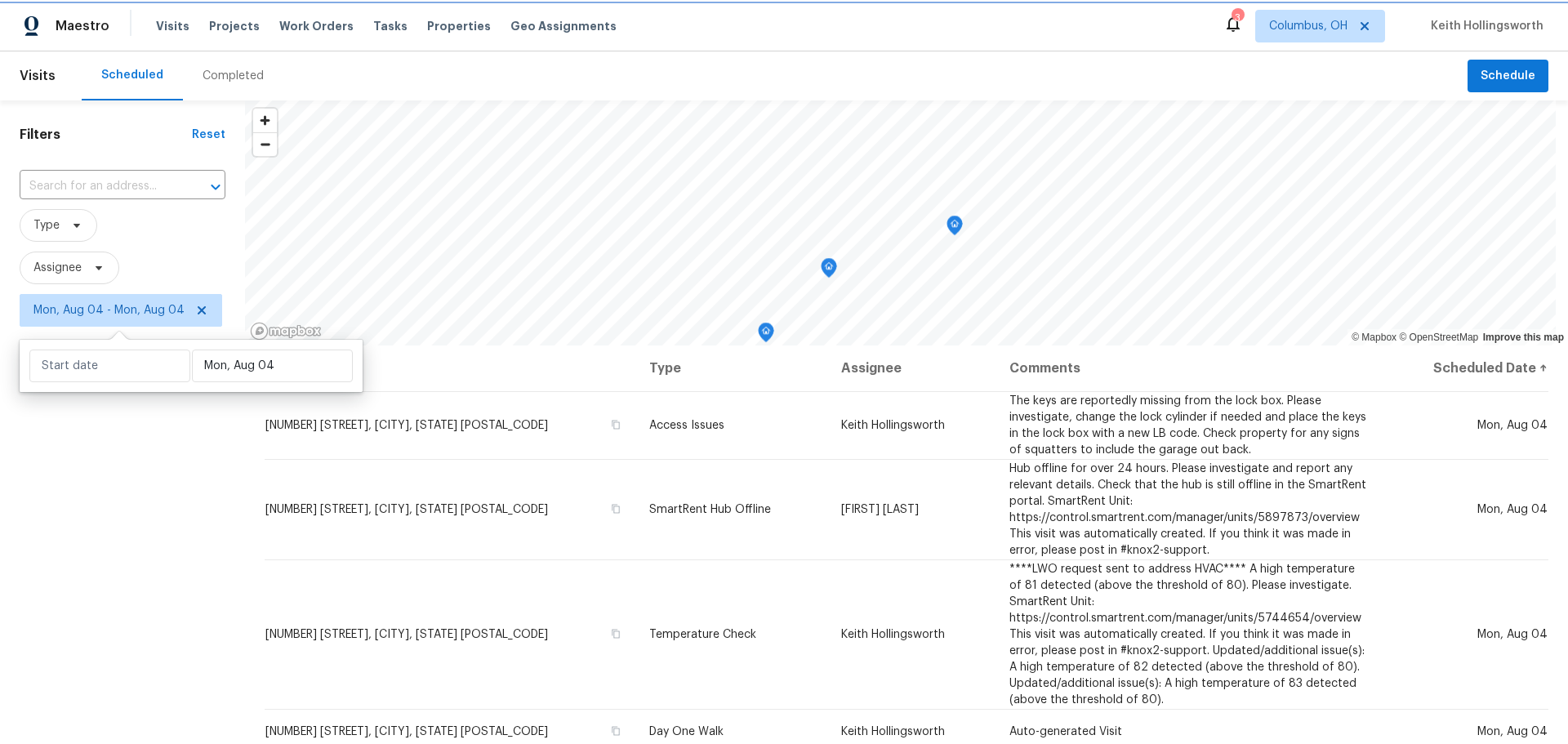 type 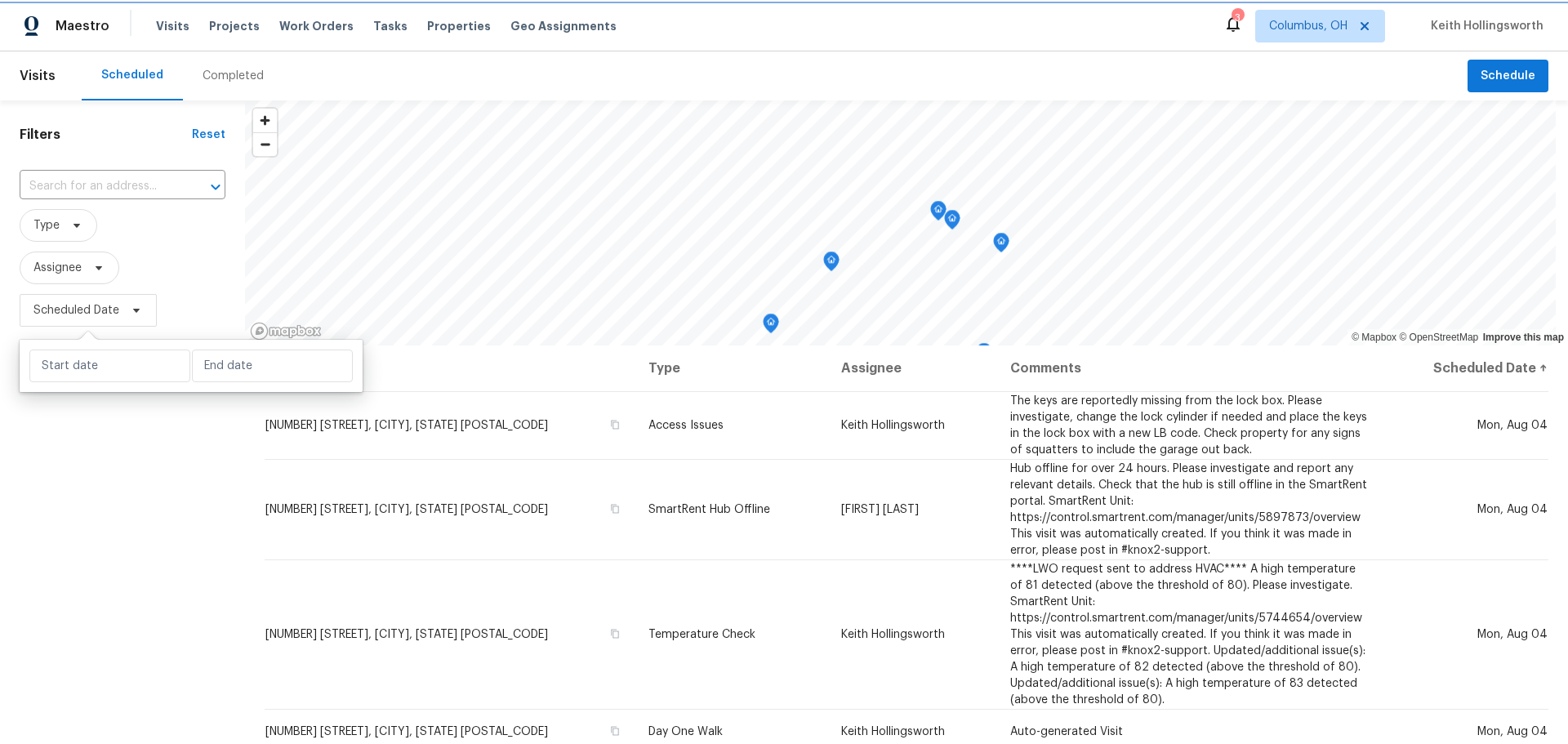 click on "Scheduled Date" at bounding box center (76, 310) 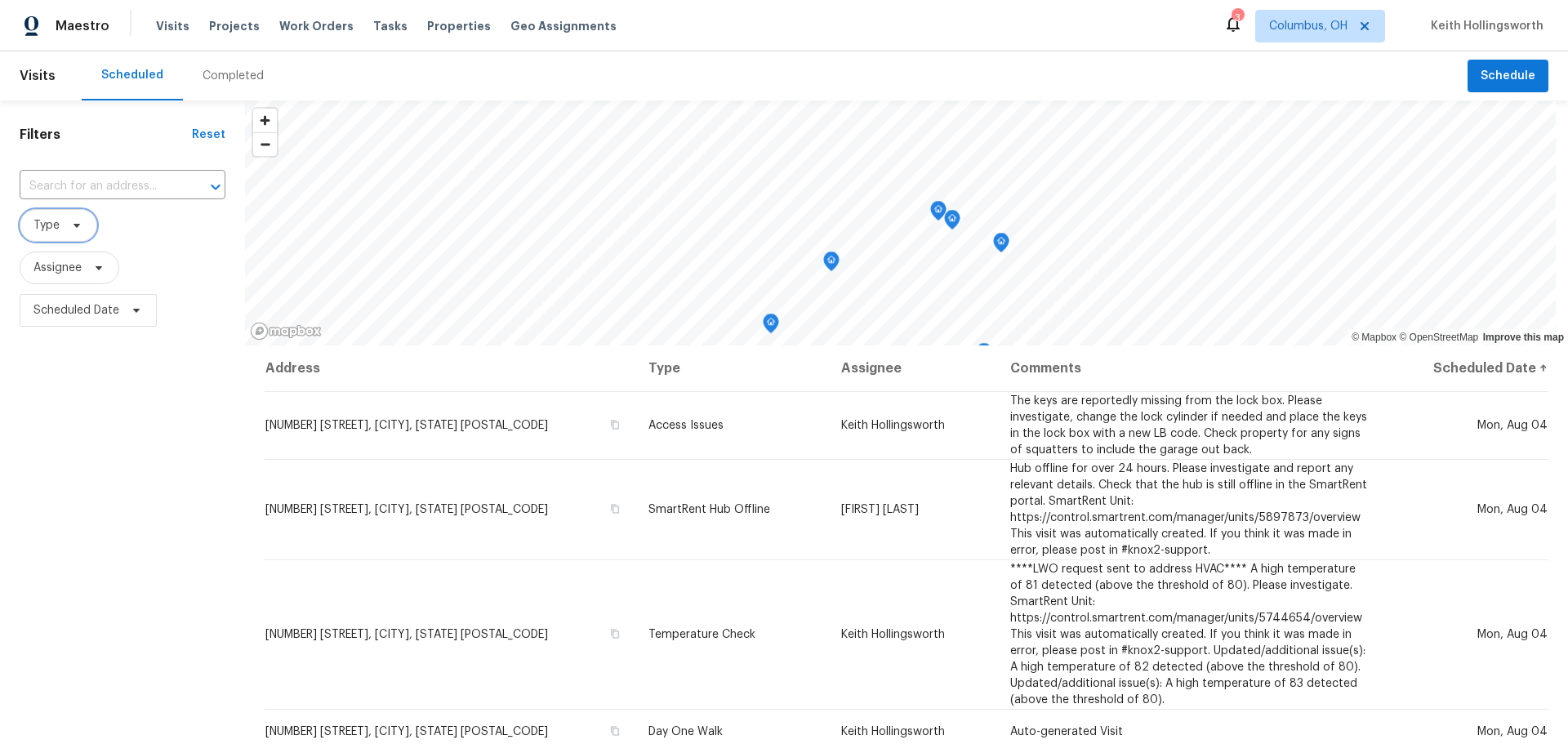 click on "Type" at bounding box center (47, 225) 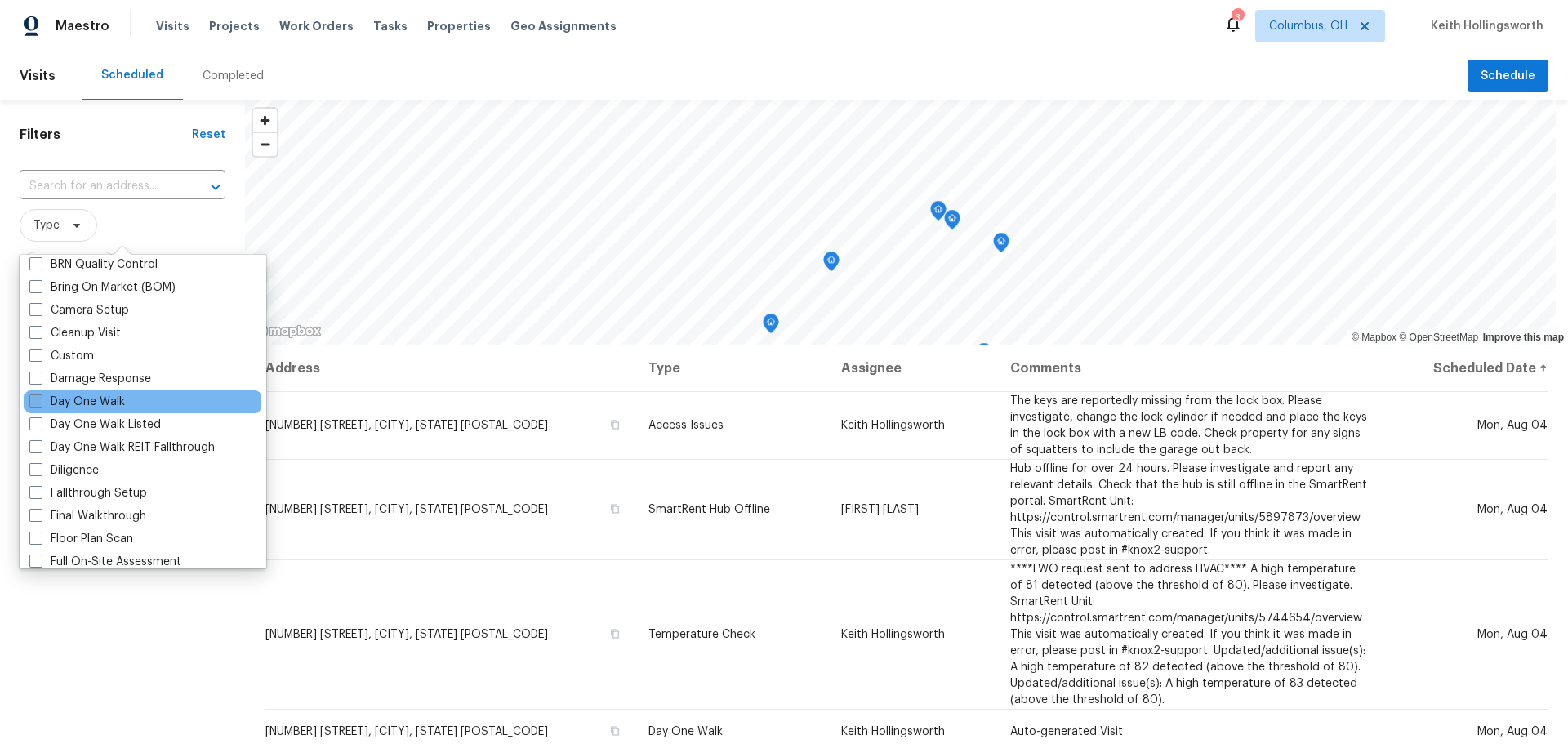 scroll, scrollTop: 164, scrollLeft: 0, axis: vertical 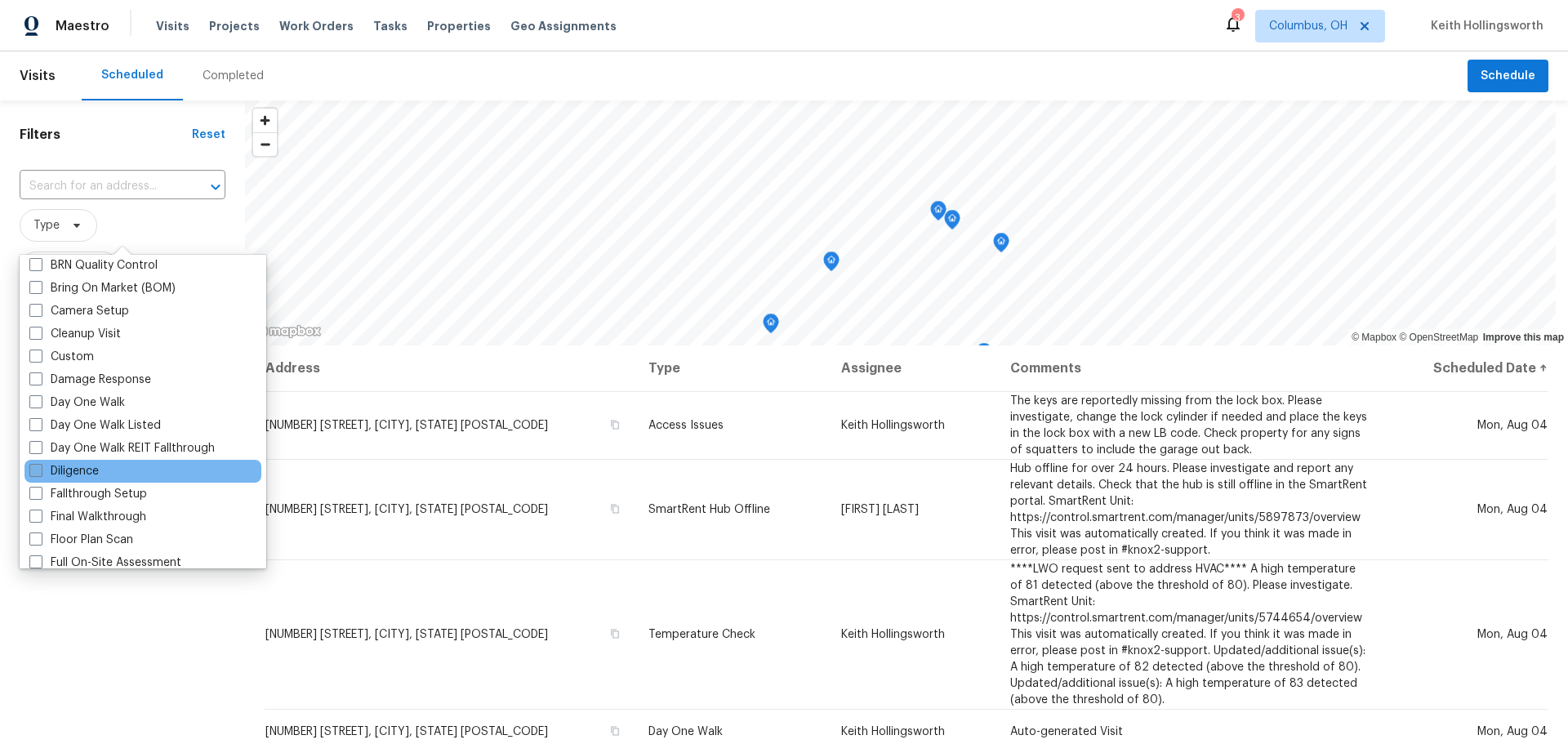 click at bounding box center (36, 470) 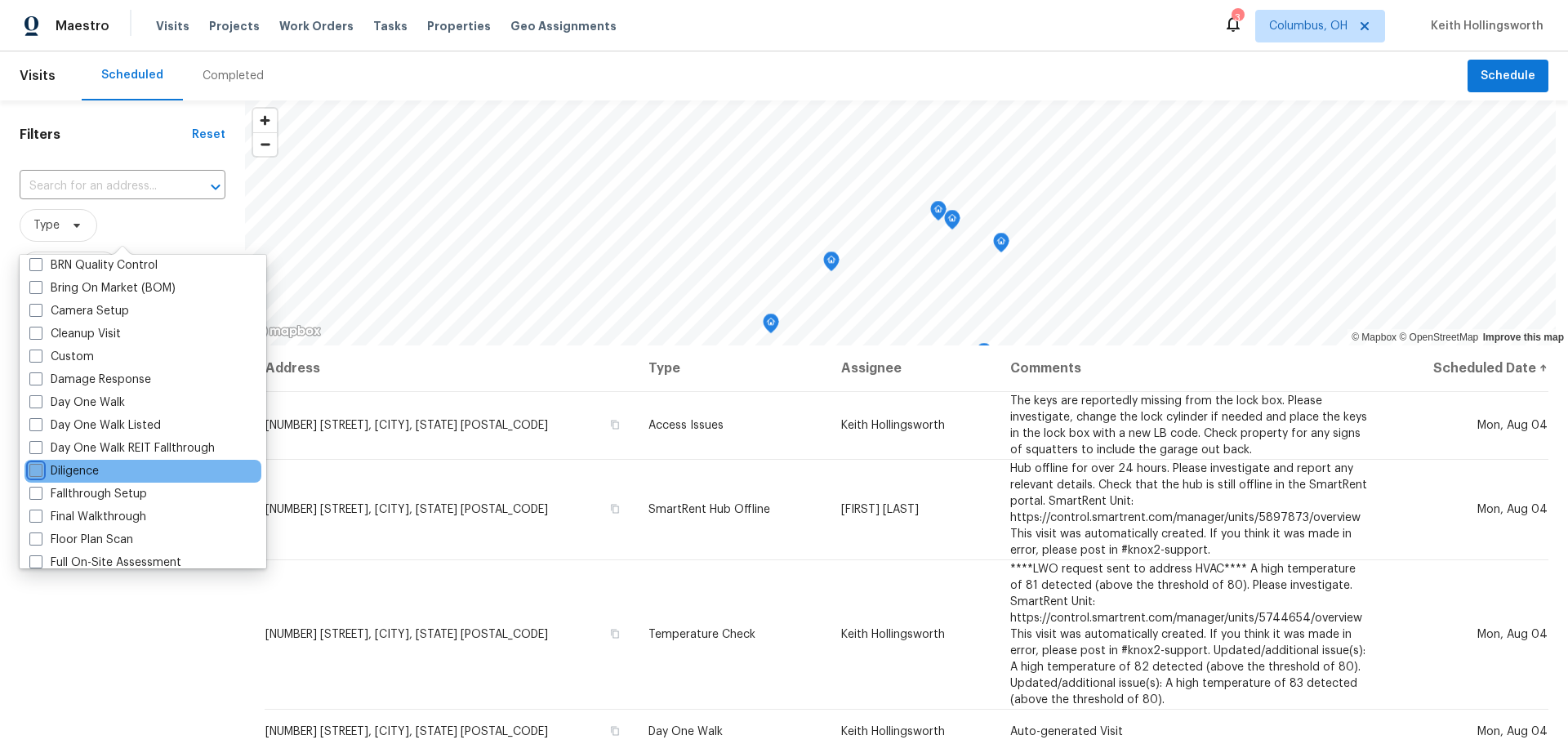 click on "Diligence" at bounding box center [34, 468] 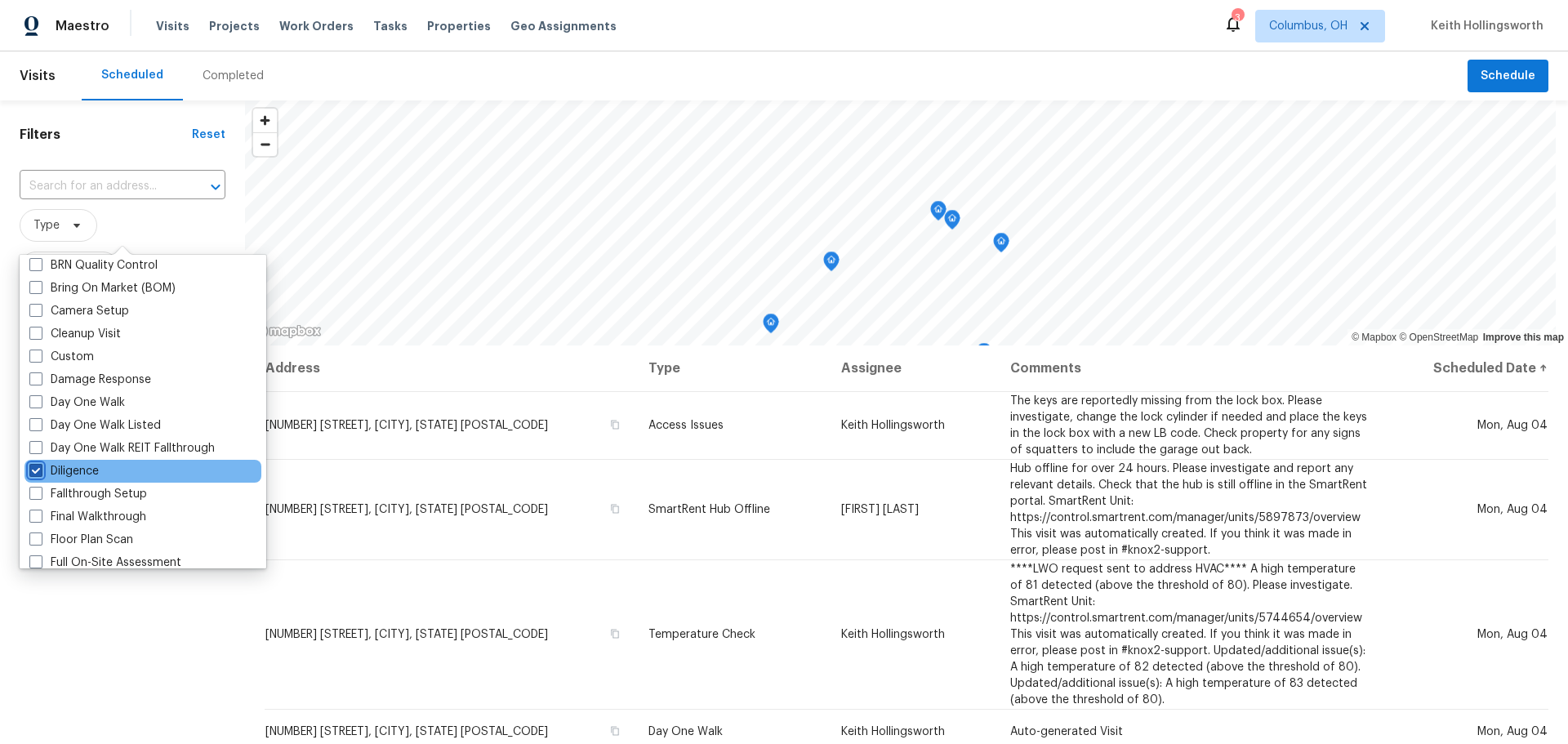 checkbox on "true" 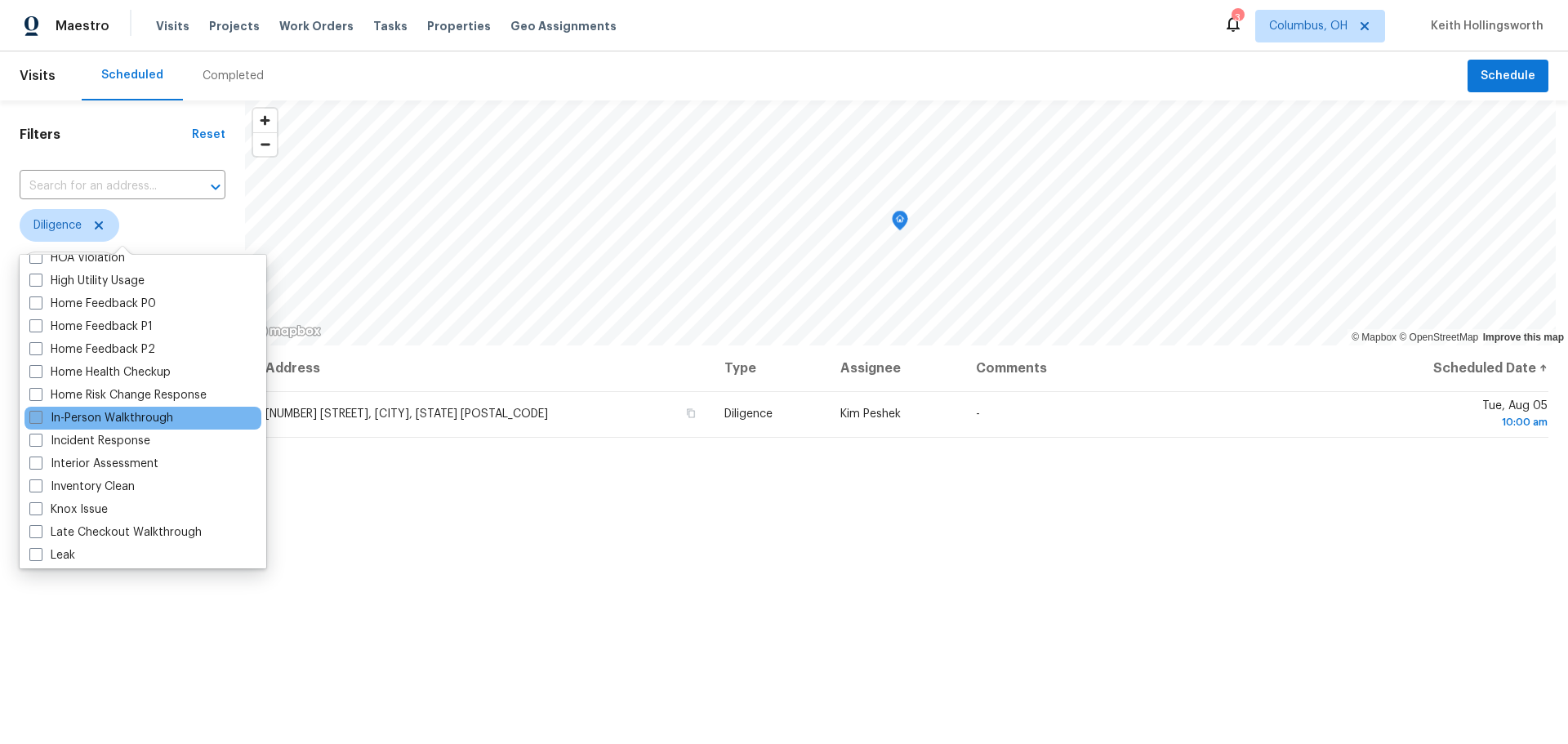scroll, scrollTop: 491, scrollLeft: 0, axis: vertical 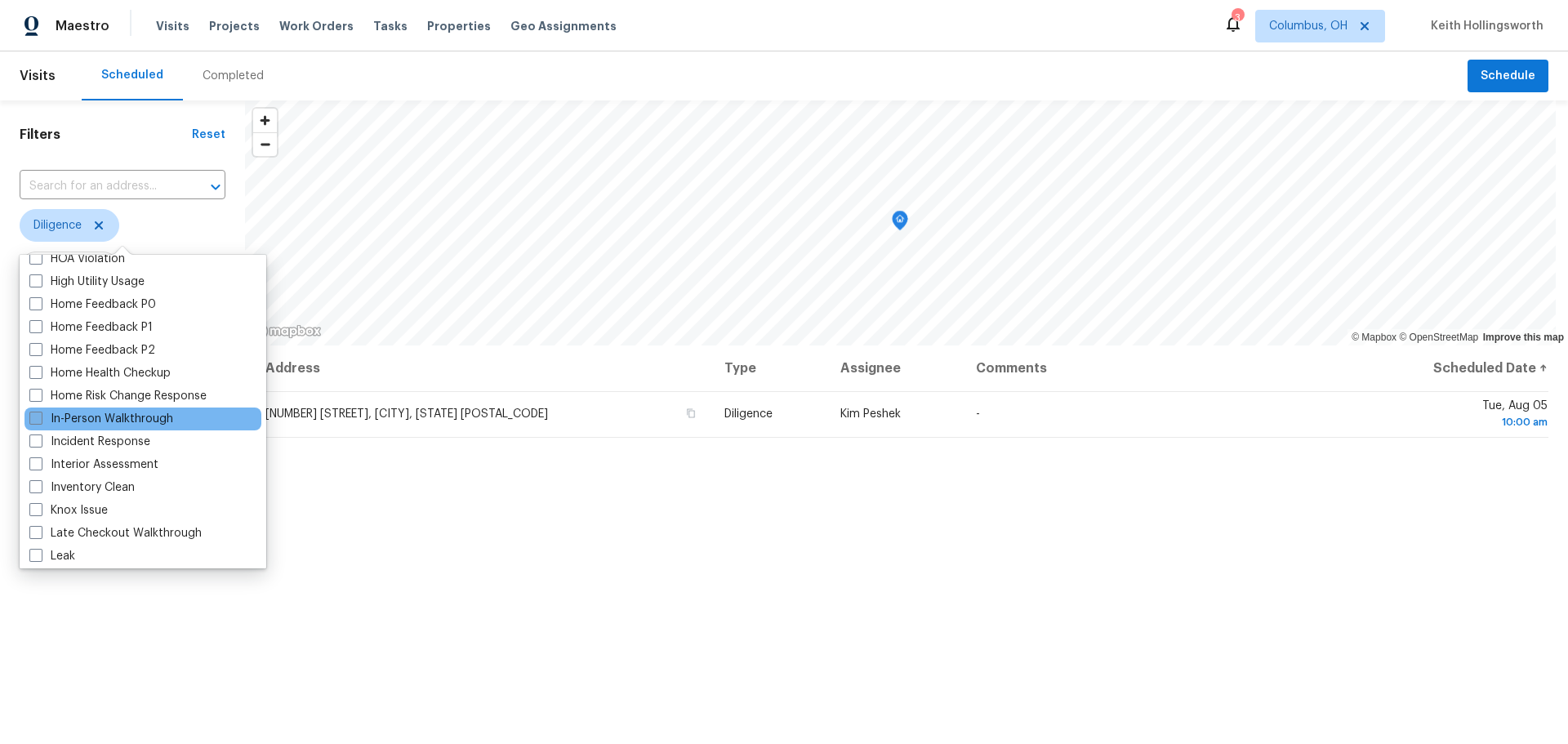 click on "In-Person Walkthrough" at bounding box center (101, 419) 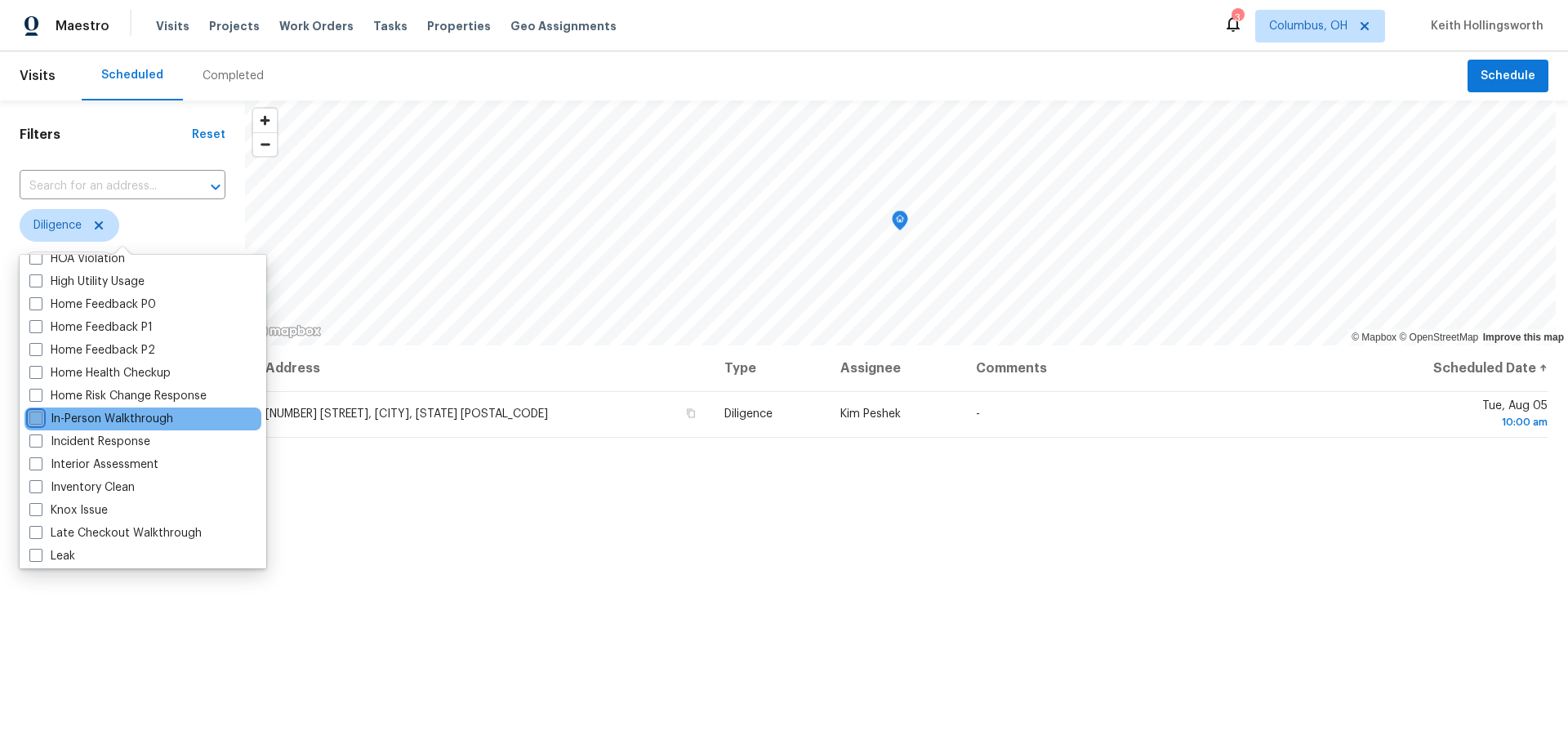 click on "In-Person Walkthrough" at bounding box center (34, 416) 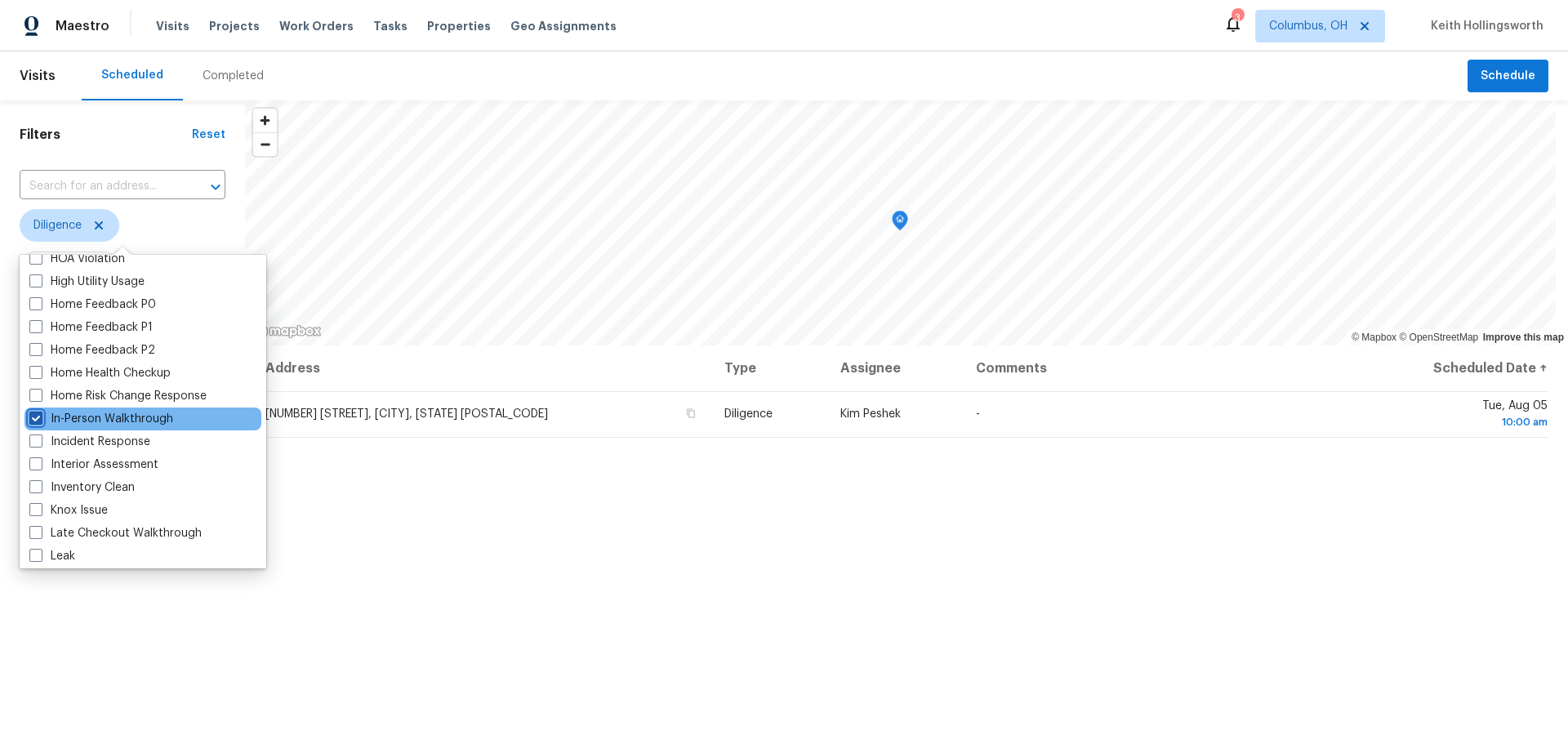 checkbox on "true" 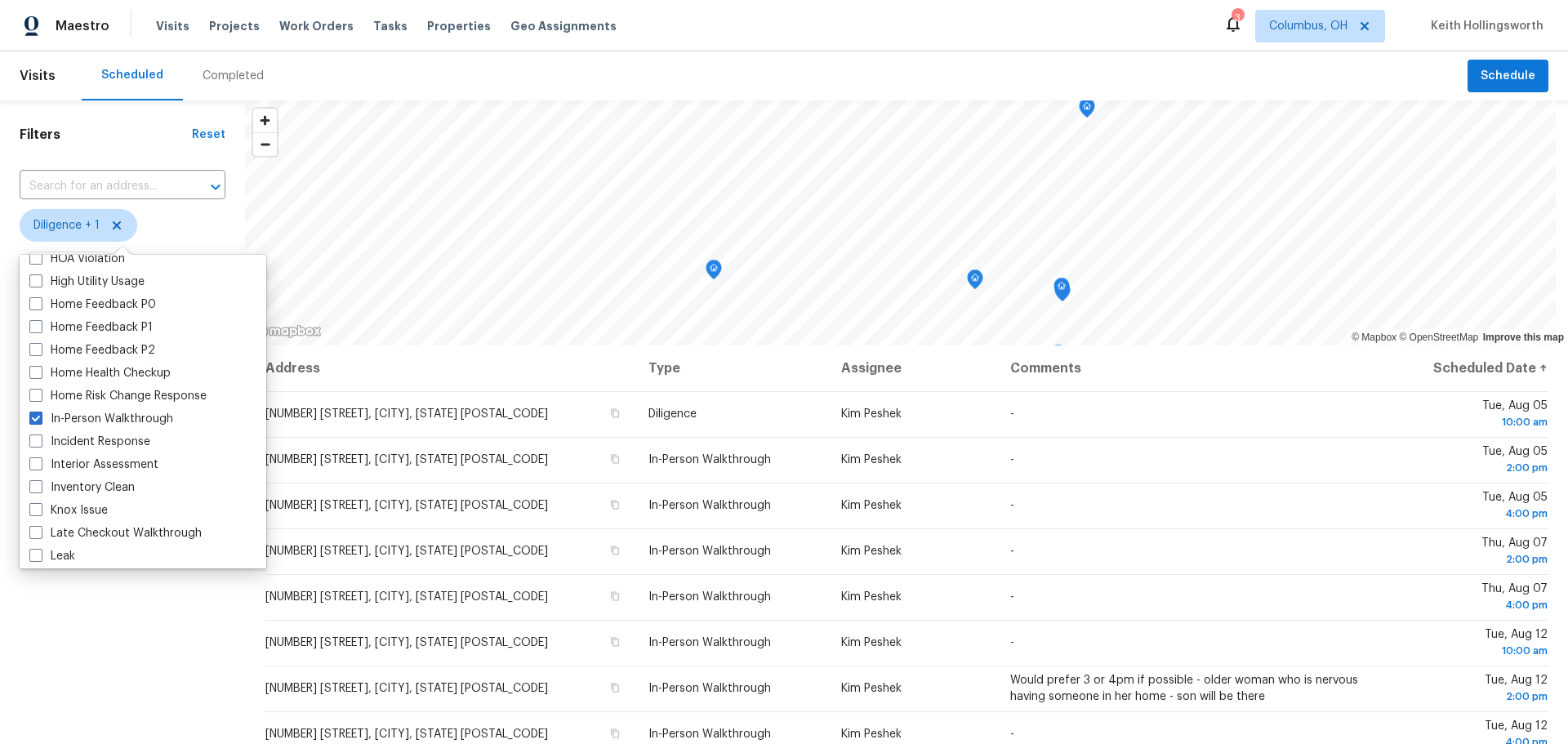 click on "Filters Reset ​ Diligence + 1 Assignee Scheduled Date" at bounding box center (122, 520) 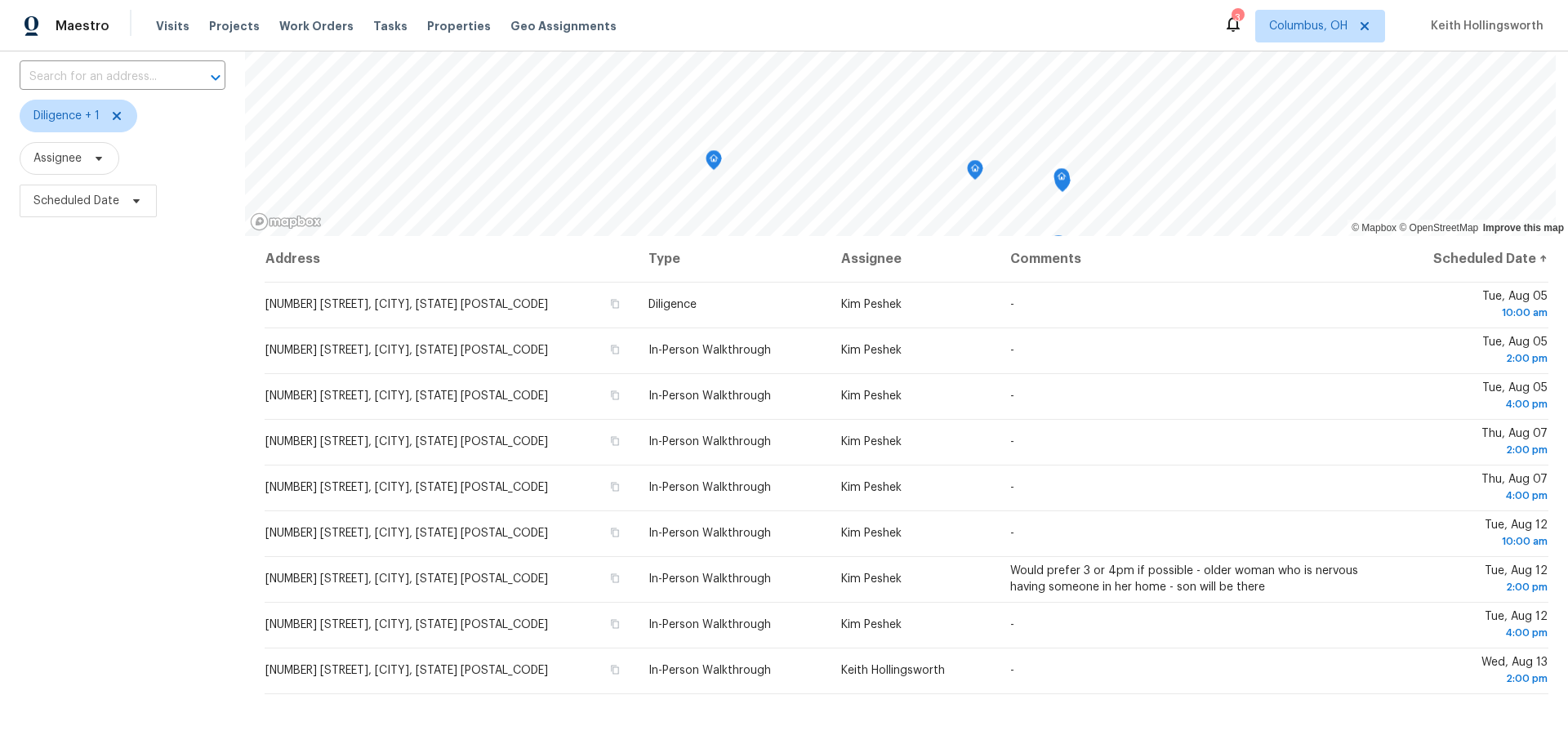 scroll, scrollTop: 0, scrollLeft: 0, axis: both 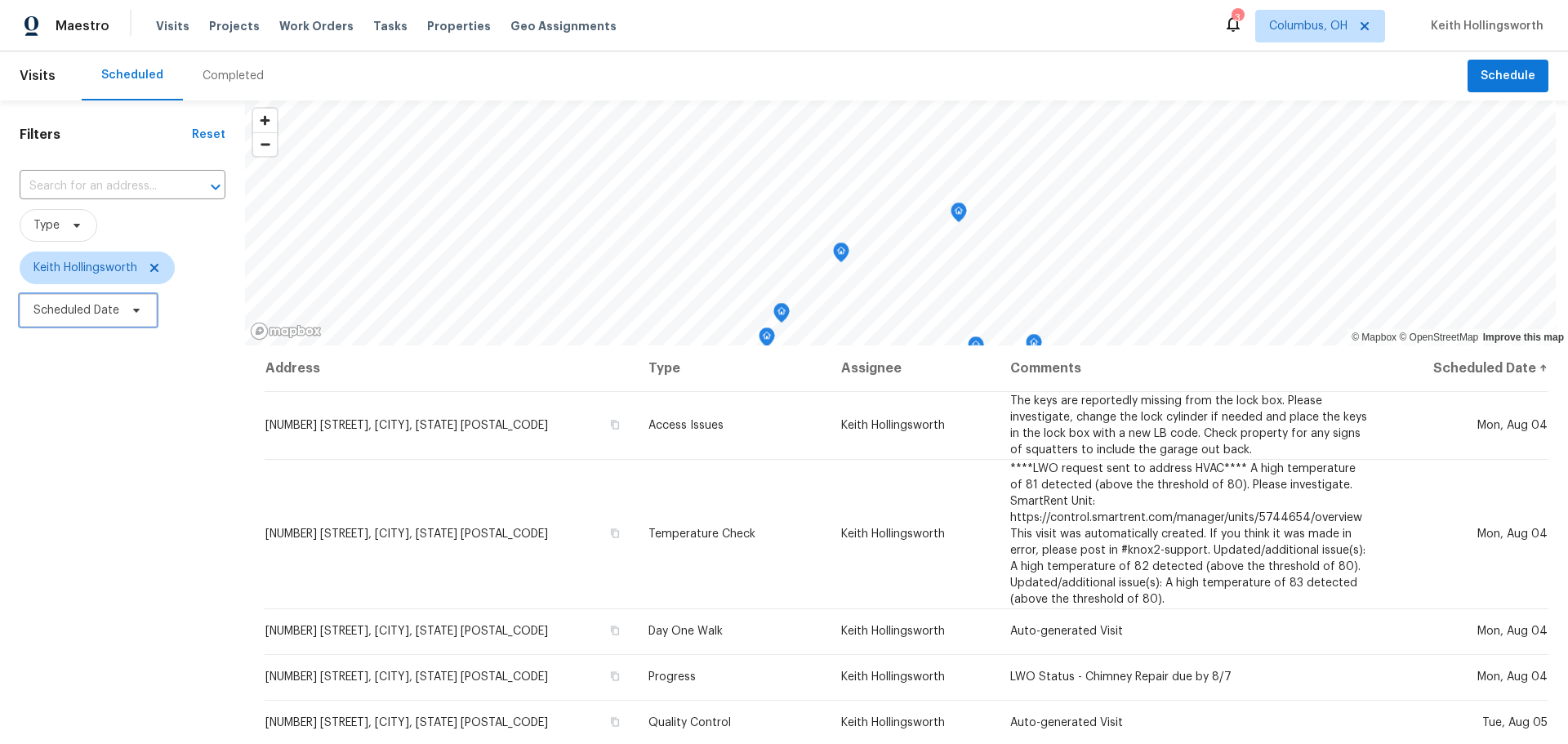 click on "Scheduled Date" at bounding box center (76, 310) 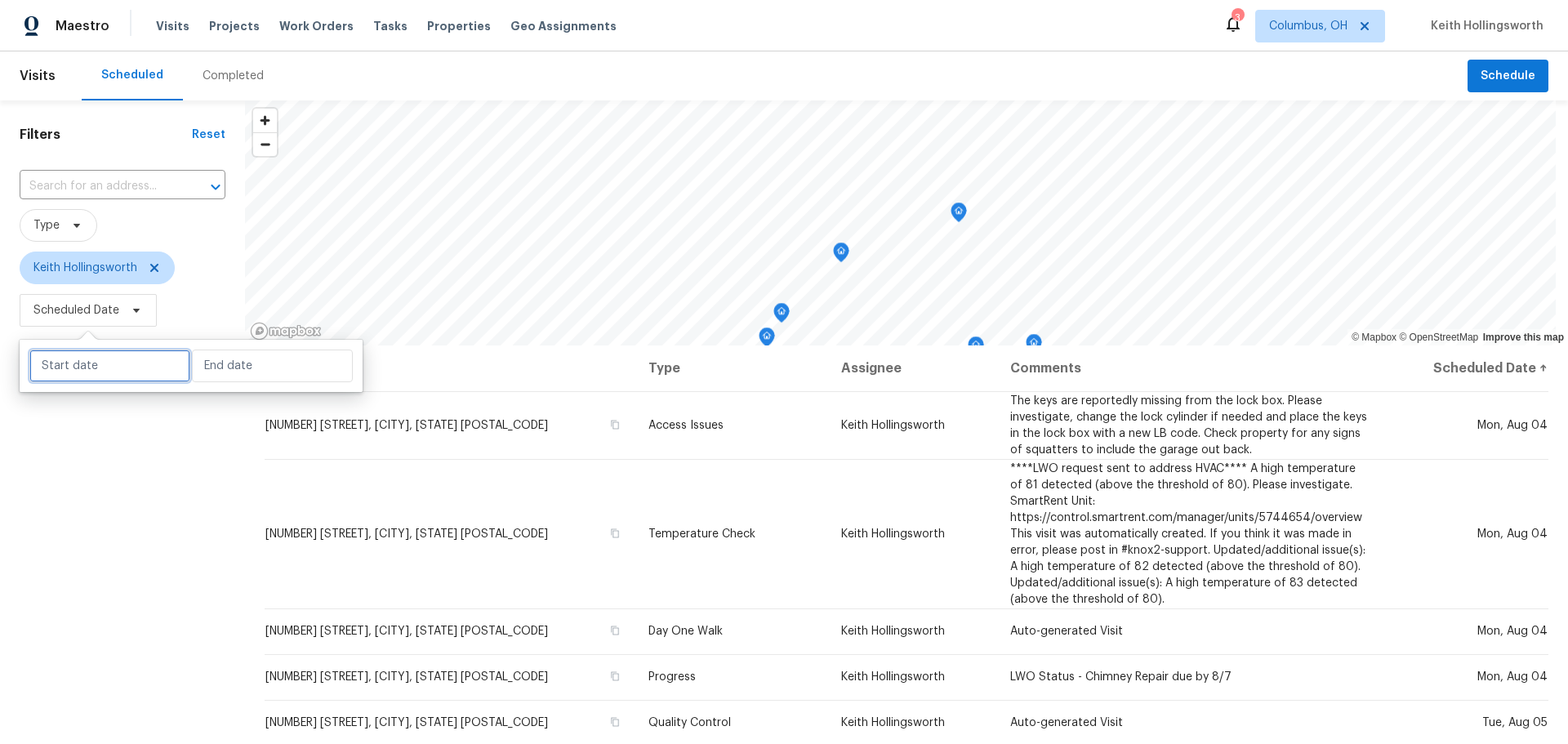 select on "7" 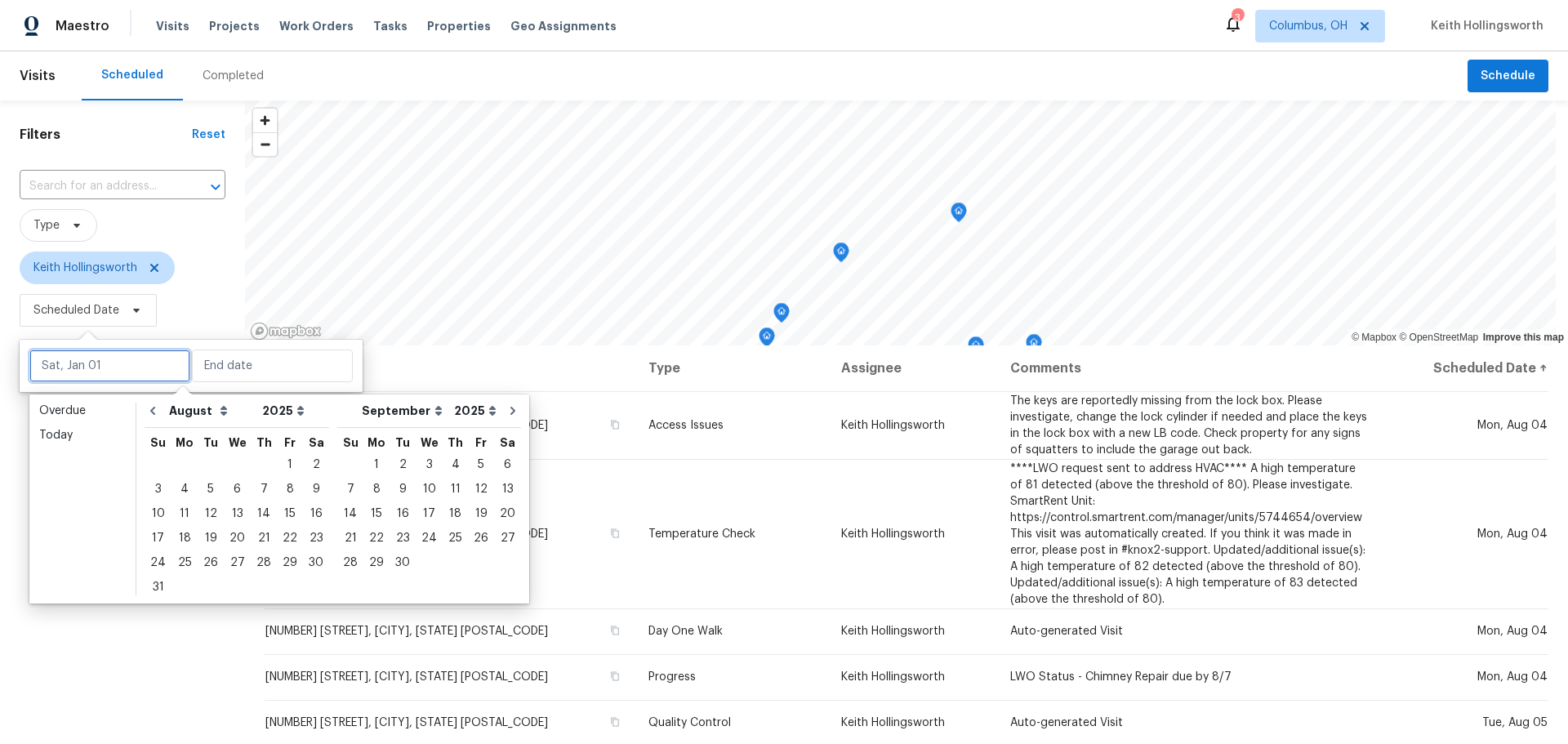 click at bounding box center [109, 366] 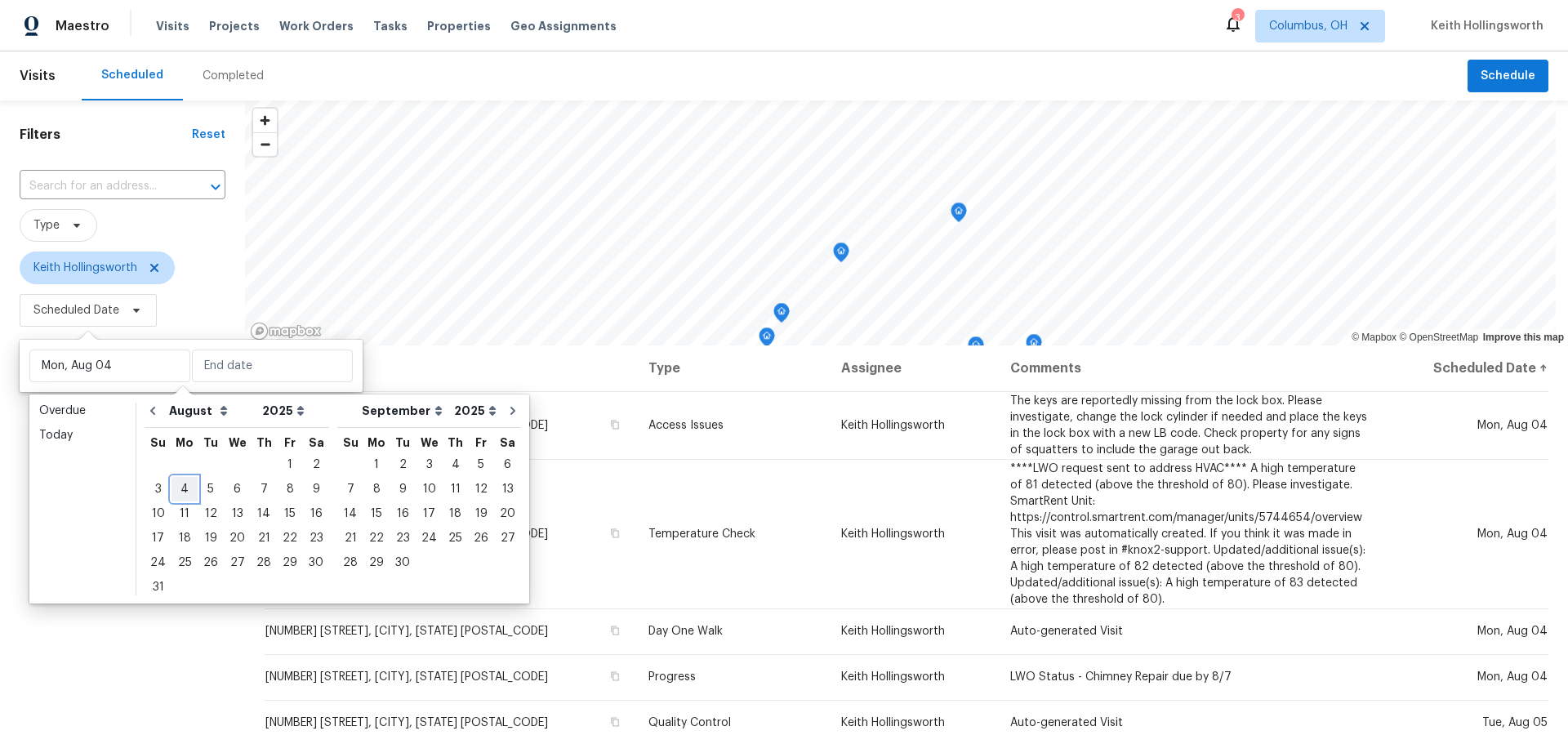 click on "4" at bounding box center [185, 489] 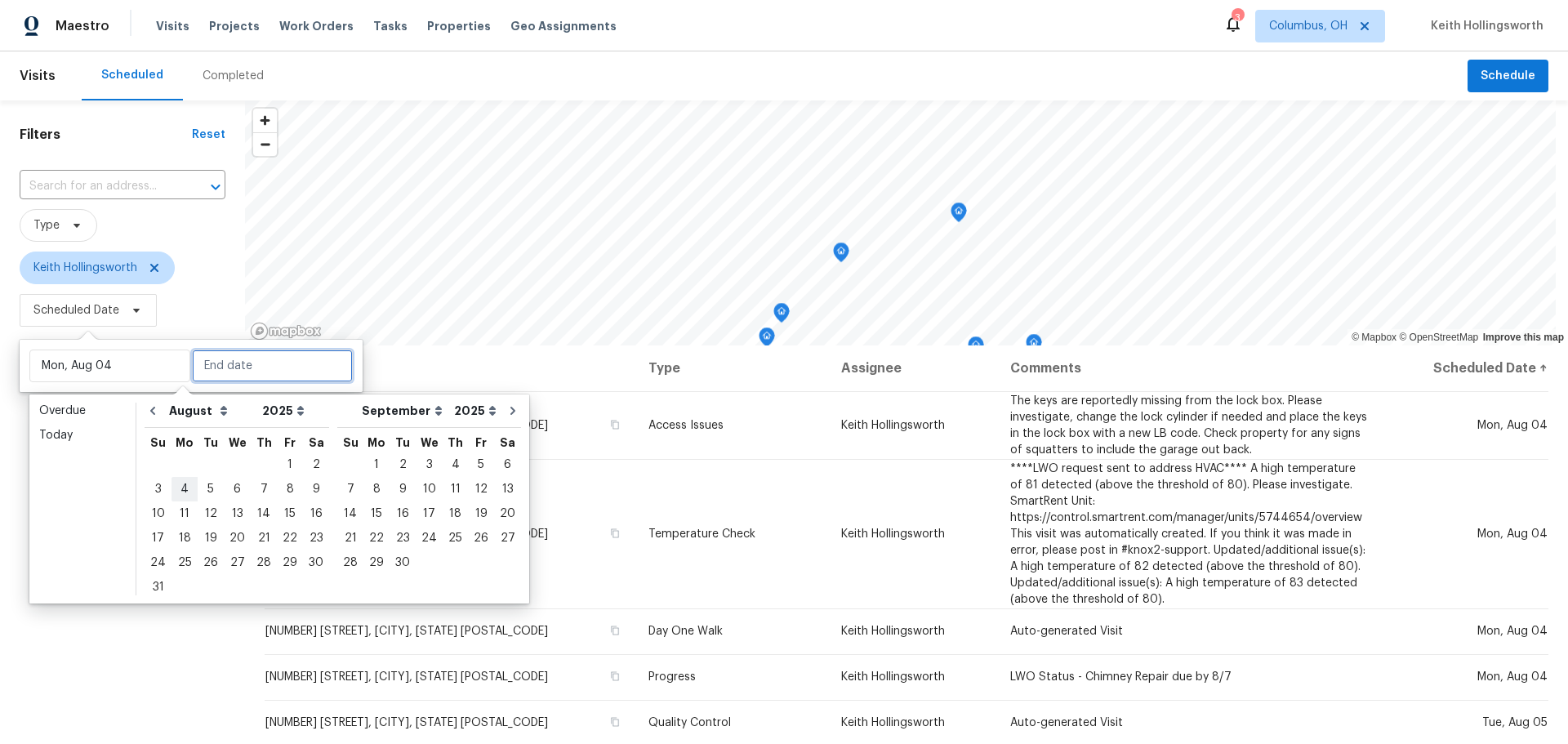 type on "Mon, Aug 04" 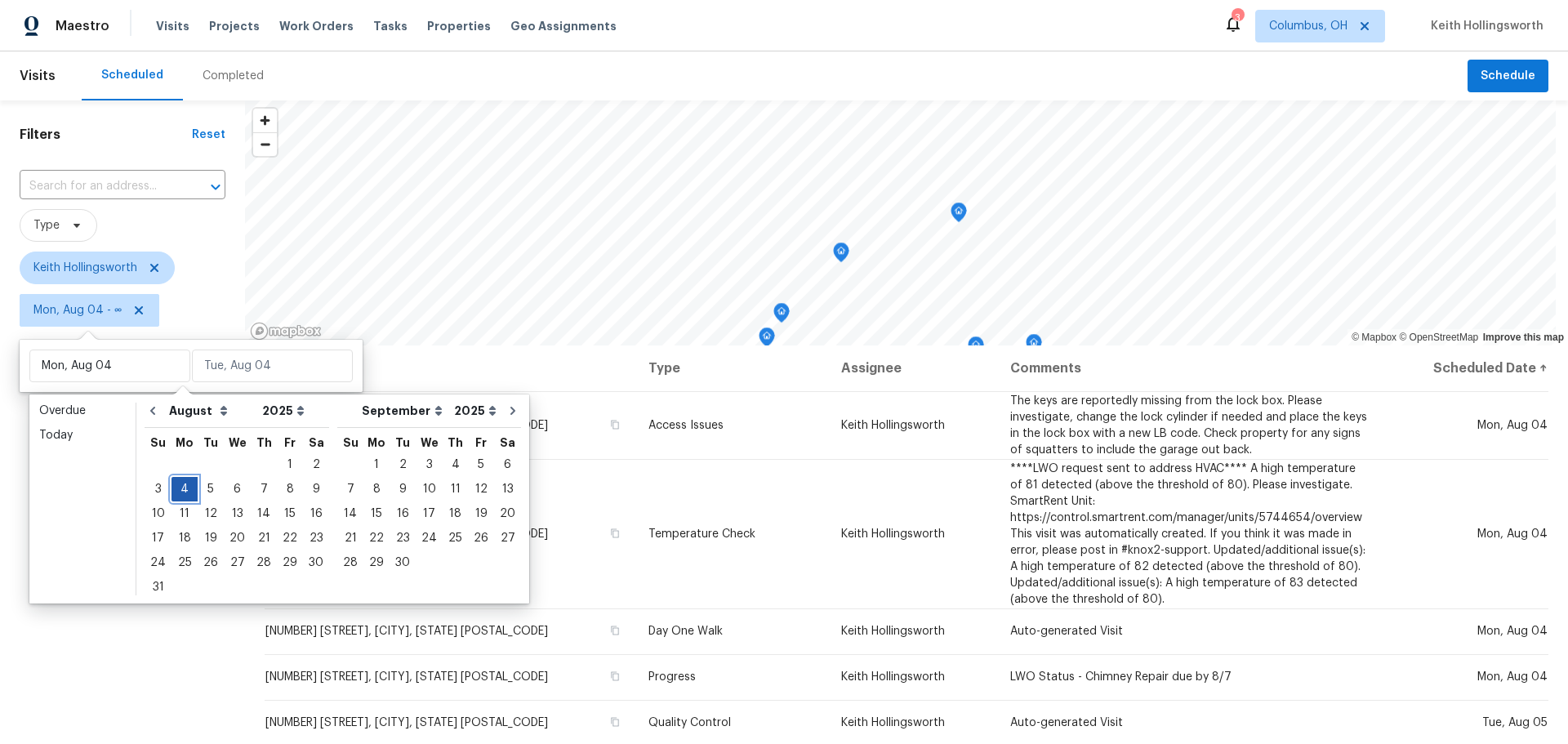 click on "4" at bounding box center (185, 489) 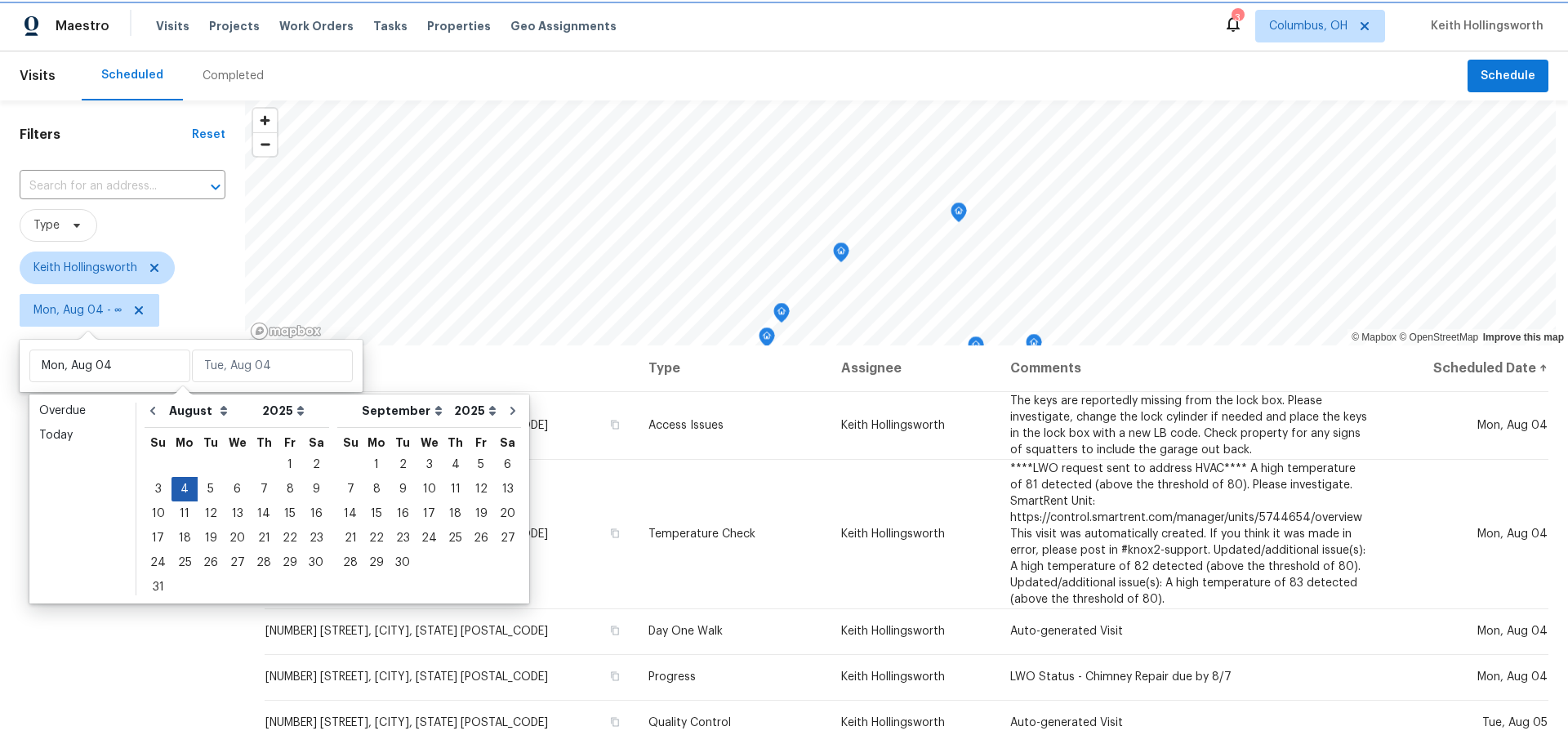 type on "Mon, Aug 04" 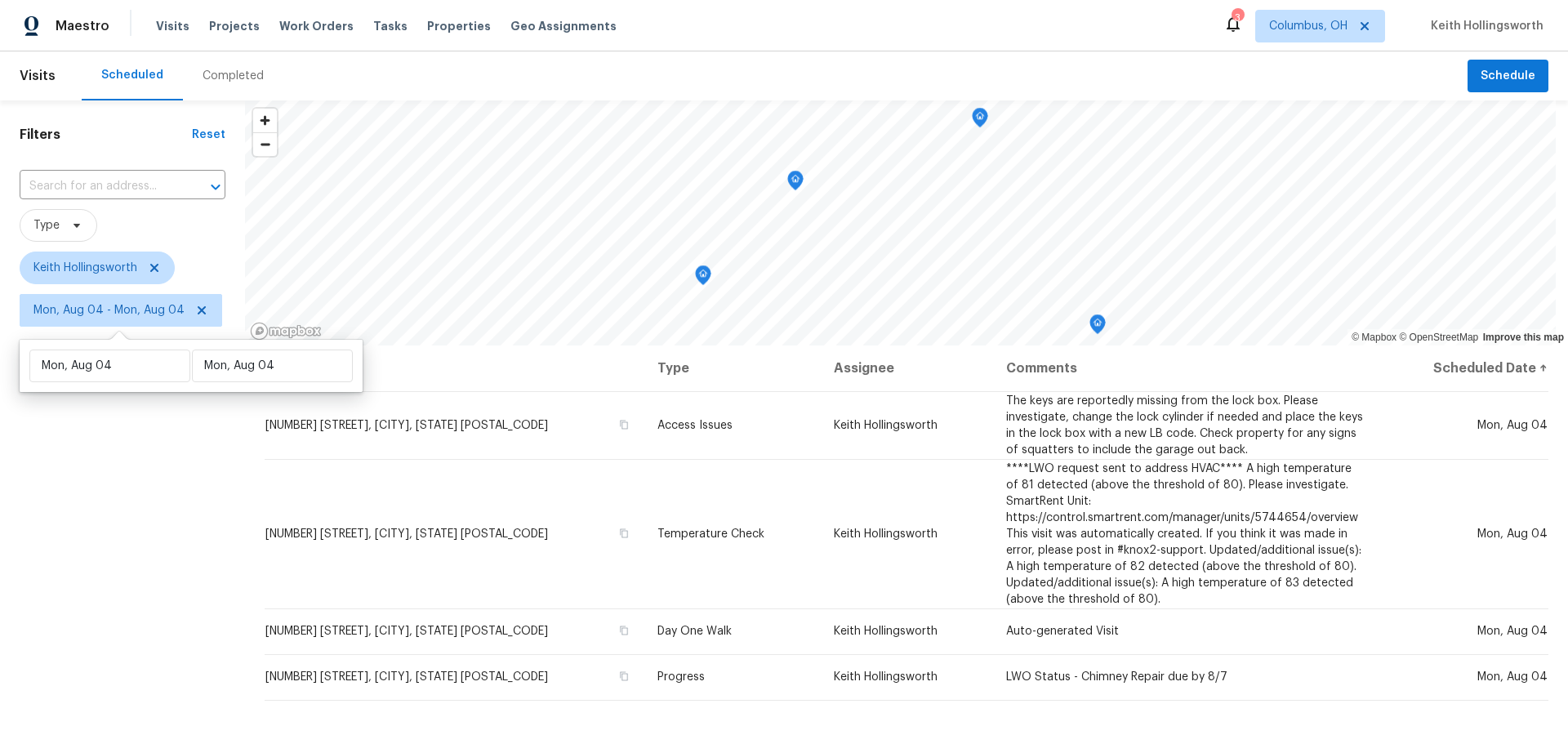 click on "Filters Reset ​ Type [FIRST] [LAST] Mon, Aug 04 - Mon, Aug 04" at bounding box center (122, 520) 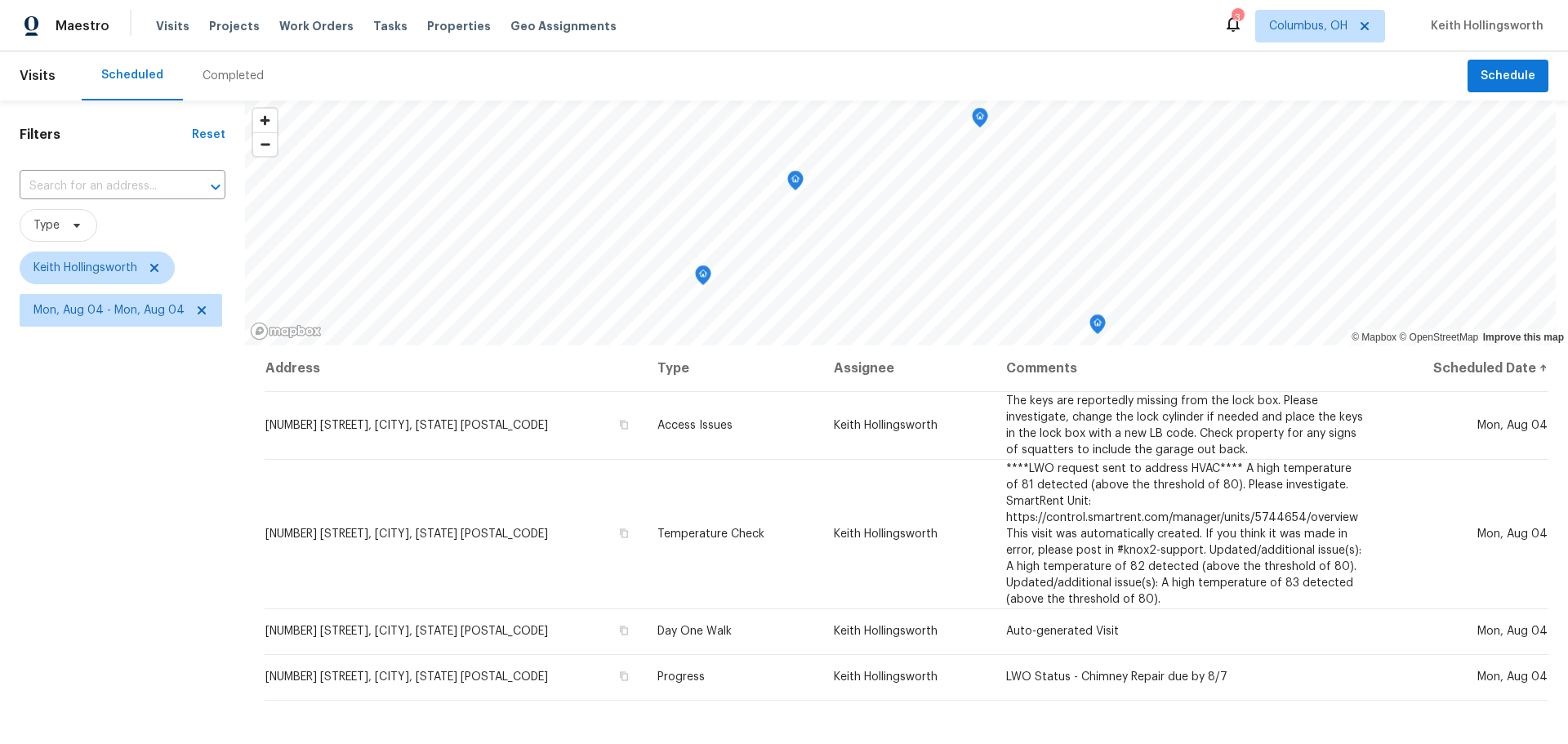 scroll, scrollTop: 0, scrollLeft: 0, axis: both 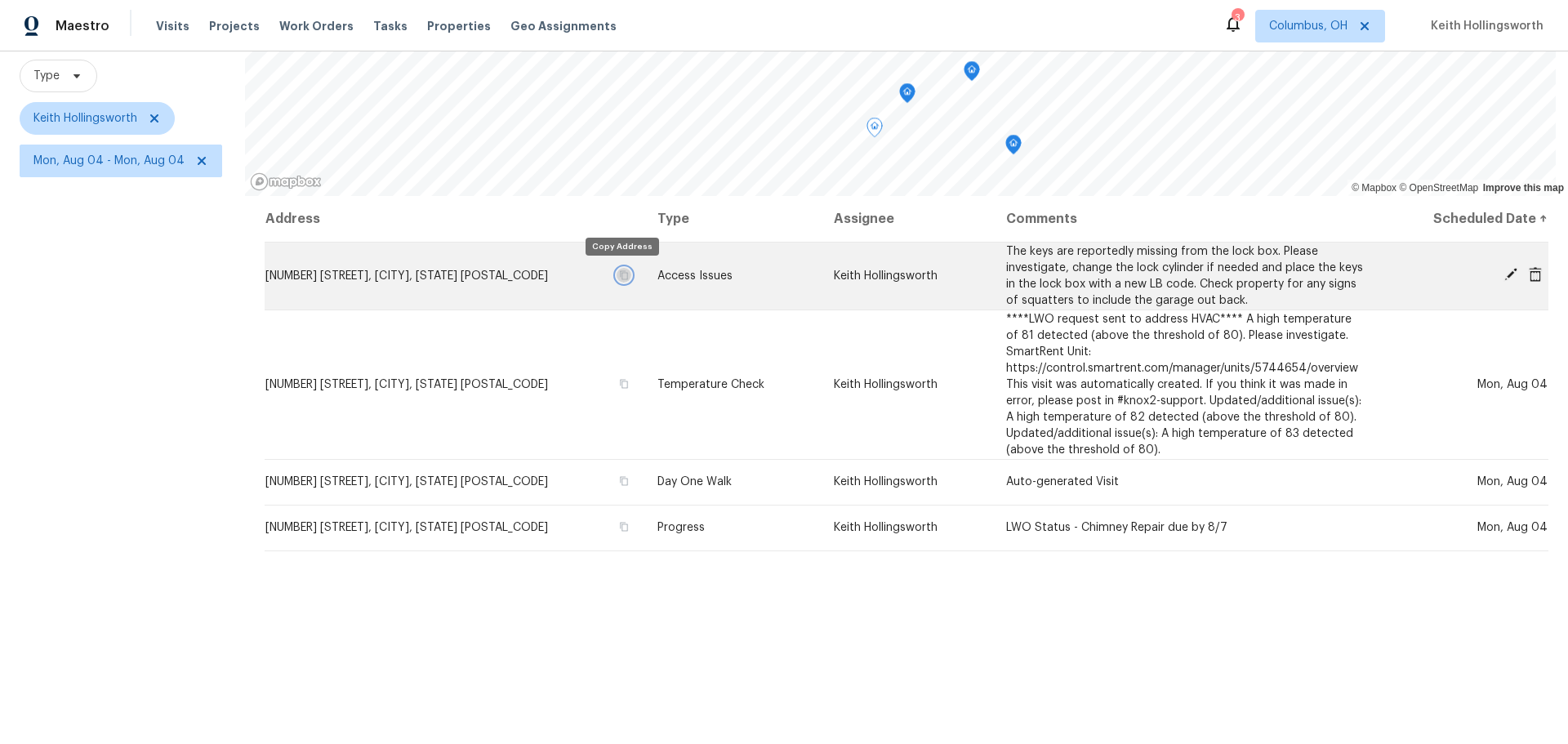 click at bounding box center [624, 275] 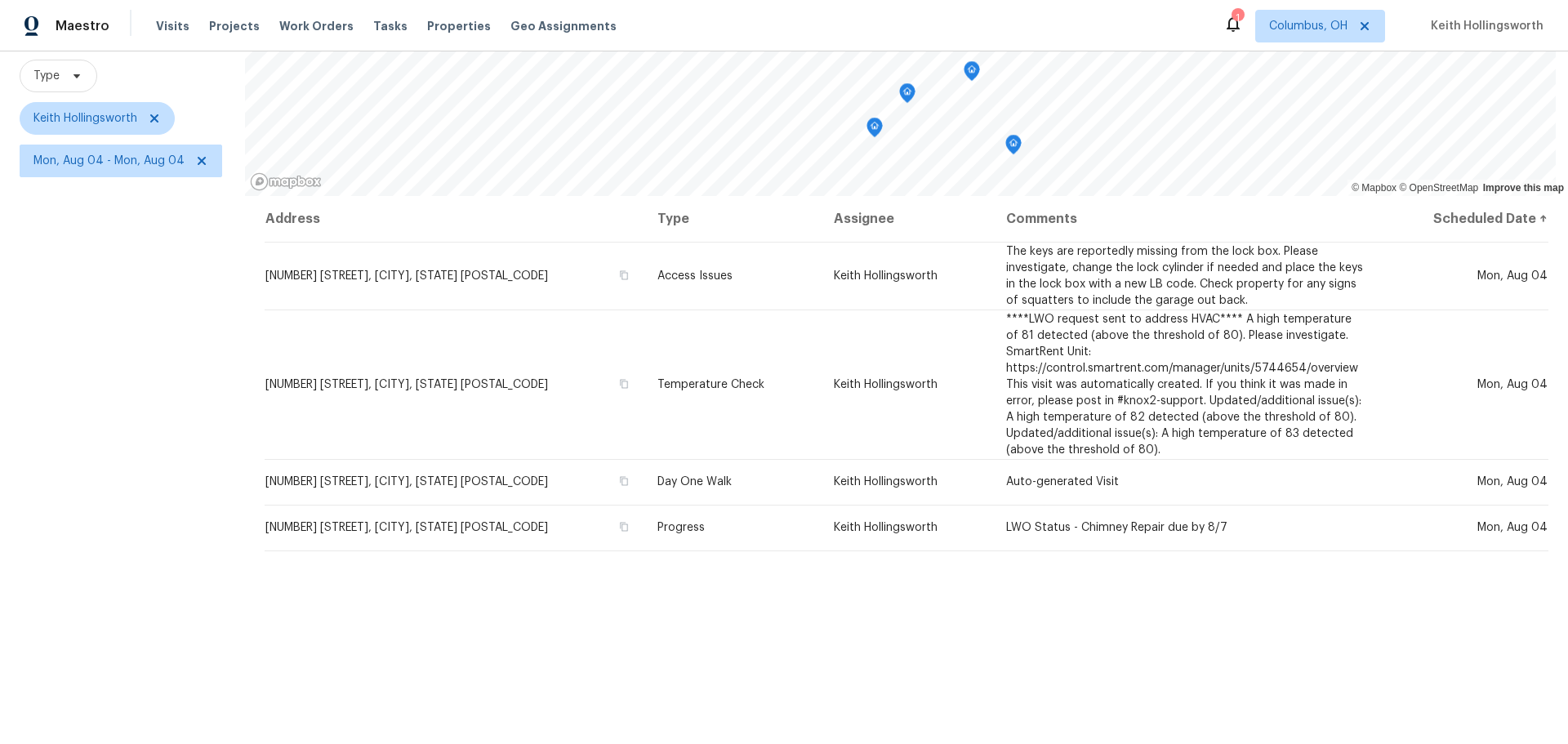click on "Filters Reset ​ Type [FIRST] [LAST] Mon, Aug 04 - Mon, Aug 04" at bounding box center (122, 371) 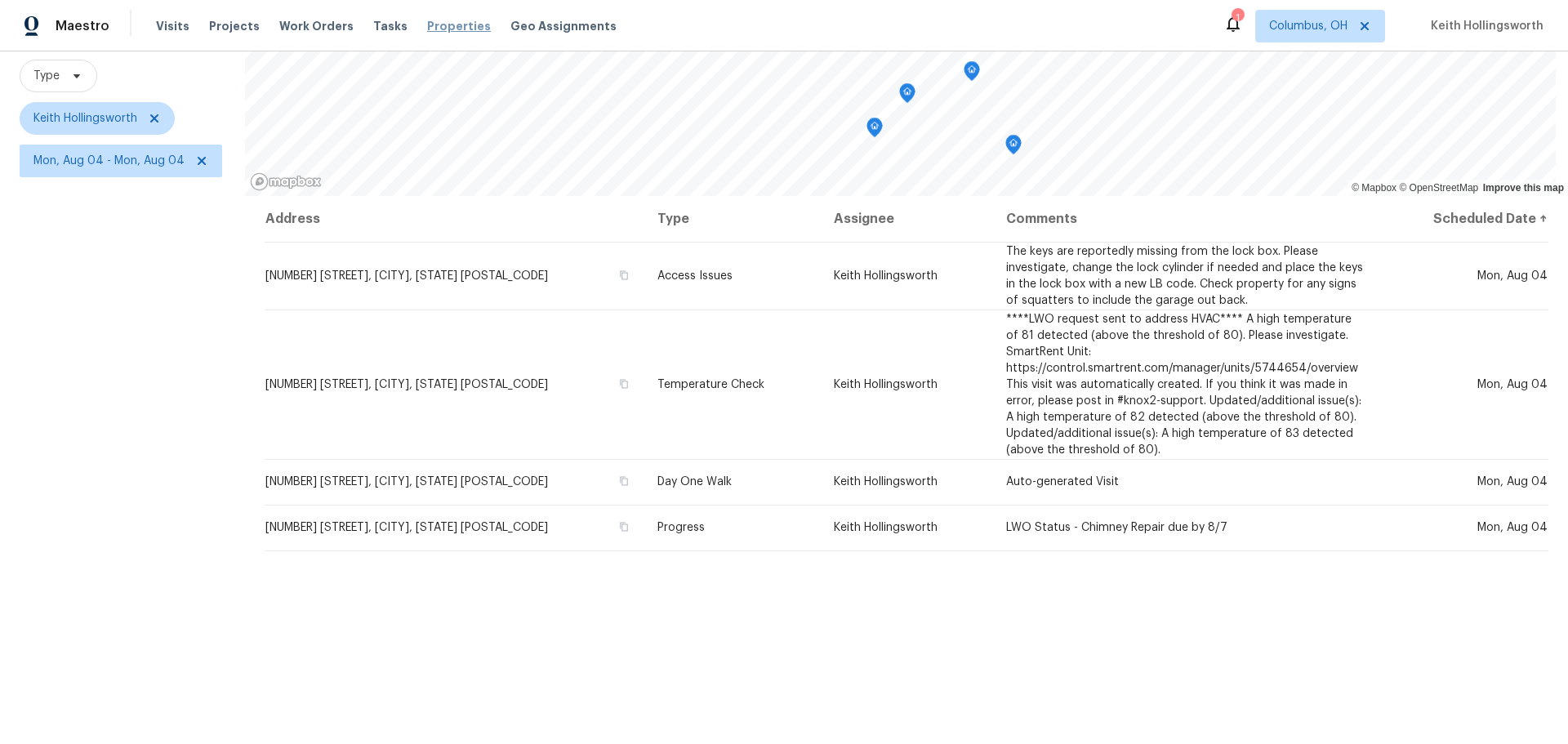 click on "Properties" at bounding box center [459, 26] 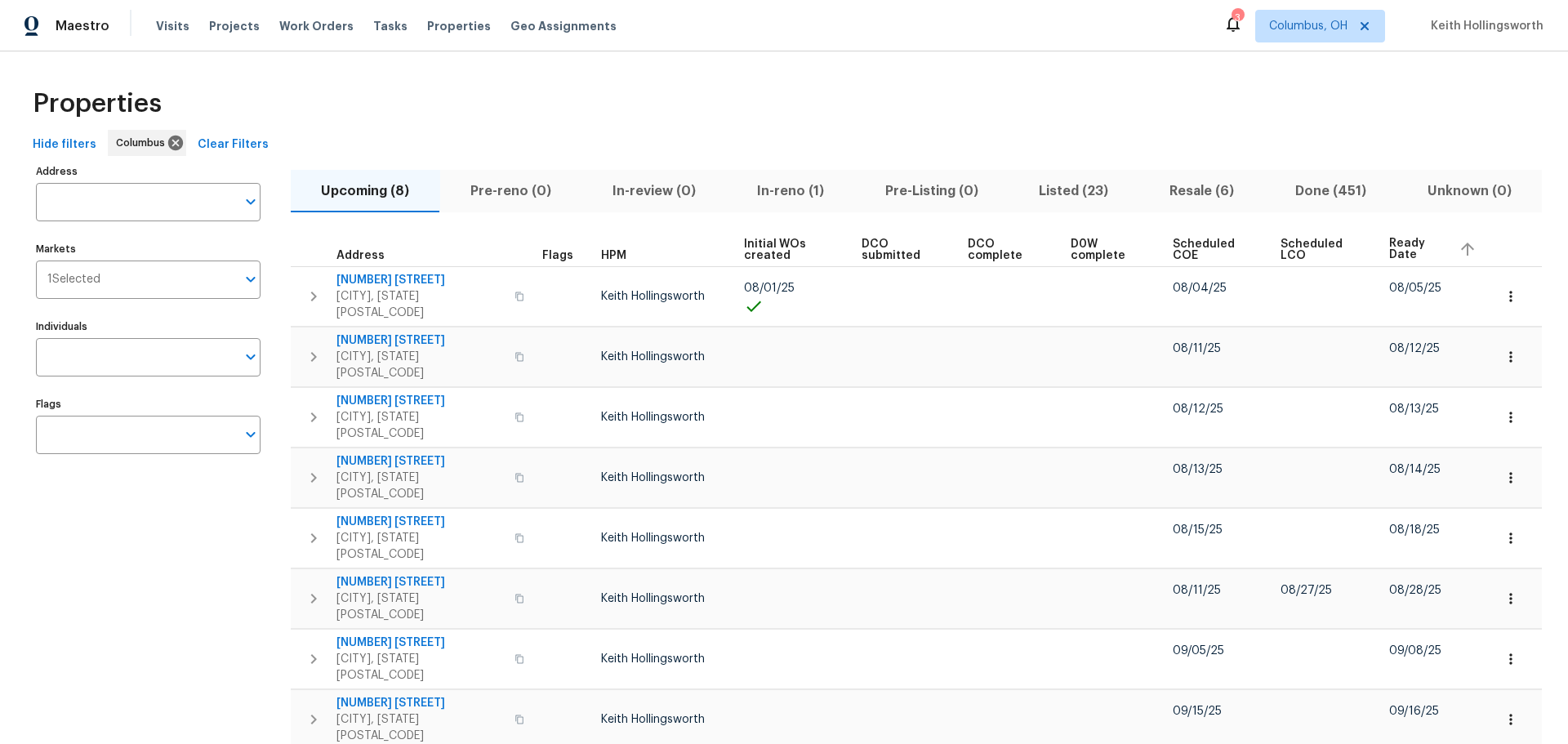 scroll, scrollTop: 0, scrollLeft: 0, axis: both 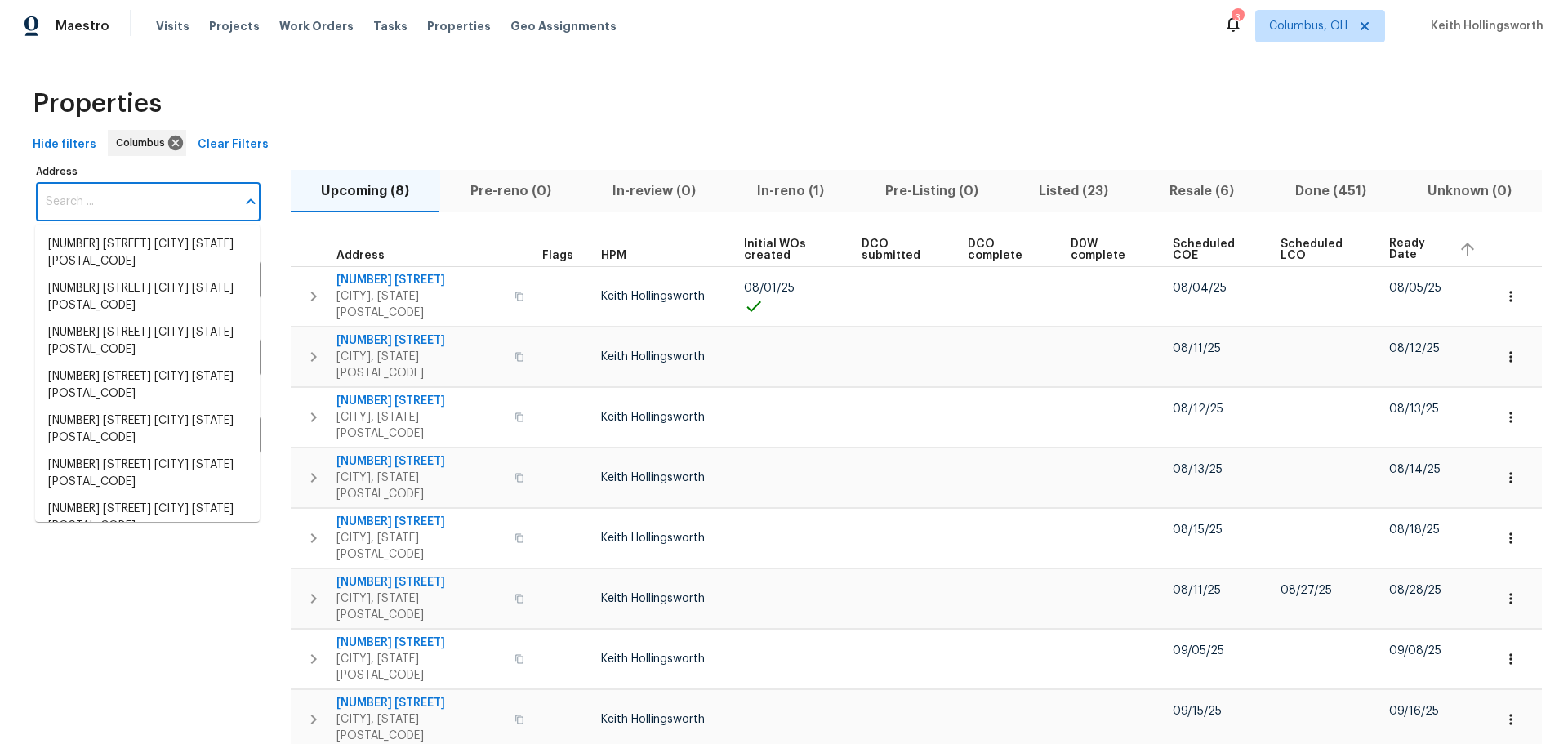 click on "Address" at bounding box center (136, 202) 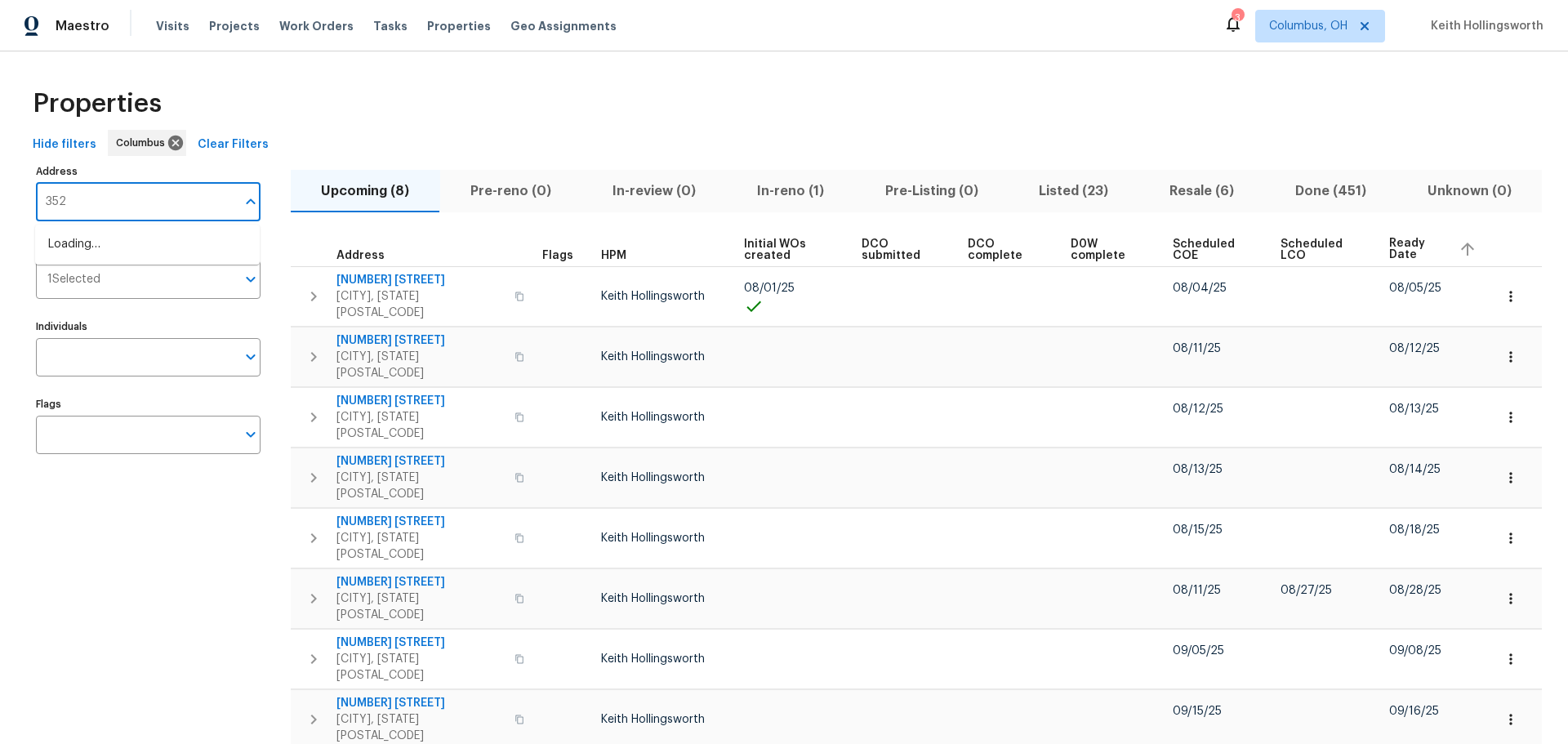 type on "3526" 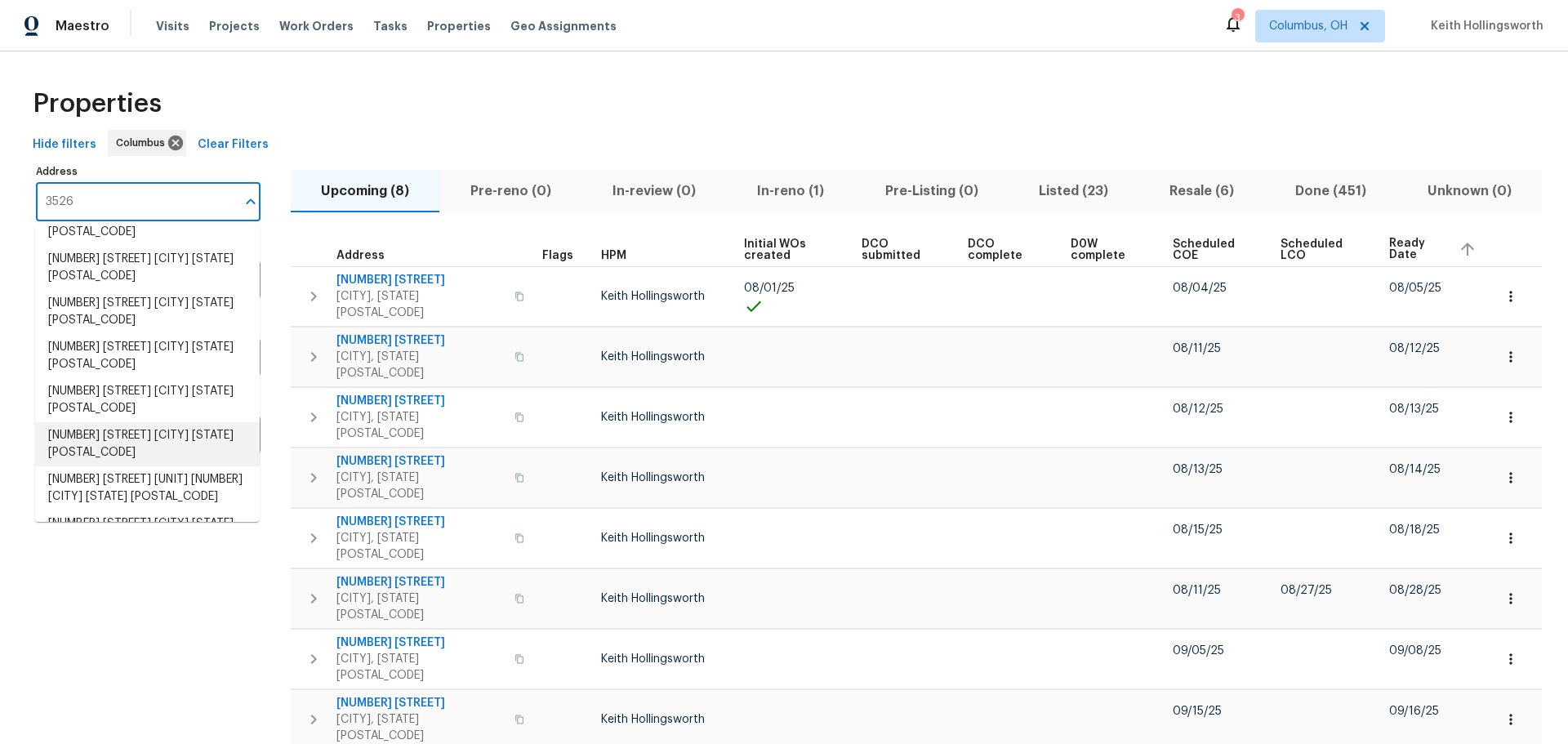 scroll, scrollTop: 163, scrollLeft: 0, axis: vertical 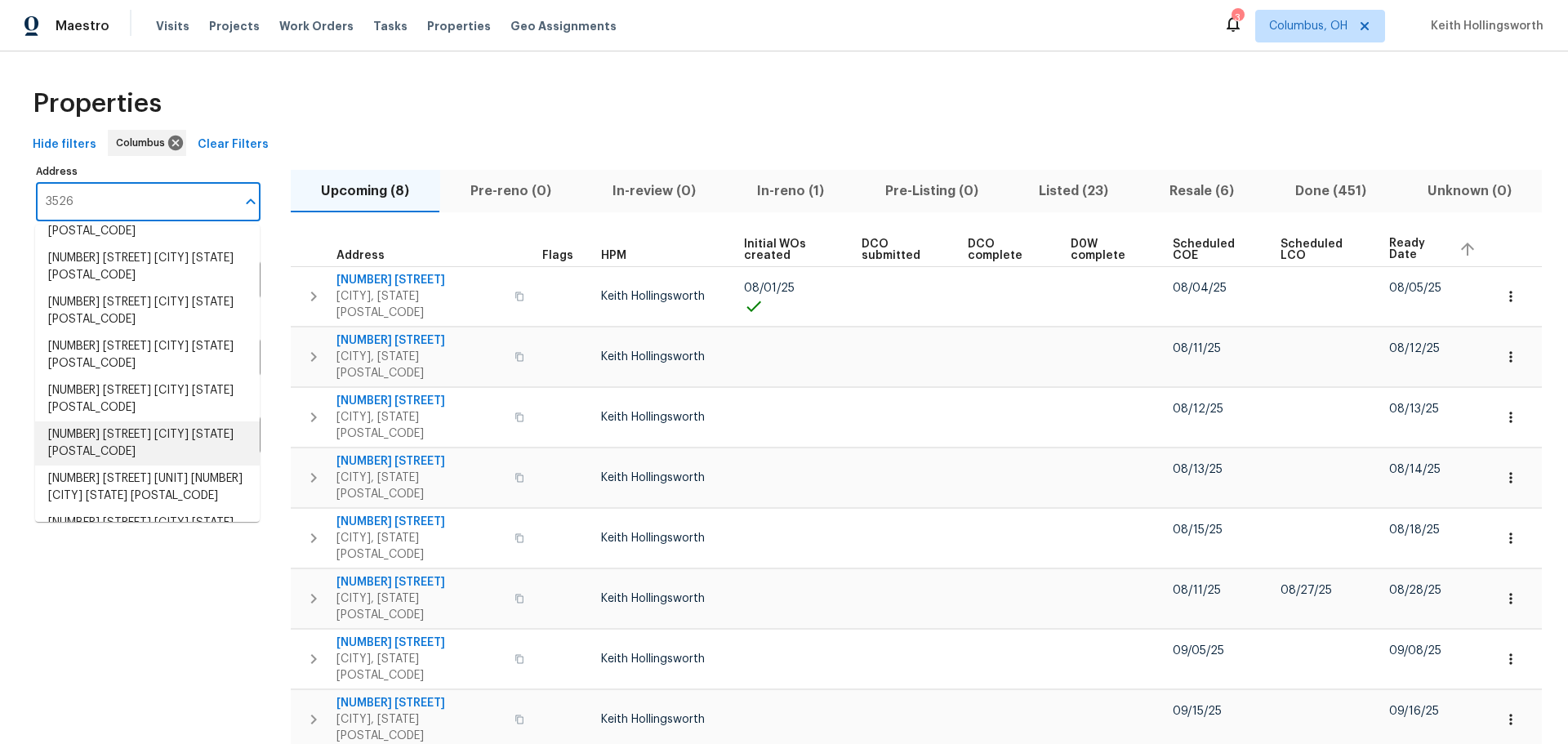 click on "[NUMBER] [STREET] [CITY] [STATE] [POSTAL_CODE]" at bounding box center (147, 443) 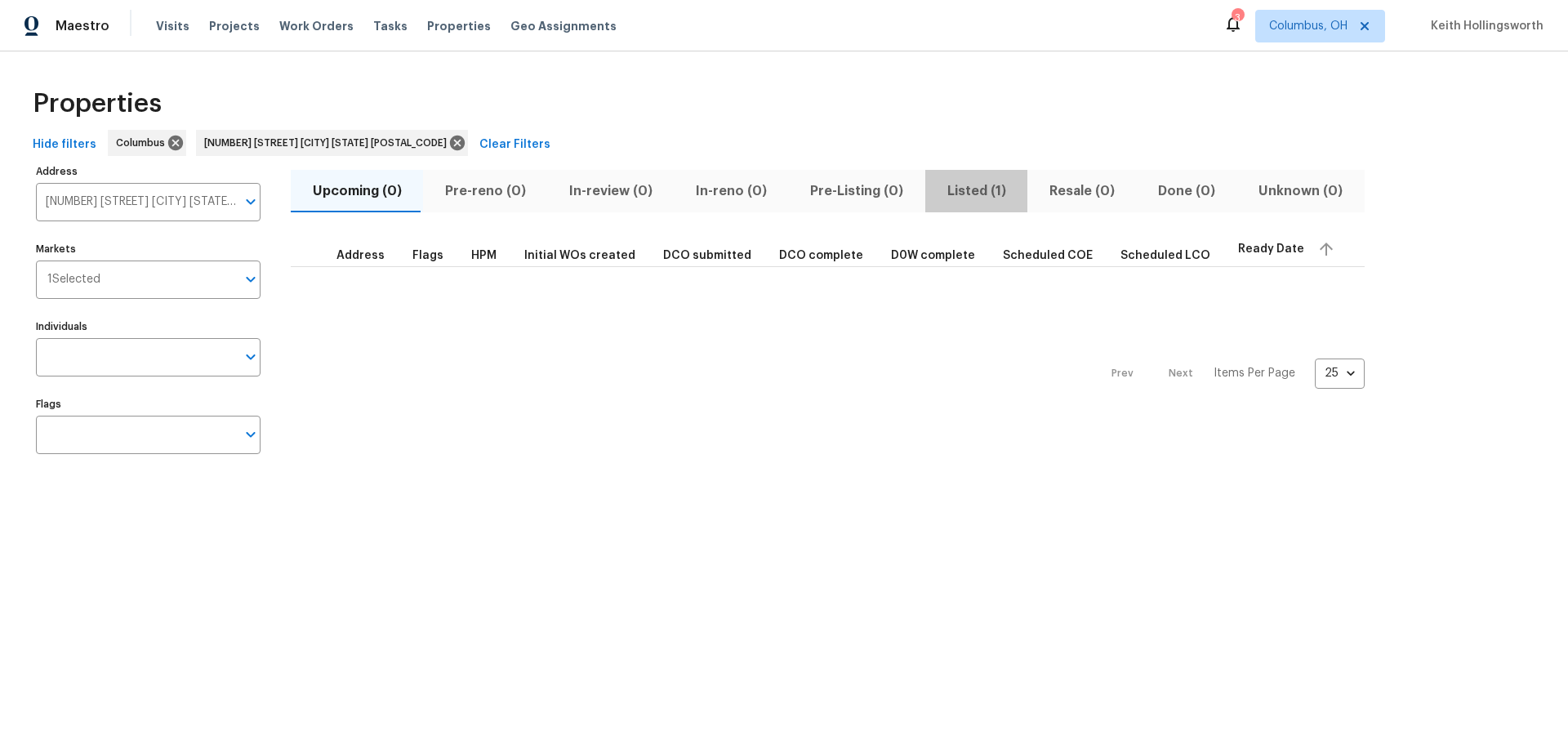 click on "Listed (1)" at bounding box center (976, 191) 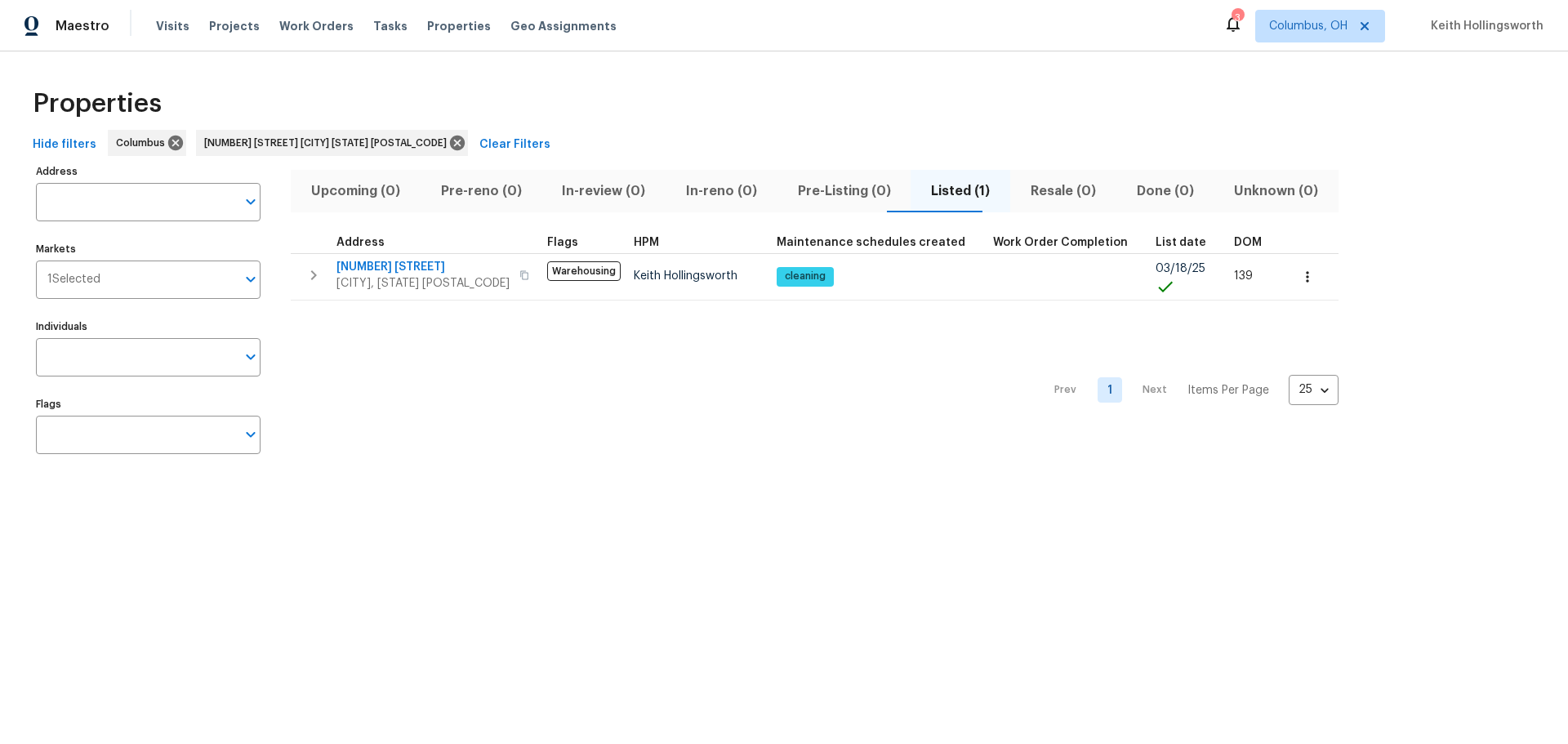 type on "3526 Rue De Fleur Columbus OH 43221" 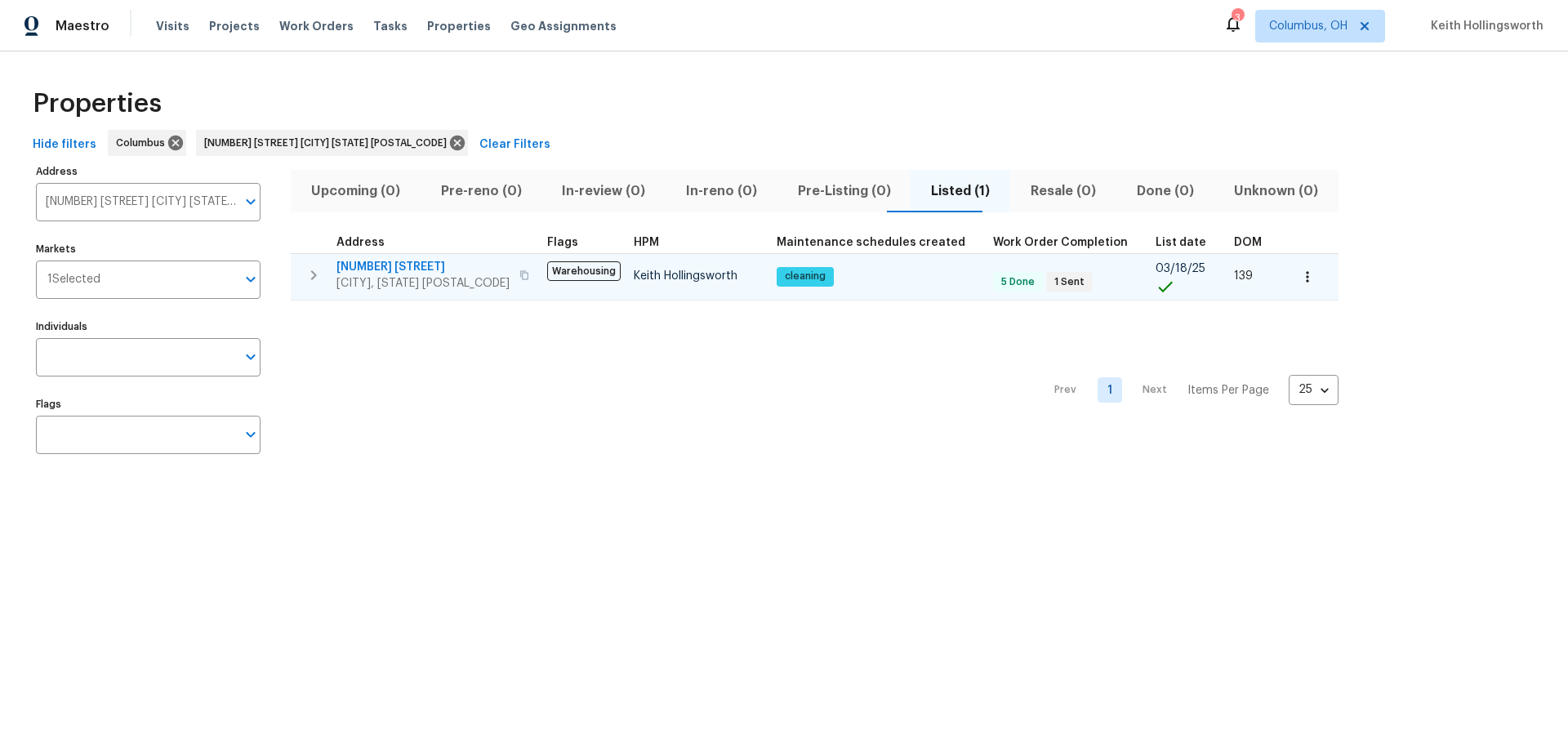 click on "3526 Rue De Fleur" at bounding box center [423, 267] 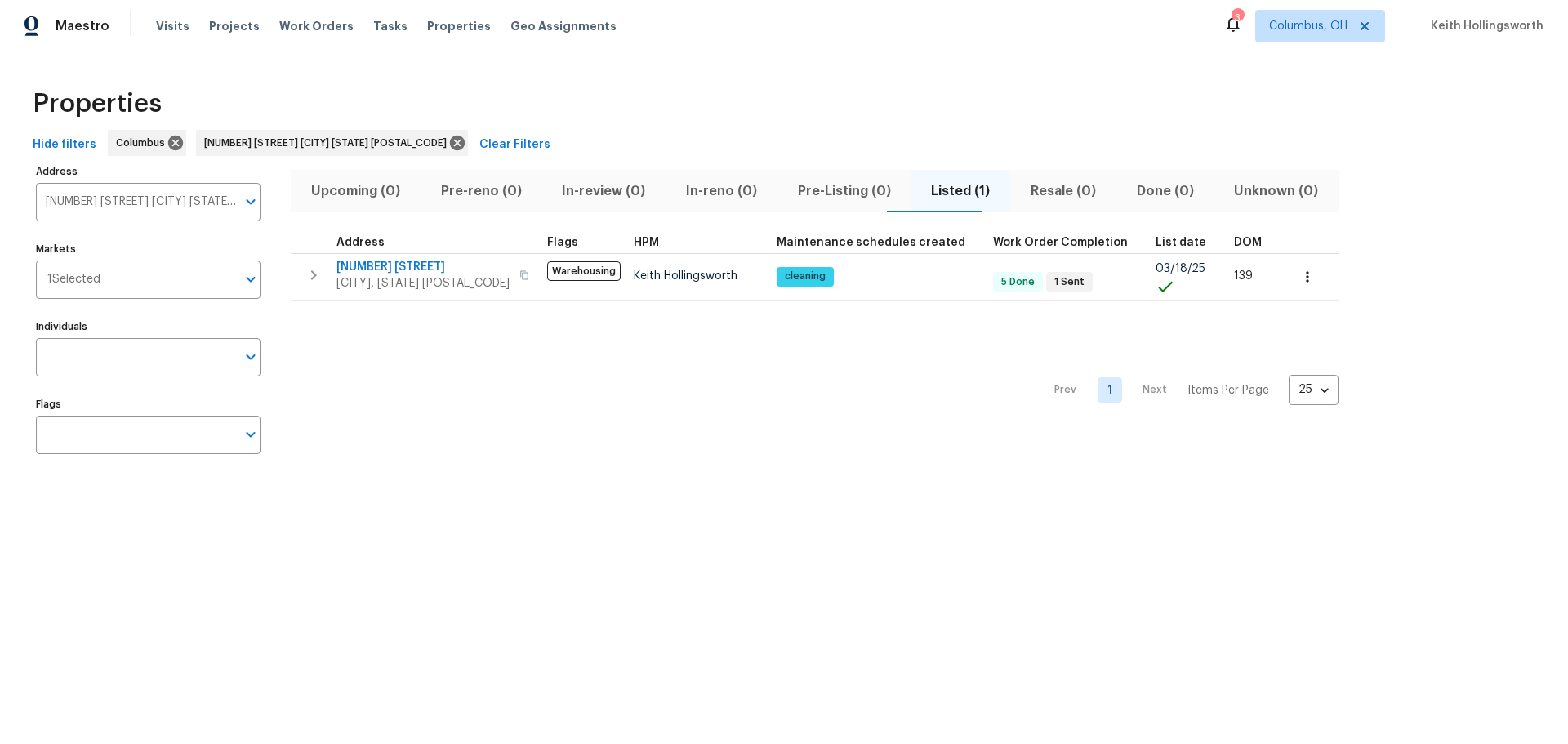 click on "Prev 1 Next Items Per Page 25 25 ​" at bounding box center (814, 385) 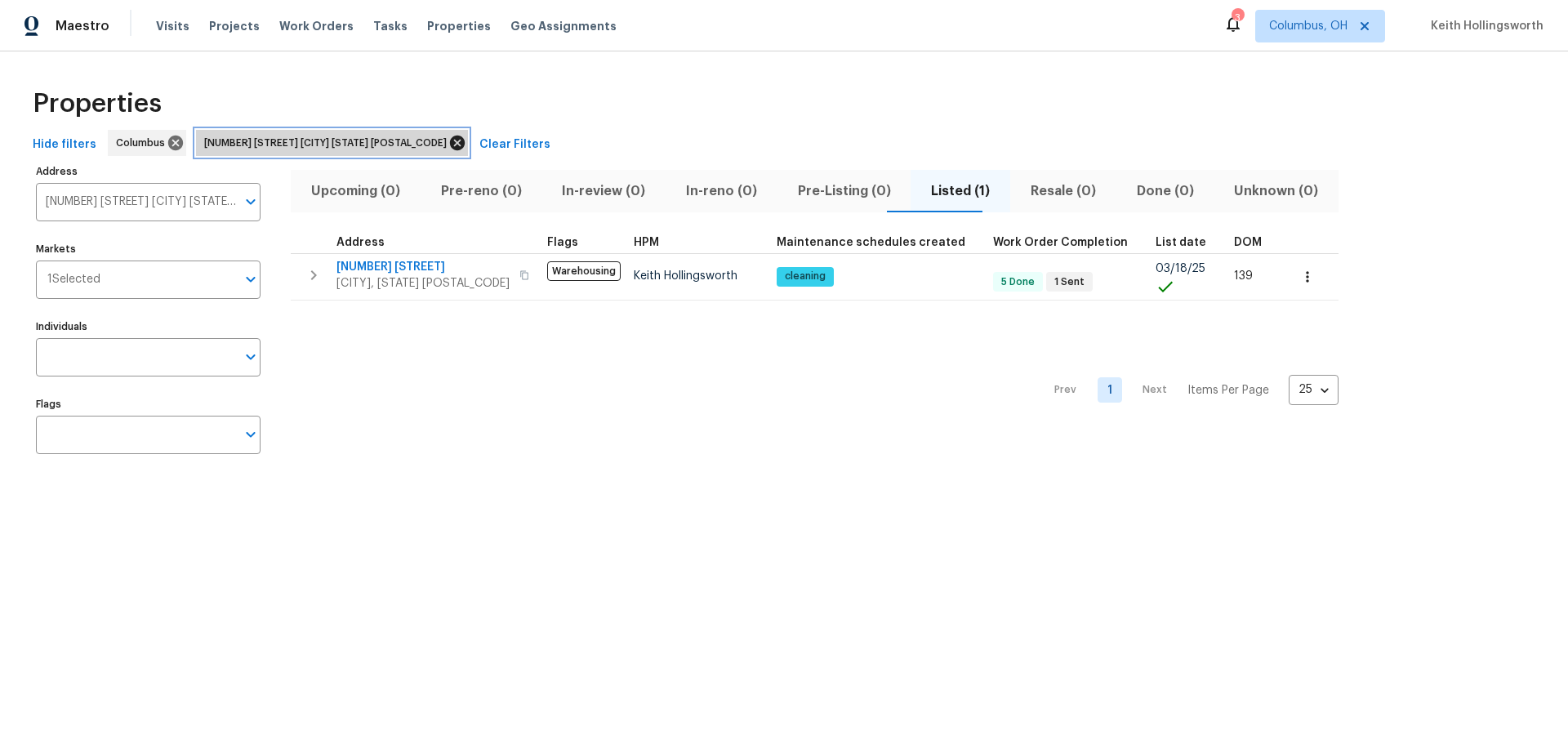 click 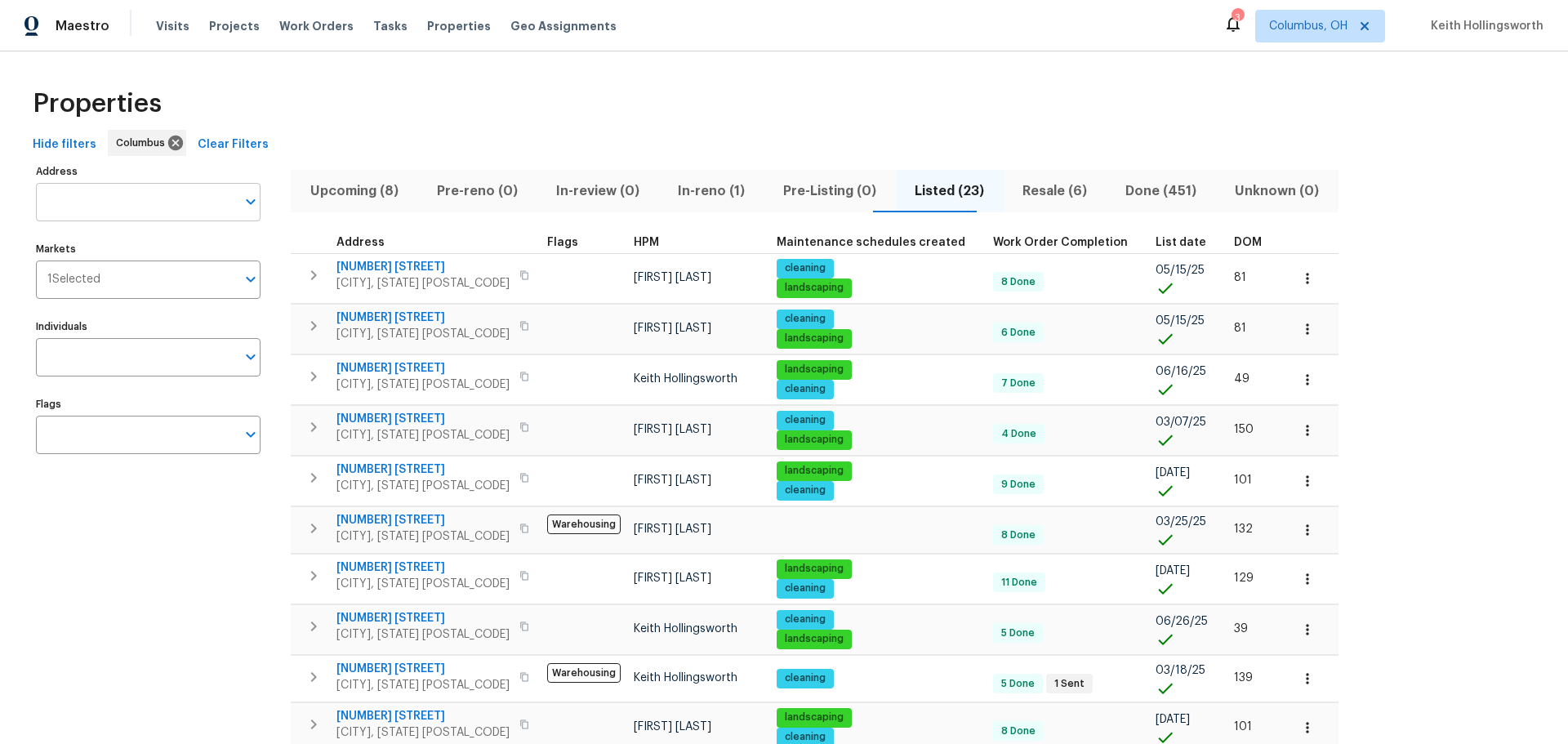 click on "Address" at bounding box center (136, 202) 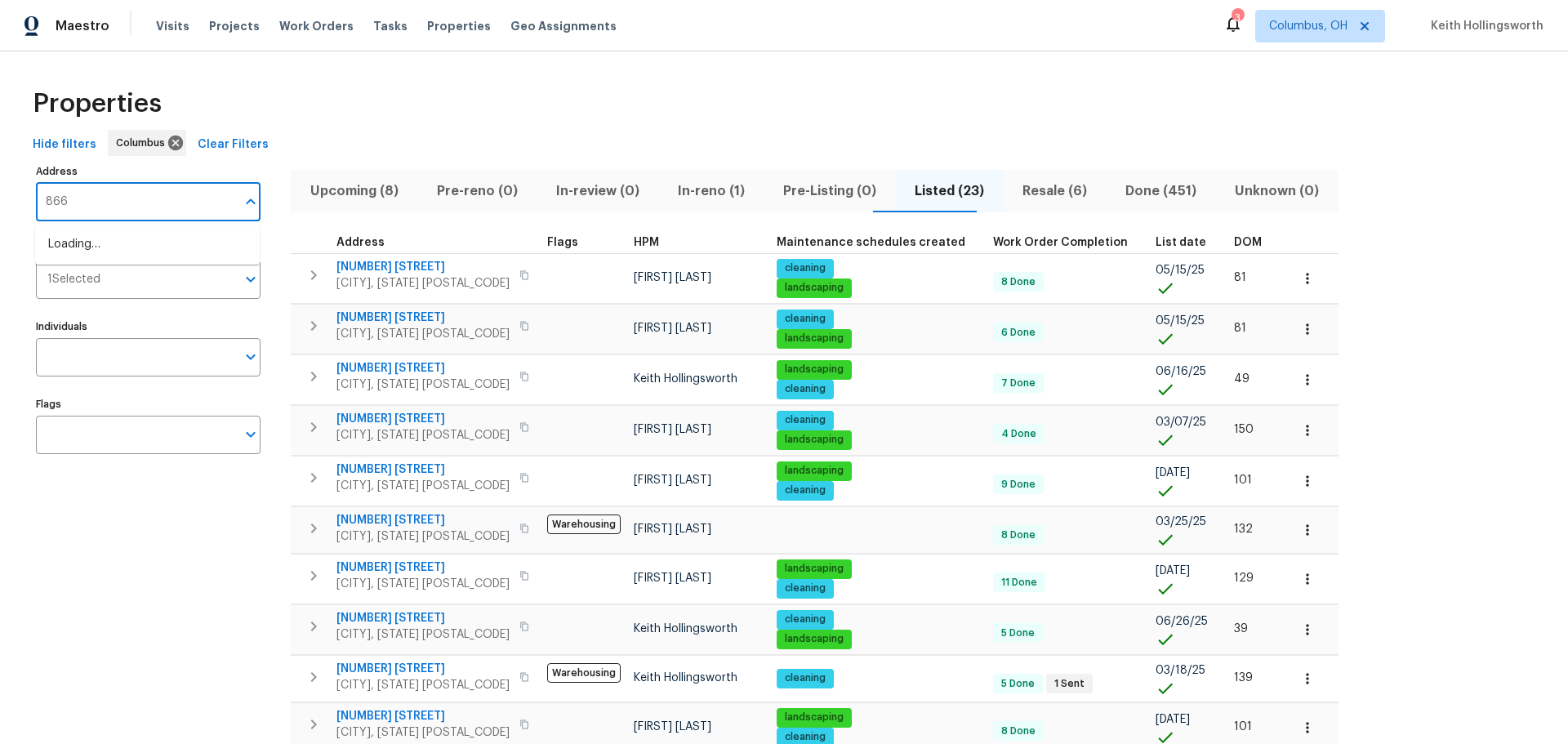 type on "8665" 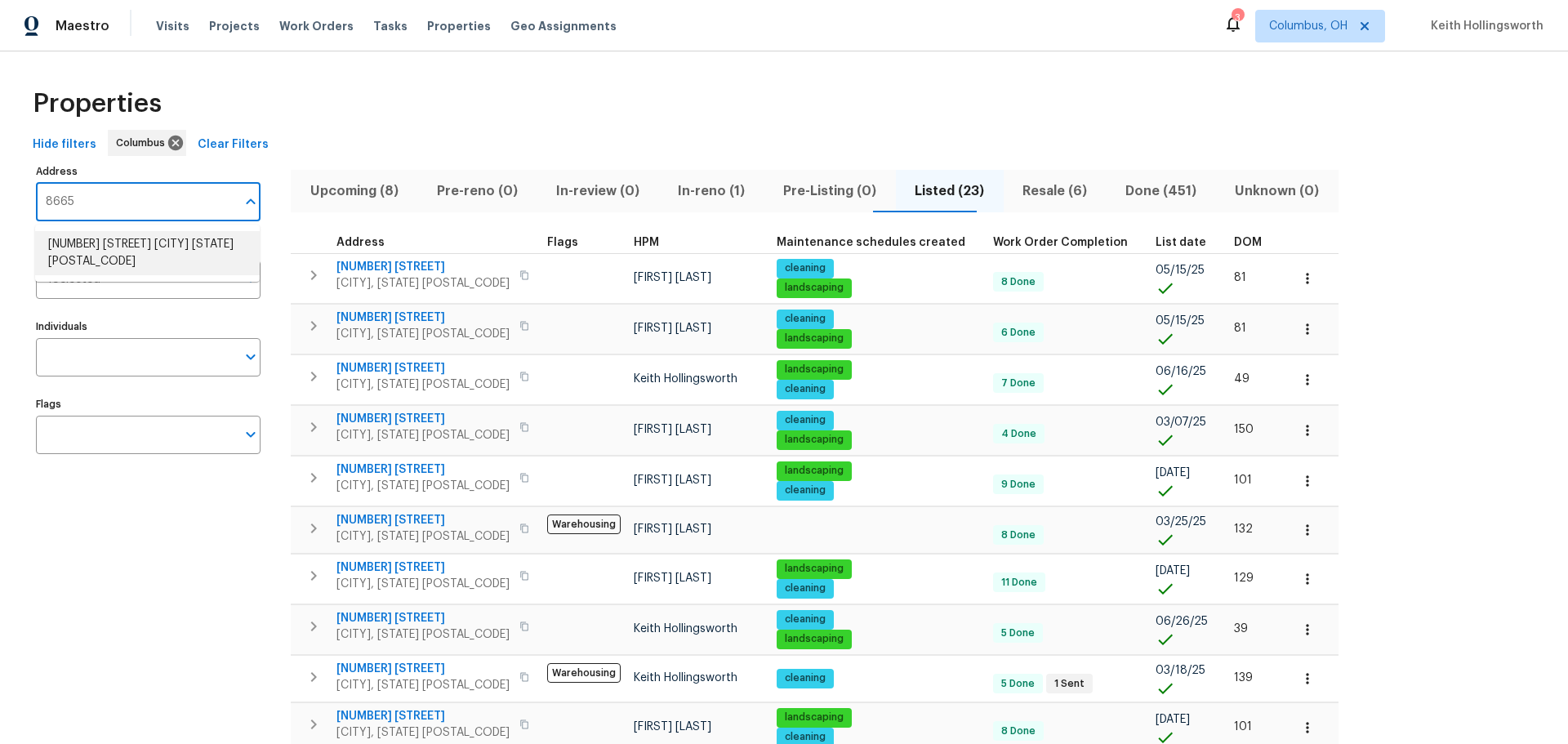 click on "8665 Birch Brook Loop Pickerington OH 43147" at bounding box center [147, 253] 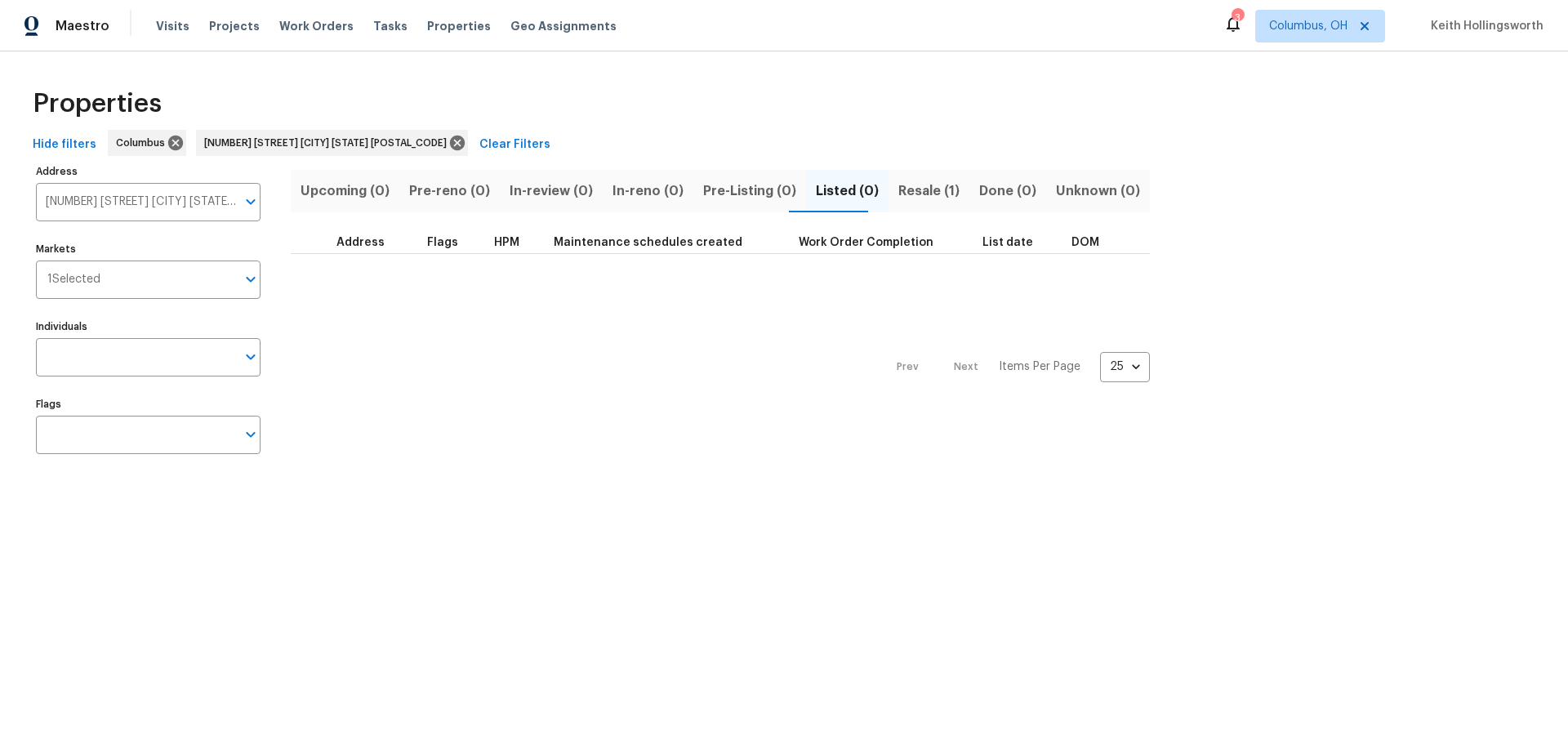 click on "Resale (1)" at bounding box center [929, 191] 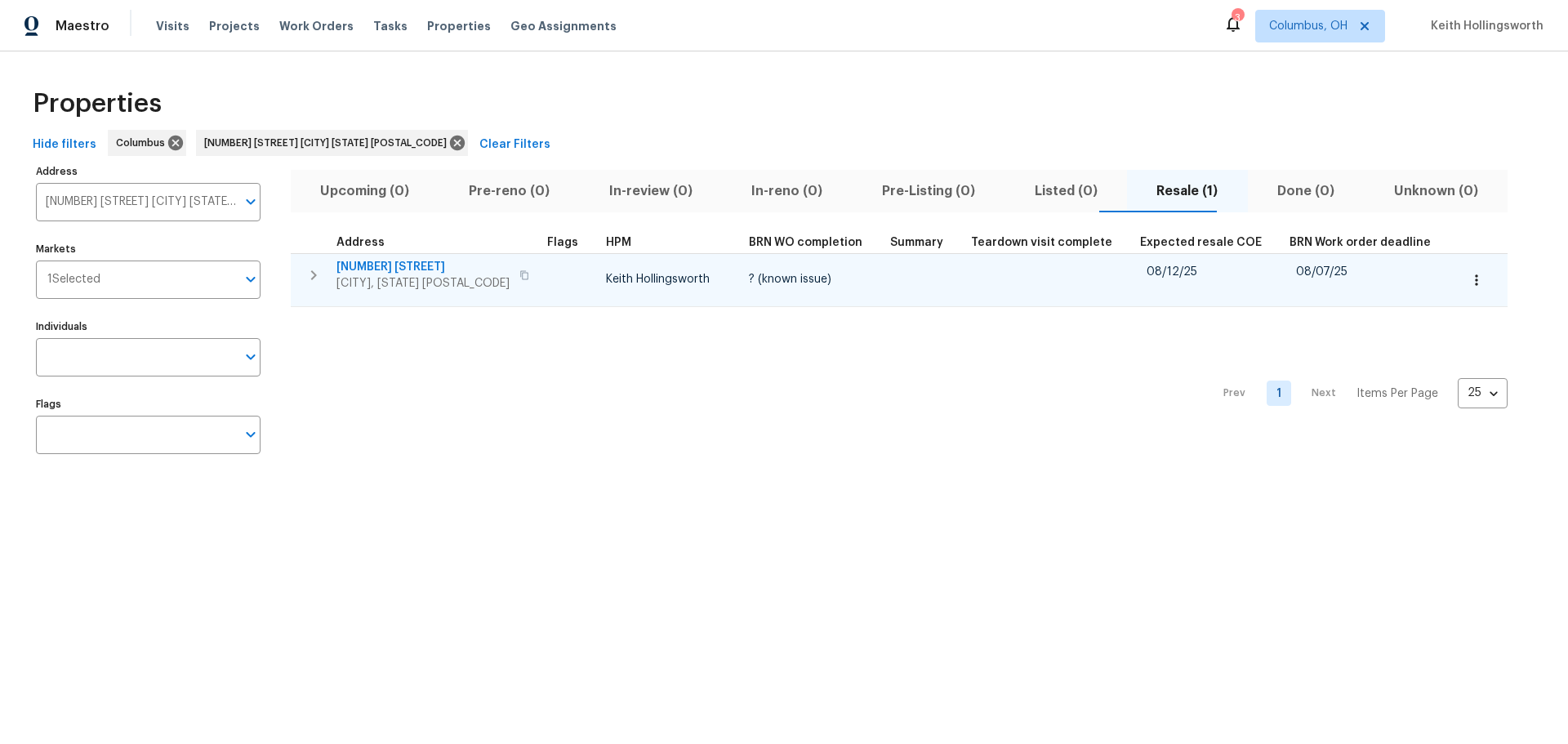 click on "8665 Birch Brook Loop" at bounding box center (423, 267) 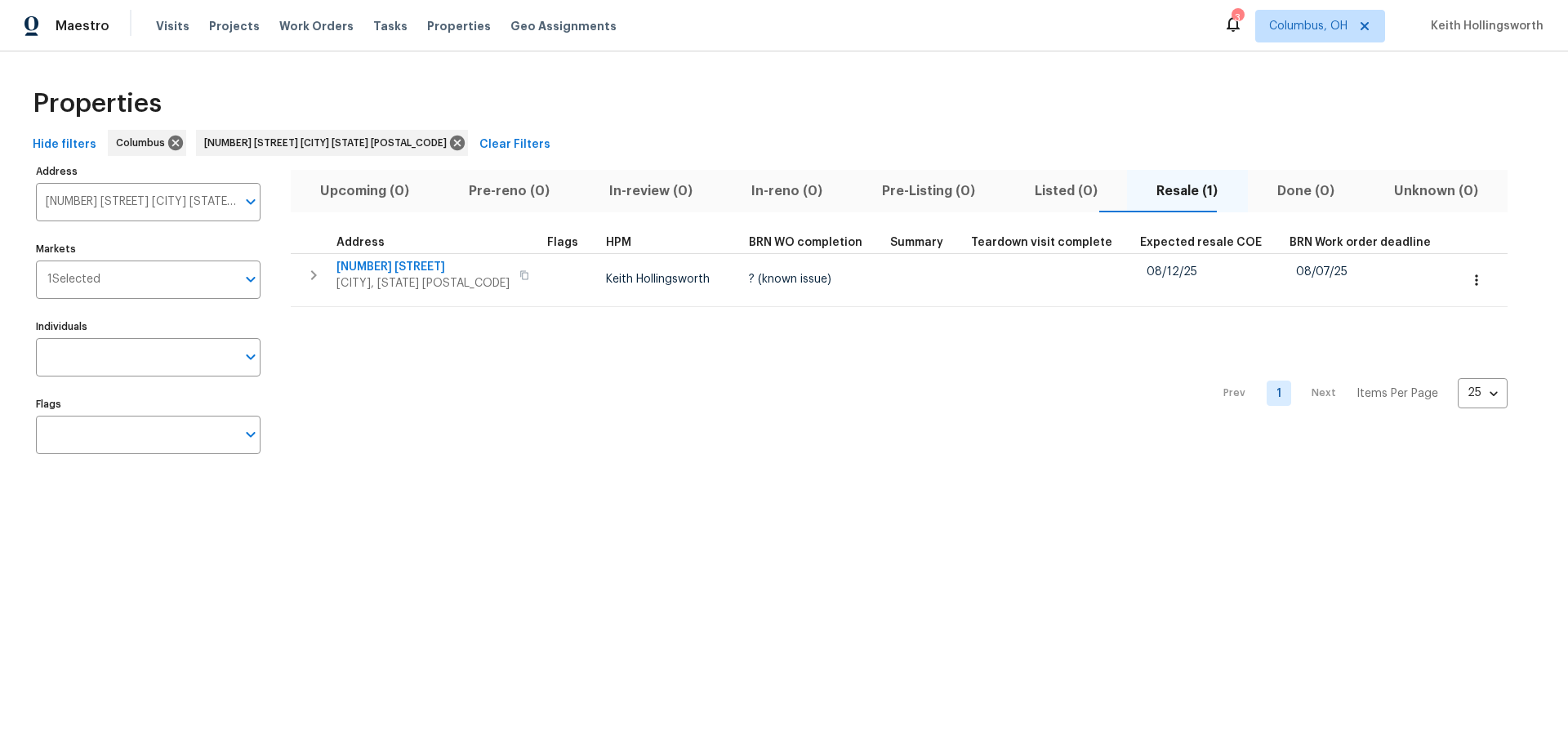 click on "Prev 1 Next Items Per Page 25 25 ​" at bounding box center [899, 389] 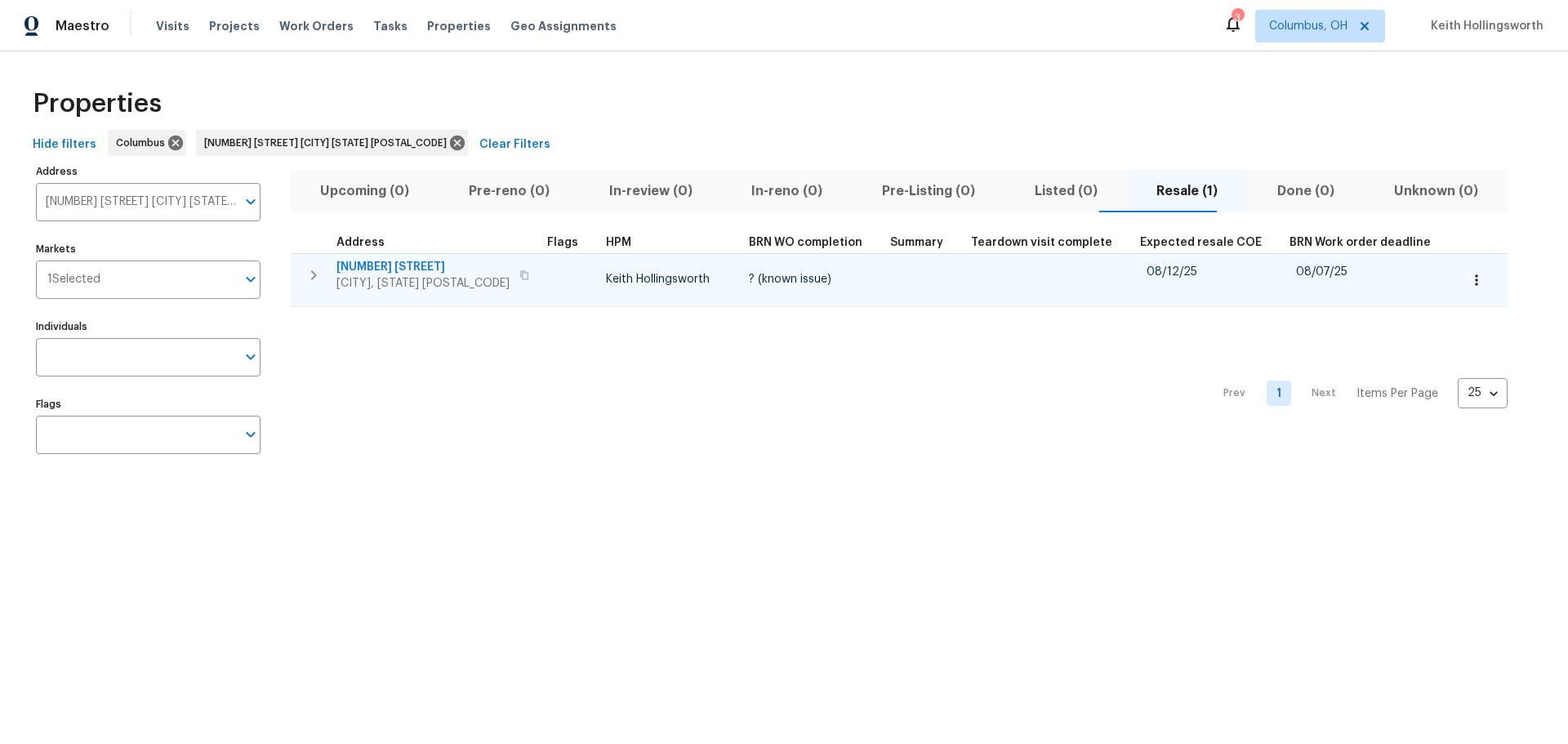 click on "8665 Birch Brook Loop" at bounding box center [423, 267] 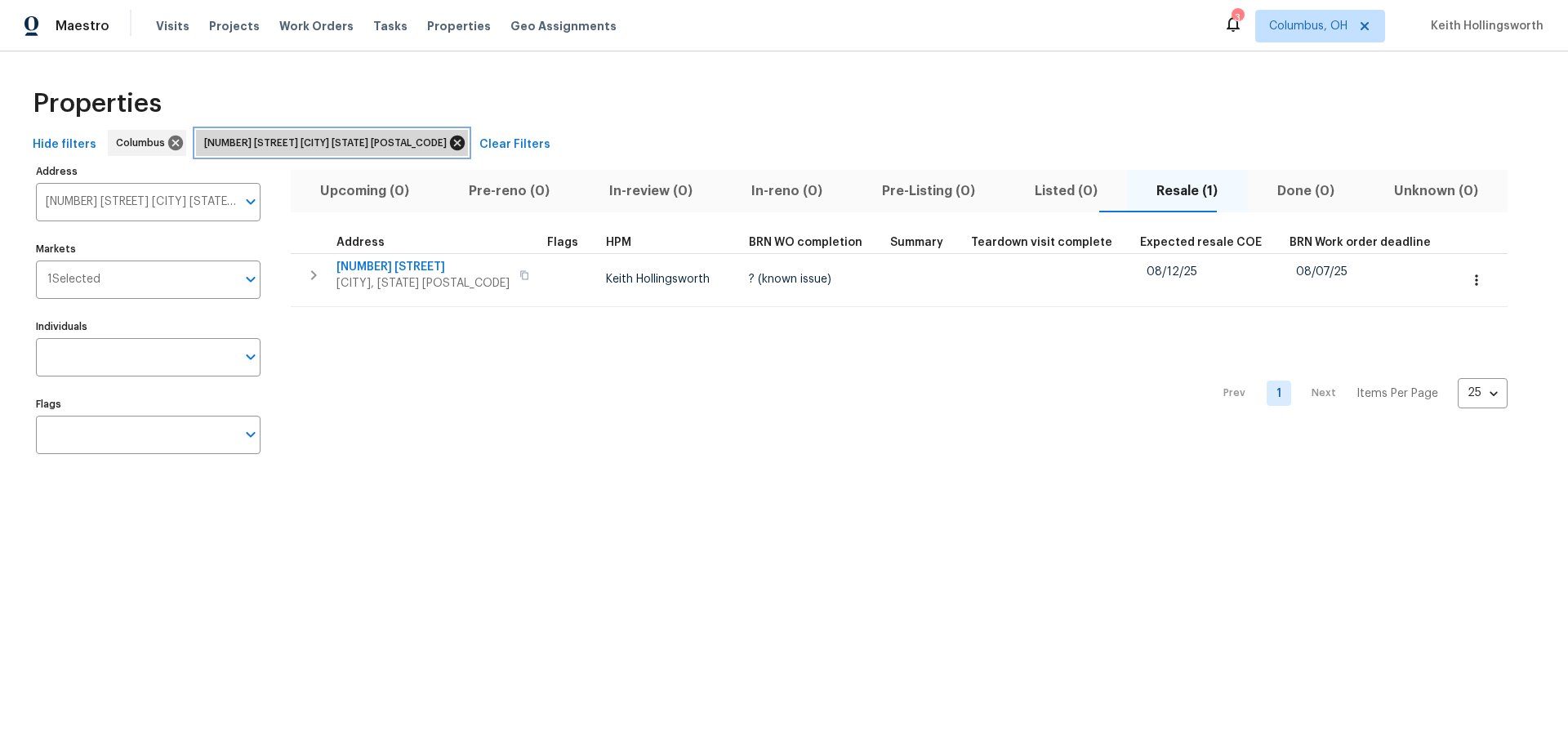 click 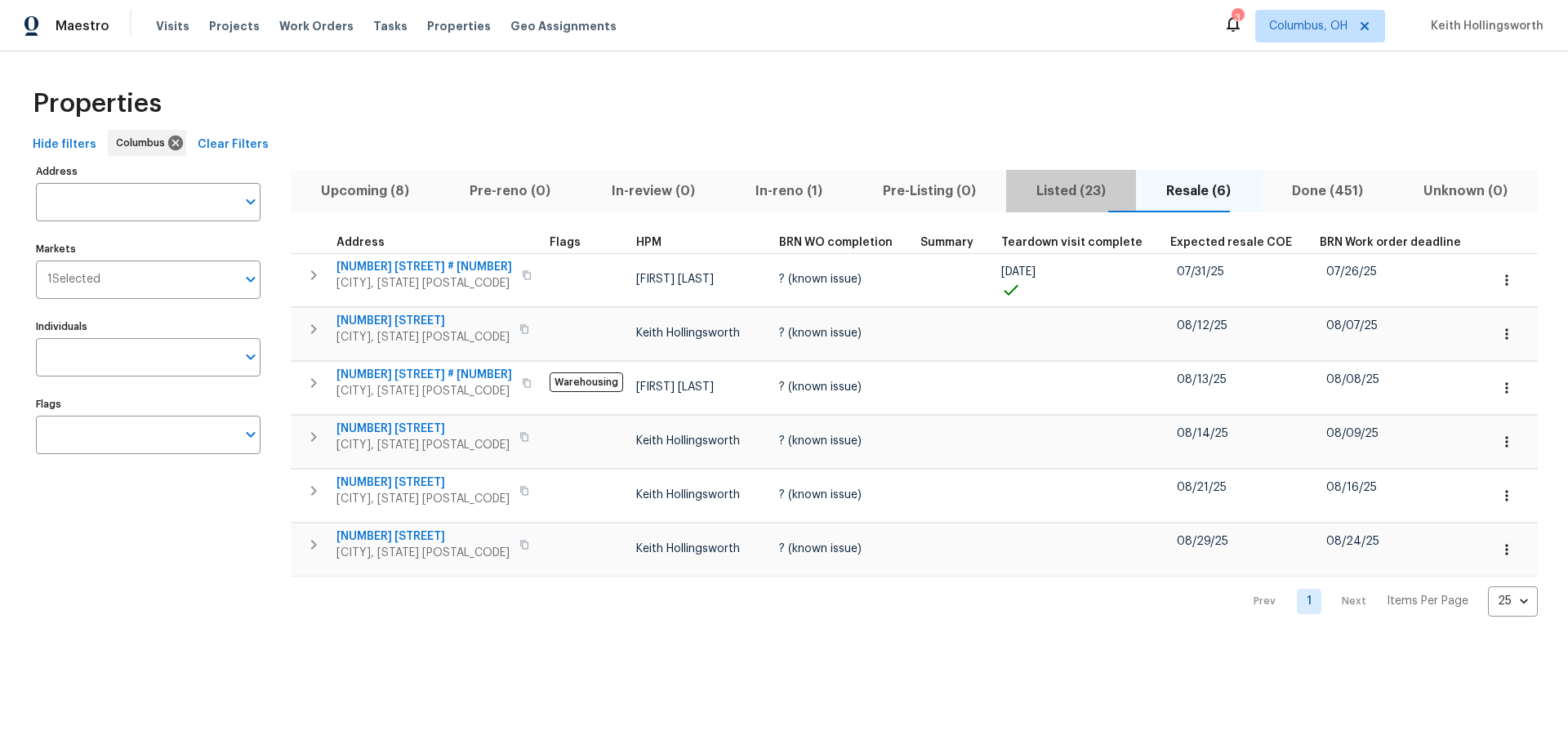 click on "Listed (23)" at bounding box center [1071, 191] 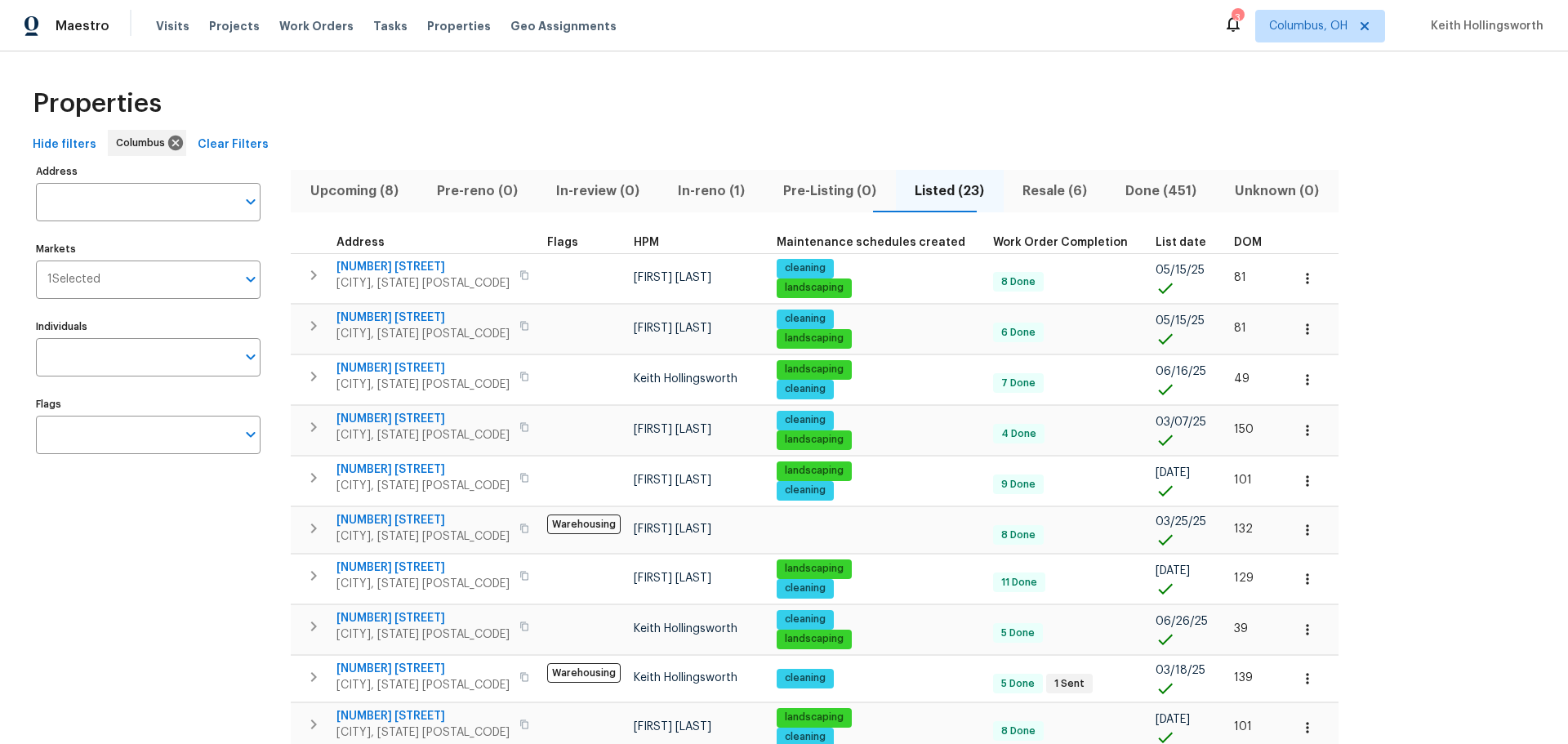 click on "DOM" at bounding box center [1248, 243] 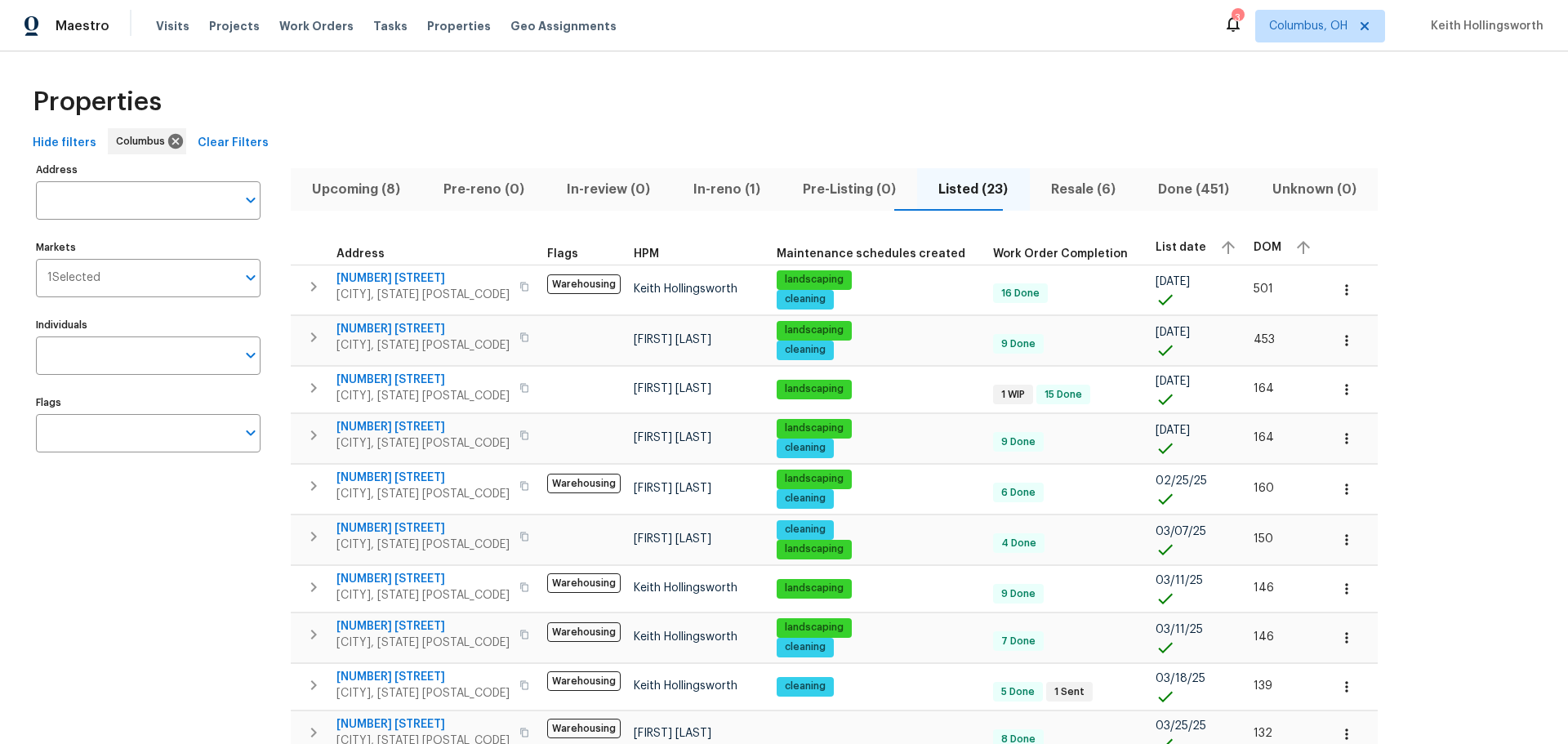 scroll, scrollTop: 0, scrollLeft: 0, axis: both 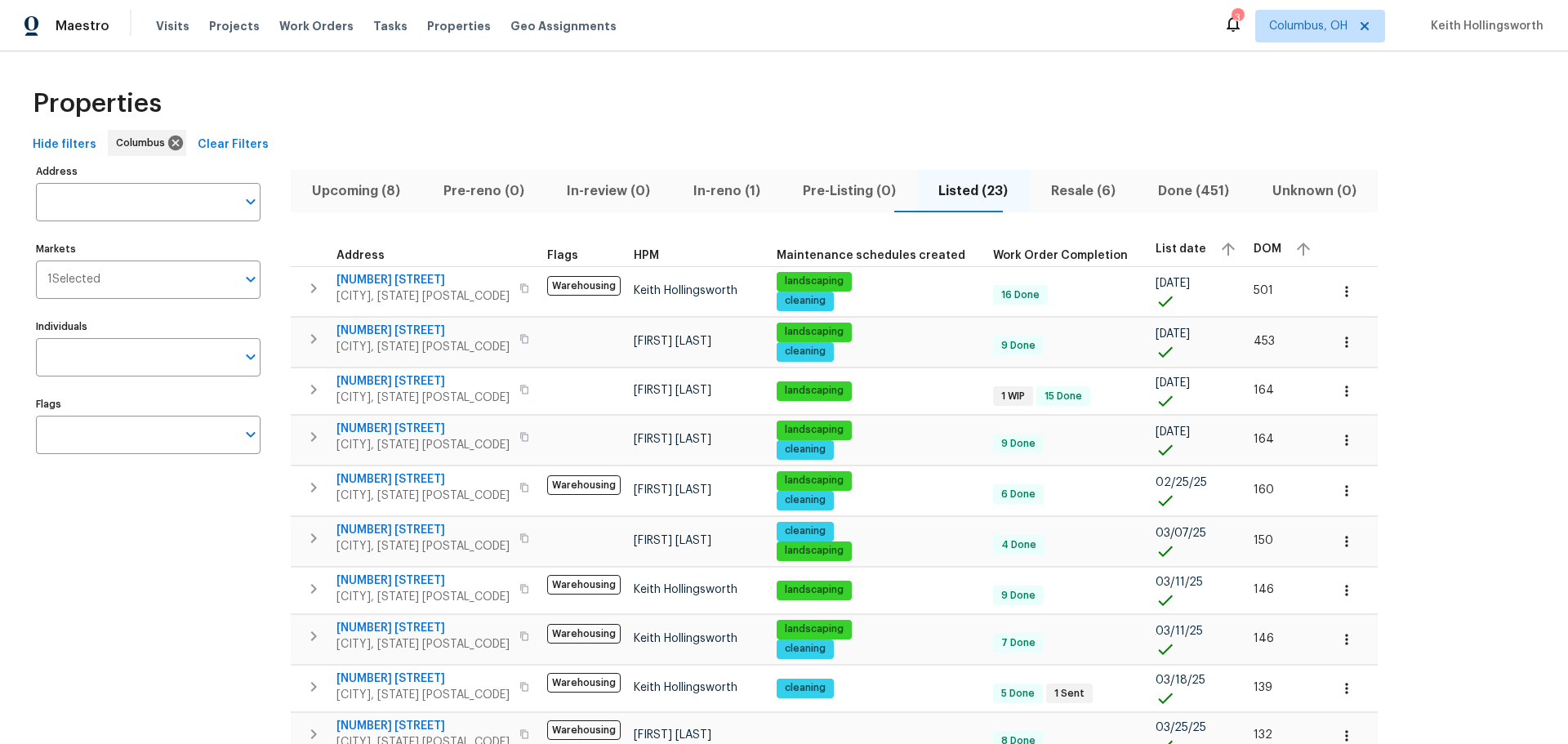 click on "Upcoming (8)" at bounding box center (356, 191) 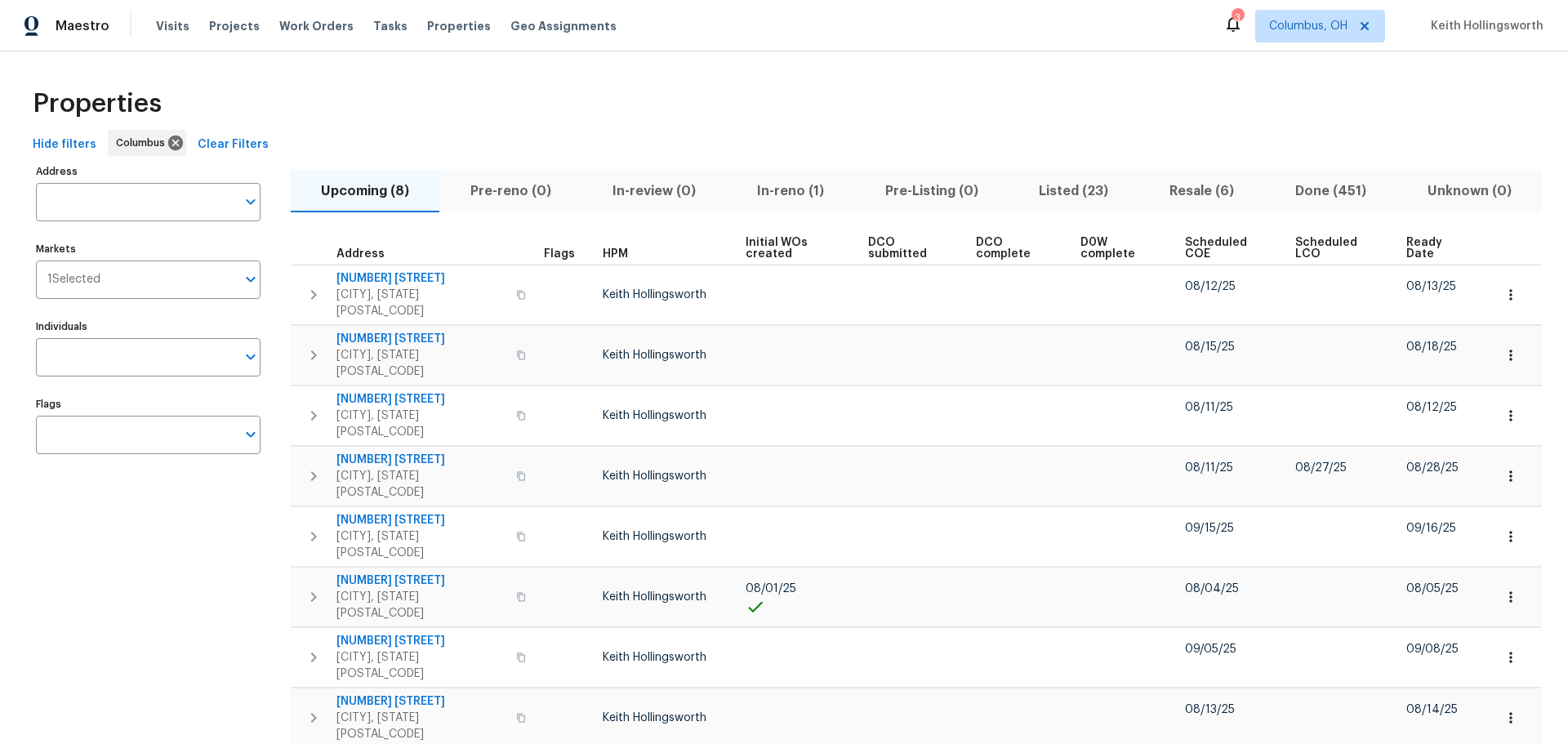 click on "Ready Date" at bounding box center (1436, 248) 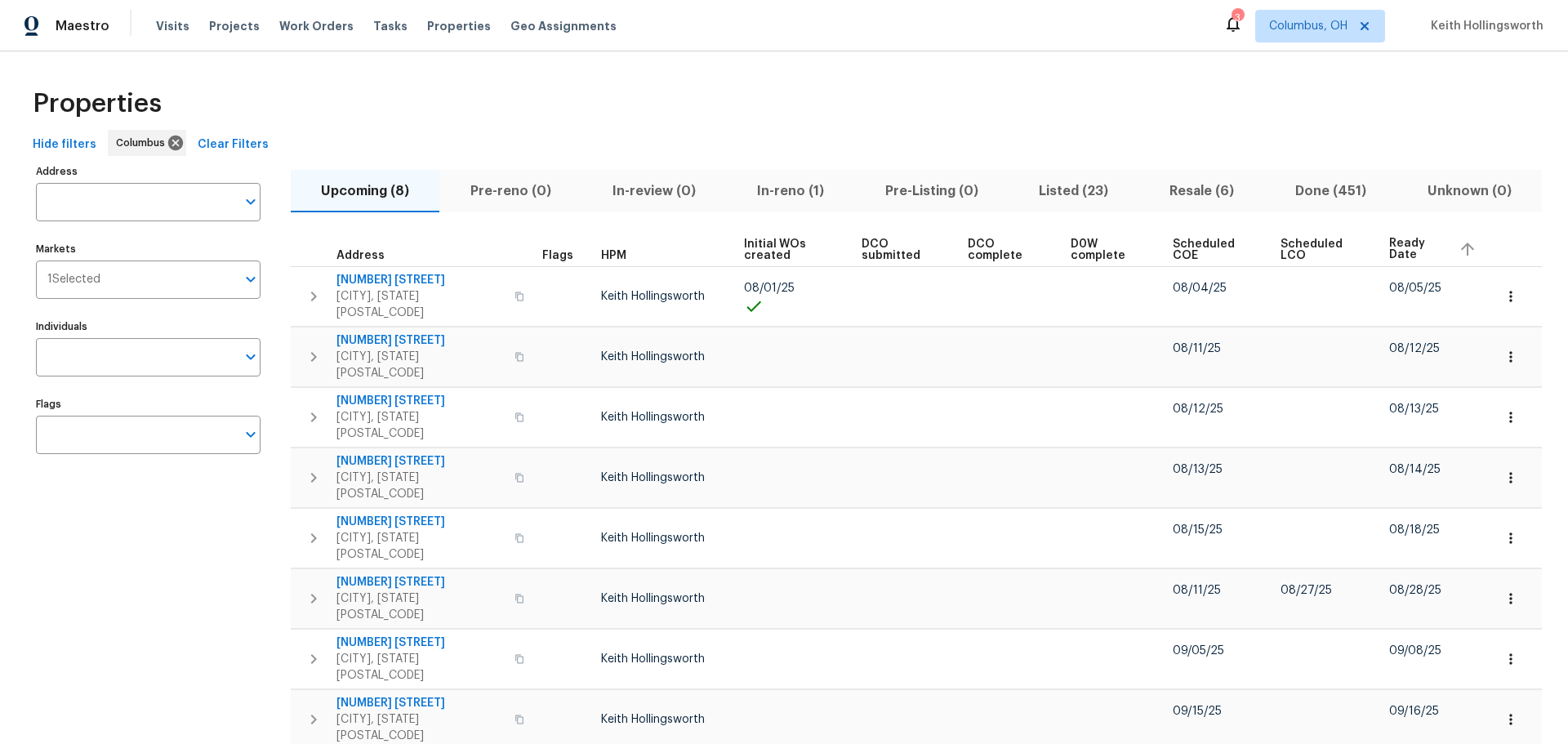 click on "3" at bounding box center [1237, 18] 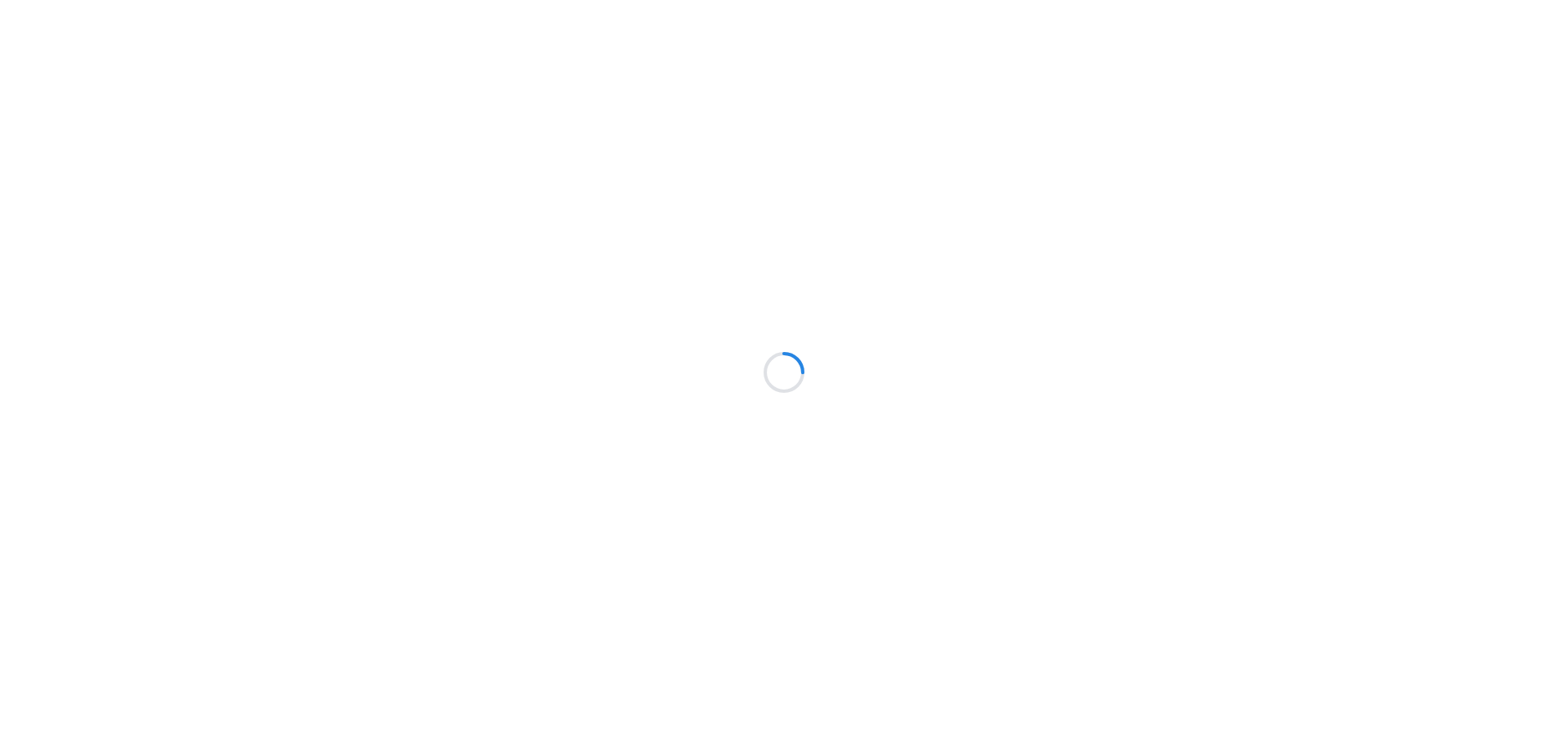 scroll, scrollTop: 0, scrollLeft: 0, axis: both 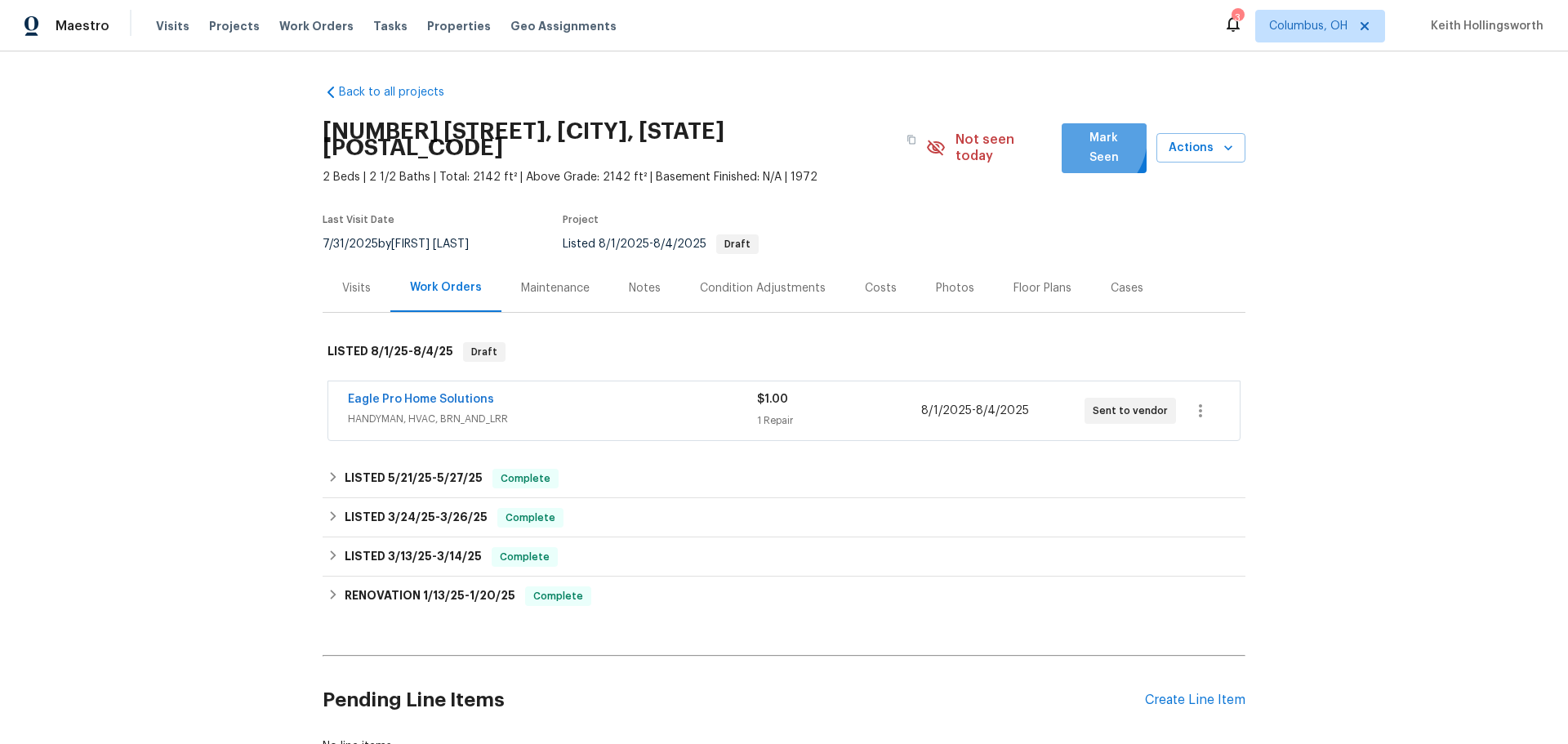 drag, startPoint x: 1079, startPoint y: 140, endPoint x: 900, endPoint y: 261, distance: 216.0602 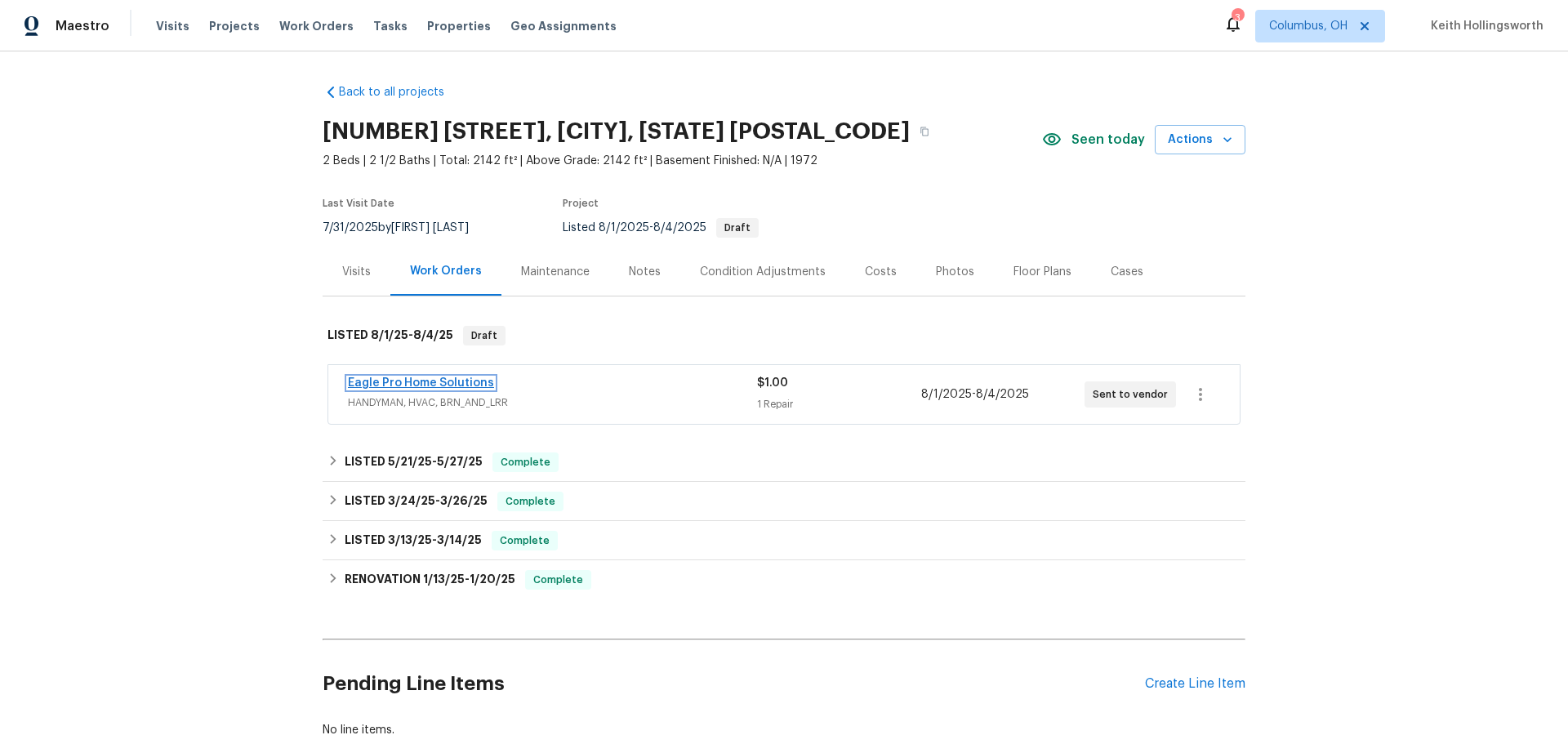 click on "Eagle Pro Home Solutions" at bounding box center (421, 383) 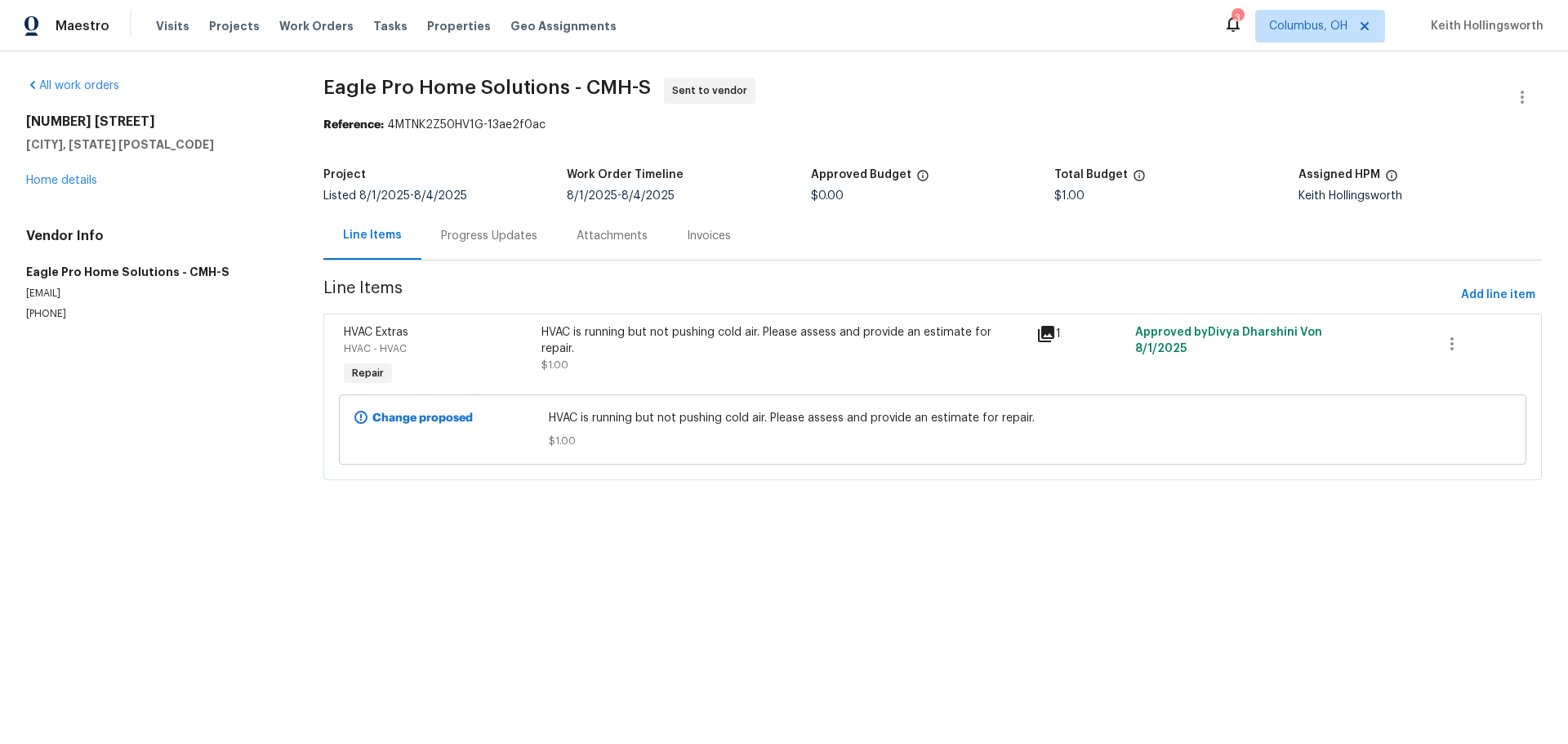 click on "Progress Updates" at bounding box center (489, 235) 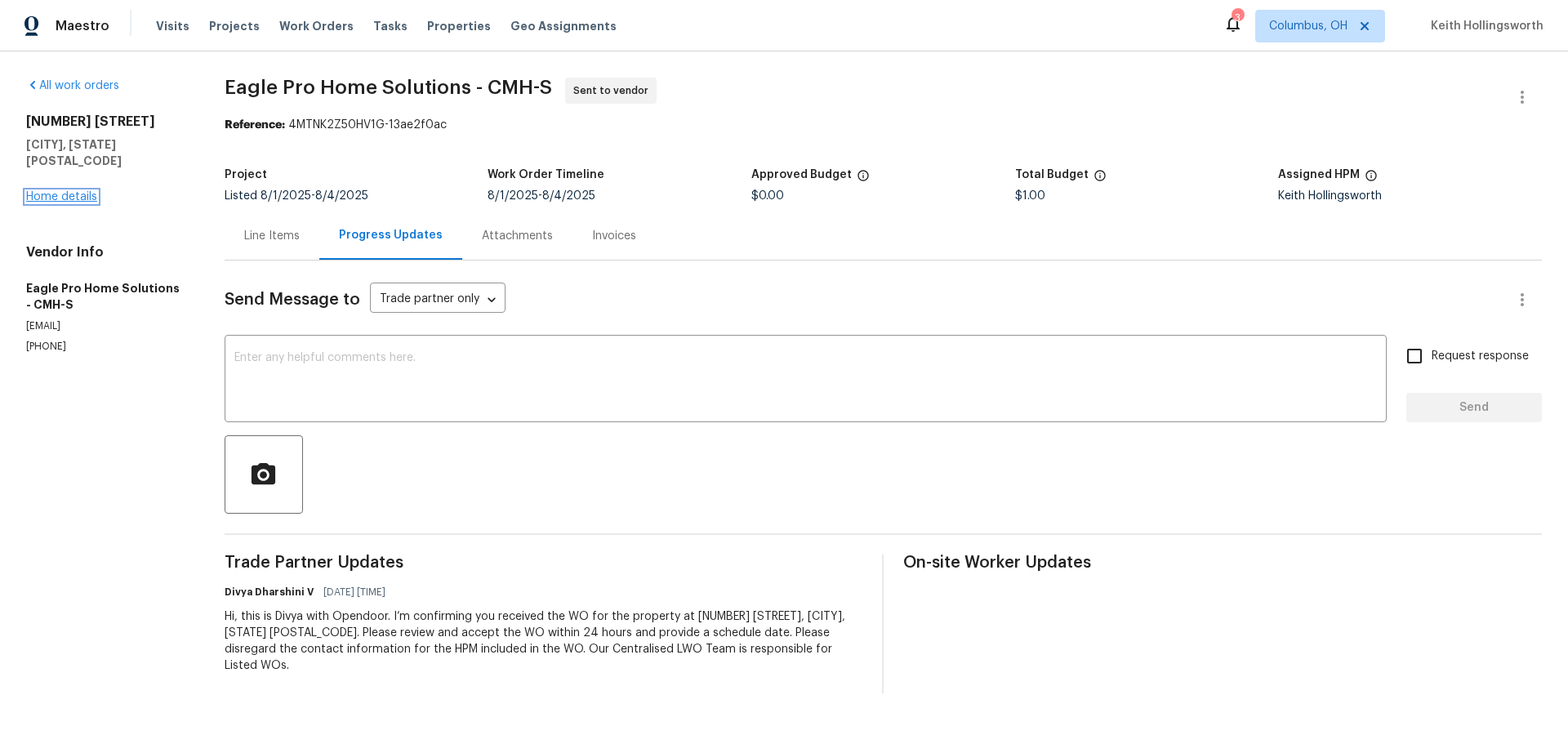 click on "Home details" at bounding box center [61, 197] 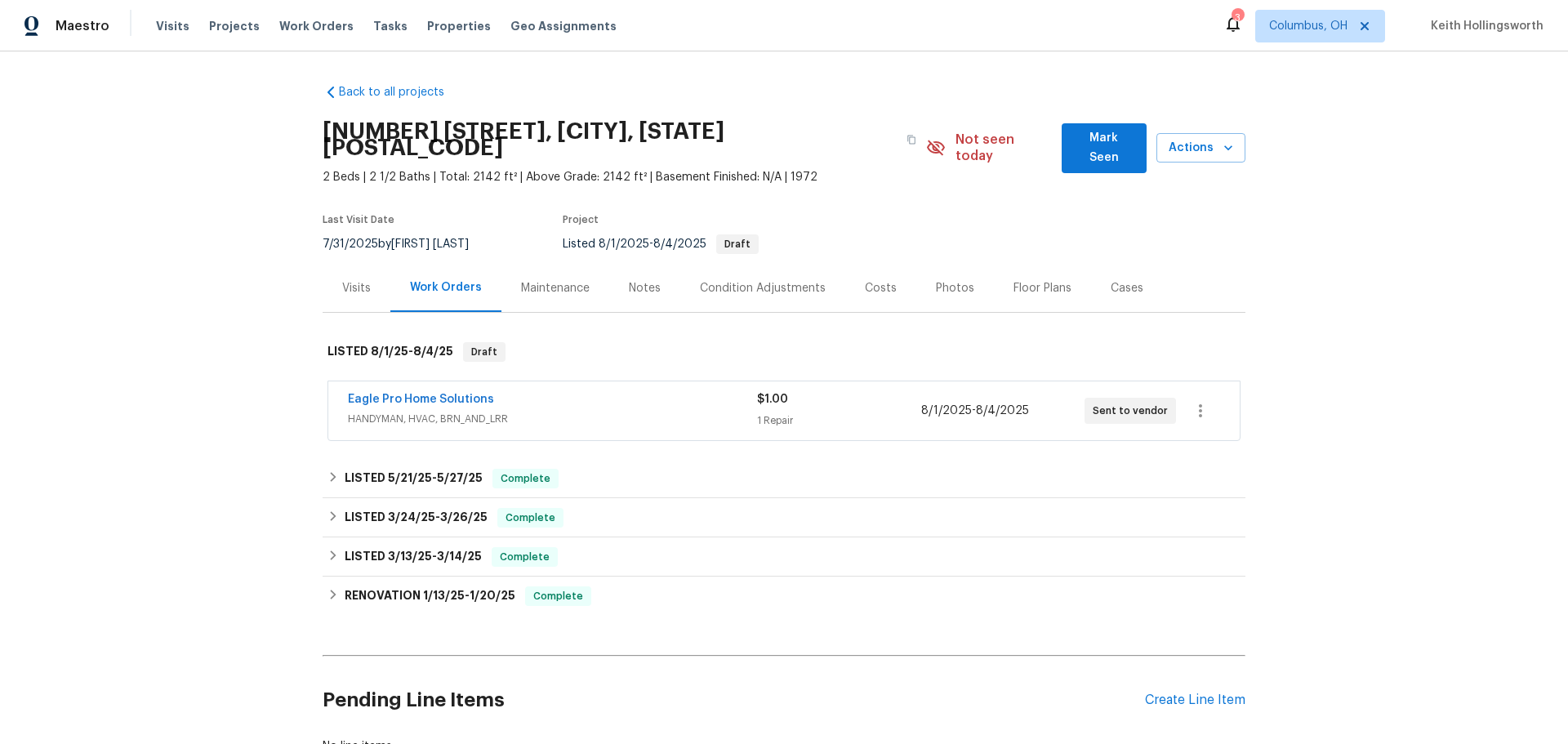click on "Back to all projects 3526 Rue De Fleur, Columbus, OH 43221 2 Beds | 2 1/2 Baths | Total: 2142 ft² | Above Grade: 2142 ft² | Basement Finished: N/A | 1972 Not seen today Mark Seen Actions Last Visit Date 7/31/2025  by  Dennis Neuhardt   Project Listed   8/1/2025  -  8/4/2025 Draft Visits Work Orders Maintenance Notes Condition Adjustments Costs Photos Floor Plans Cases LISTED   8/1/25  -  8/4/25 Draft Eagle Pro Home Solutions HANDYMAN, HVAC, BRN_AND_LRR $1.00 1 Repair 8/1/2025  -  8/4/2025 Sent to vendor LISTED   5/21/25  -  5/27/25 Complete Vics Remodeling LLC HANDYMAN, BRN_AND_LRR $100.00 1 Repair 5/21/2025  -  5/27/2025 Paid LISTED   3/24/25  -  3/26/25 Complete My Hometown Services LLC ELECTRICAL, HANDYMAN, PLUMBING, BRN_AND_LRR, SEWER_INSPECTIONS_AND_REPAIRS $75.00 1 Repair 3/26/2025  -  3/26/2025 Paid LISTED   3/13/25  -  3/14/25 Complete VRX Photography PHOTOGRAPHY $120.00 1 Repair 3/13/2025  -  3/14/2025 Paid RENOVATION   1/13/25  -  1/20/25 Complete Rite Rug Company, Inc. 1 $8,290.97 3 Repairs  -" at bounding box center (784, 398) 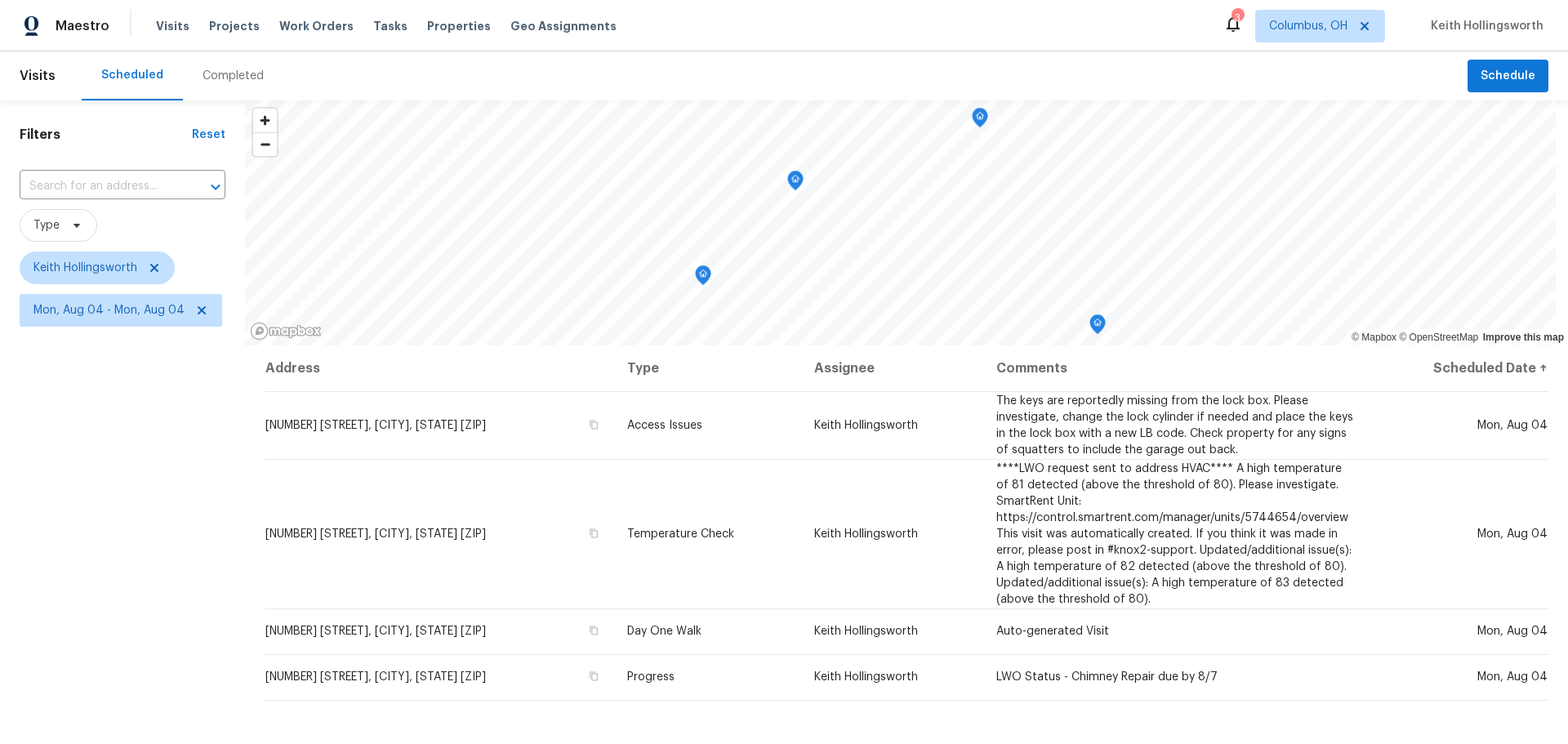 scroll, scrollTop: 0, scrollLeft: 0, axis: both 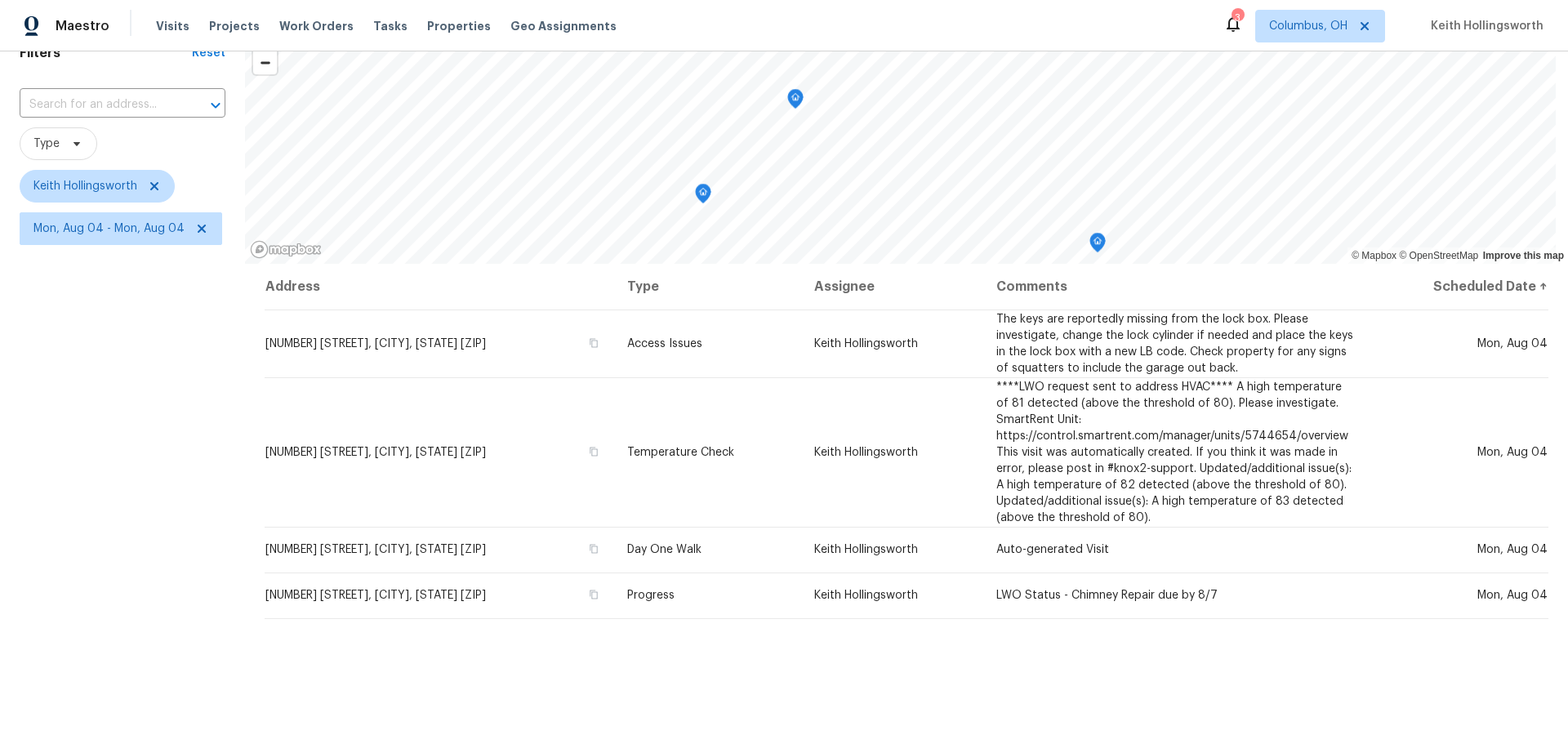 click at bounding box center (795, 101) 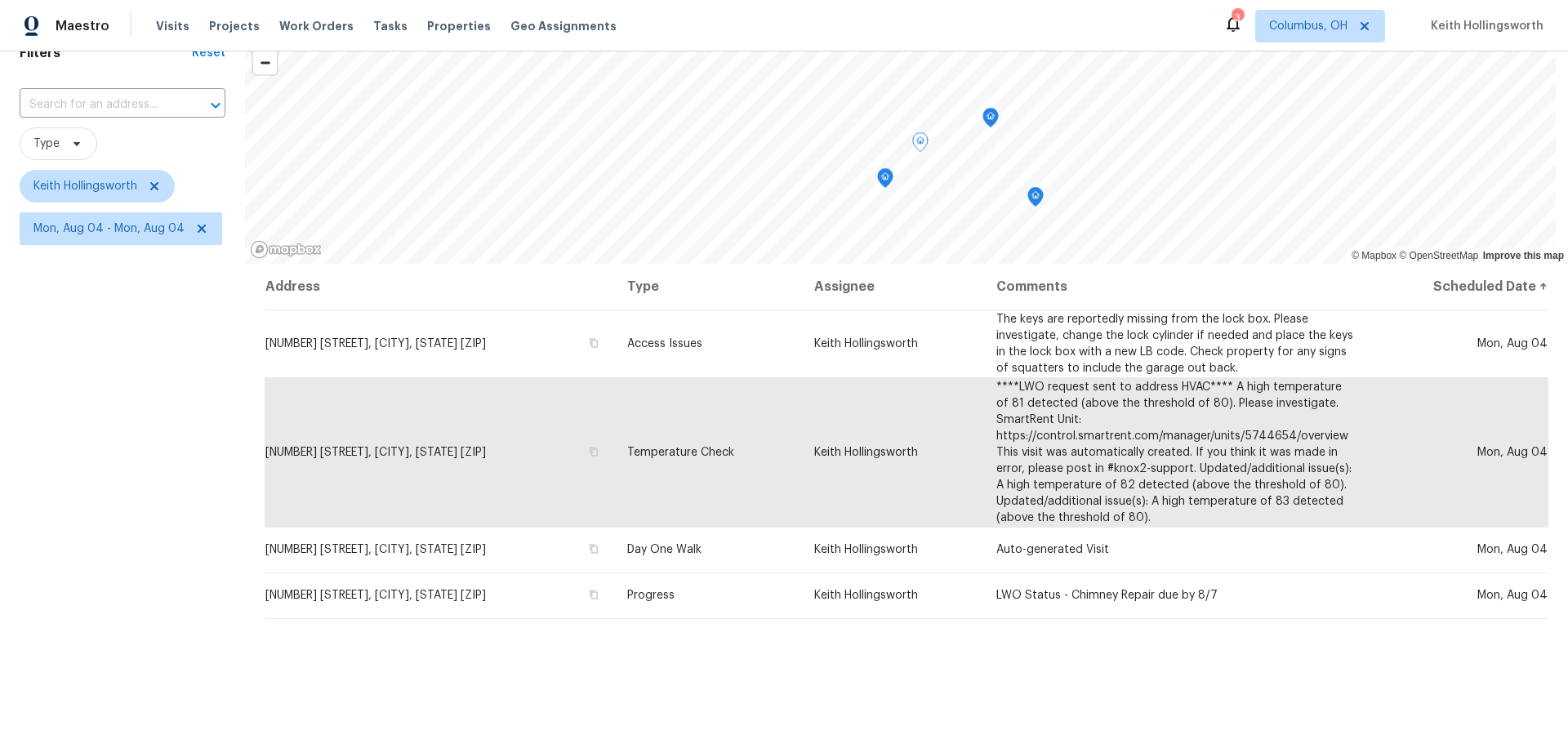 click 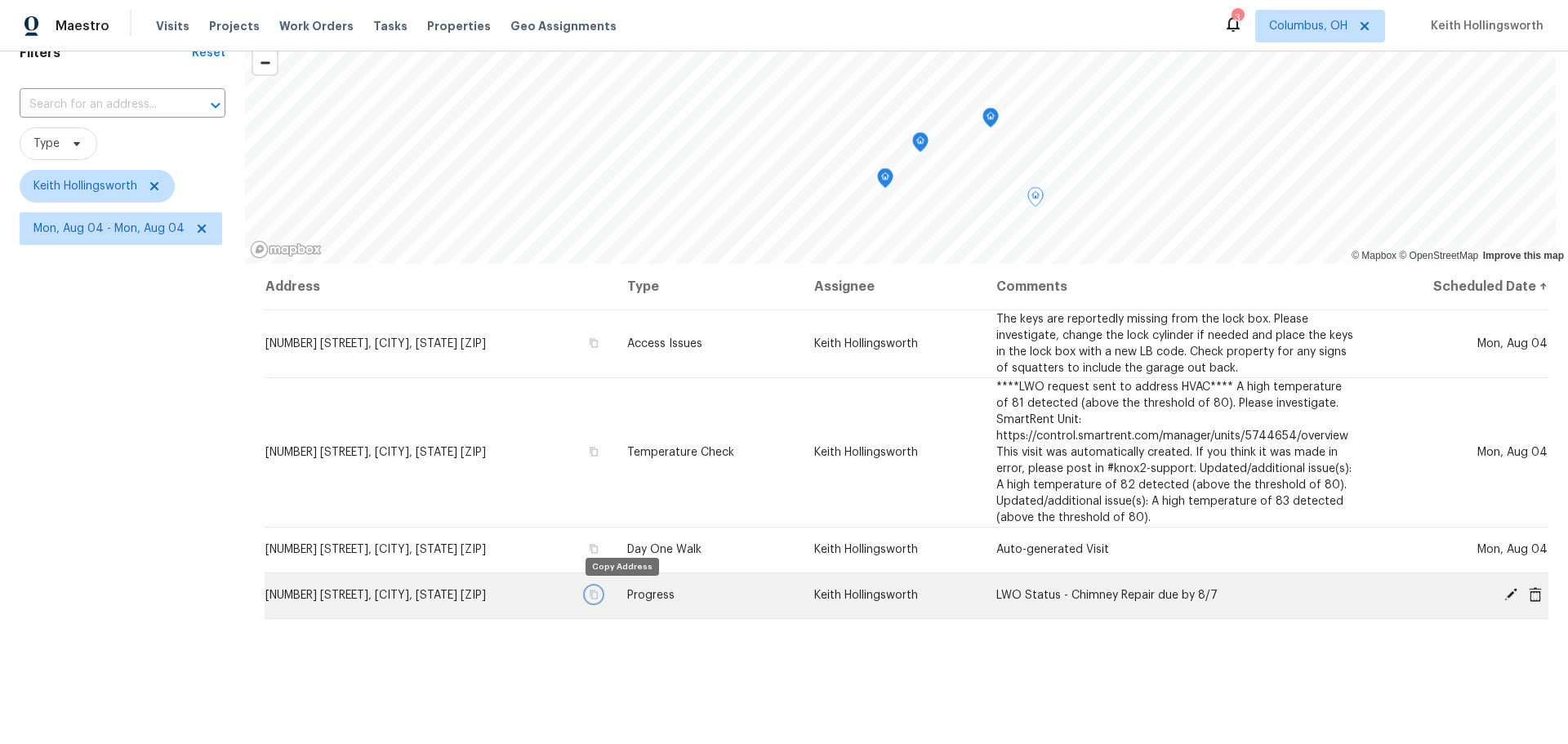 click 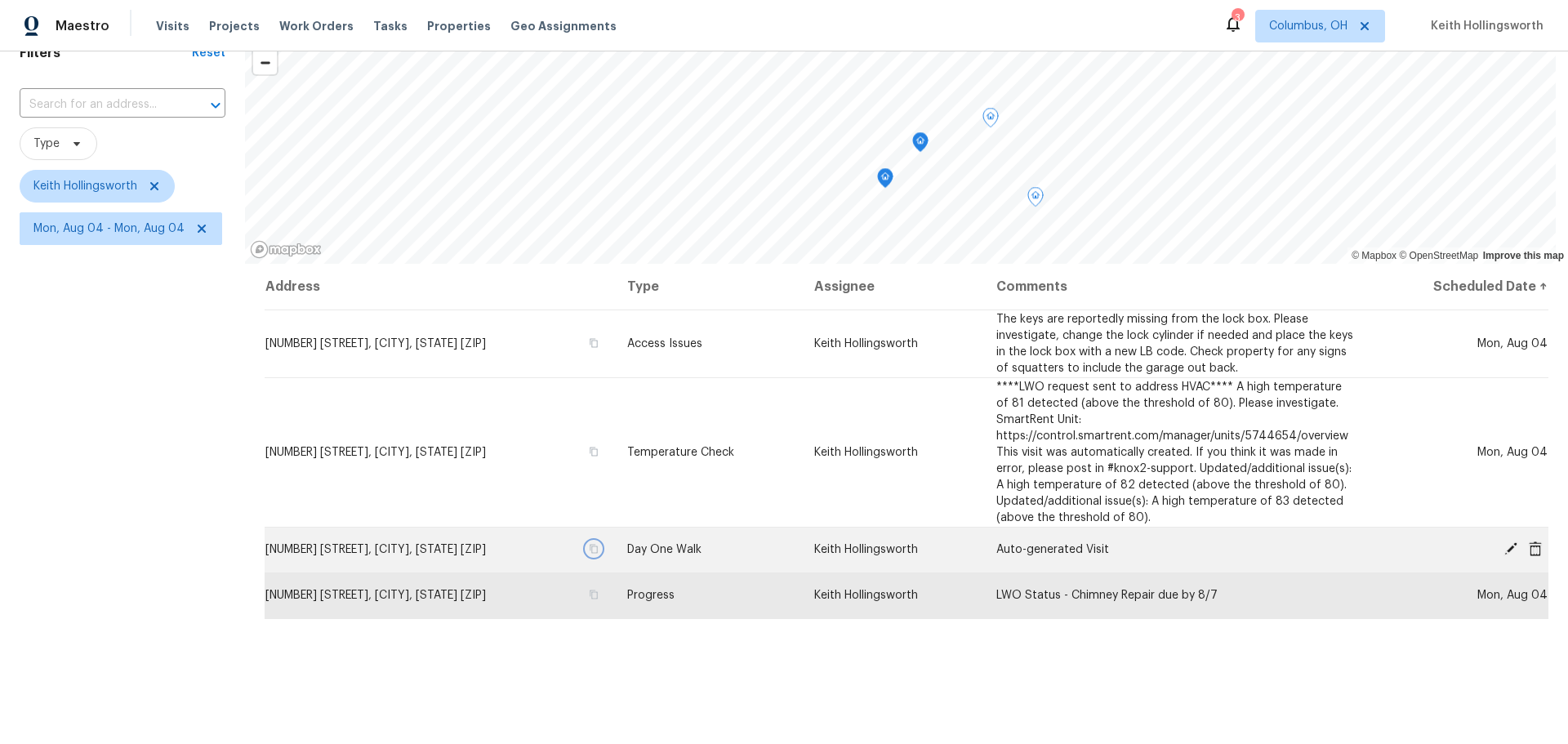 click 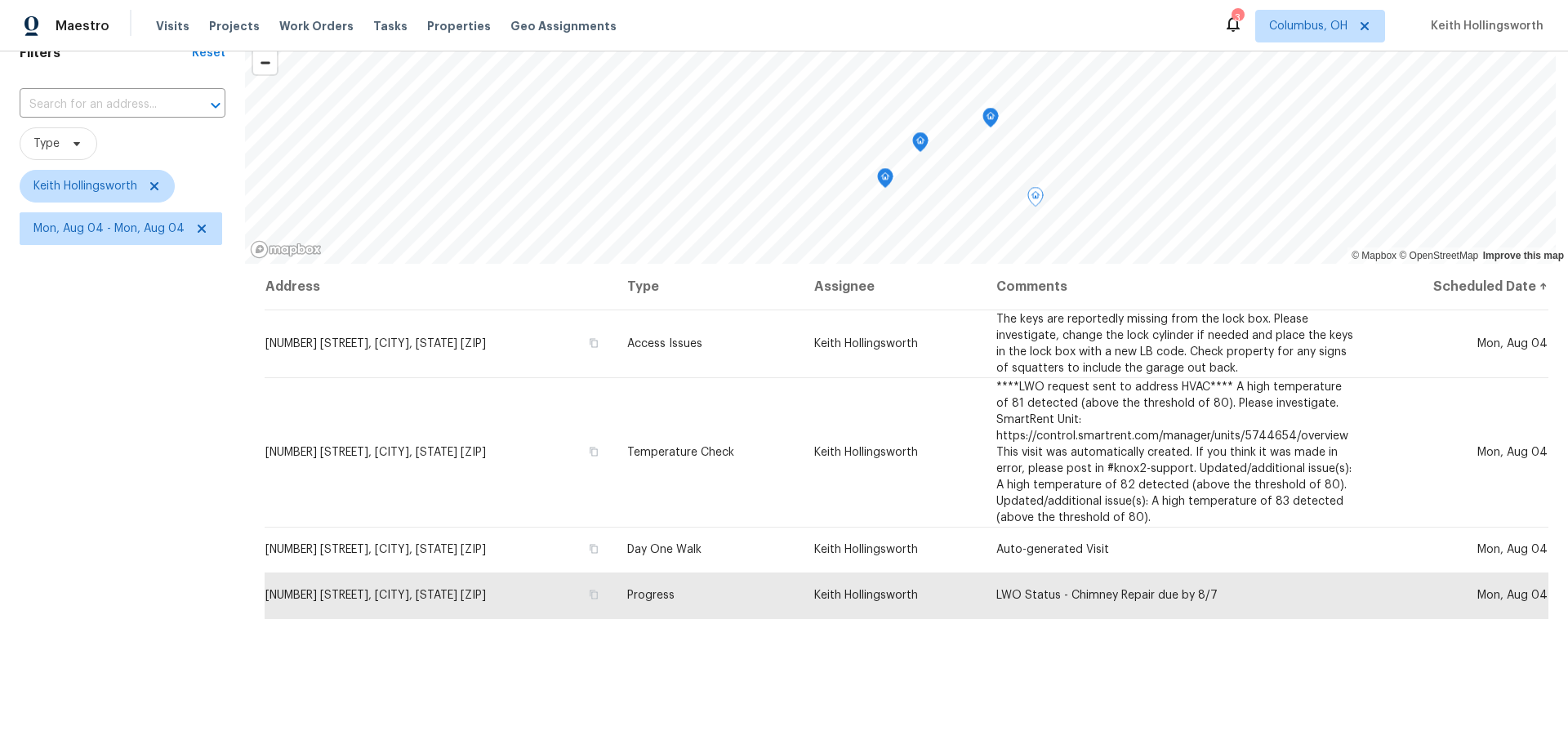 click on "Filters Reset ​ Type Keith Hollingsworth Mon, Aug 04 - Mon, Aug 04" at bounding box center (122, 439) 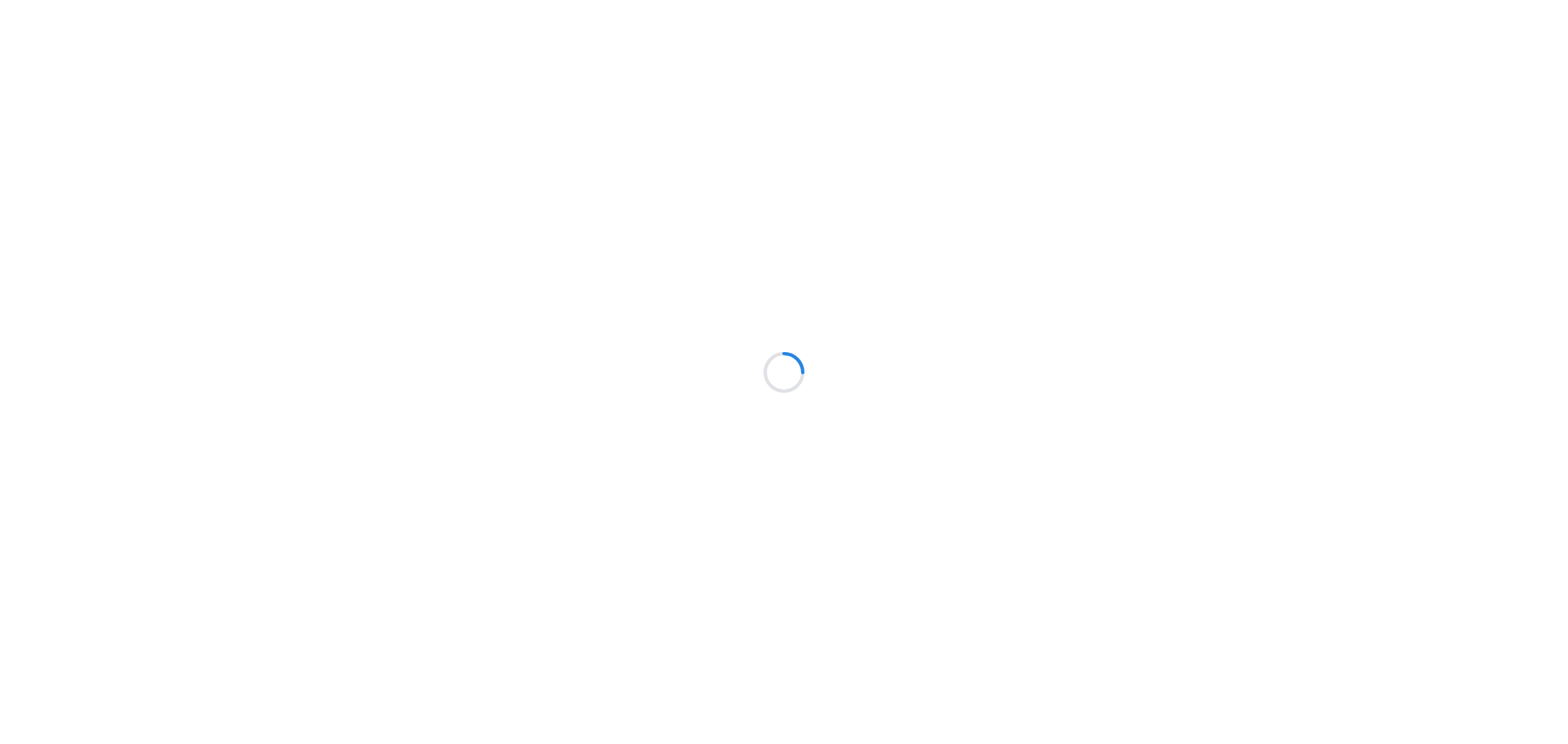 scroll, scrollTop: 0, scrollLeft: 0, axis: both 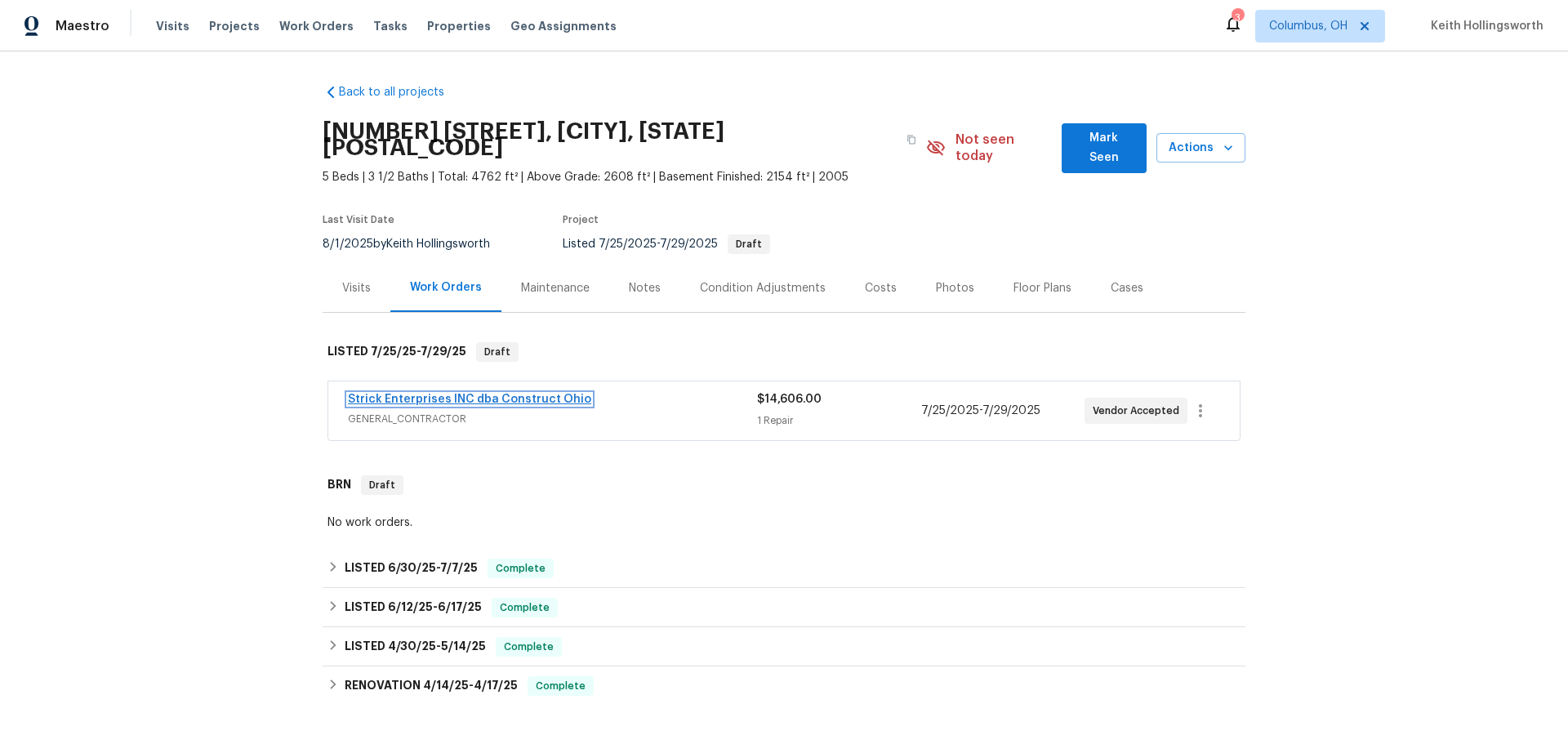 click on "Strick Enterprises INC dba Construct Ohio" at bounding box center [470, 399] 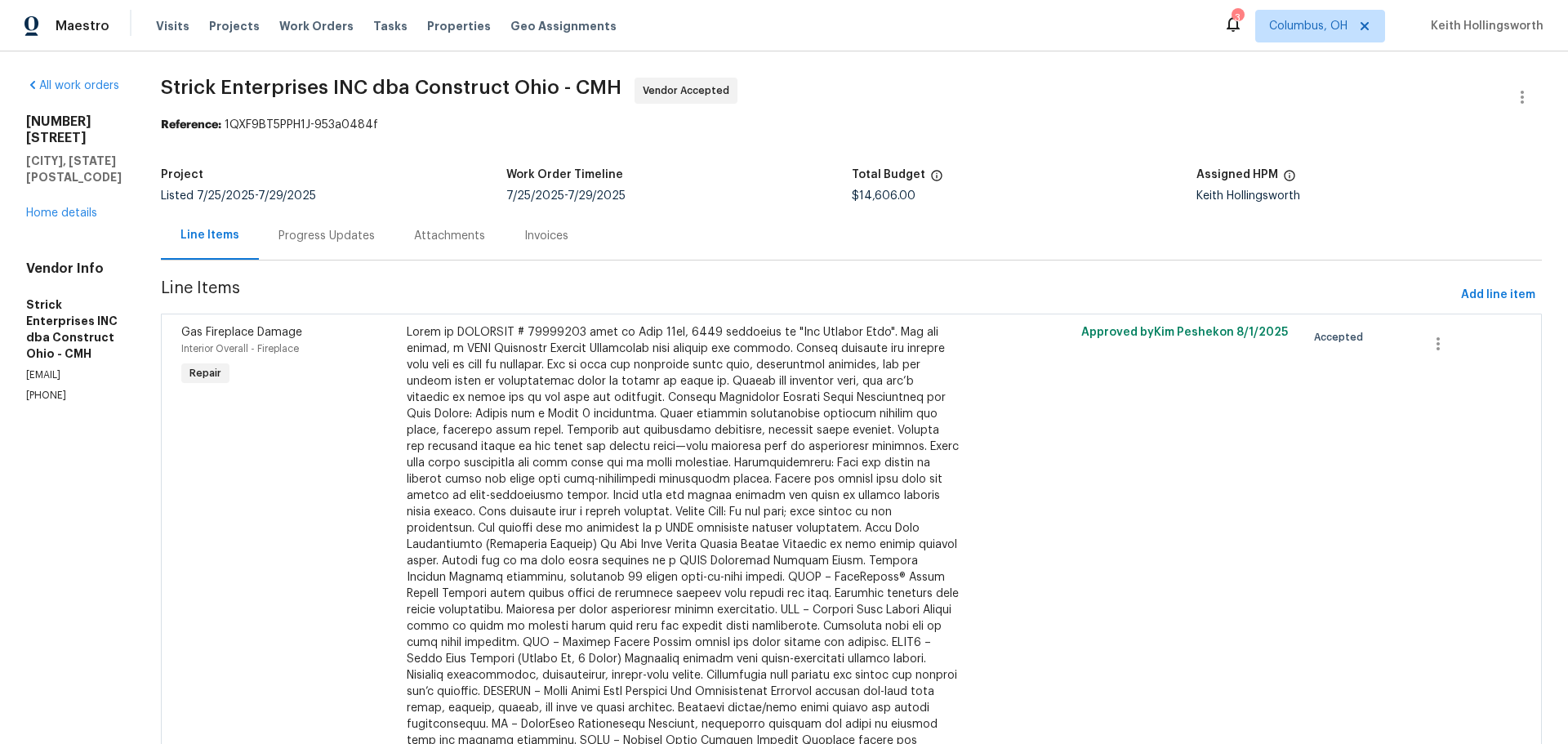 click on "Progress Updates" at bounding box center (327, 236) 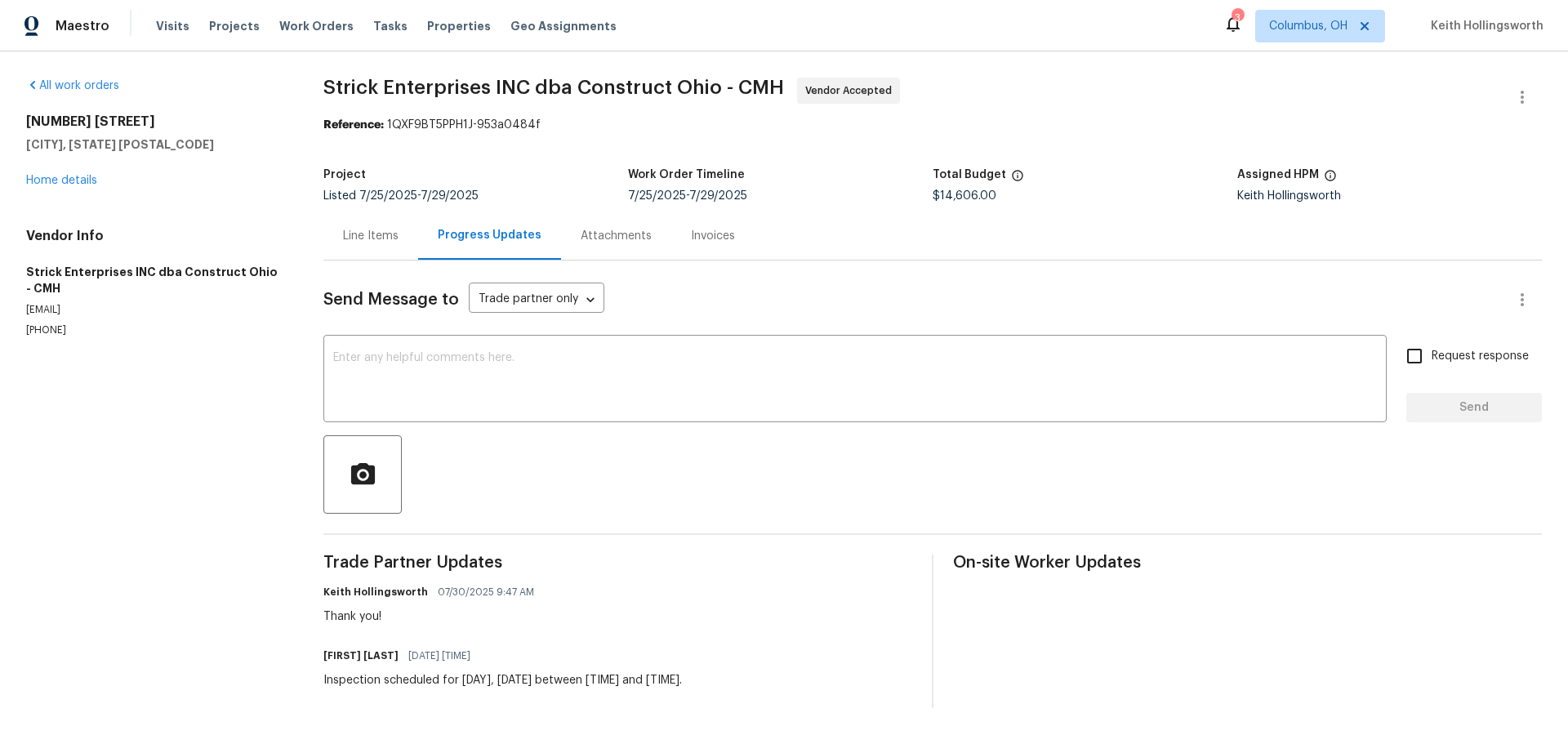 click on "Line Items" at bounding box center [371, 236] 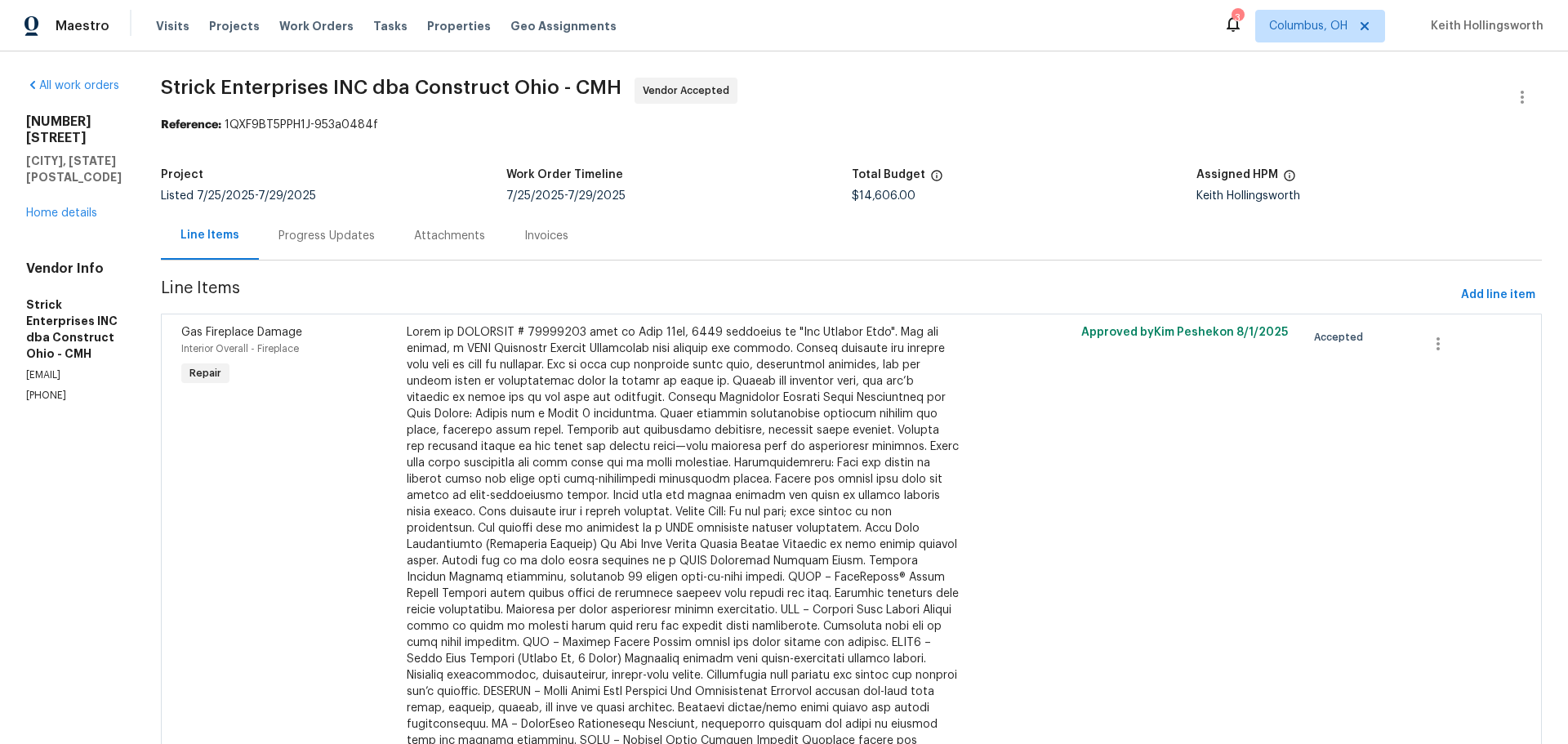 click on "Progress Updates" at bounding box center [327, 236] 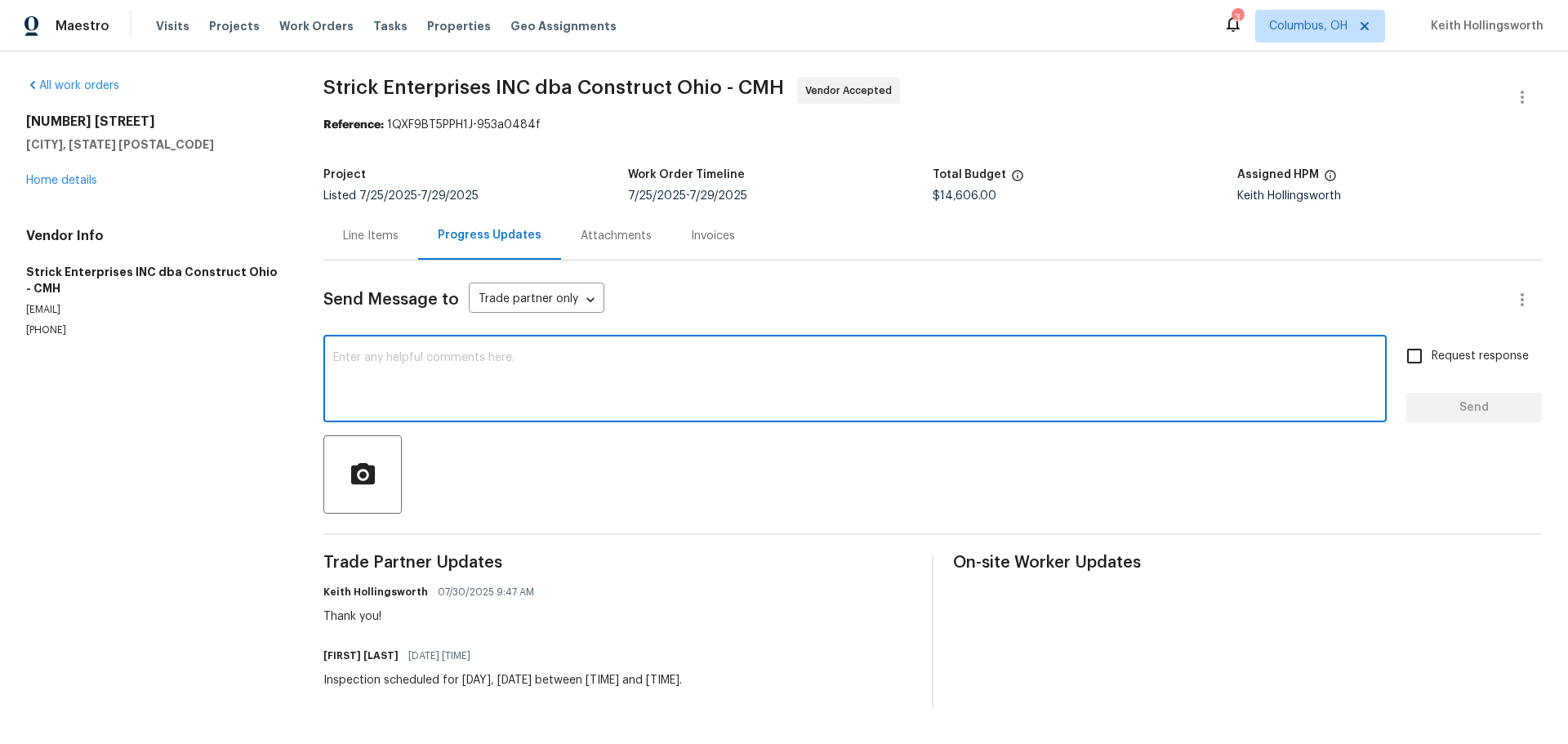 click at bounding box center (855, 381) 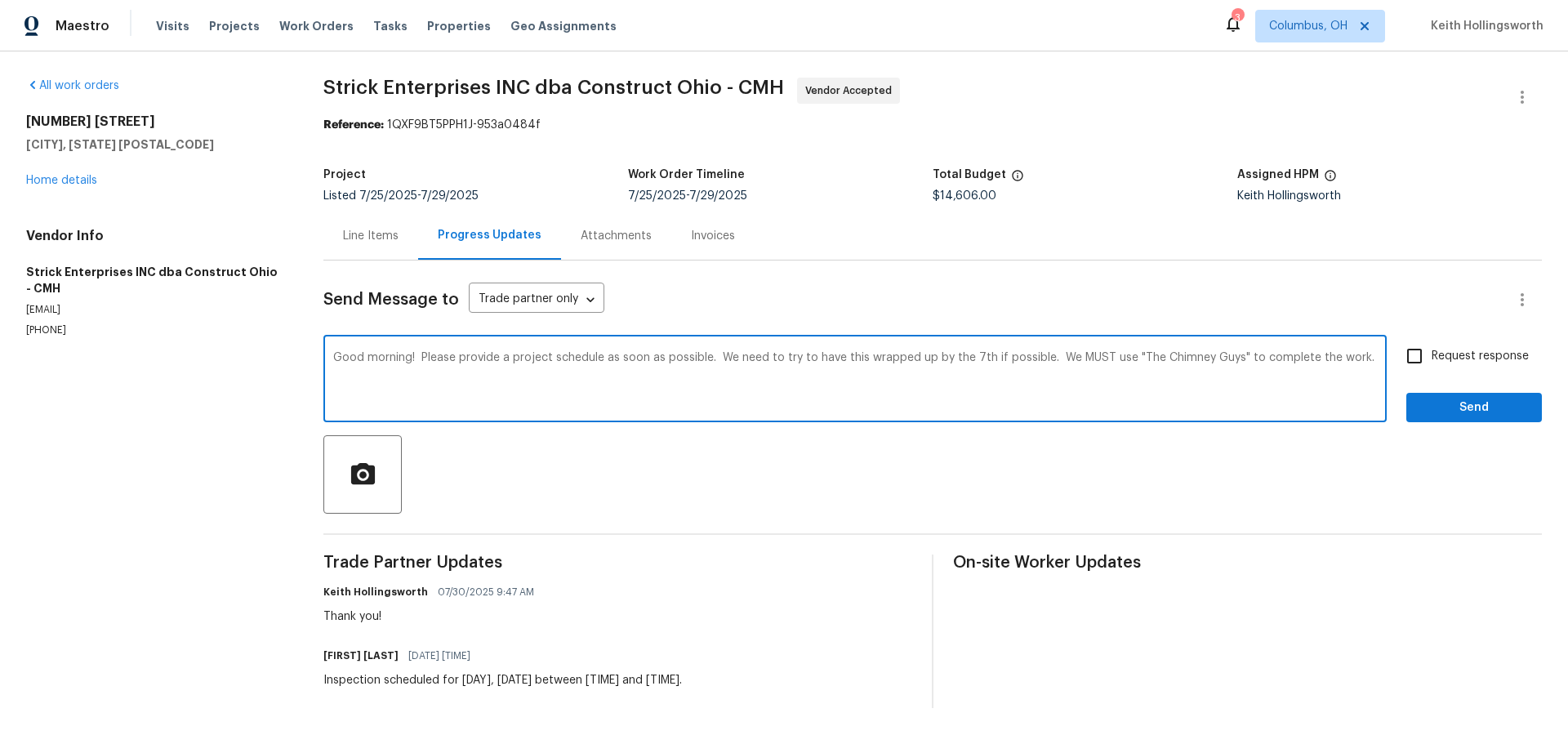 type on "Good morning!  Please provide a project schedule as soon as possible.  We need to try to have this wrapped up by the 7th if possible.  We MUST use "The Chimney Guys" to complete the work." 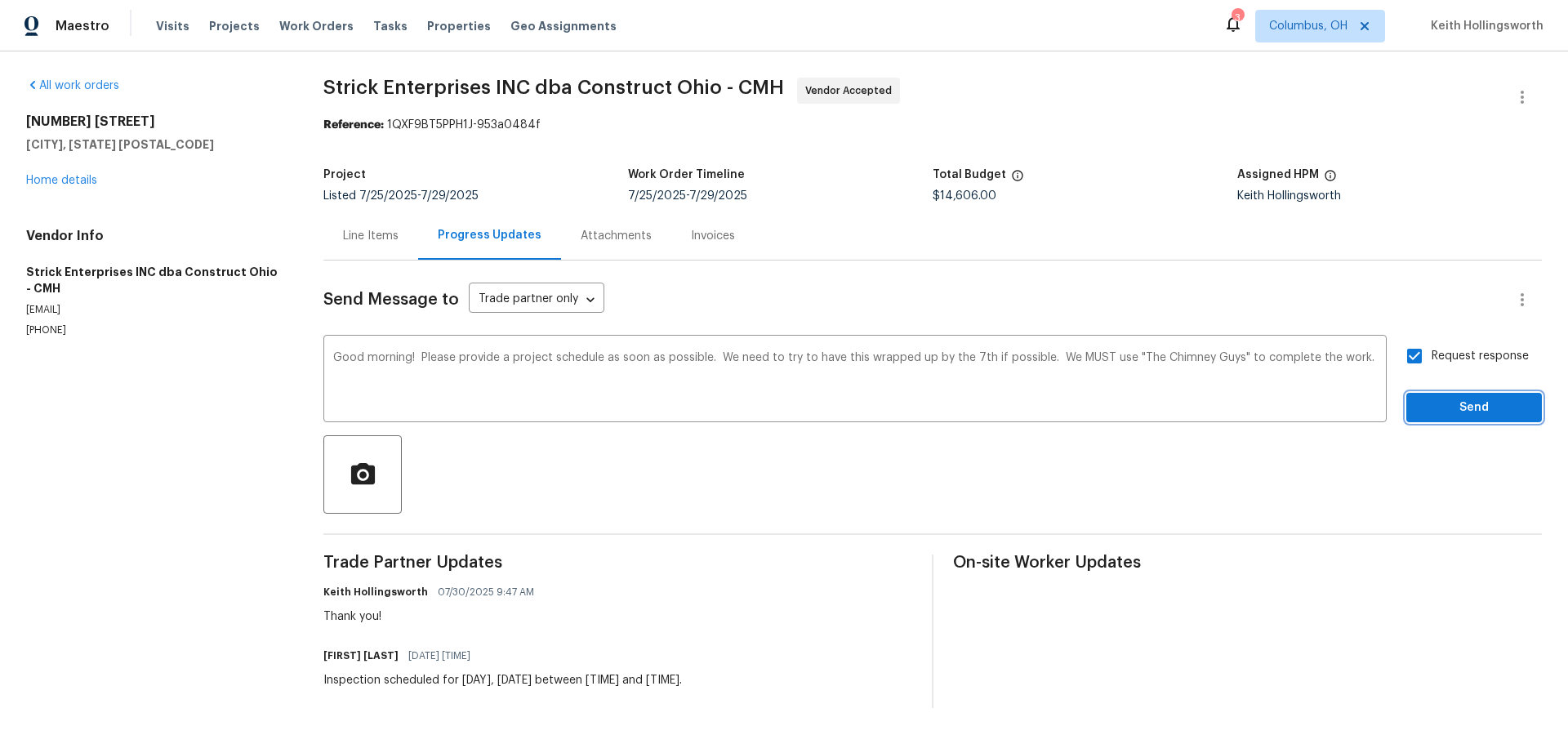 click on "Send" at bounding box center [1474, 408] 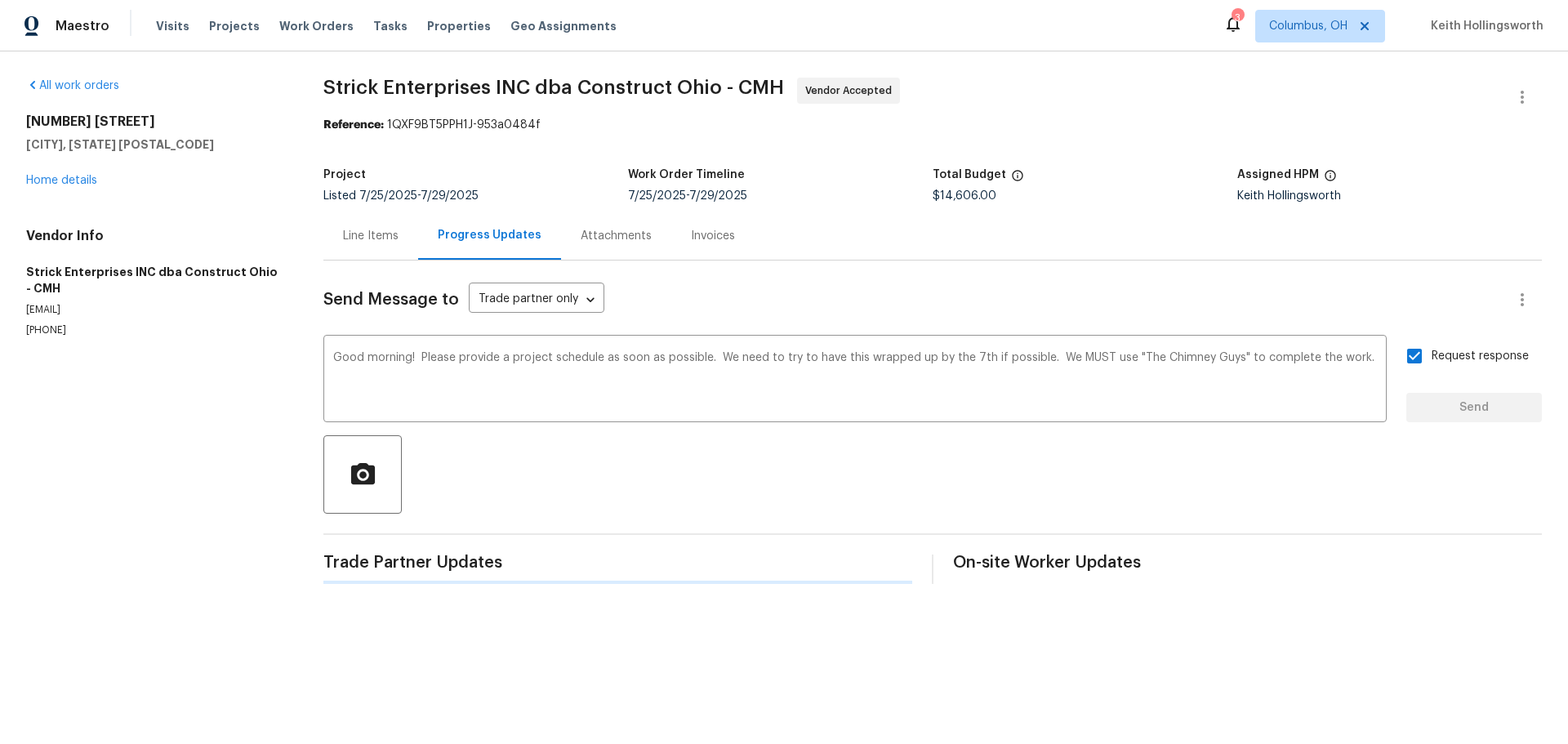 type 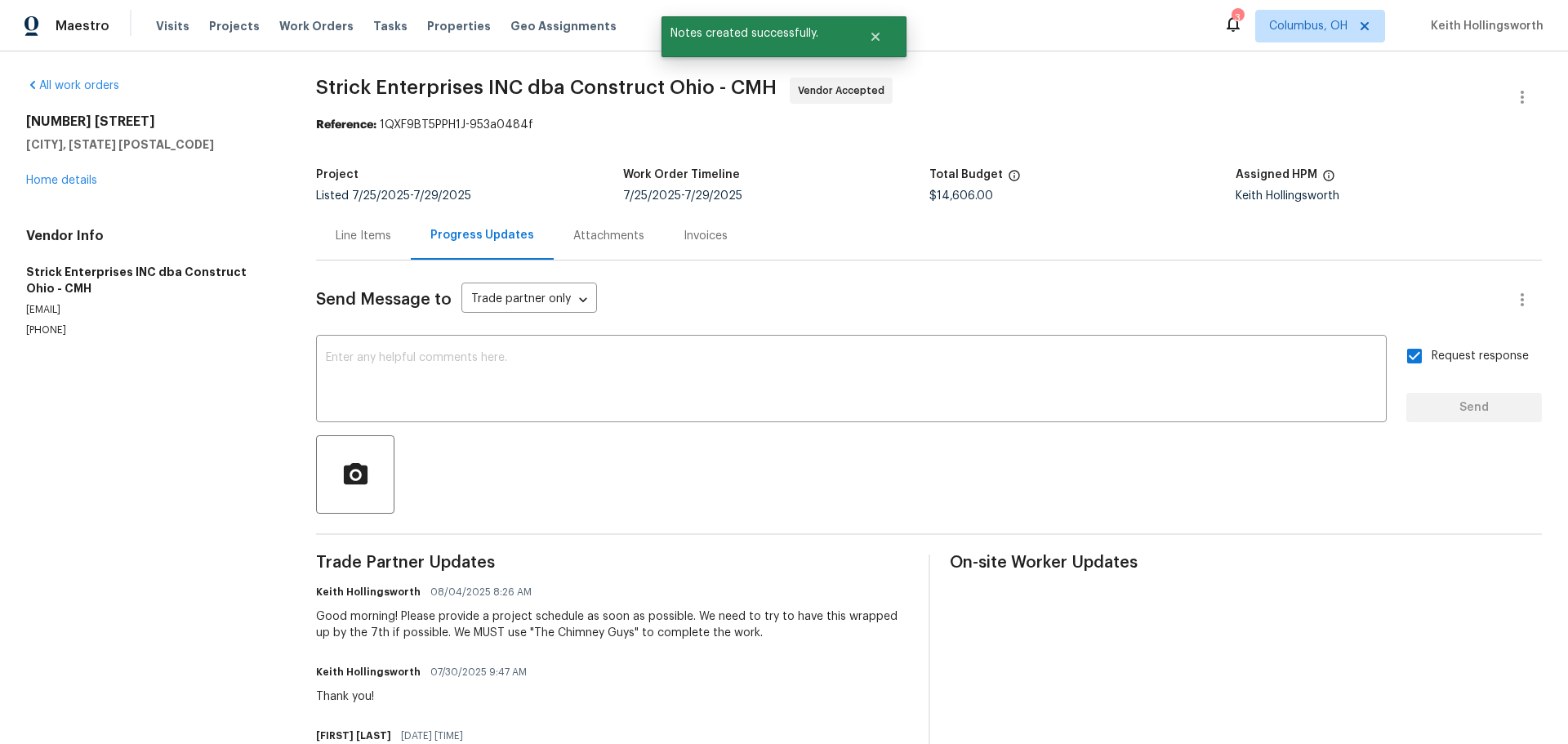 click on "8665 Birch Brook Loop Pickerington, OH 43147 Home details" at bounding box center [151, 151] 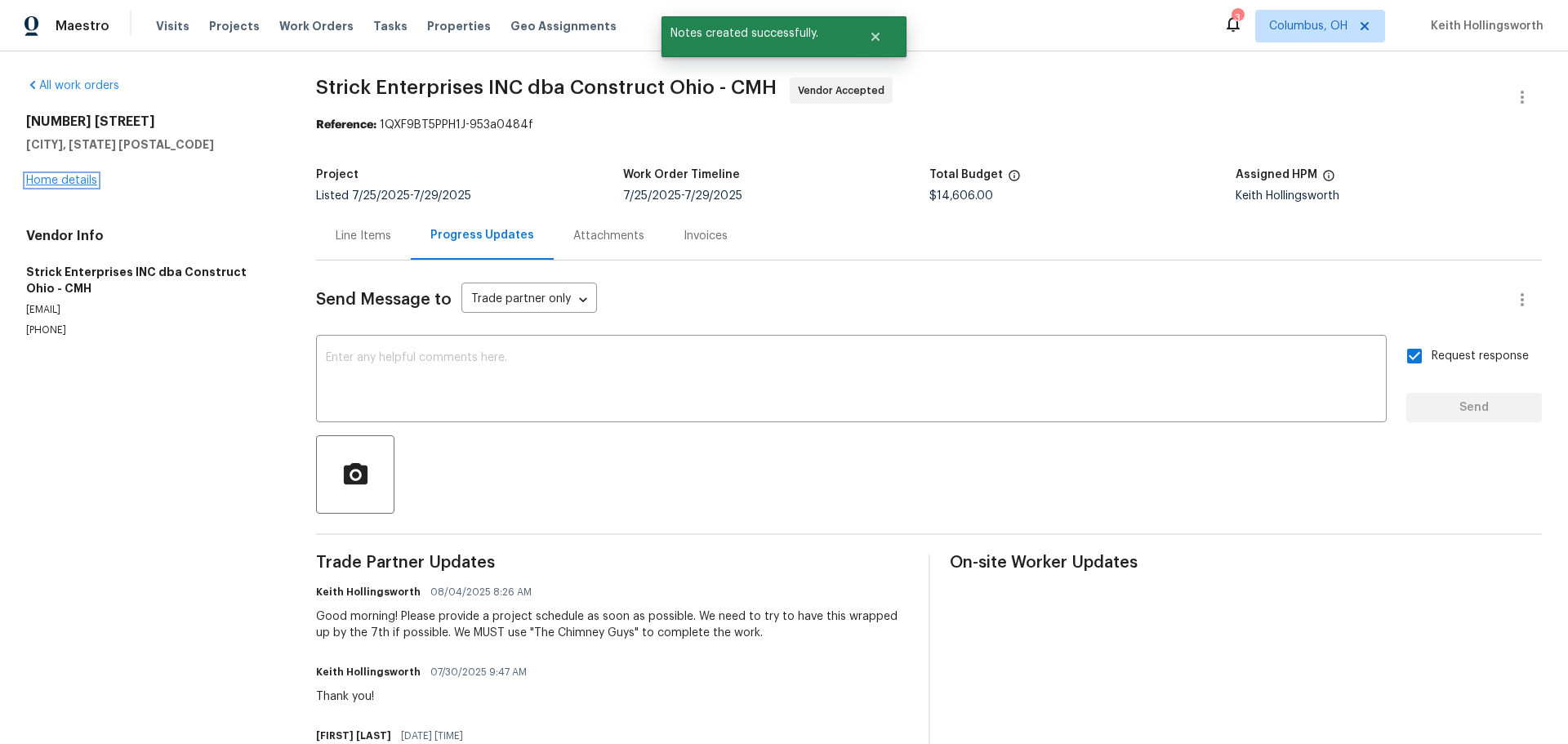 click on "Home details" at bounding box center (61, 180) 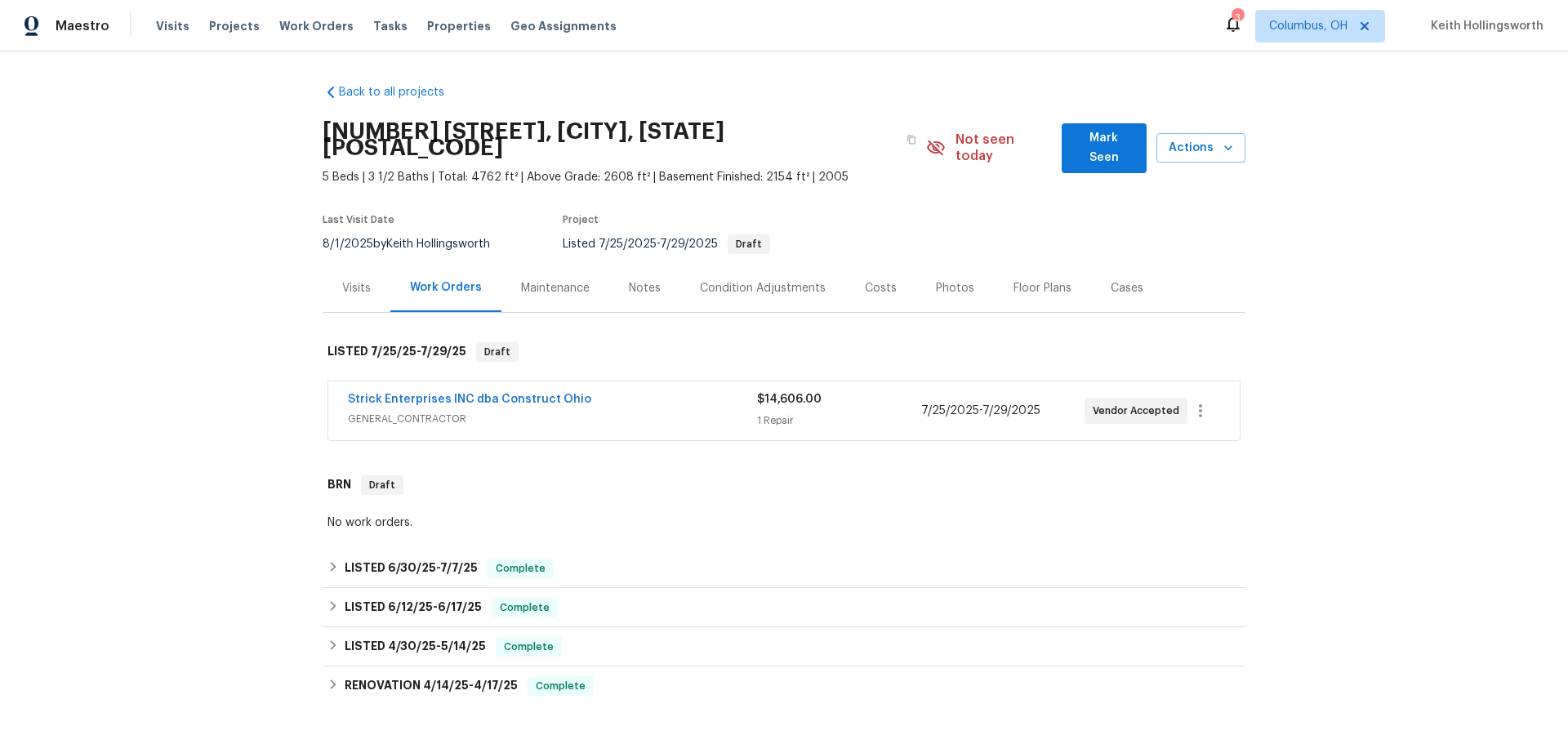 drag, startPoint x: 1348, startPoint y: 302, endPoint x: 1223, endPoint y: 300, distance: 125.016 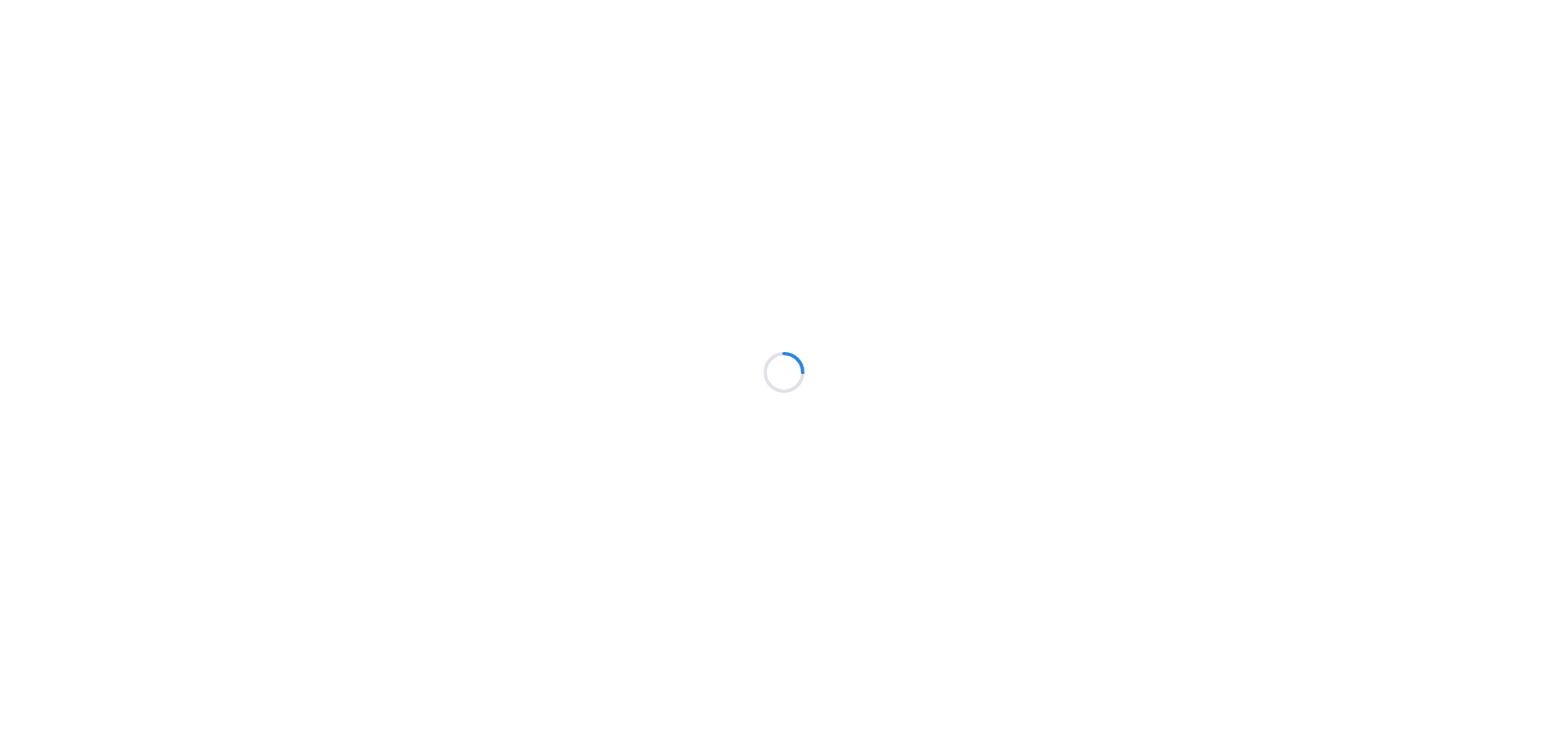 scroll, scrollTop: 0, scrollLeft: 0, axis: both 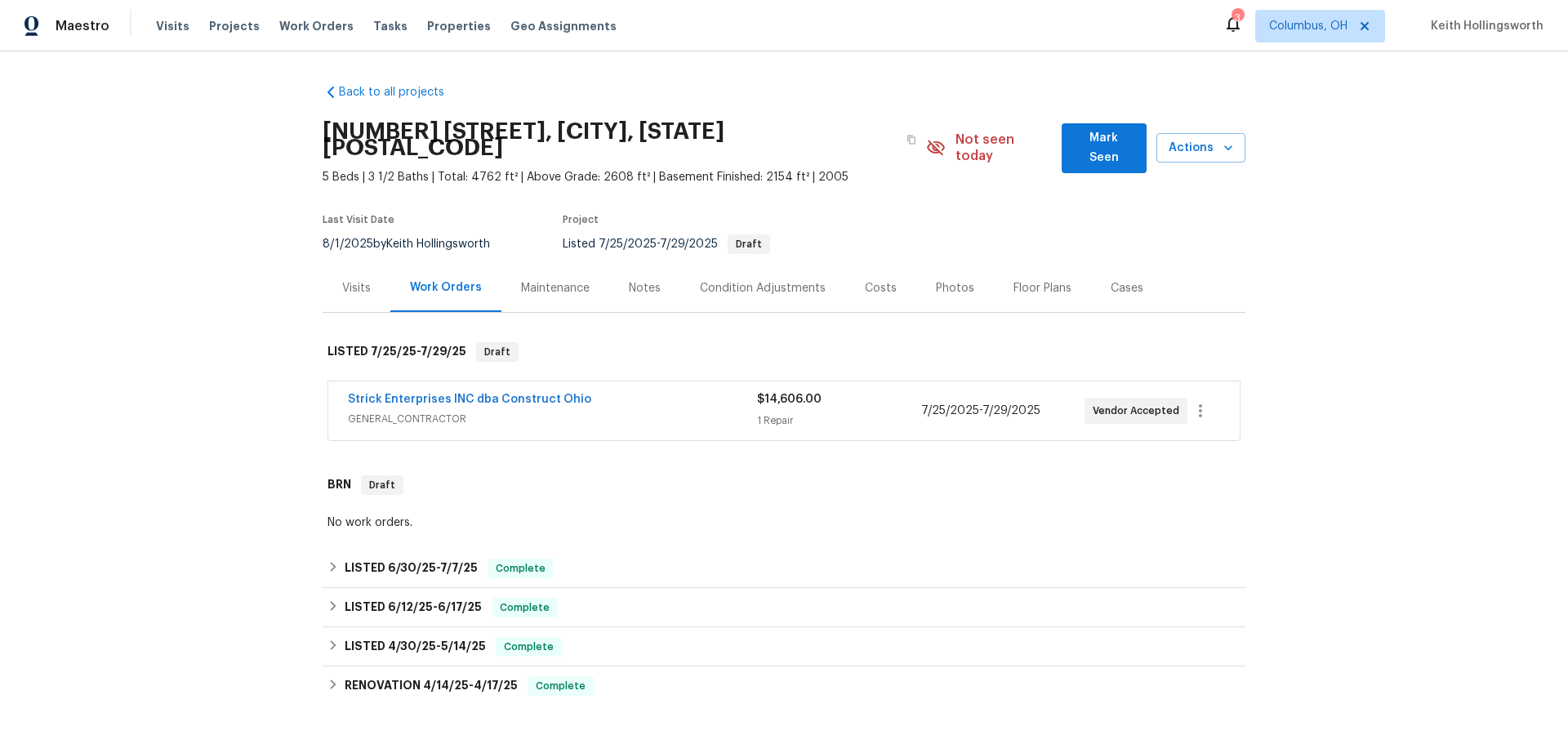 click on "Notes" at bounding box center (644, 287) 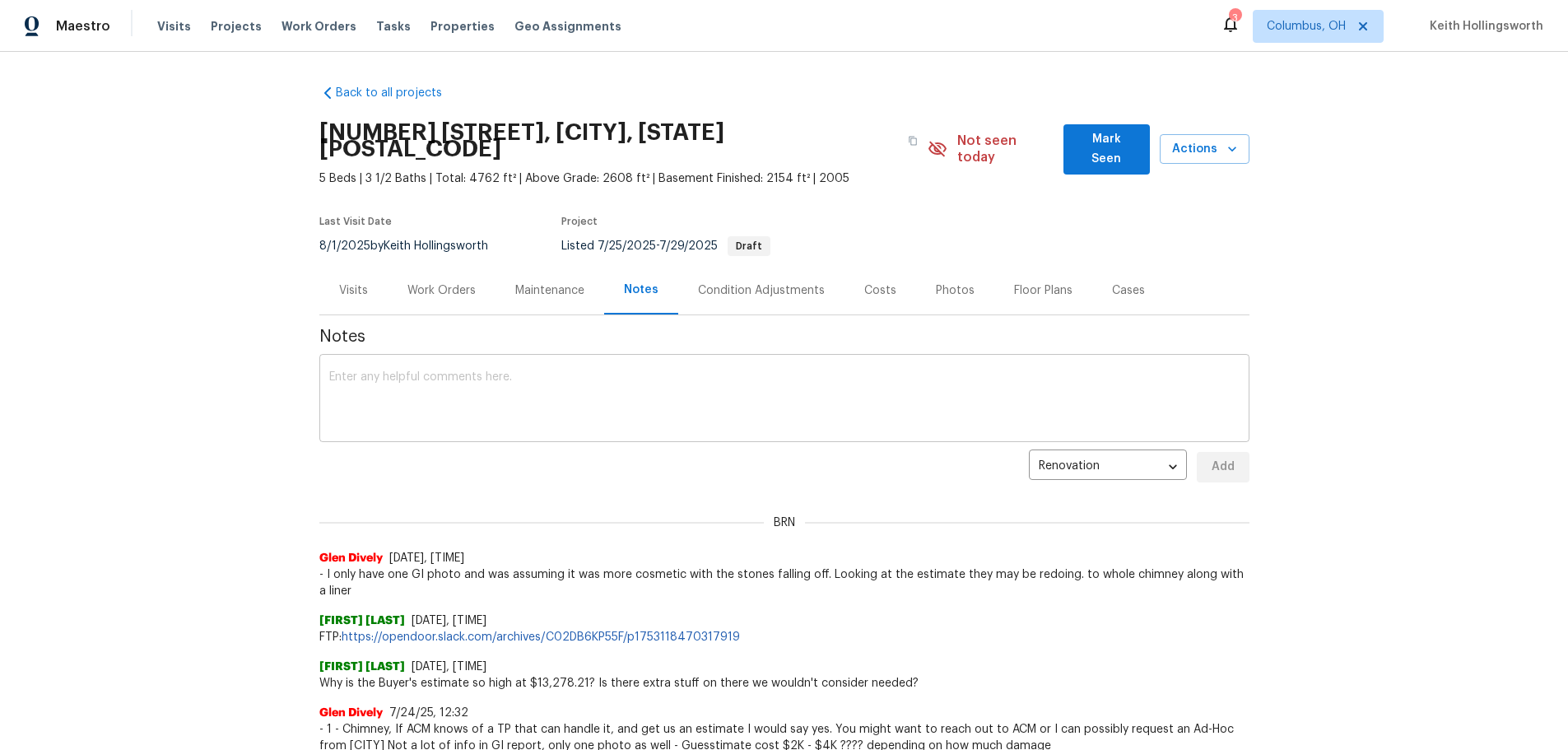 click at bounding box center (784, 400) 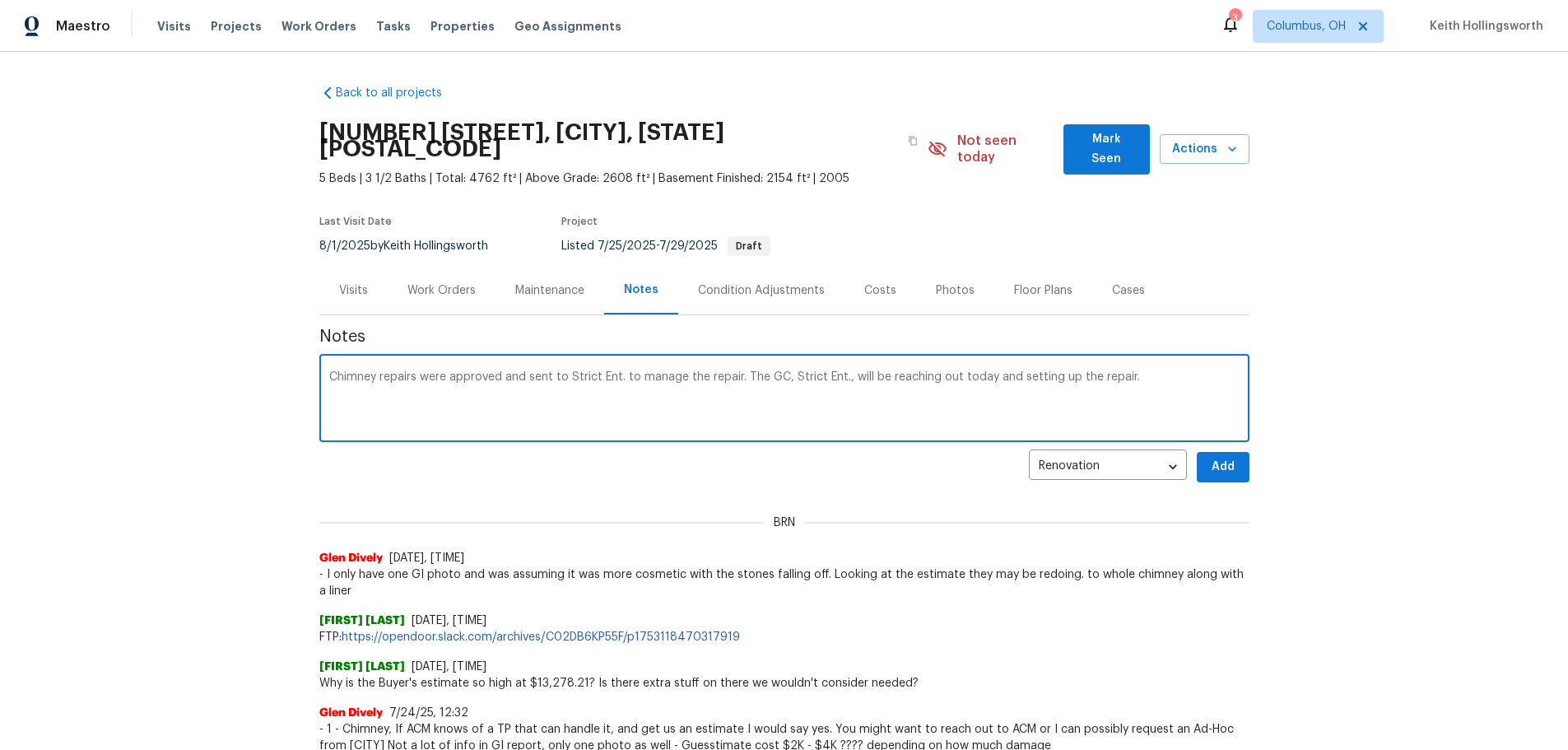 type on "Chimney repairs were approved and sent to Strict Ent. to manage the repair. The GC, Strict Ent., will be reaching out today and setting up the repair." 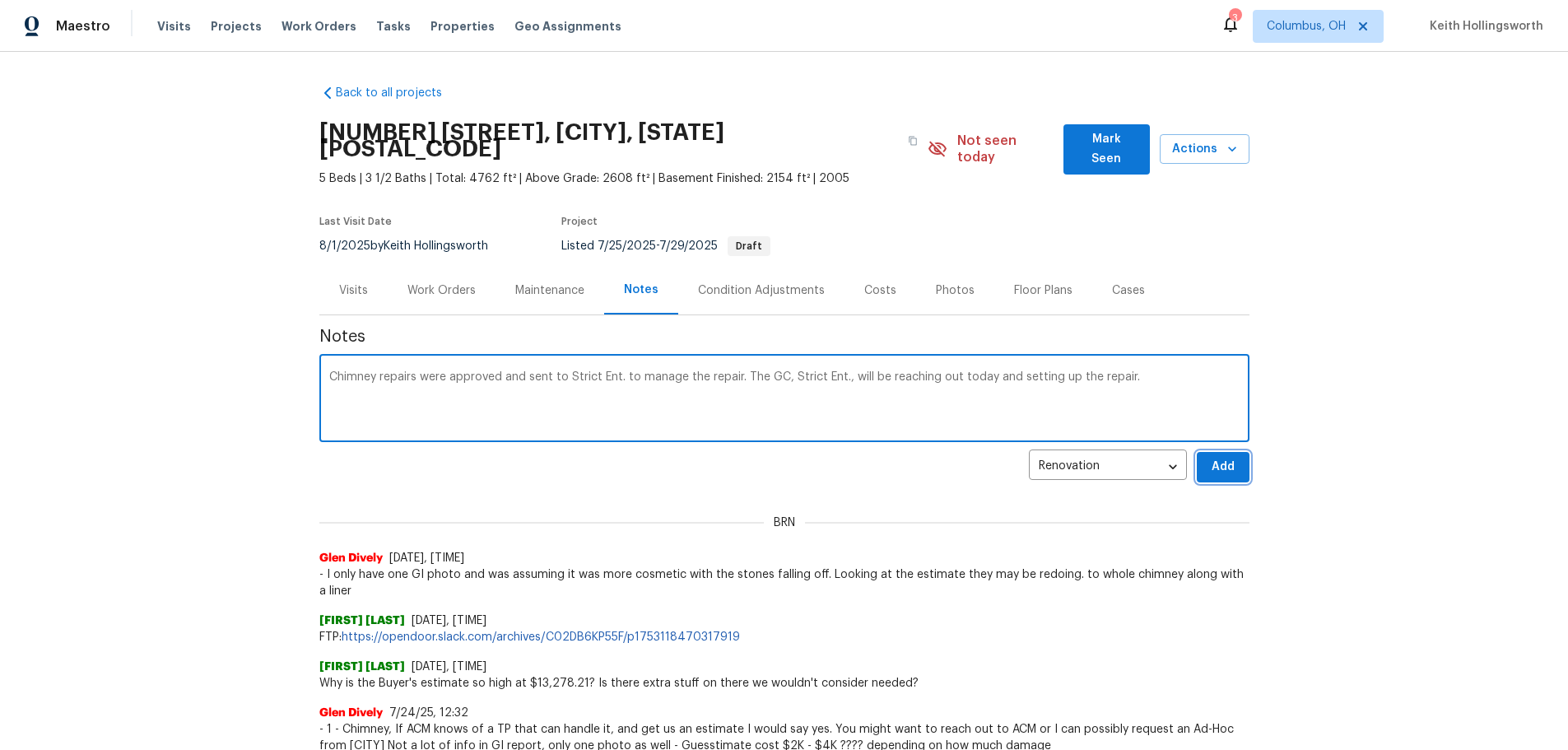 click on "Add" at bounding box center [1223, 467] 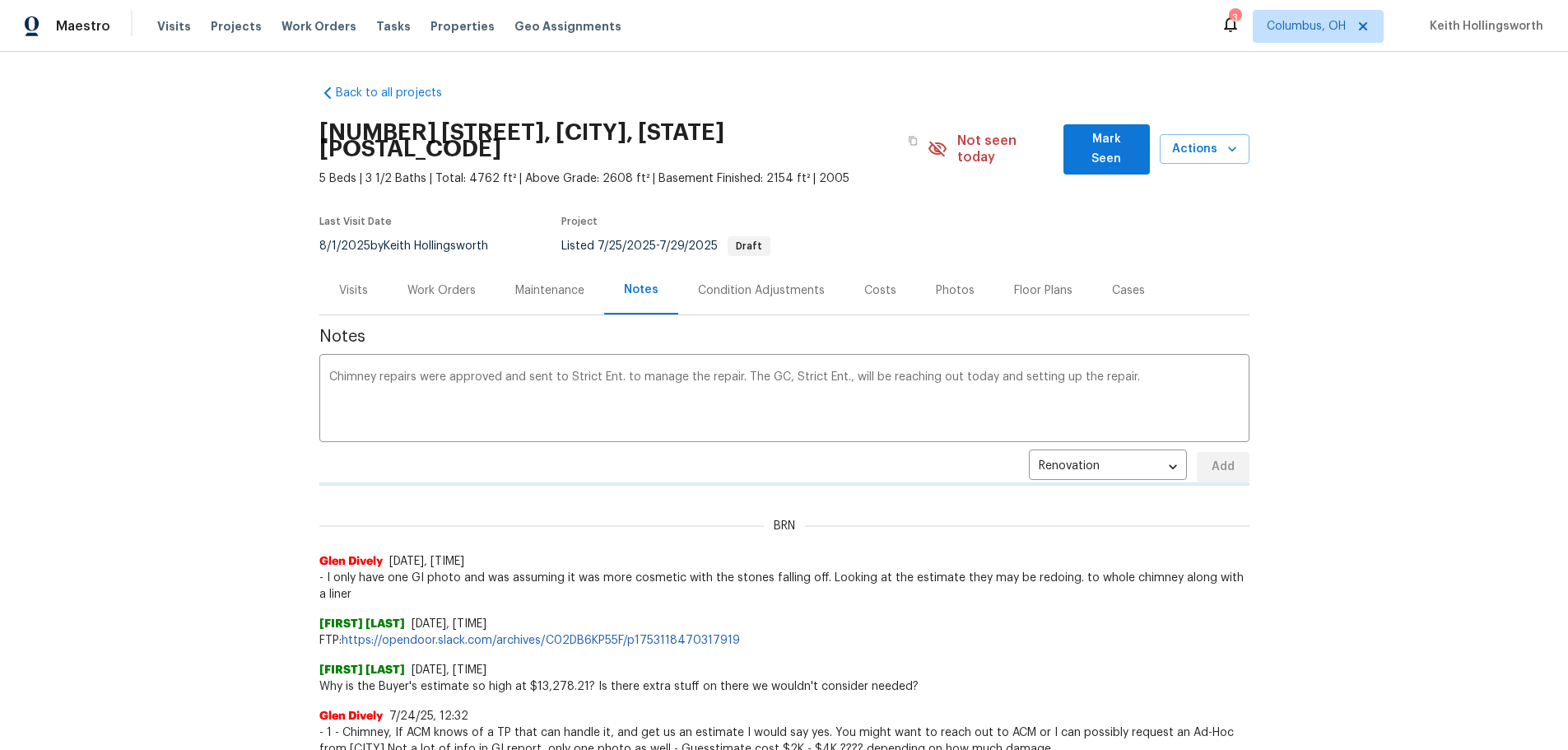 type 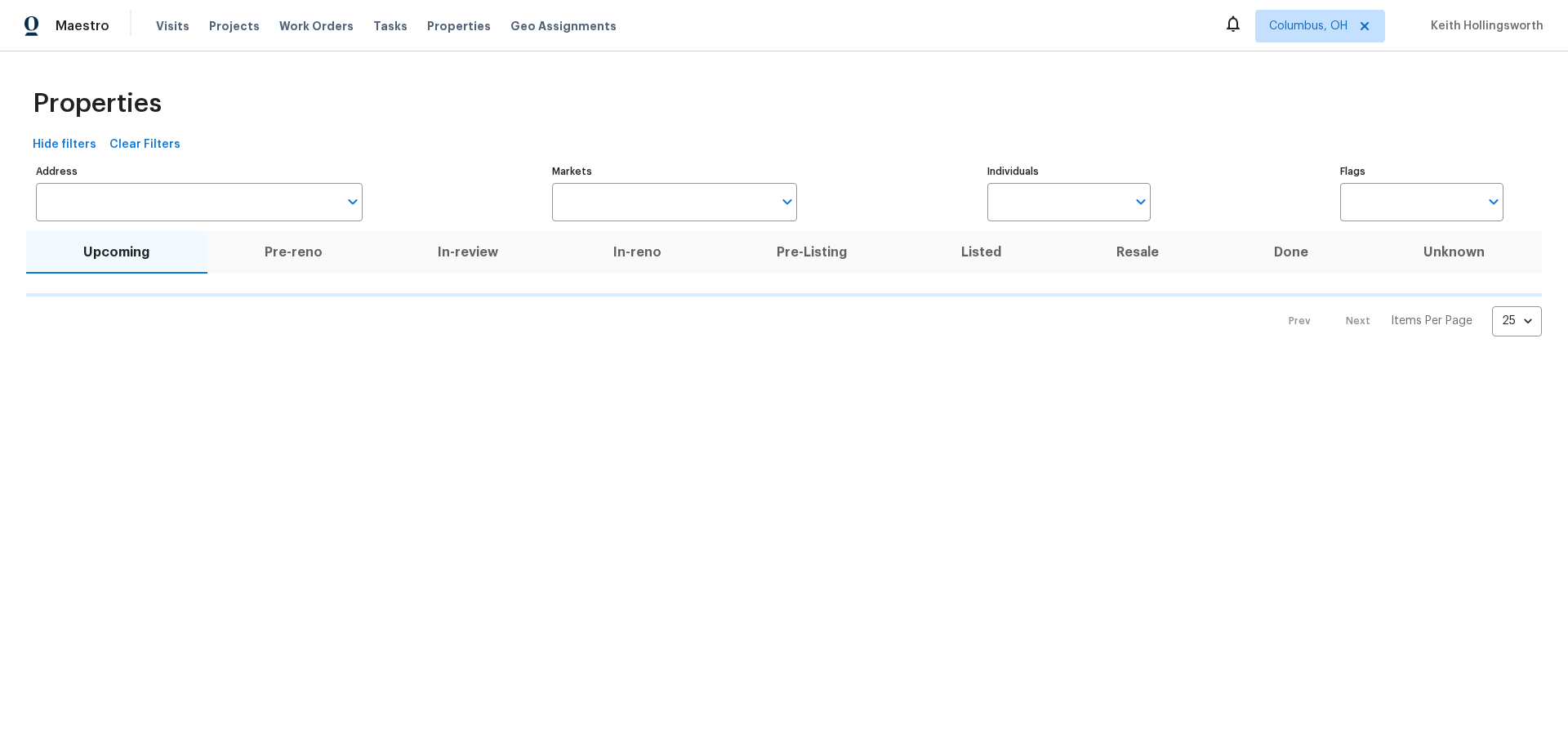 scroll, scrollTop: 0, scrollLeft: 0, axis: both 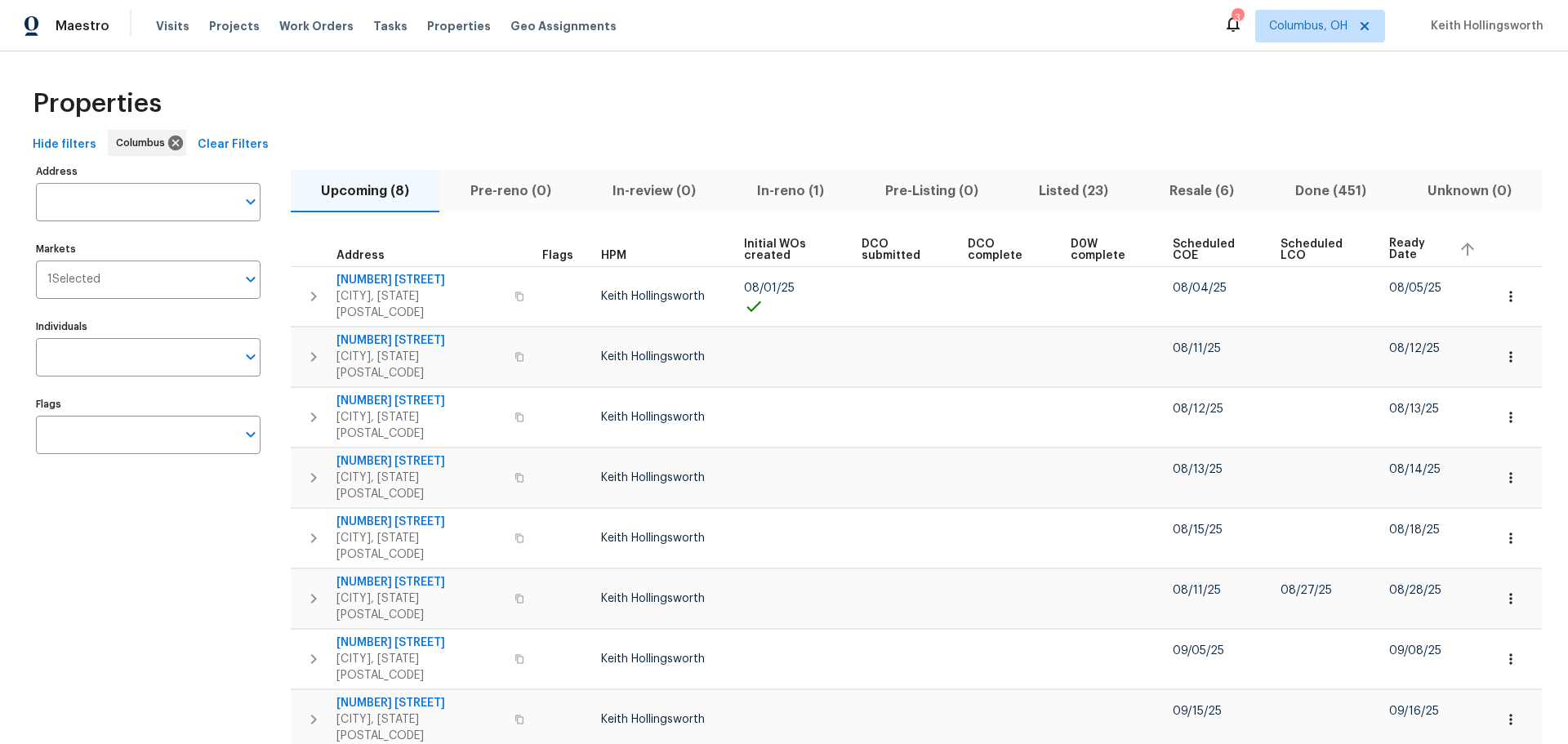 click 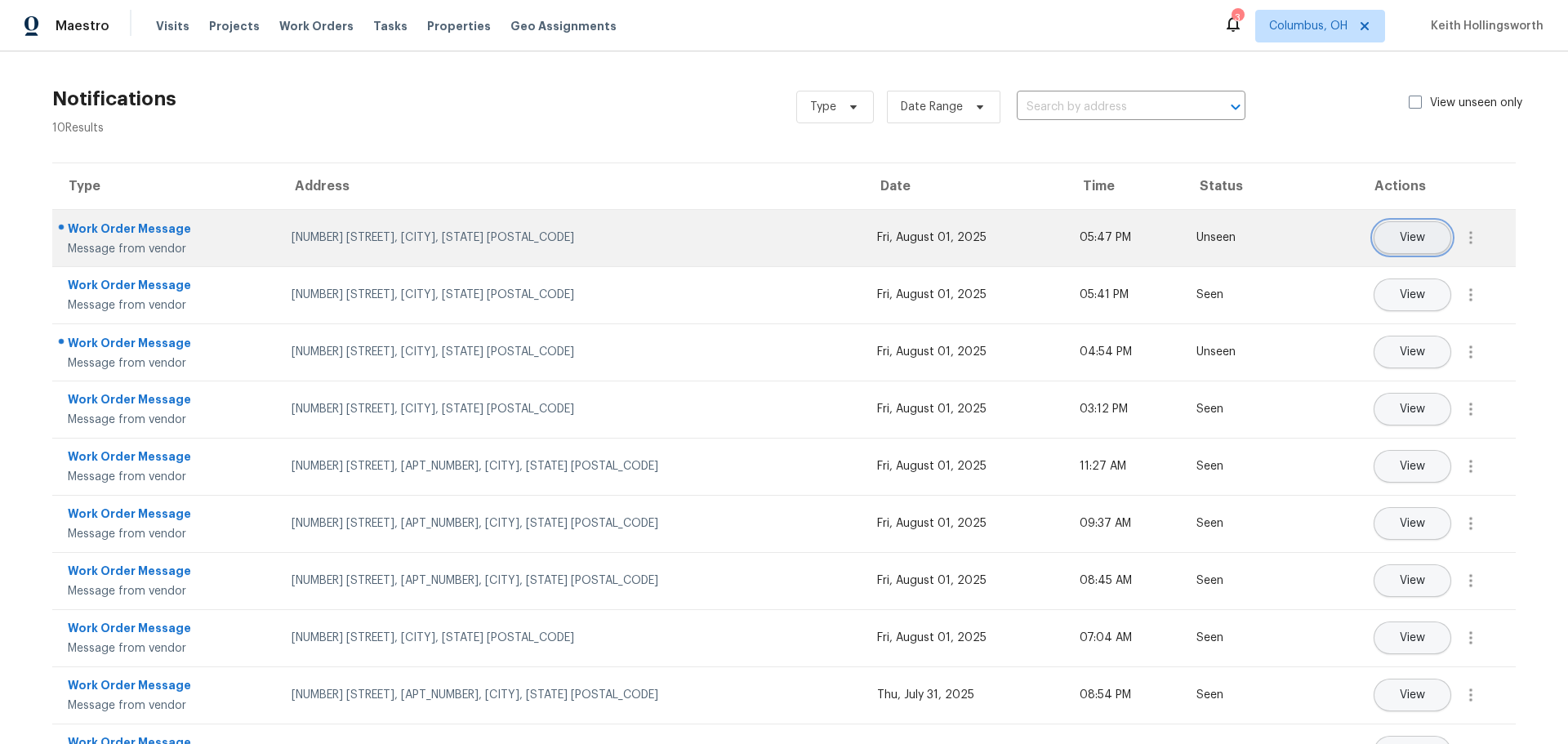 click on "View" at bounding box center (1412, 238) 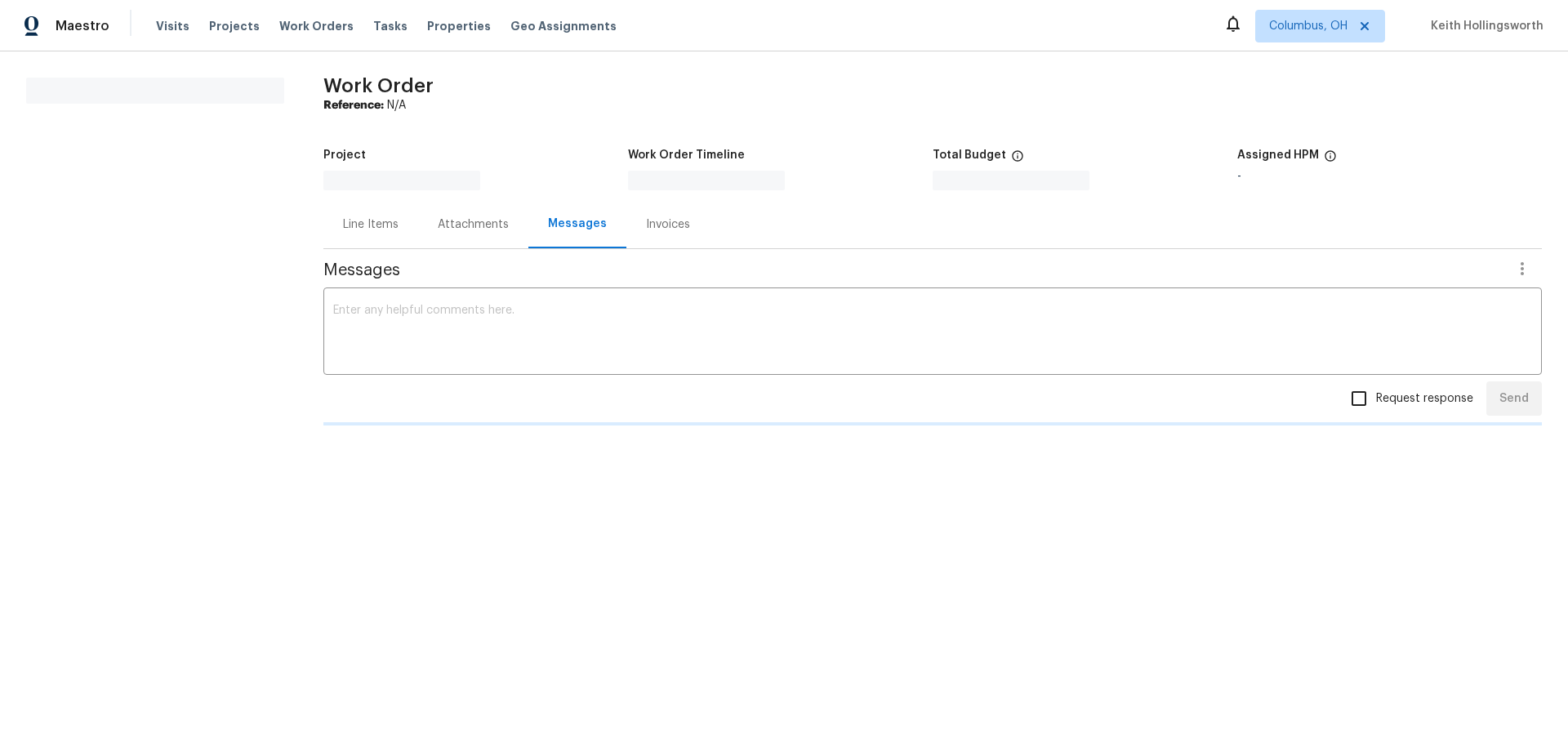 scroll, scrollTop: 0, scrollLeft: 0, axis: both 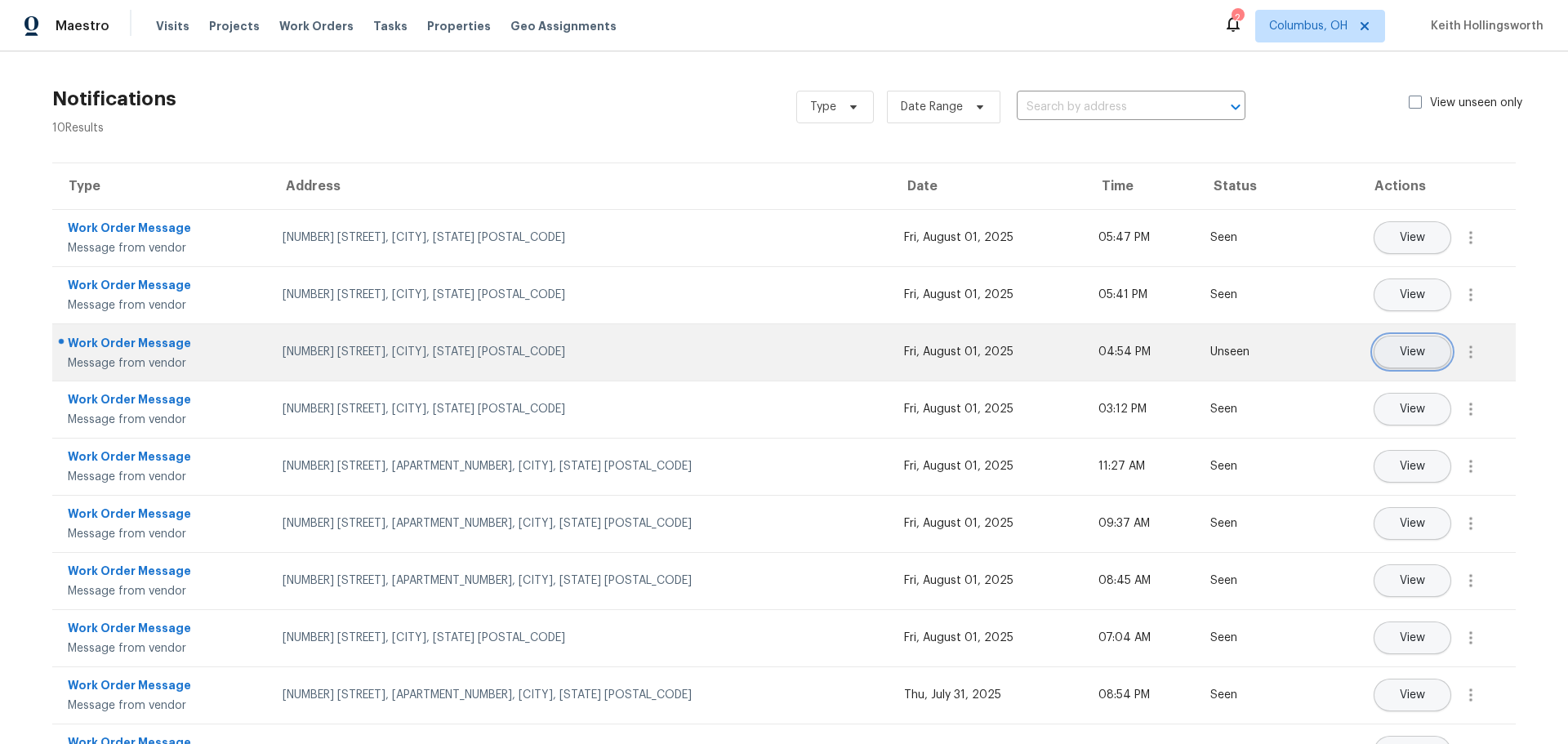 click on "View" at bounding box center (1412, 352) 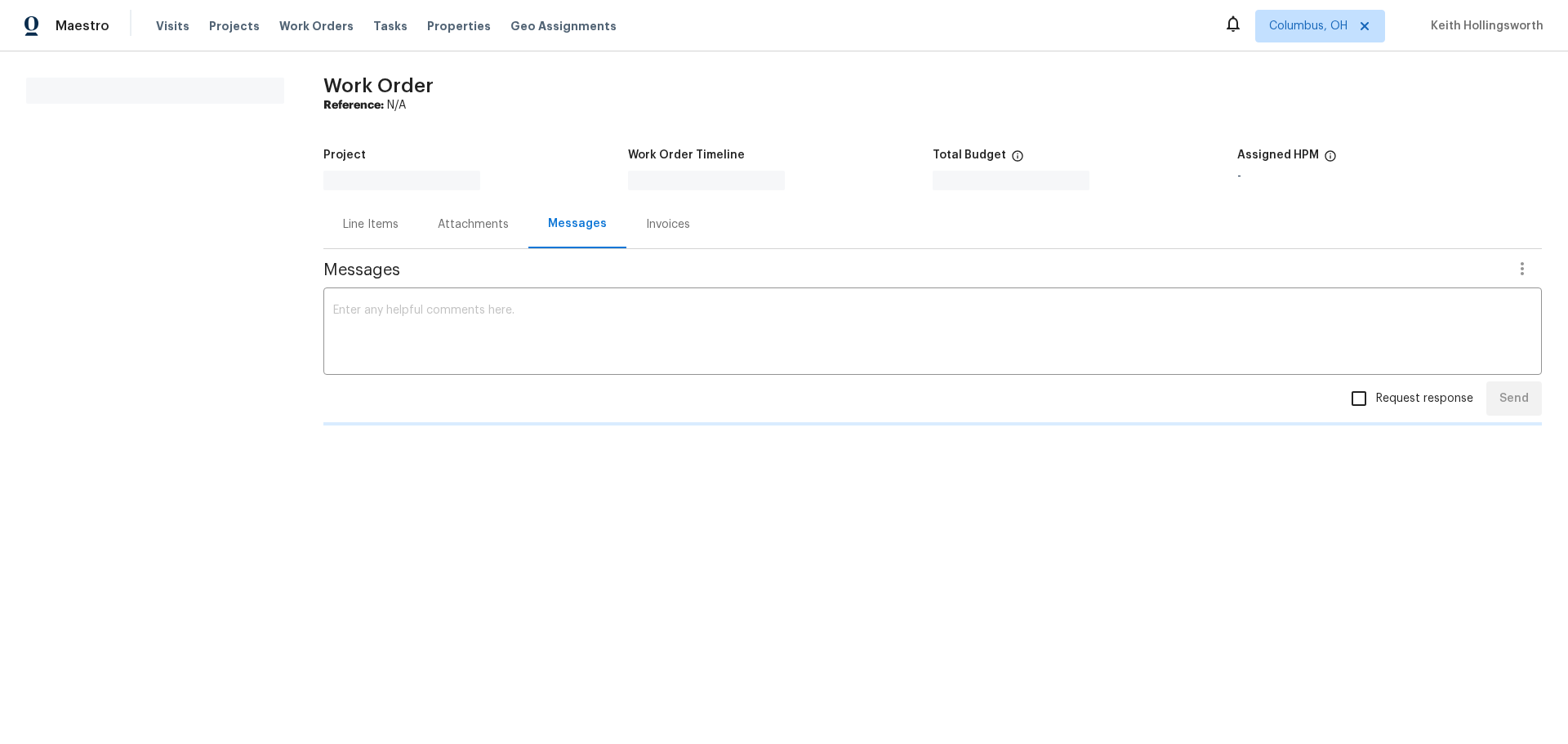 scroll, scrollTop: 0, scrollLeft: 0, axis: both 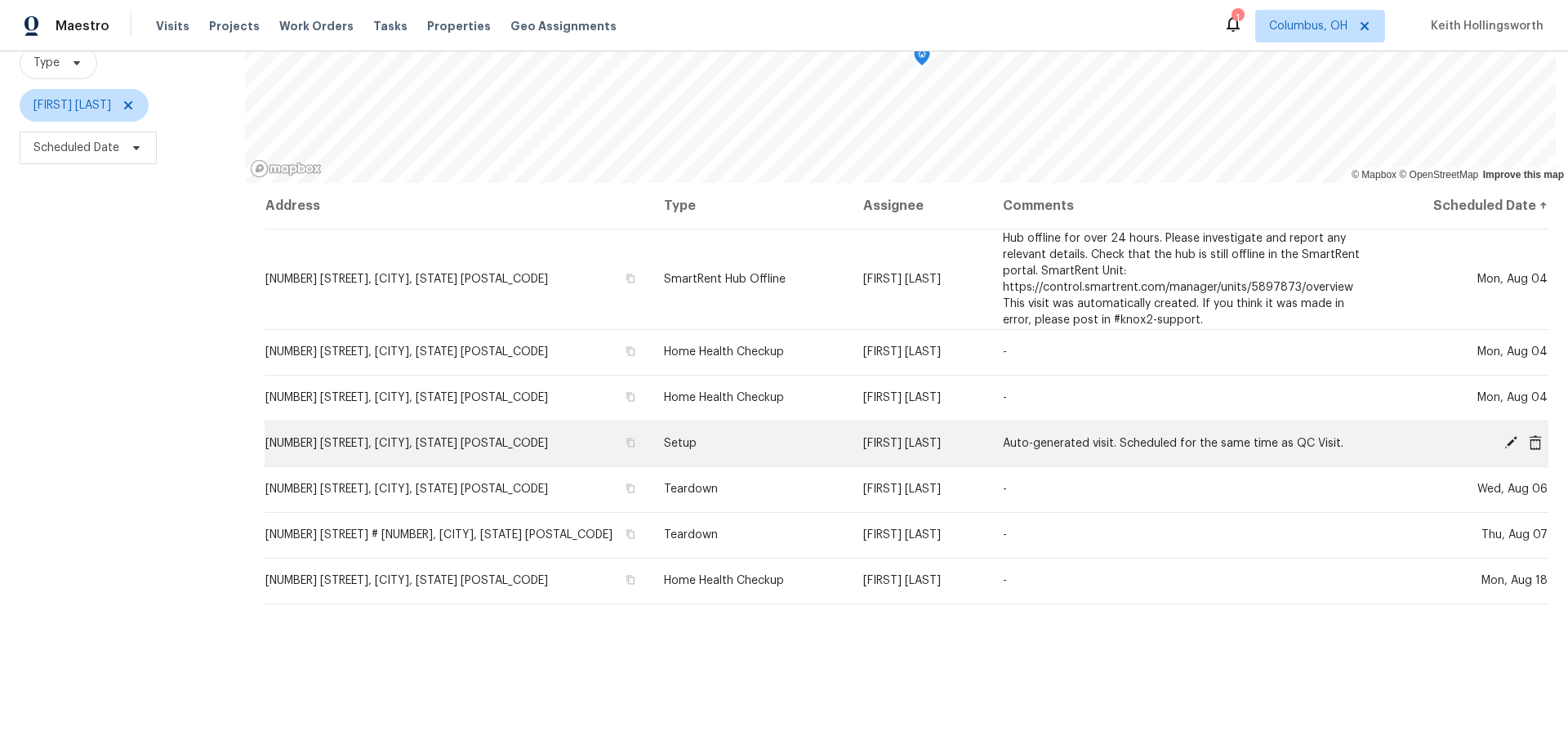 click 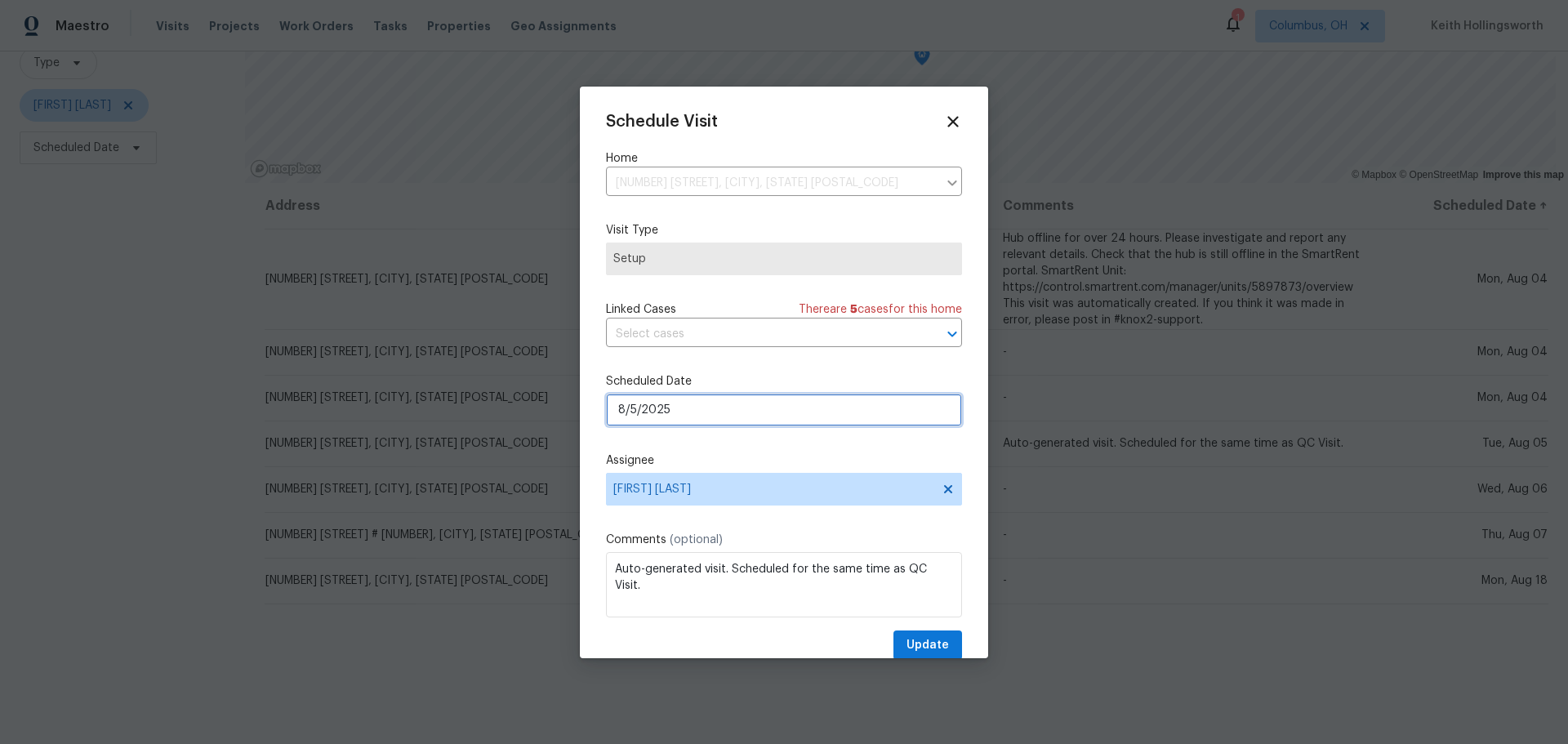 click on "8/5/2025" at bounding box center [784, 410] 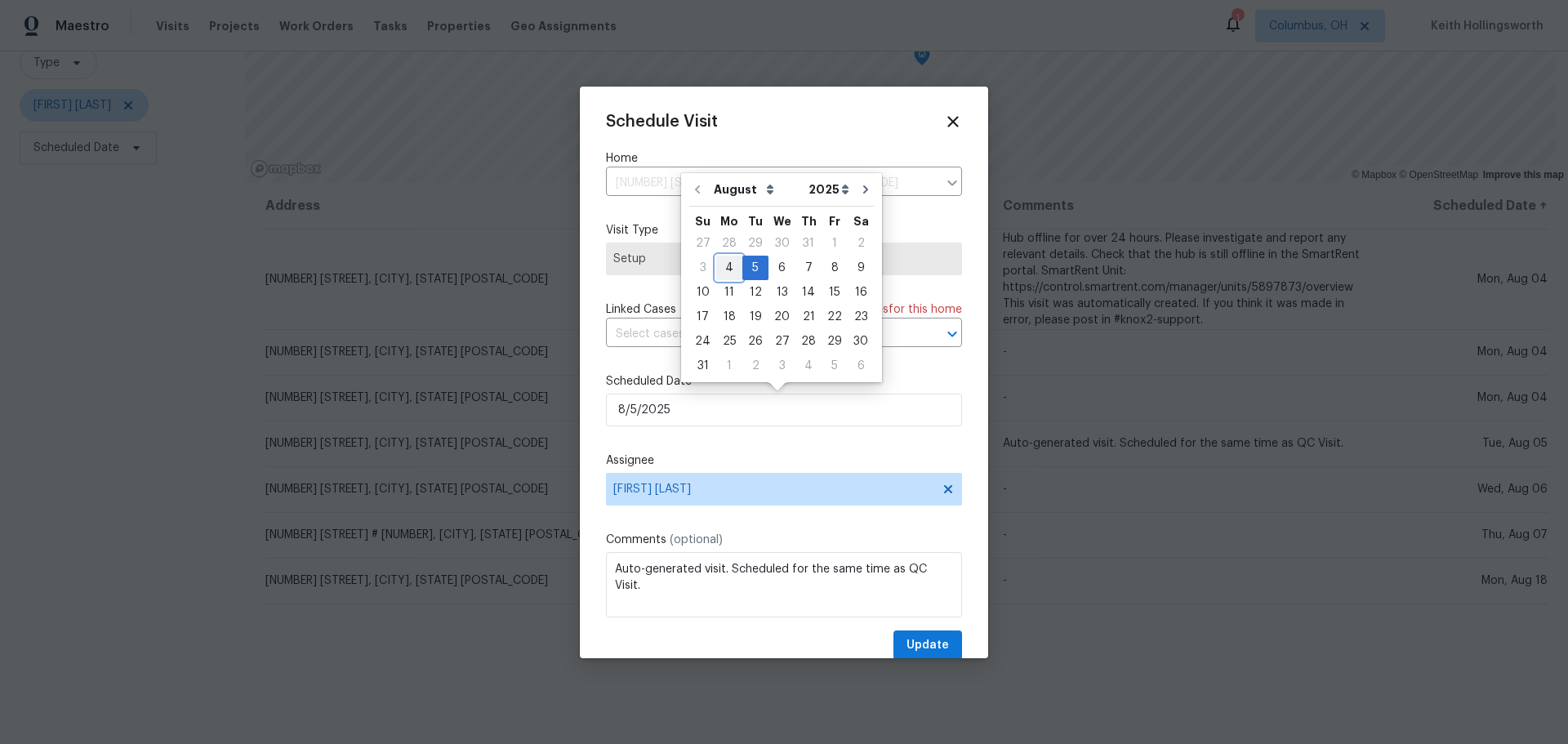 click on "4" at bounding box center [729, 268] 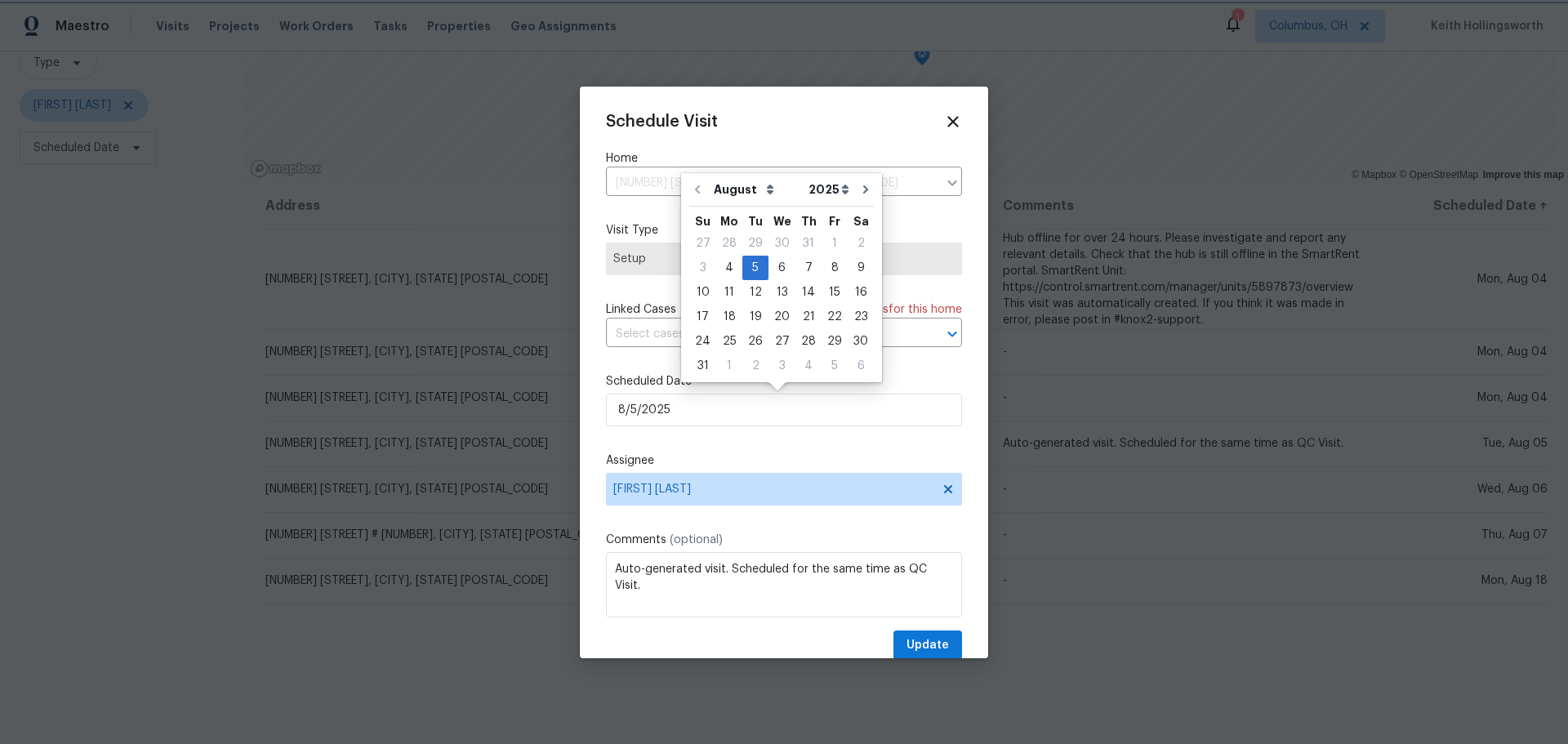type on "8/4/2025" 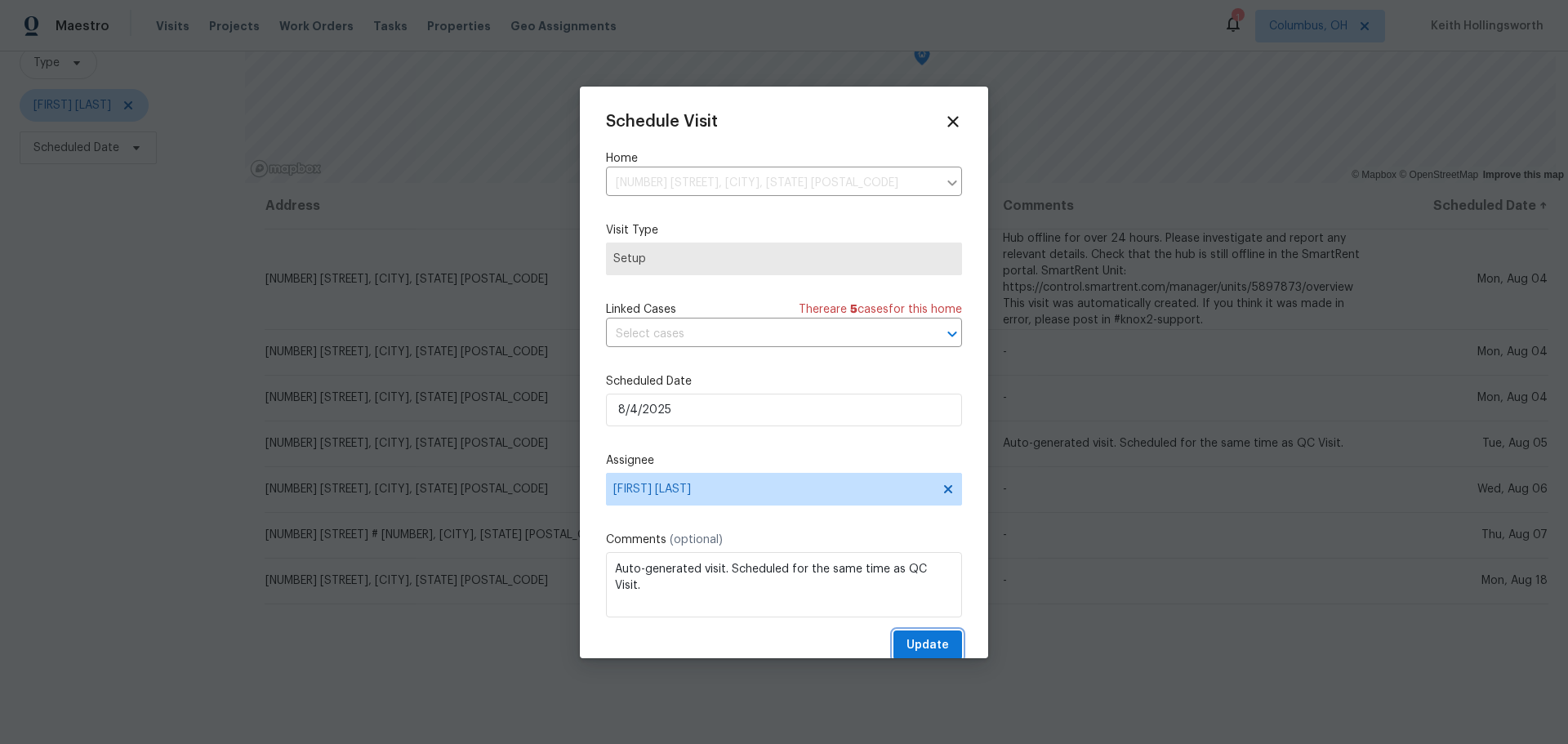 click on "Update" at bounding box center [928, 645] 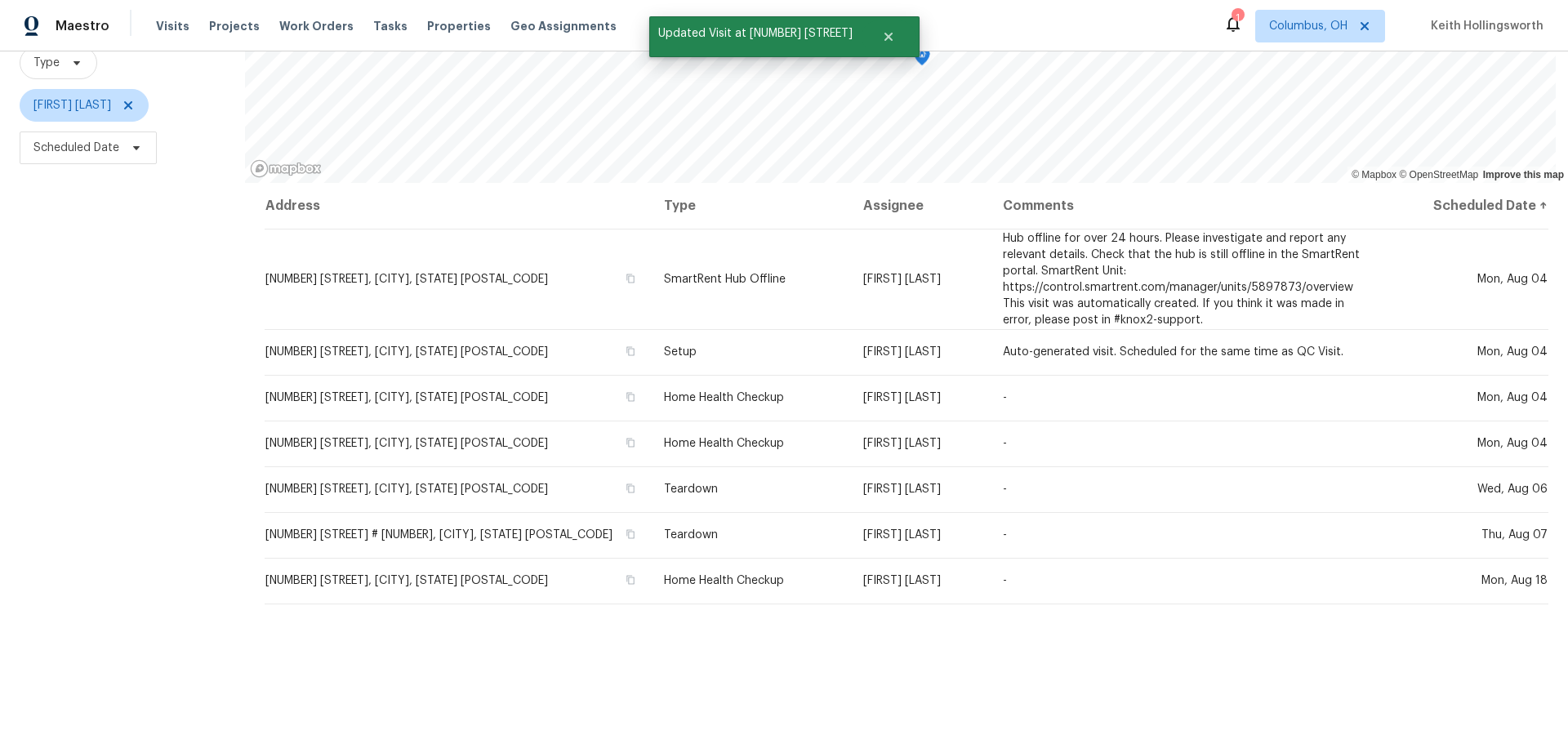 click on "Address Type Assignee Comments Scheduled Date ↑ 6786 Warriner Way, Canal Winchester, OH 43110 SmartRent Hub Offline Dennis Neuhardt Hub offline for over 24 hours.
Please investigate and report any relevant details.
Check that the hub is still offline in the SmartRent portal.
SmartRent Unit: https://control.smartrent.com/manager/units/5897873/overview
This visit was automatically created. If you think it was made in error, please post in #knox2-support. Mon, Aug 04 51 Reid St, Delaware, OH 43015 Setup Dennis Neuhardt Auto-generated visit. Scheduled for the same time as QC Visit. Mon, Aug 04 6775 Centennial Dr, Reynoldsburg, OH 43068 Home Health Checkup Dennis Neuhardt - Mon, Aug 04 200 Richards Dr, Delaware, OH 43015 Home Health Checkup Dennis Neuhardt - Mon, Aug 04 8665 Birch Brook Loop, Pickerington, OH 43147 Teardown Dennis Neuhardt - Wed, Aug 06 4788 Smoketalk Ln # 7, Westerville, OH 43081 Teardown Dennis Neuhardt - Thu, Aug 07 3118 Legion Ln, Columbus, OH 43232 Home Health Checkup Dennis Neuhardt -" at bounding box center [906, 480] 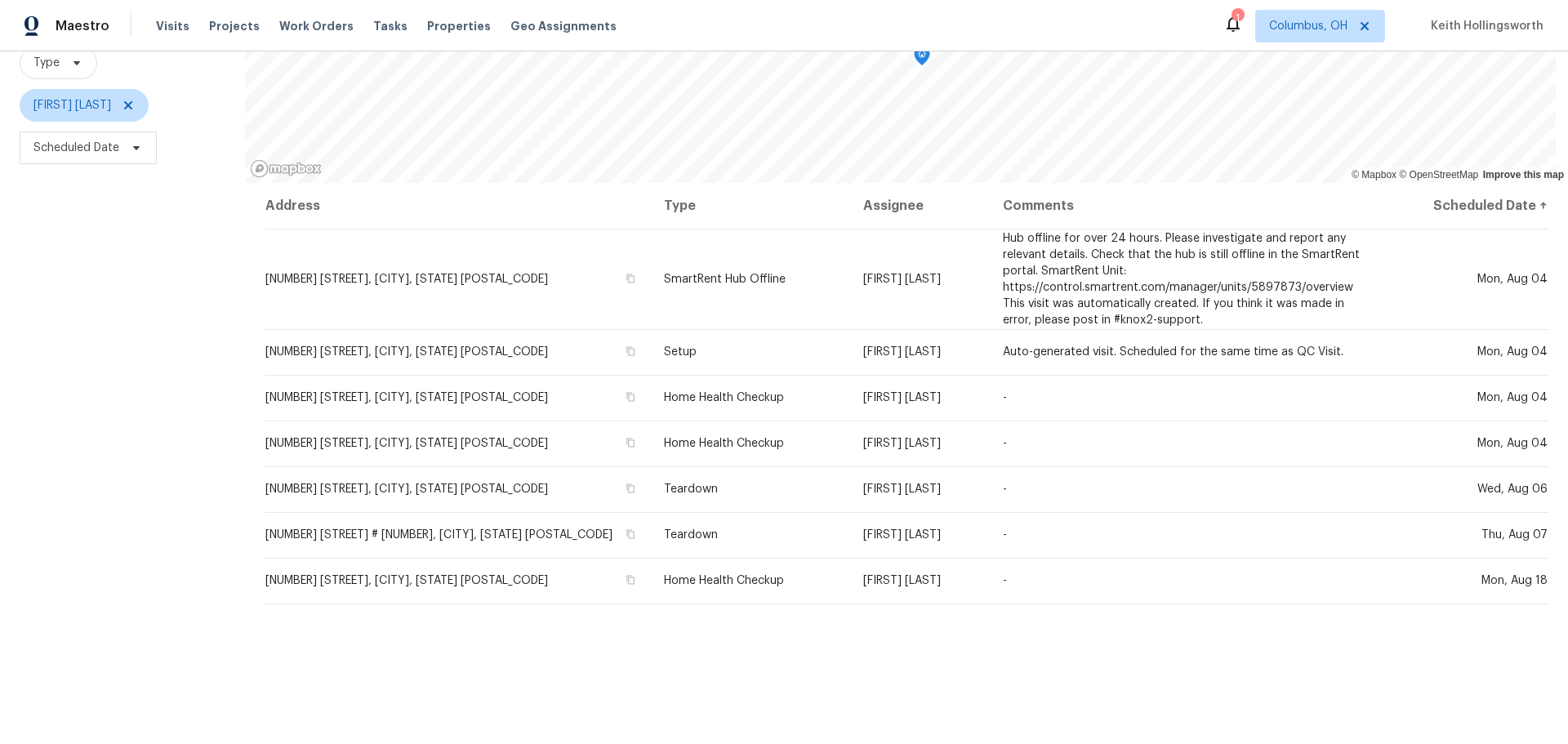 click on "Address Type Assignee Comments Scheduled Date ↑ 6786 Warriner Way, Canal Winchester, OH 43110 SmartRent Hub Offline Dennis Neuhardt Hub offline for over 24 hours.
Please investigate and report any relevant details.
Check that the hub is still offline in the SmartRent portal.
SmartRent Unit: https://control.smartrent.com/manager/units/5897873/overview
This visit was automatically created. If you think it was made in error, please post in #knox2-support. Mon, Aug 04 51 Reid St, Delaware, OH 43015 Setup Dennis Neuhardt Auto-generated visit. Scheduled for the same time as QC Visit. Mon, Aug 04 6775 Centennial Dr, Reynoldsburg, OH 43068 Home Health Checkup Dennis Neuhardt - Mon, Aug 04 200 Richards Dr, Delaware, OH 43015 Home Health Checkup Dennis Neuhardt - Mon, Aug 04 8665 Birch Brook Loop, Pickerington, OH 43147 Teardown Dennis Neuhardt - Wed, Aug 06 4788 Smoketalk Ln # 7, Westerville, OH 43081 Teardown Dennis Neuhardt - Thu, Aug 07 3118 Legion Ln, Columbus, OH 43232 Home Health Checkup Dennis Neuhardt -" at bounding box center (906, 480) 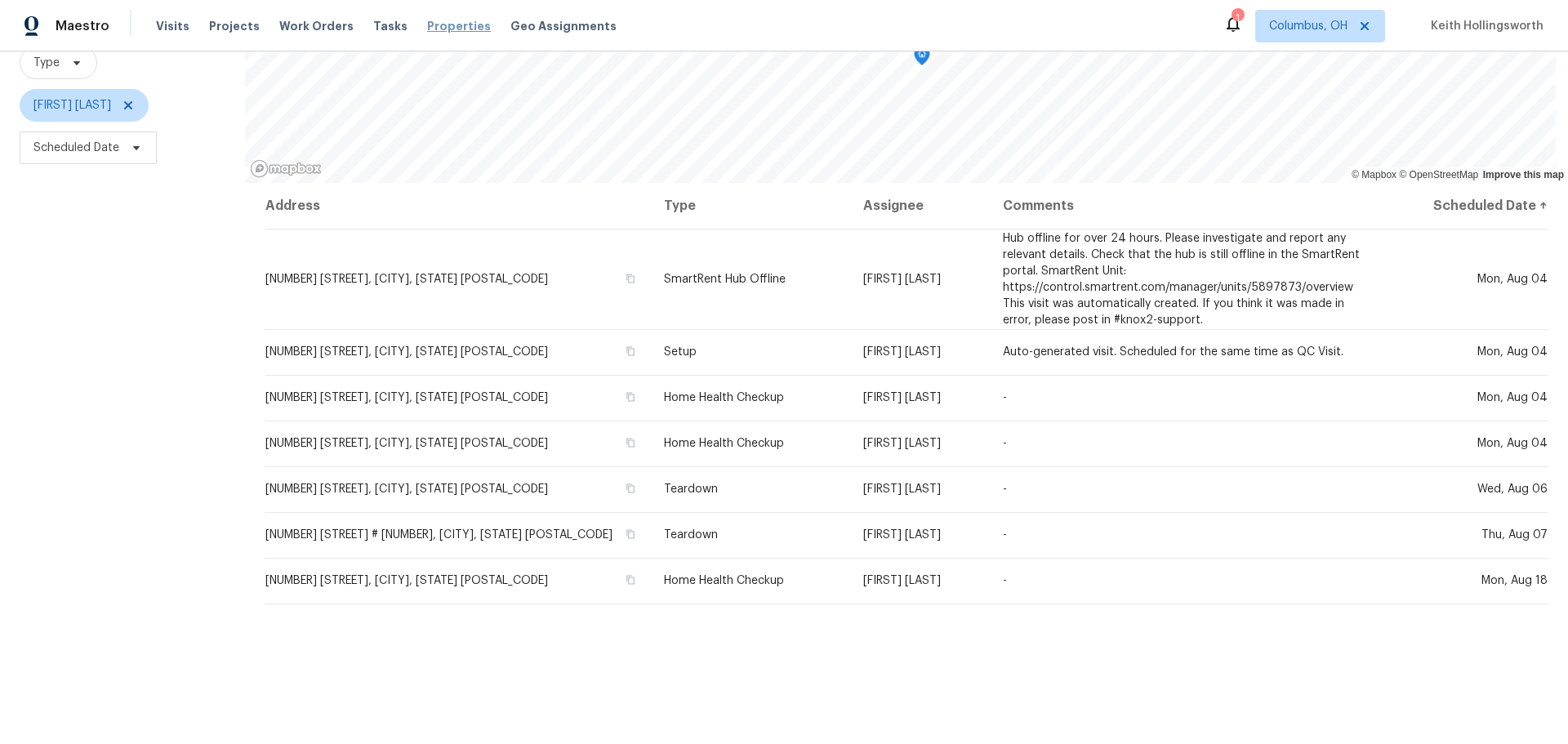 click on "Properties" at bounding box center (459, 26) 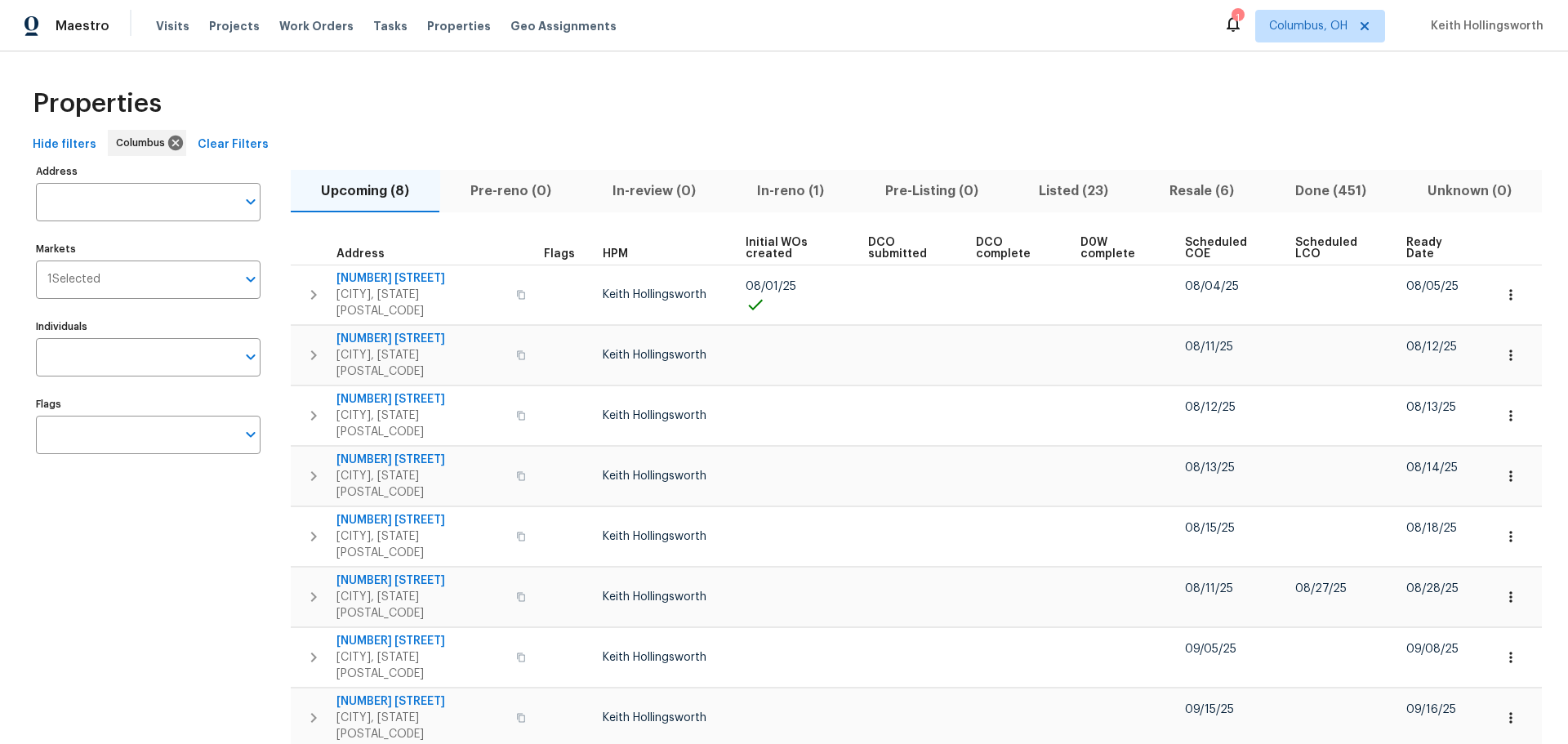 click on "Listed (23)" at bounding box center (1074, 191) 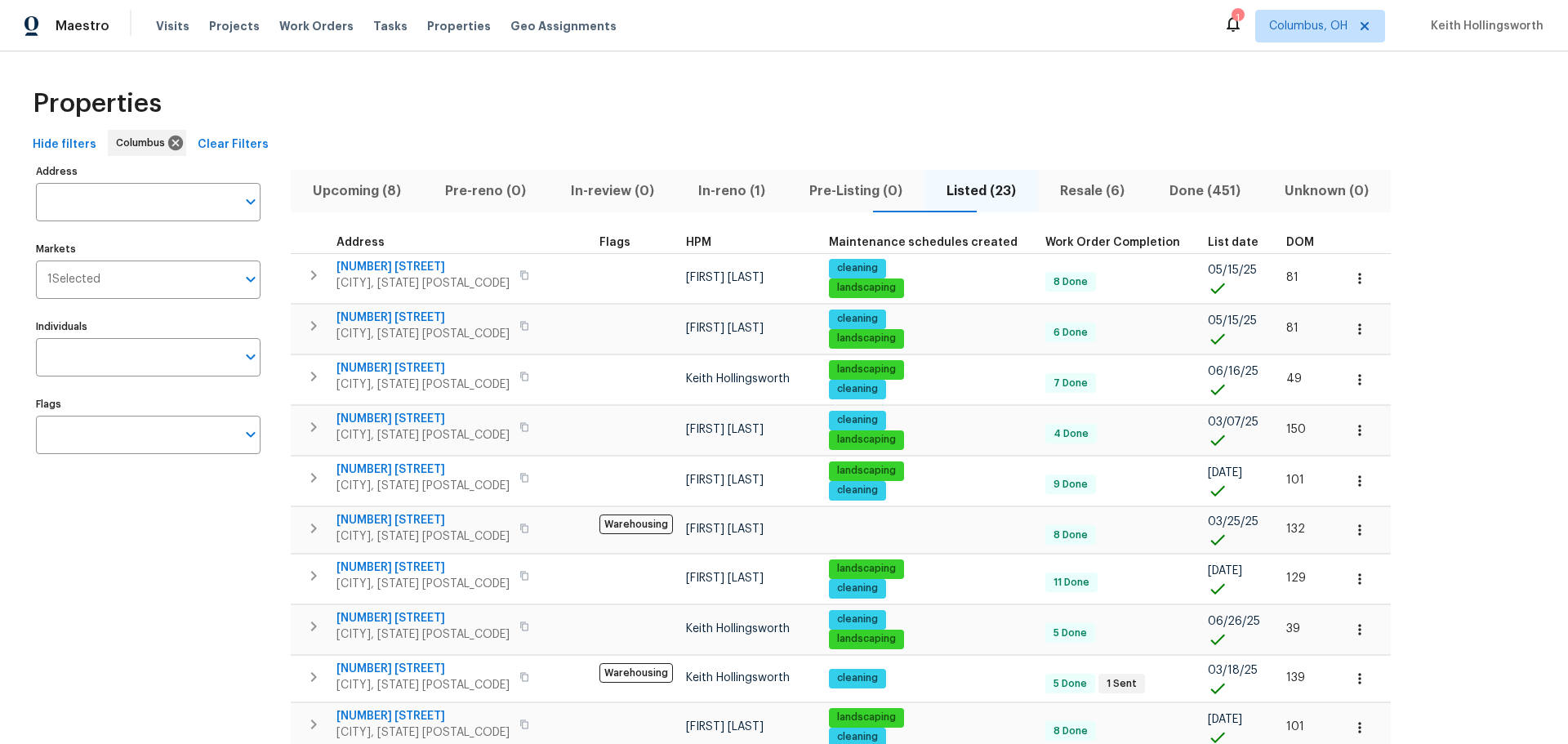 click on "Resale (6)" at bounding box center (1092, 191) 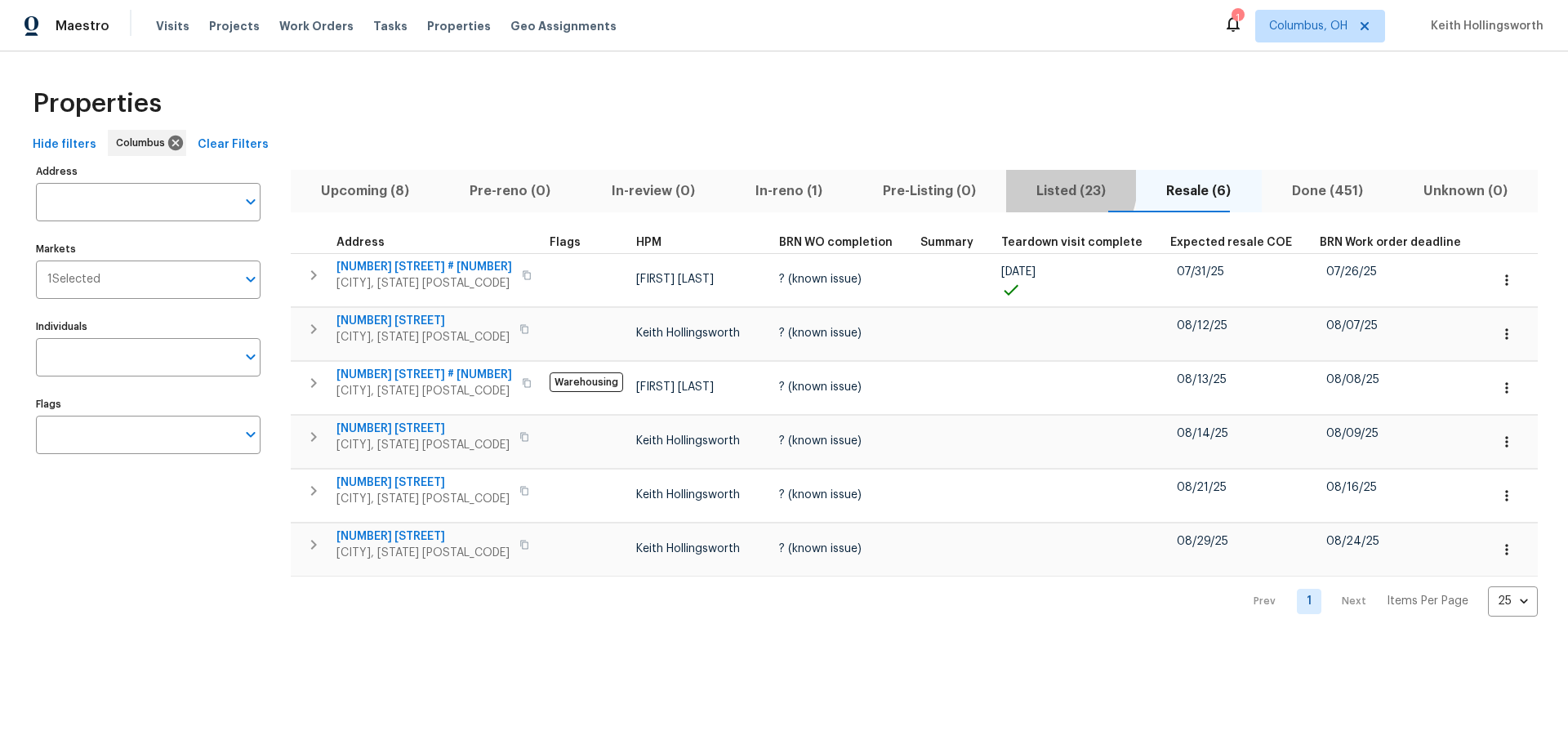 click on "Listed (23)" at bounding box center (1071, 191) 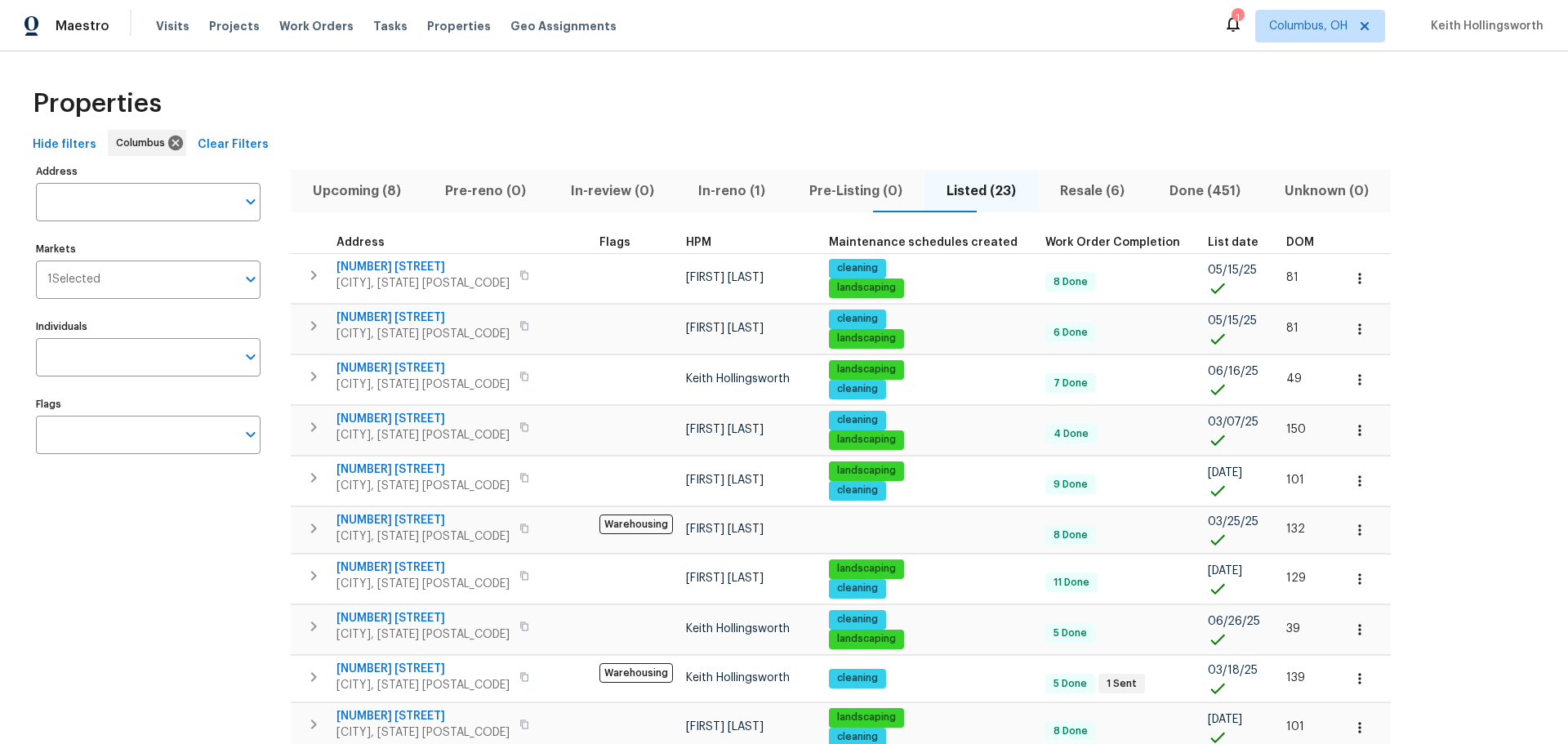 click on "DOM" at bounding box center [1300, 243] 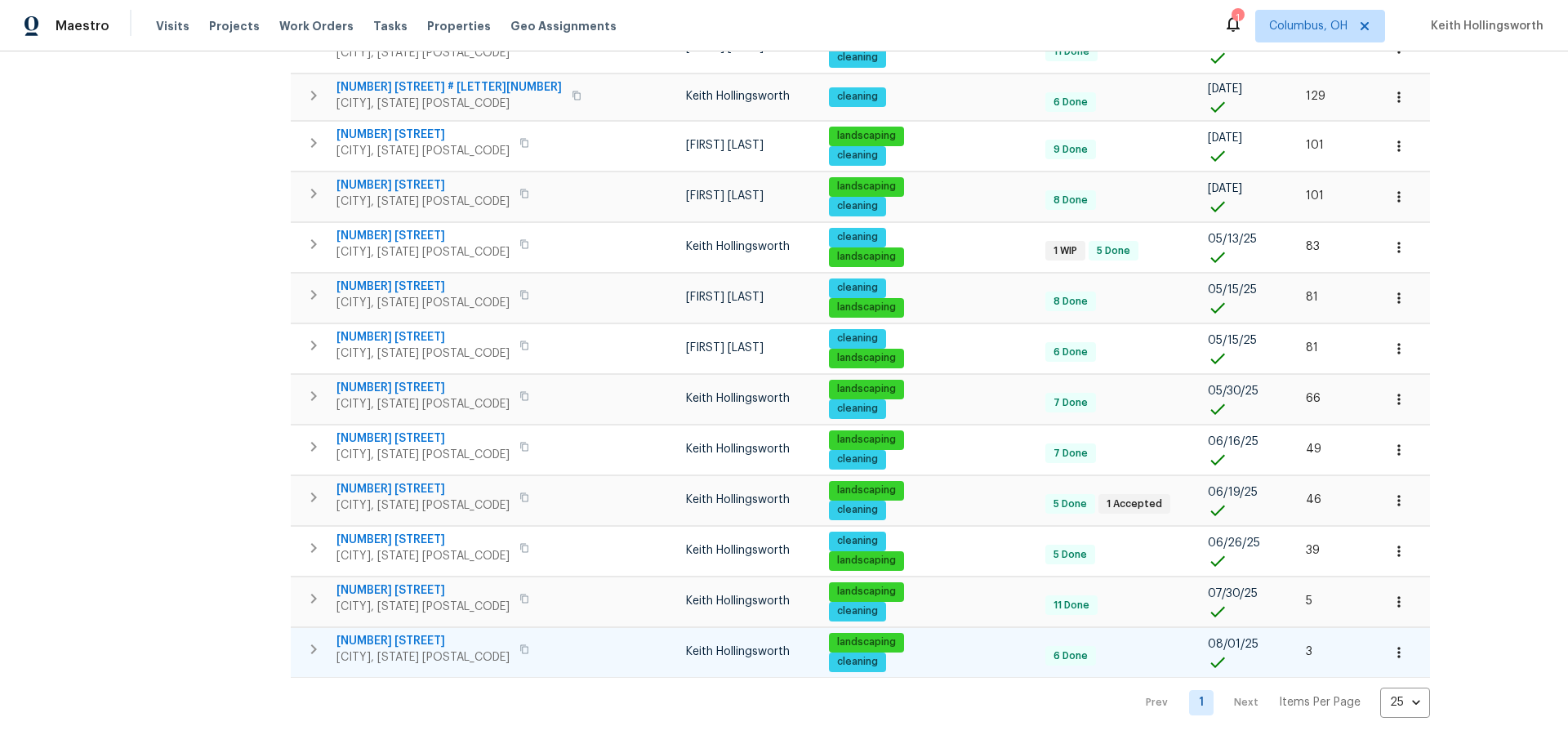 scroll, scrollTop: 748, scrollLeft: 0, axis: vertical 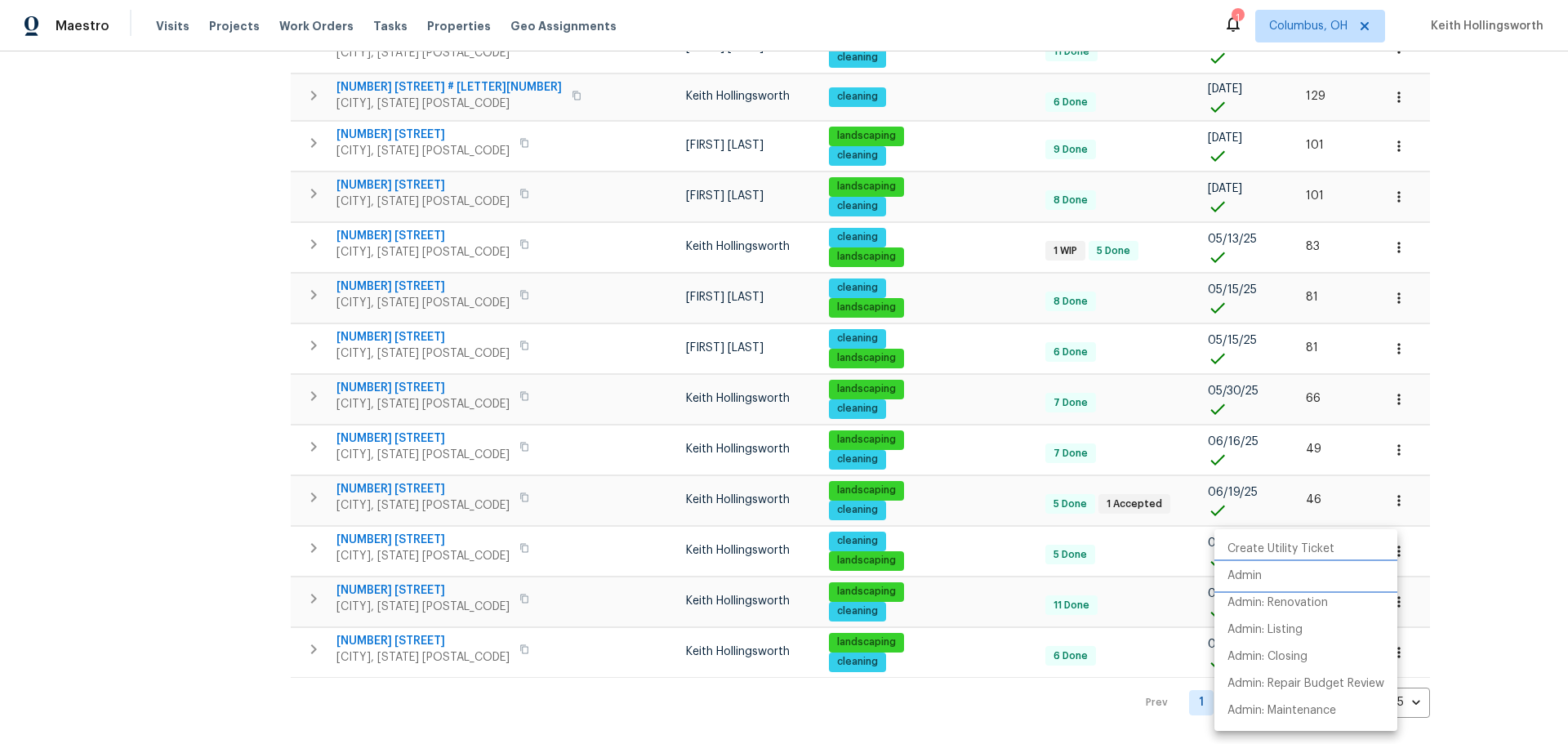 click on "Admin" at bounding box center [1306, 576] 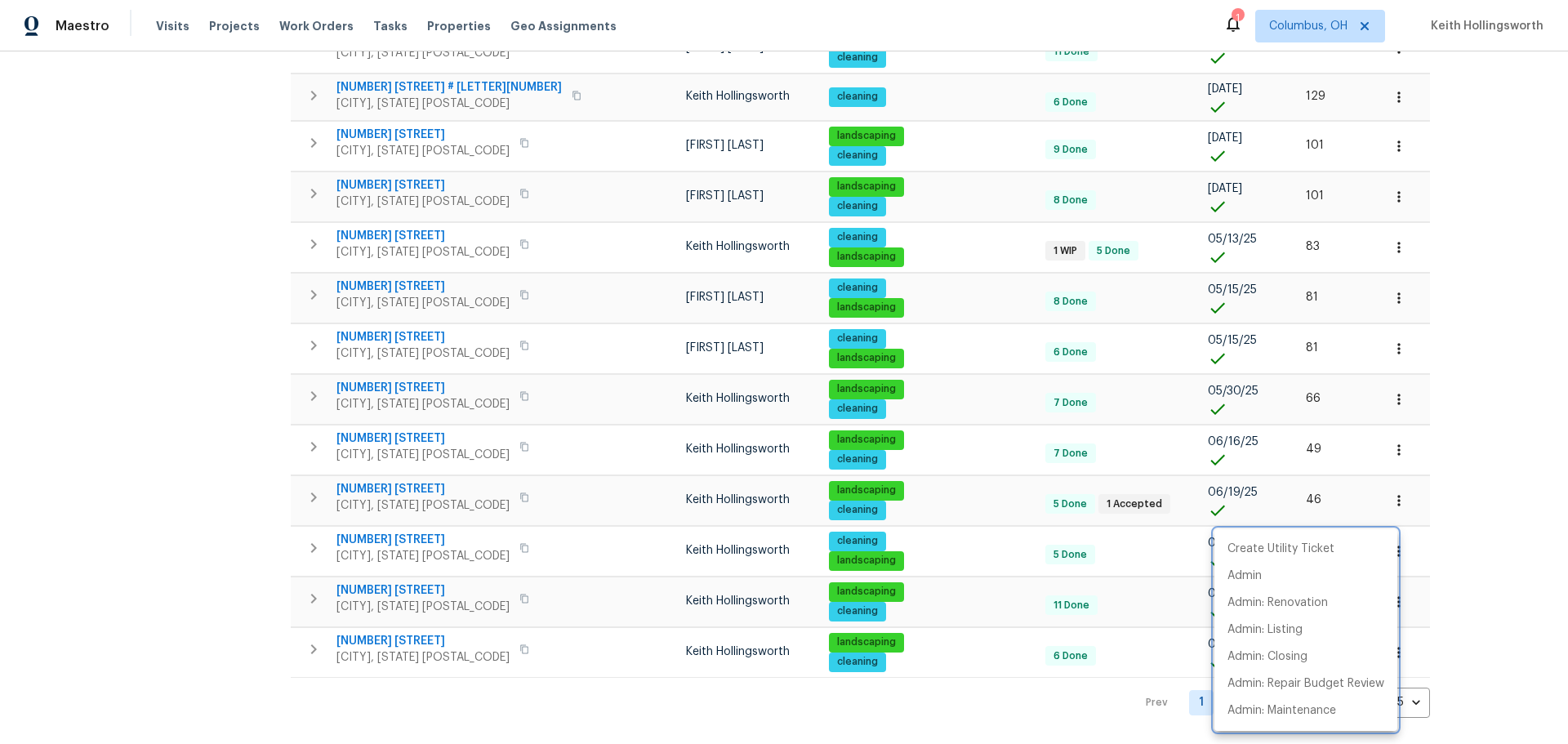 click at bounding box center [784, 372] 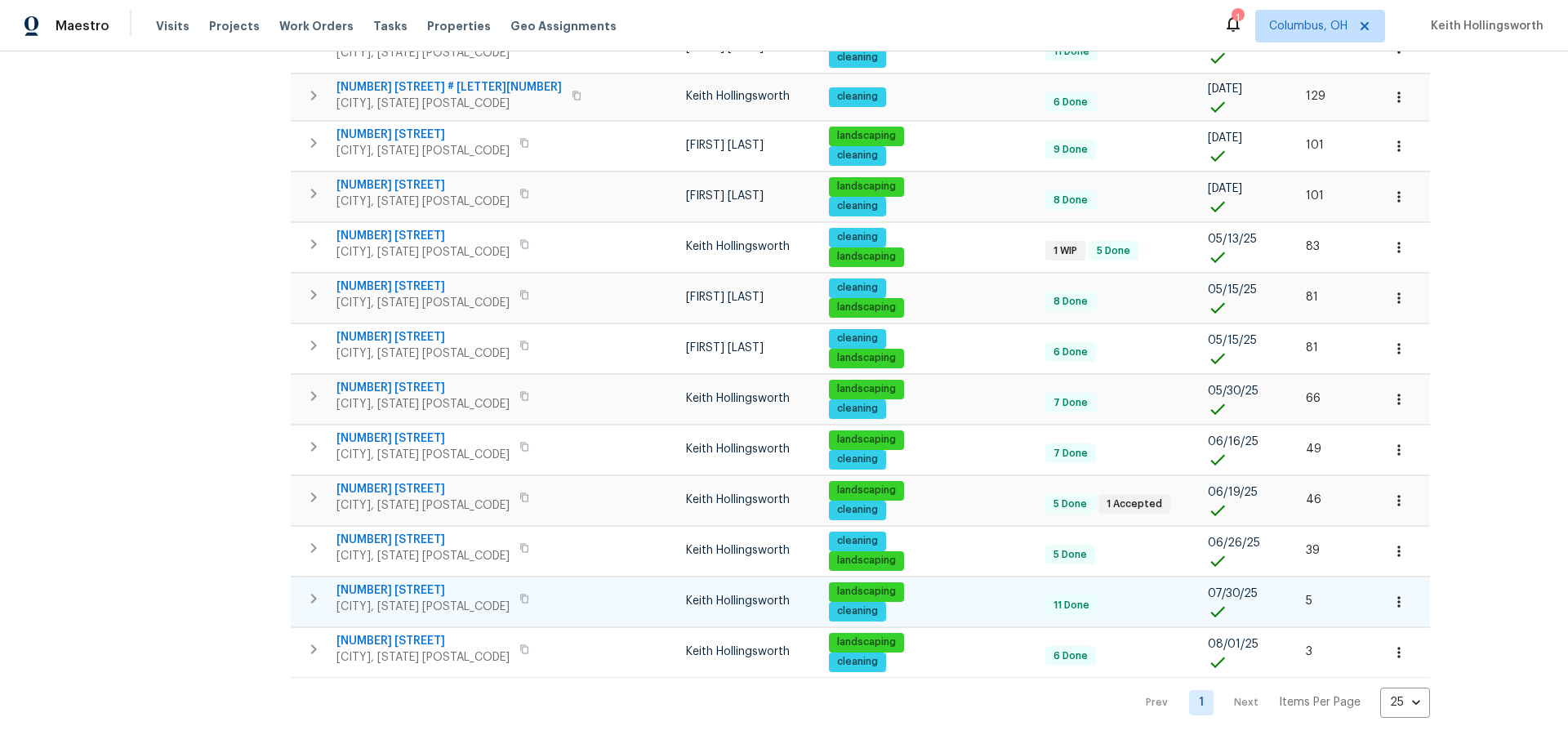 click 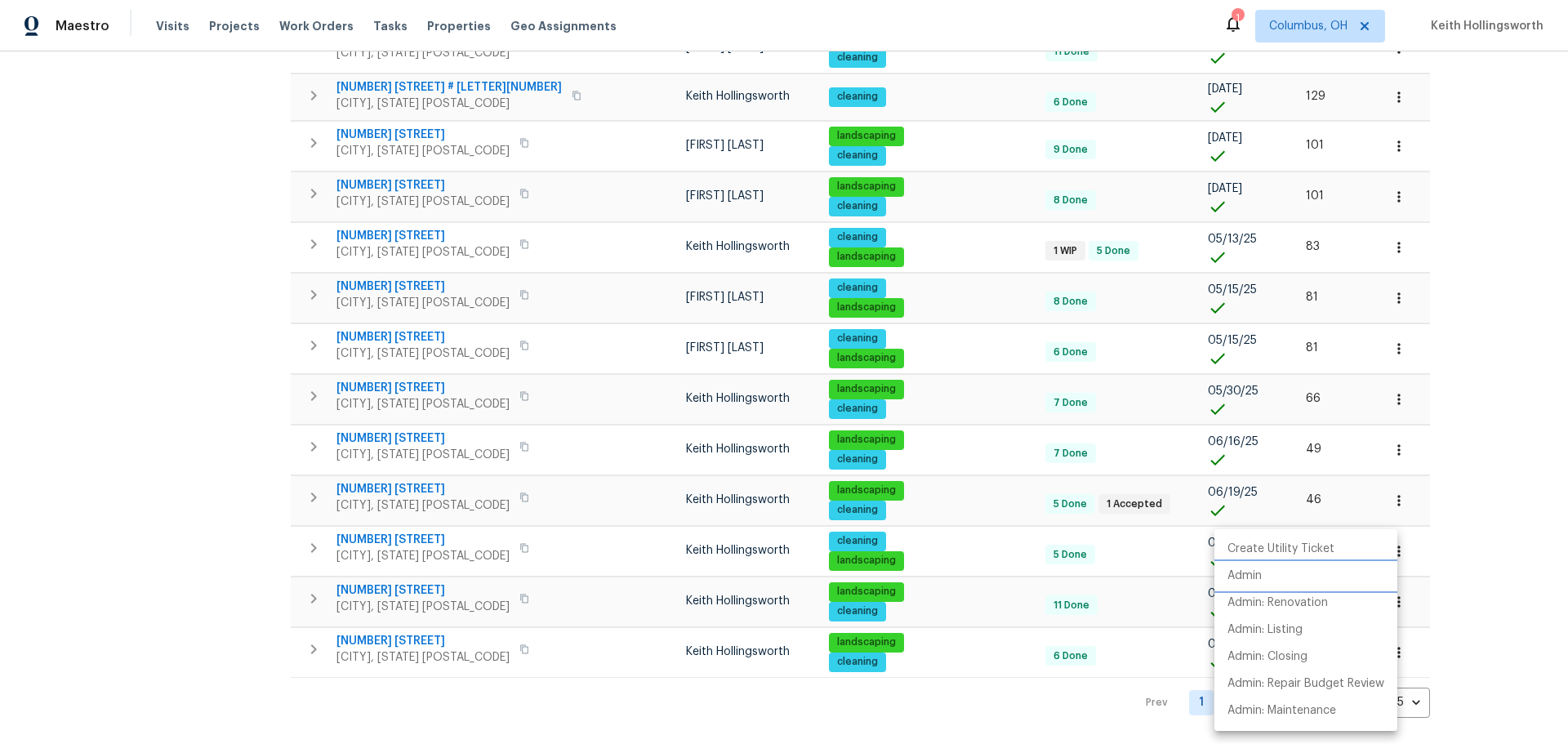 click on "Admin" at bounding box center [1306, 576] 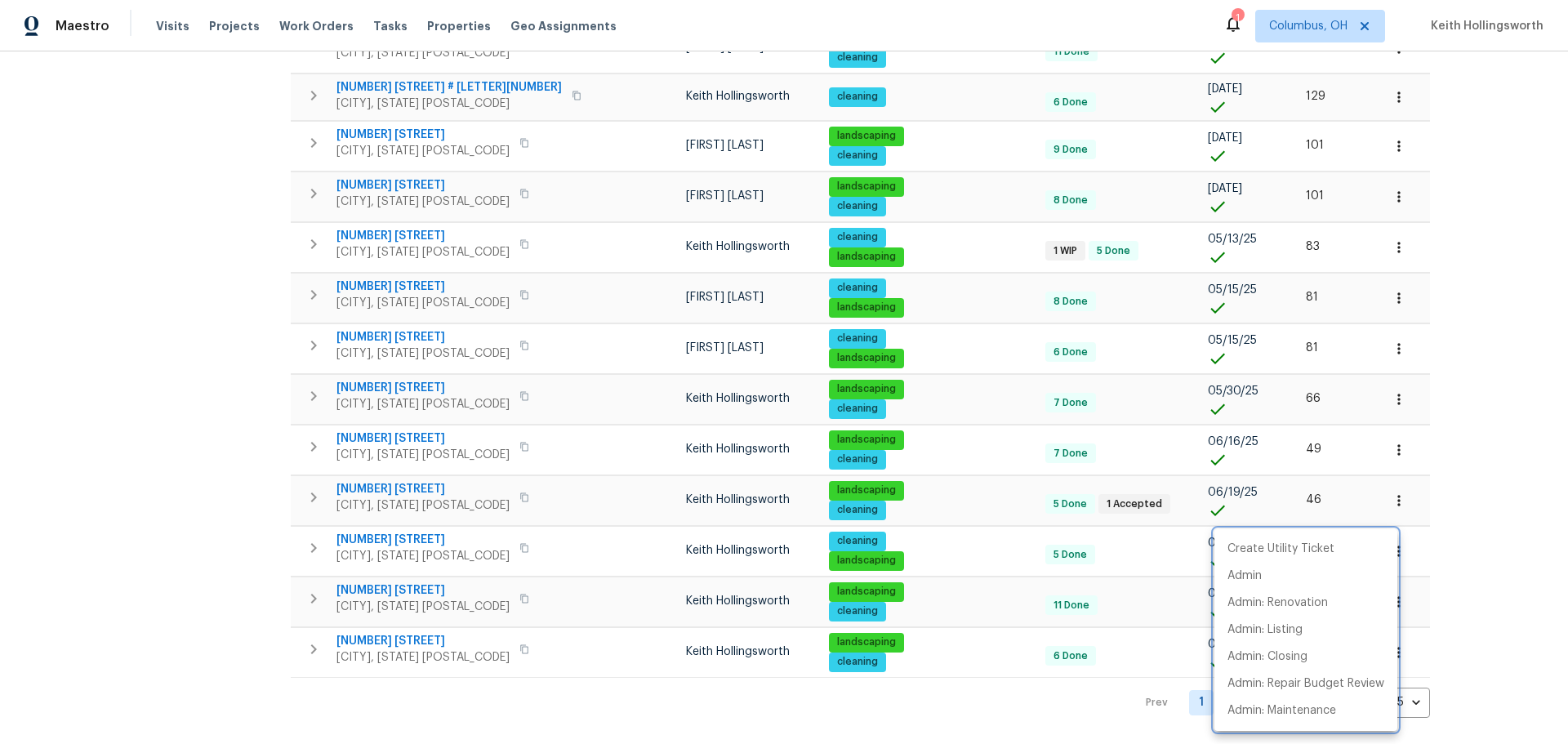 click at bounding box center [784, 372] 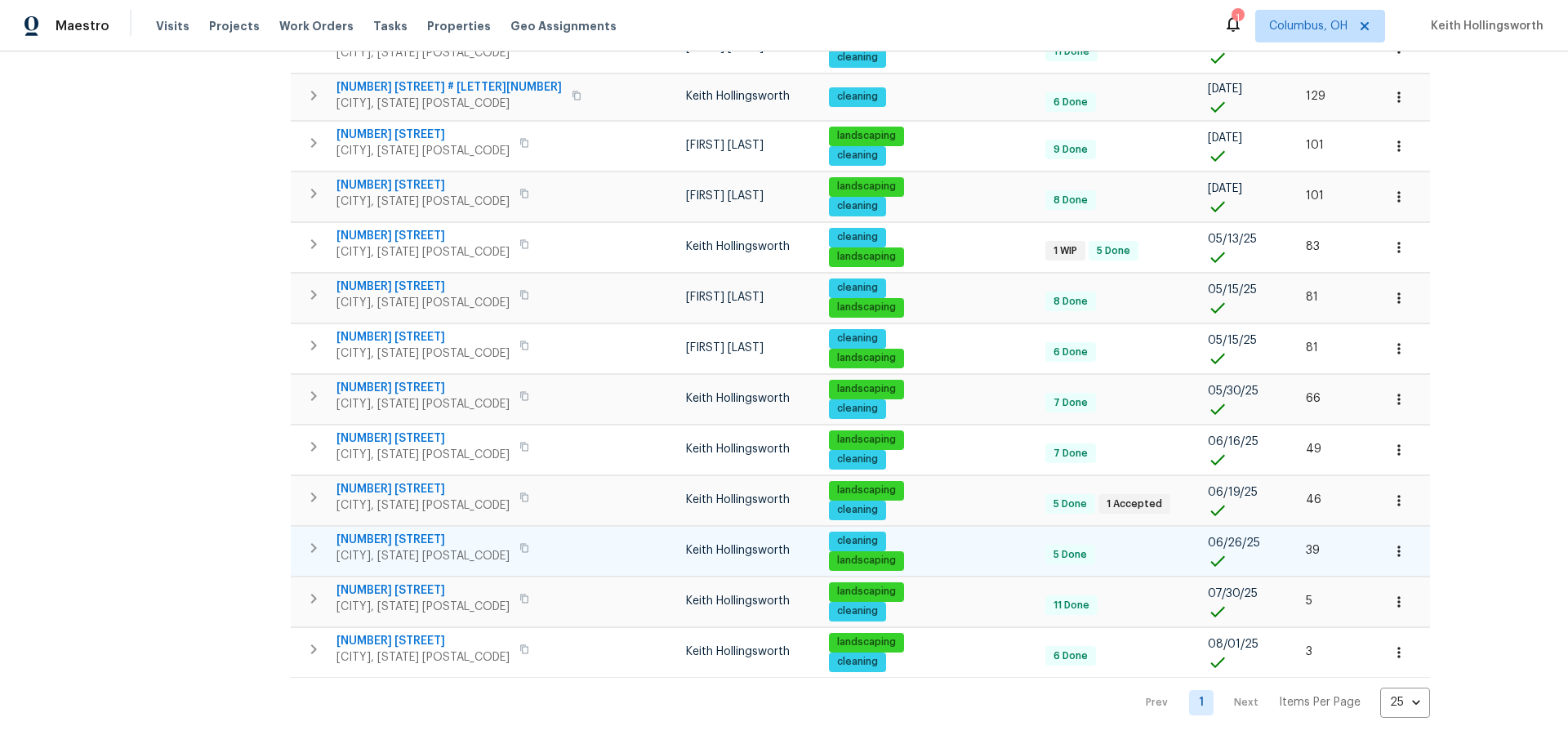 click 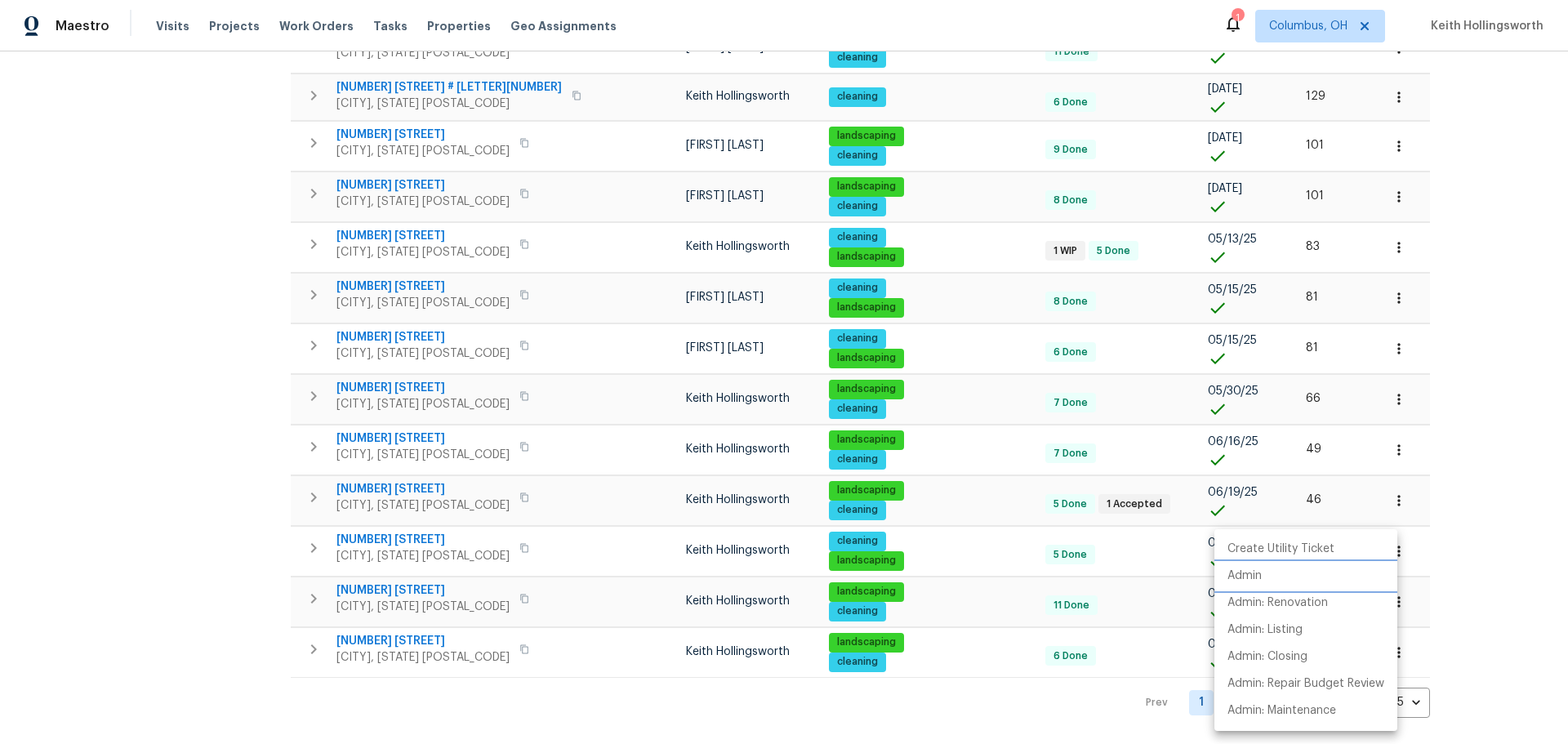click on "Admin" at bounding box center (1306, 576) 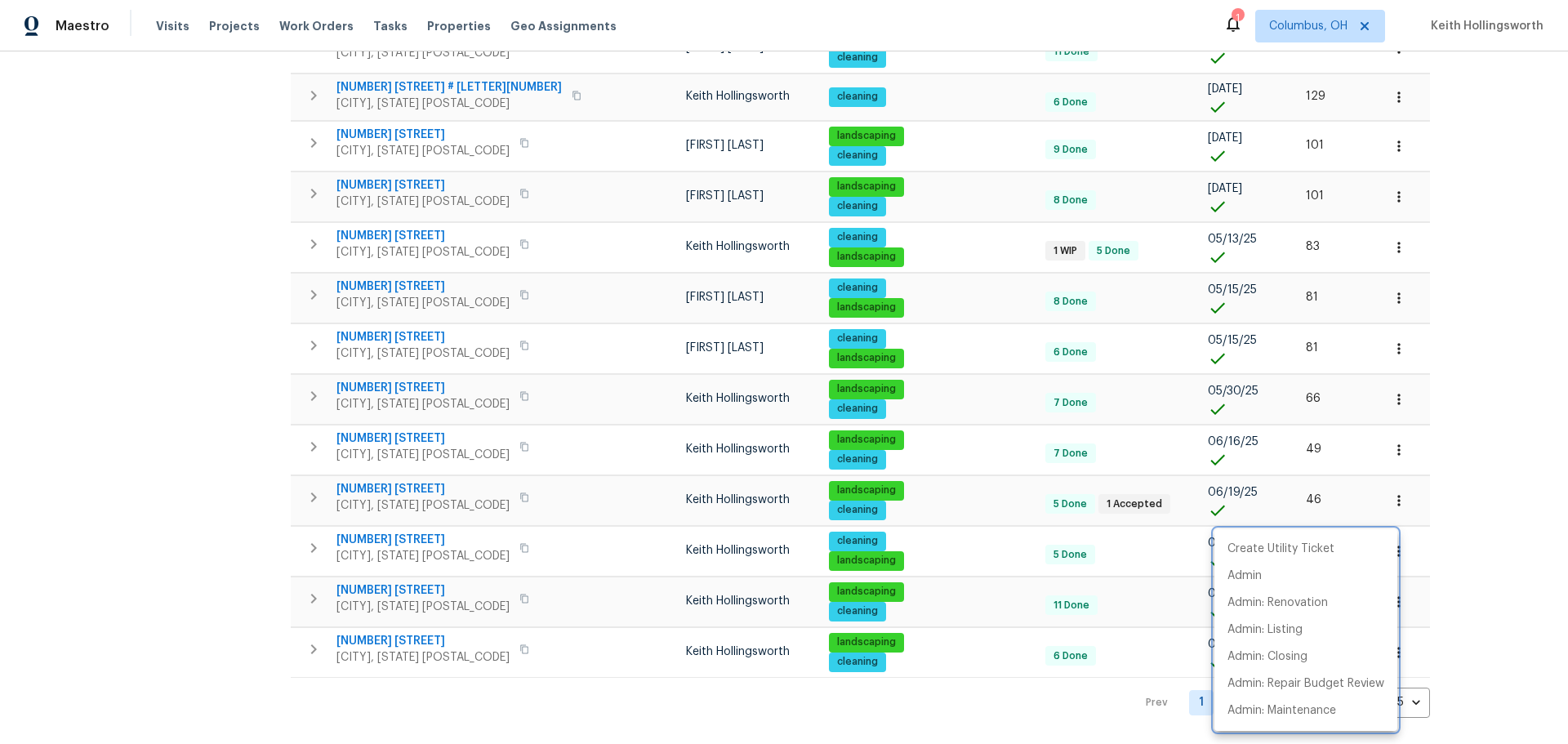 click at bounding box center (784, 372) 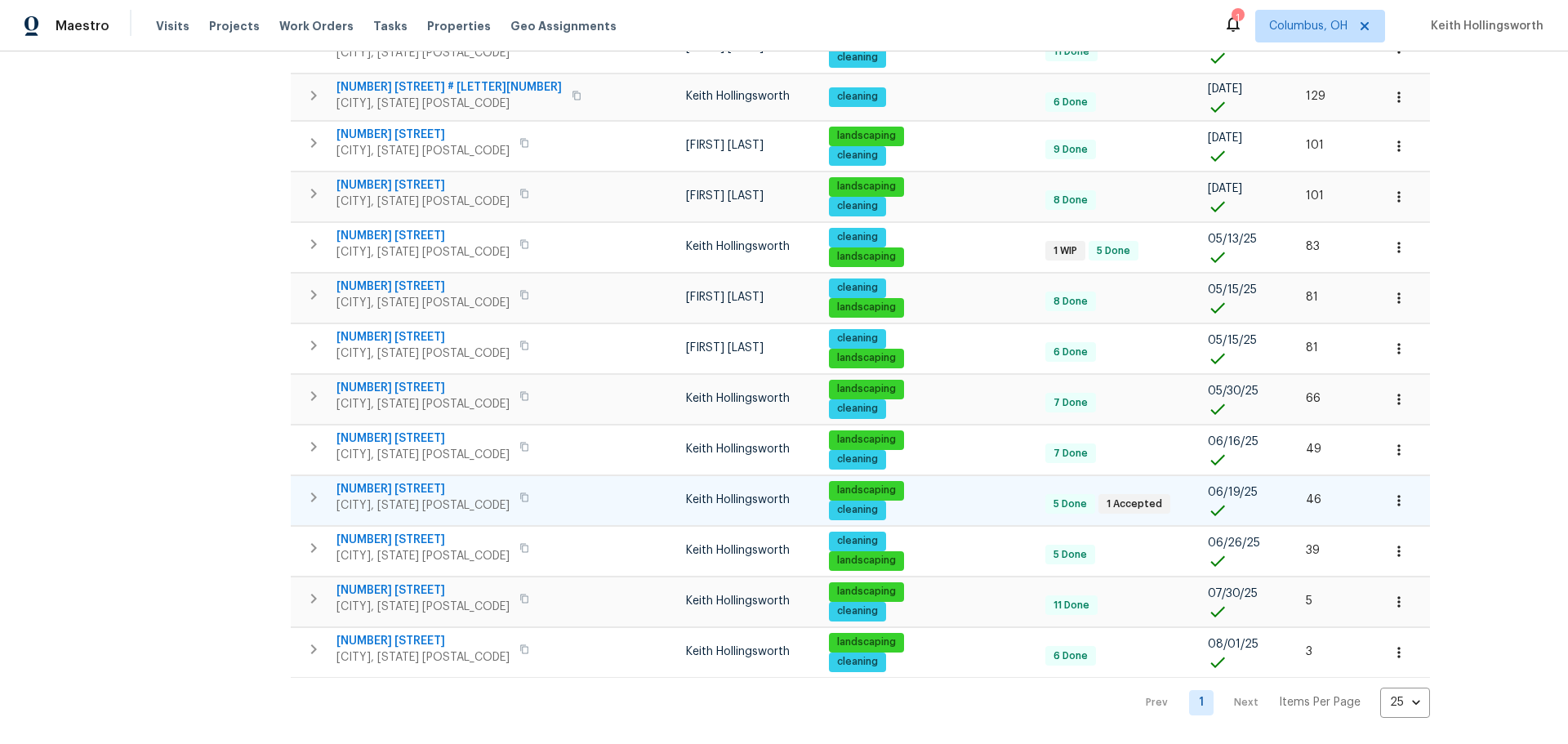 click 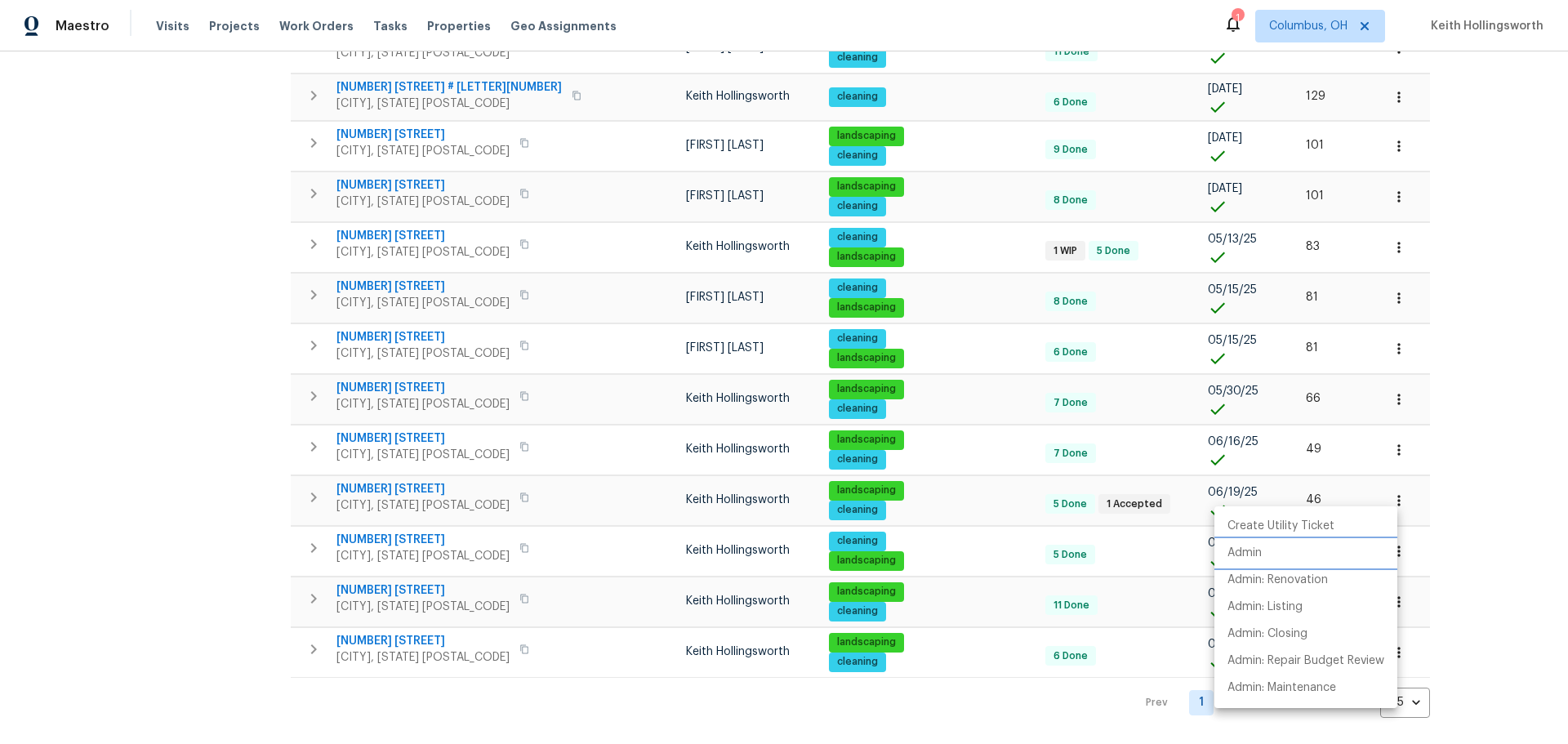 click on "Admin" at bounding box center [1245, 553] 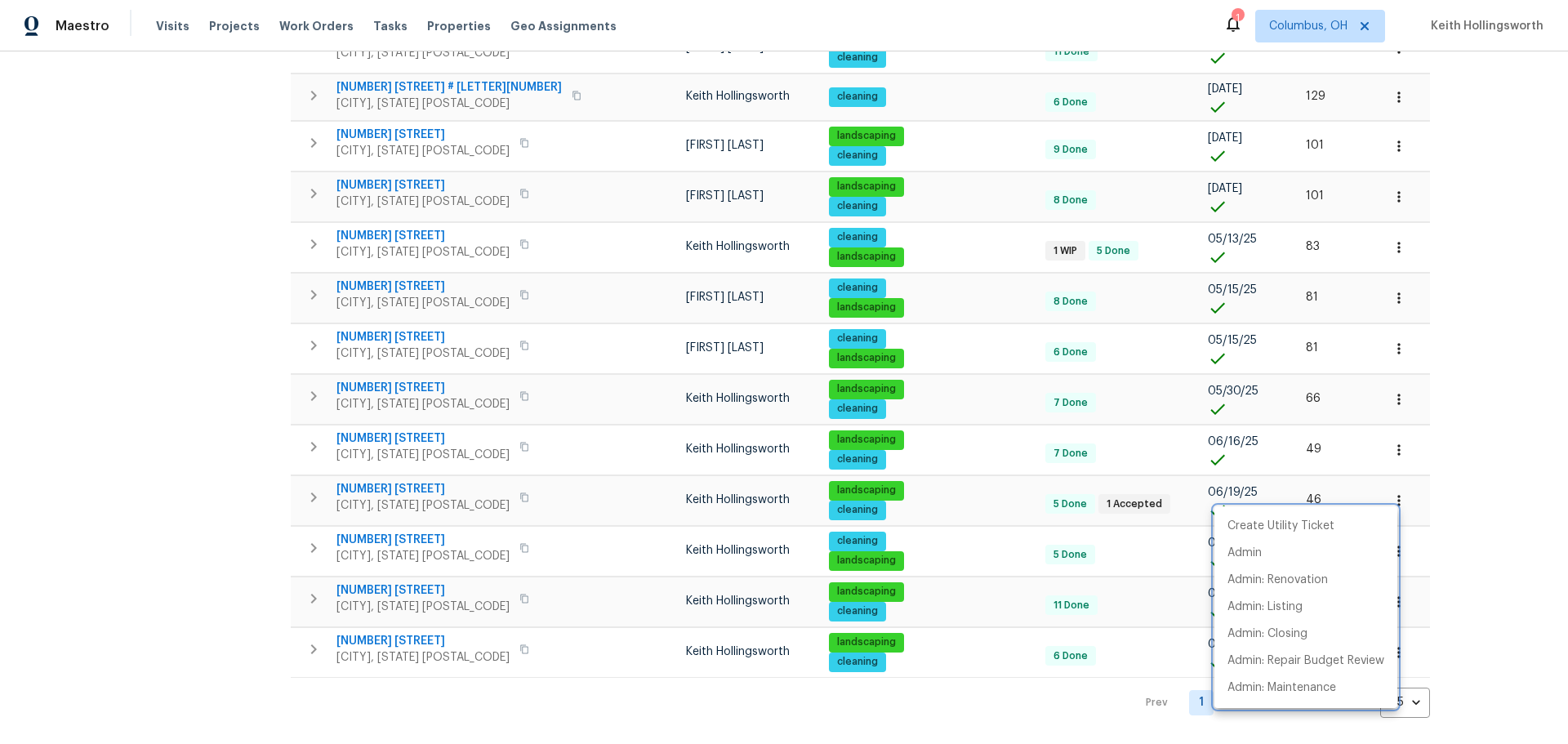 click at bounding box center (784, 372) 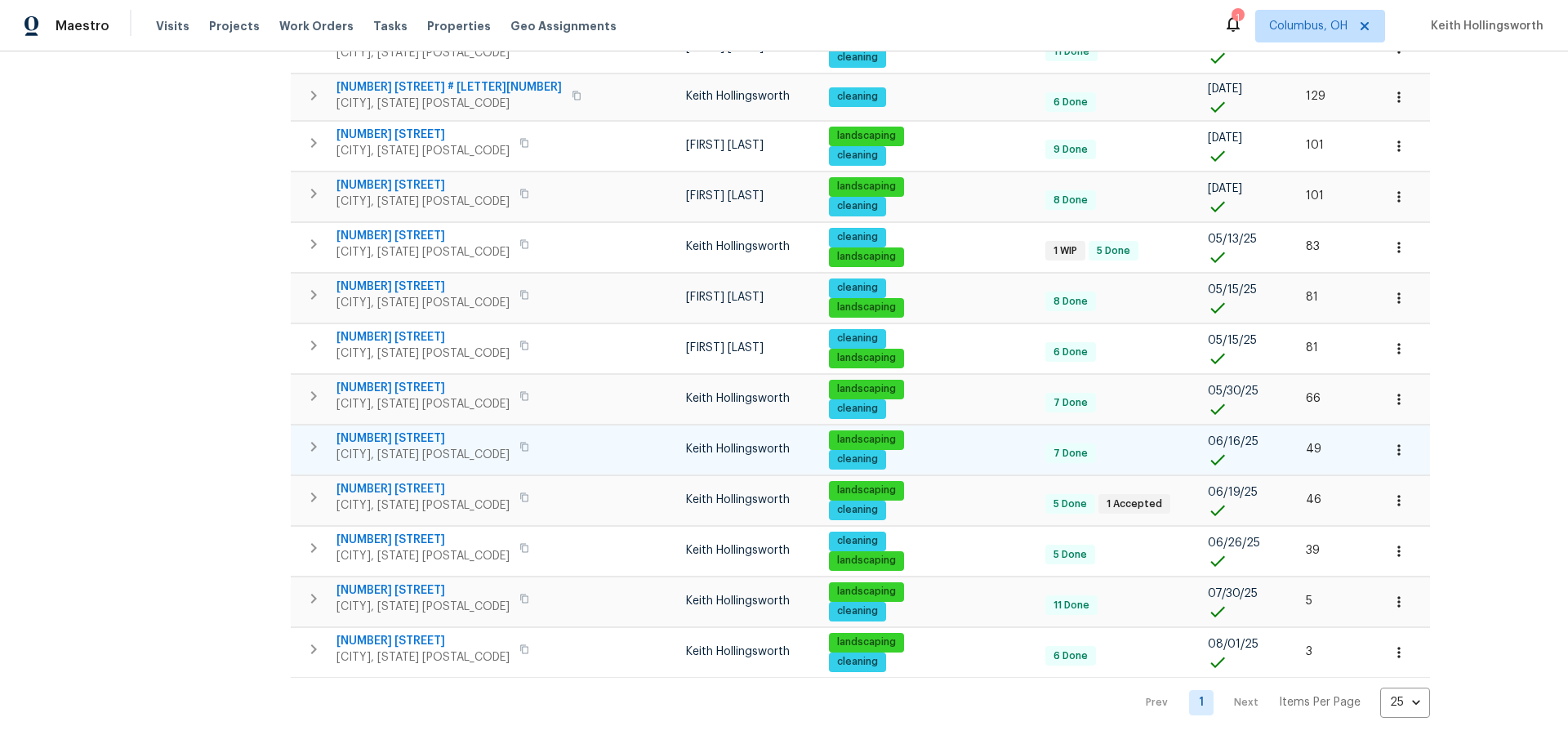 click 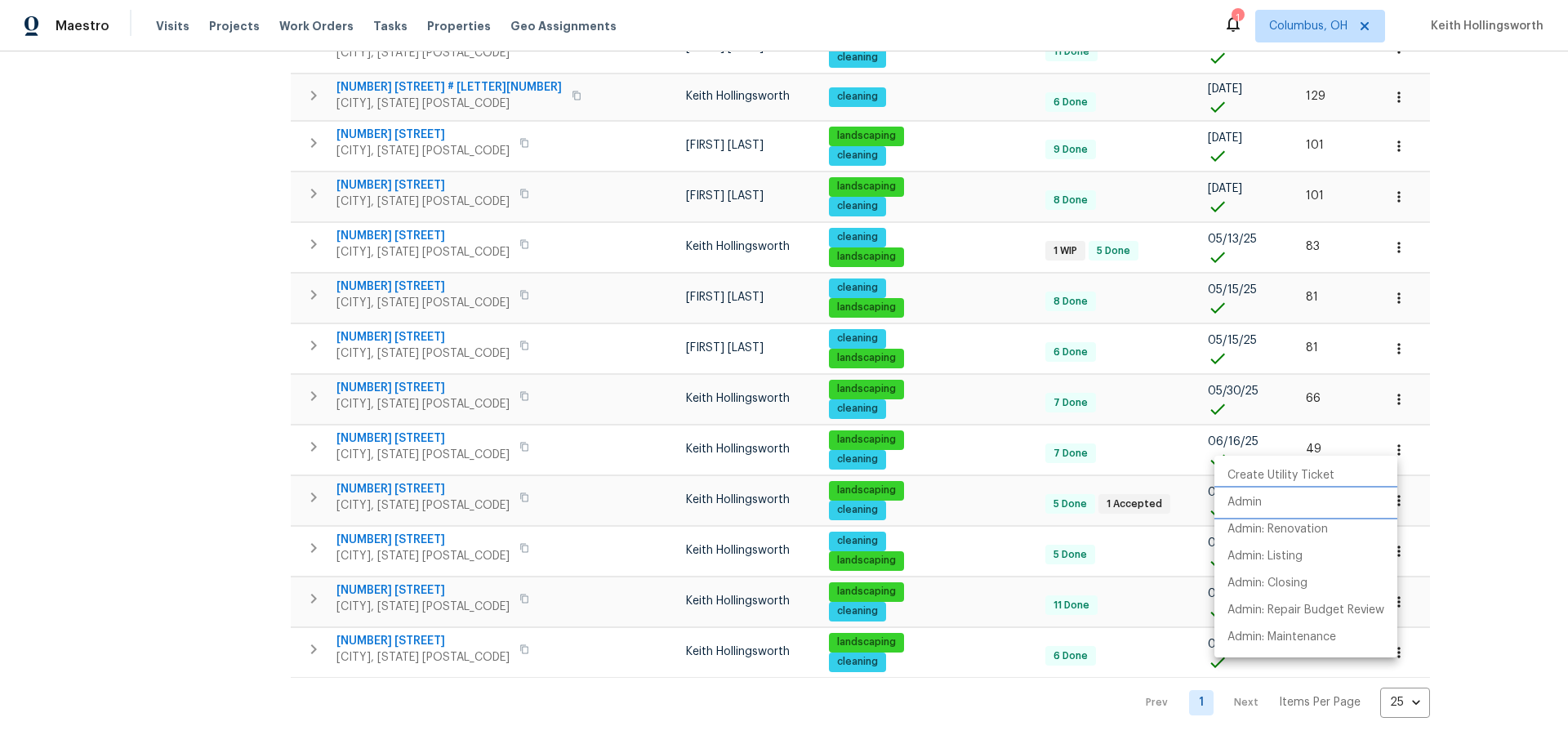 click on "Admin" at bounding box center [1245, 502] 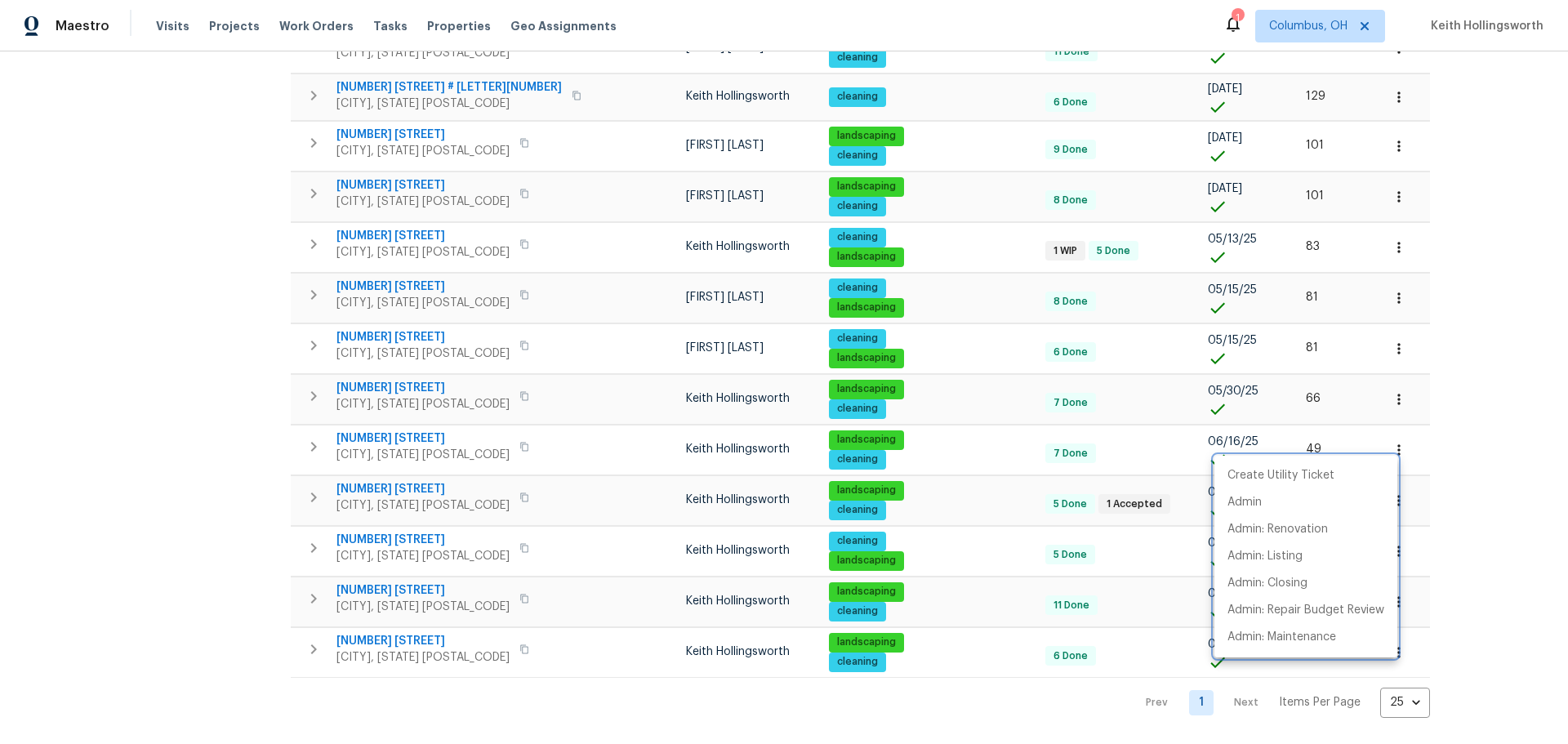 click at bounding box center (784, 372) 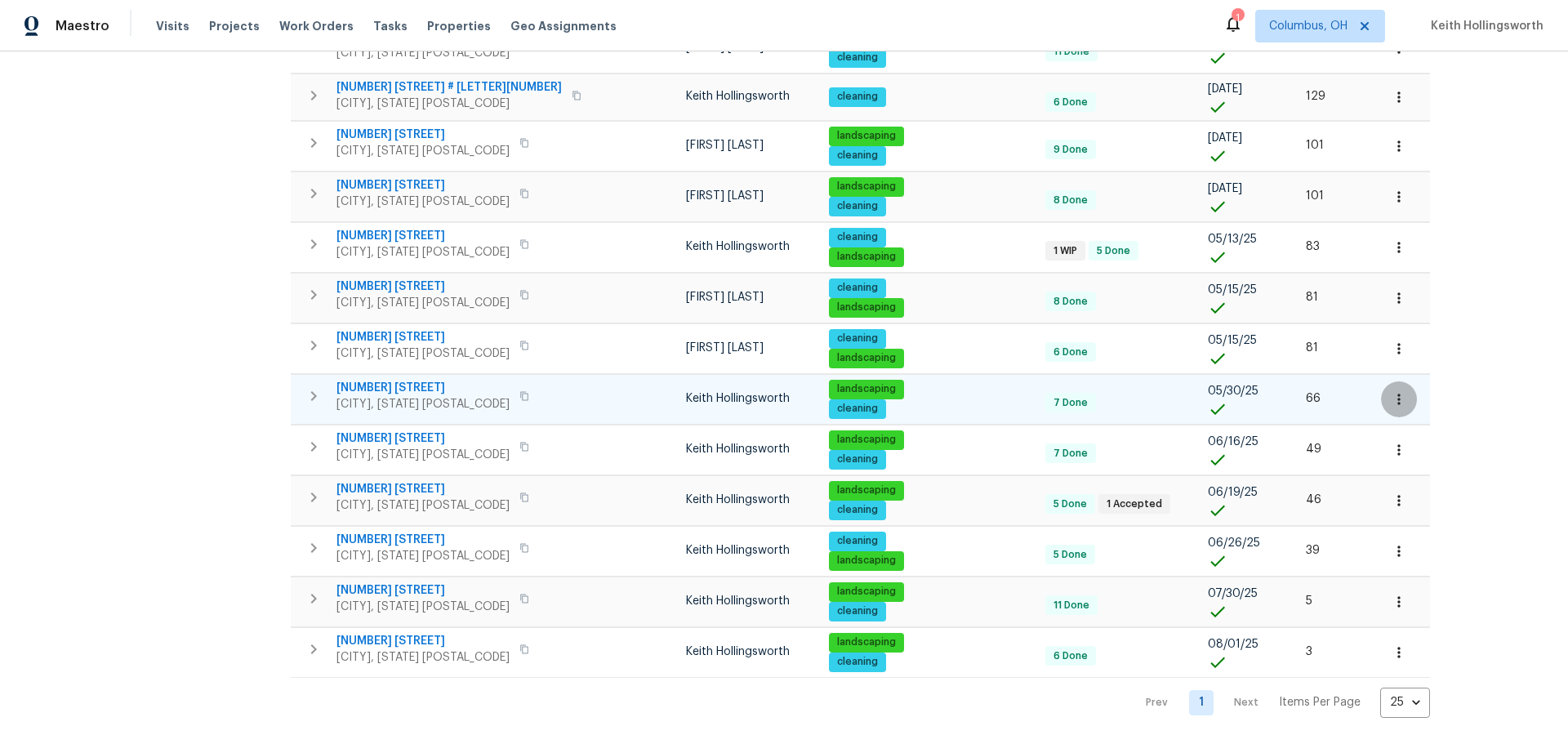 click 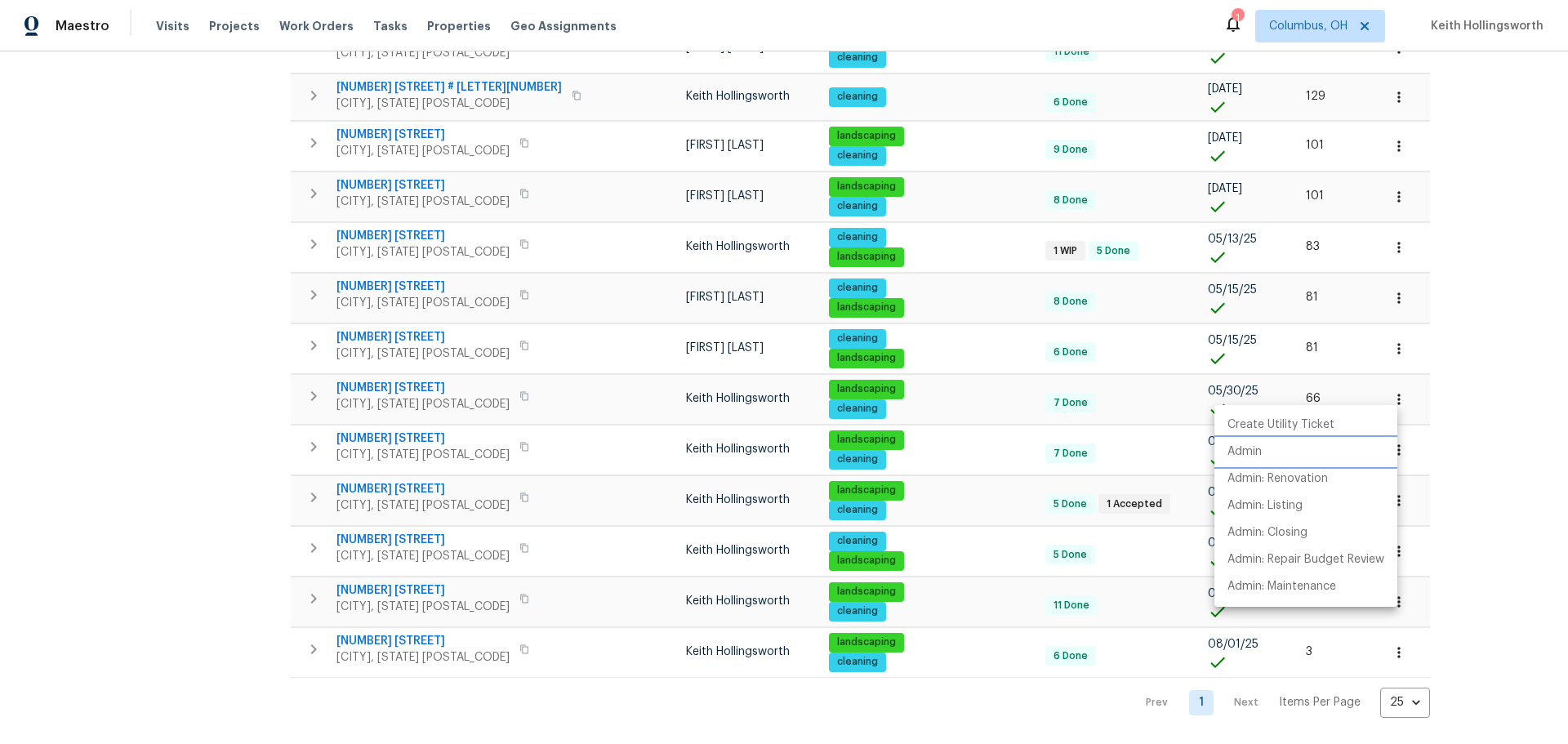 click on "Admin" at bounding box center (1306, 452) 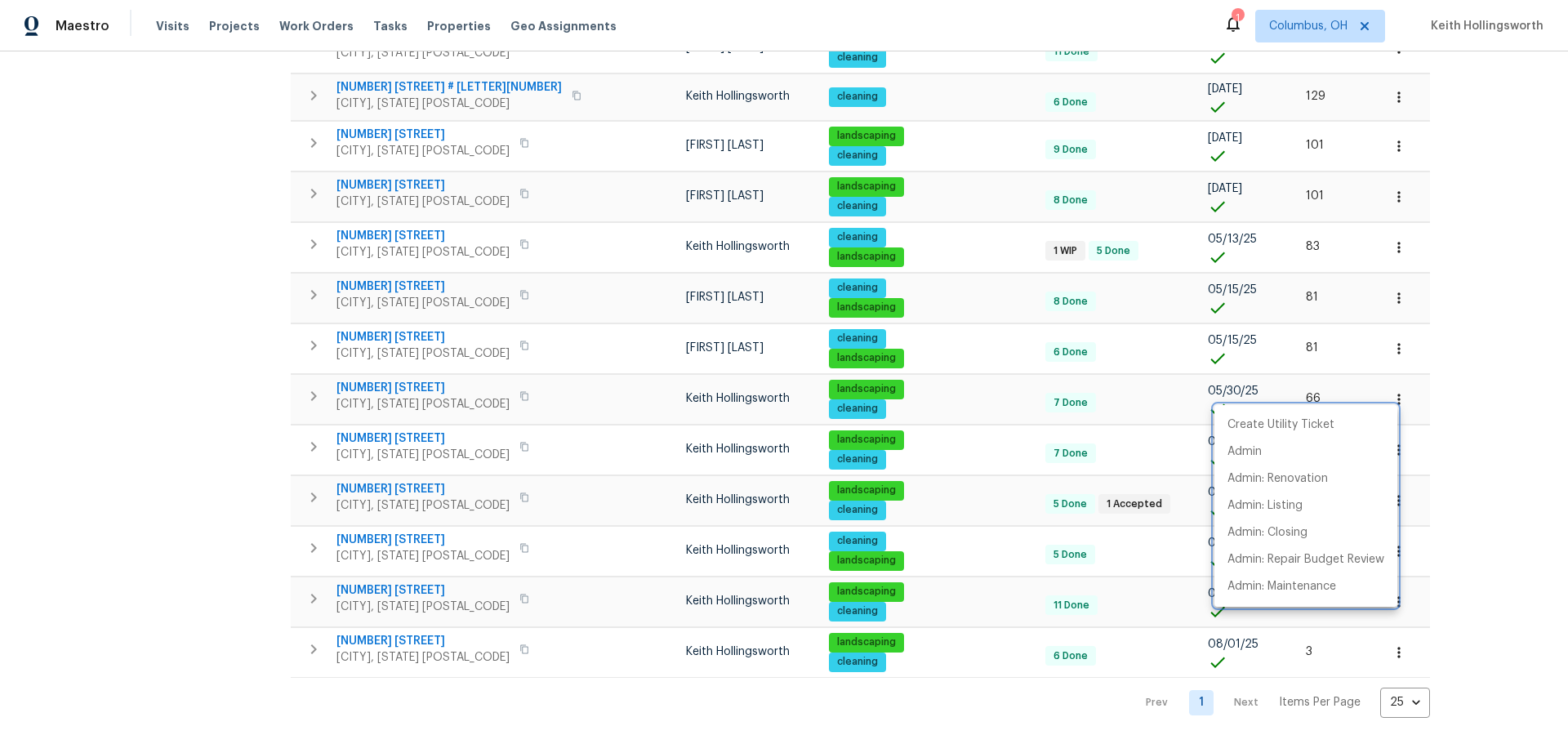 click at bounding box center [784, 372] 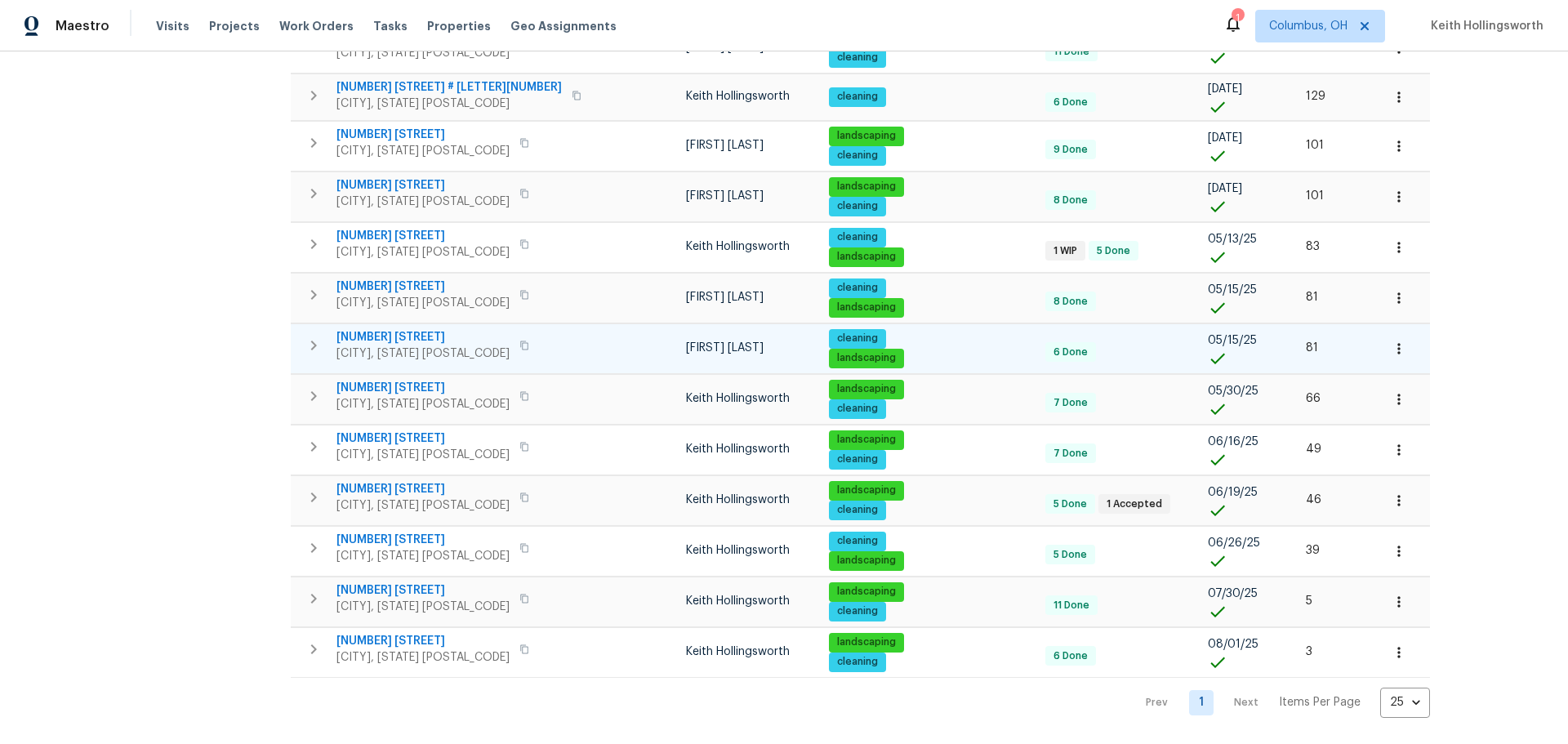 click 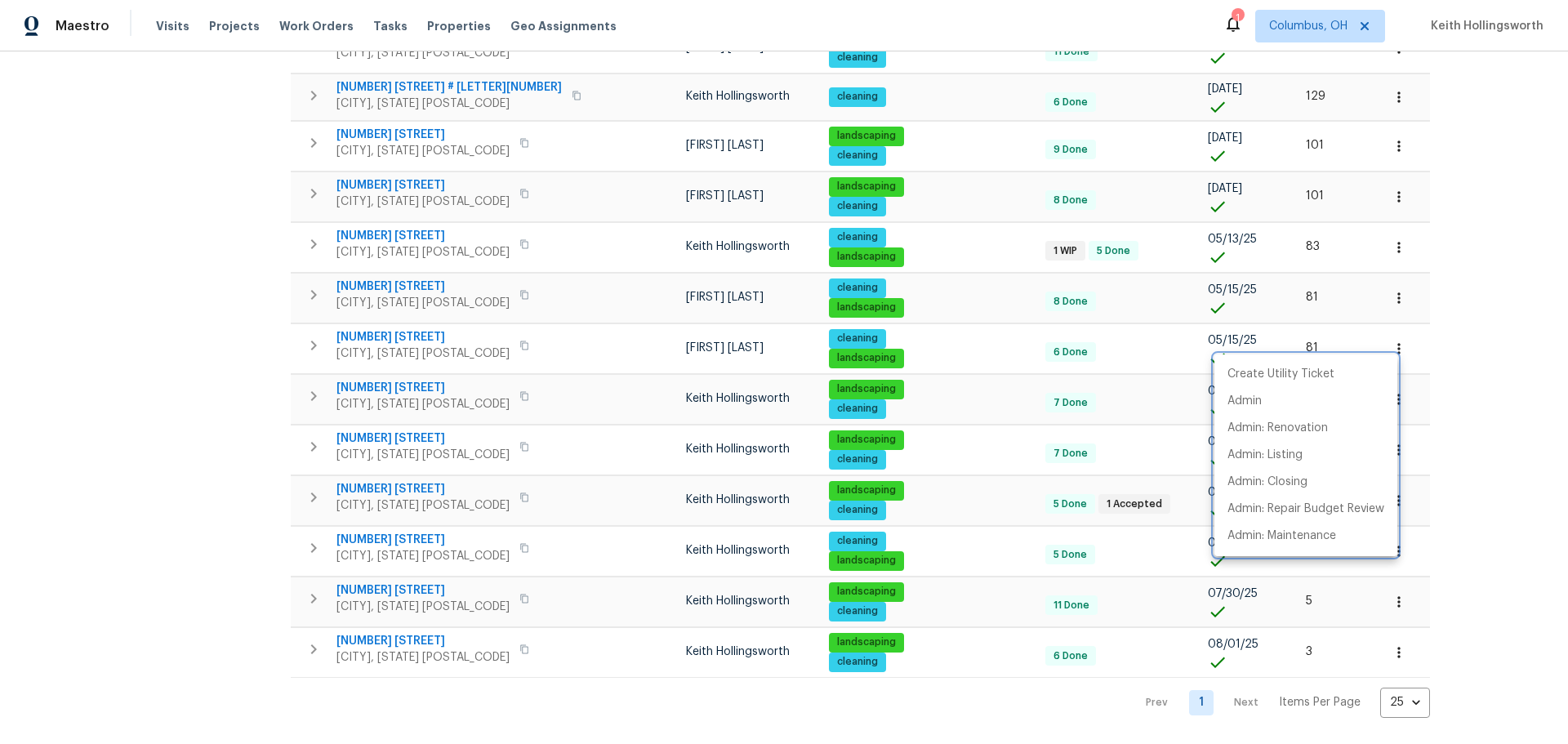 click at bounding box center [784, 372] 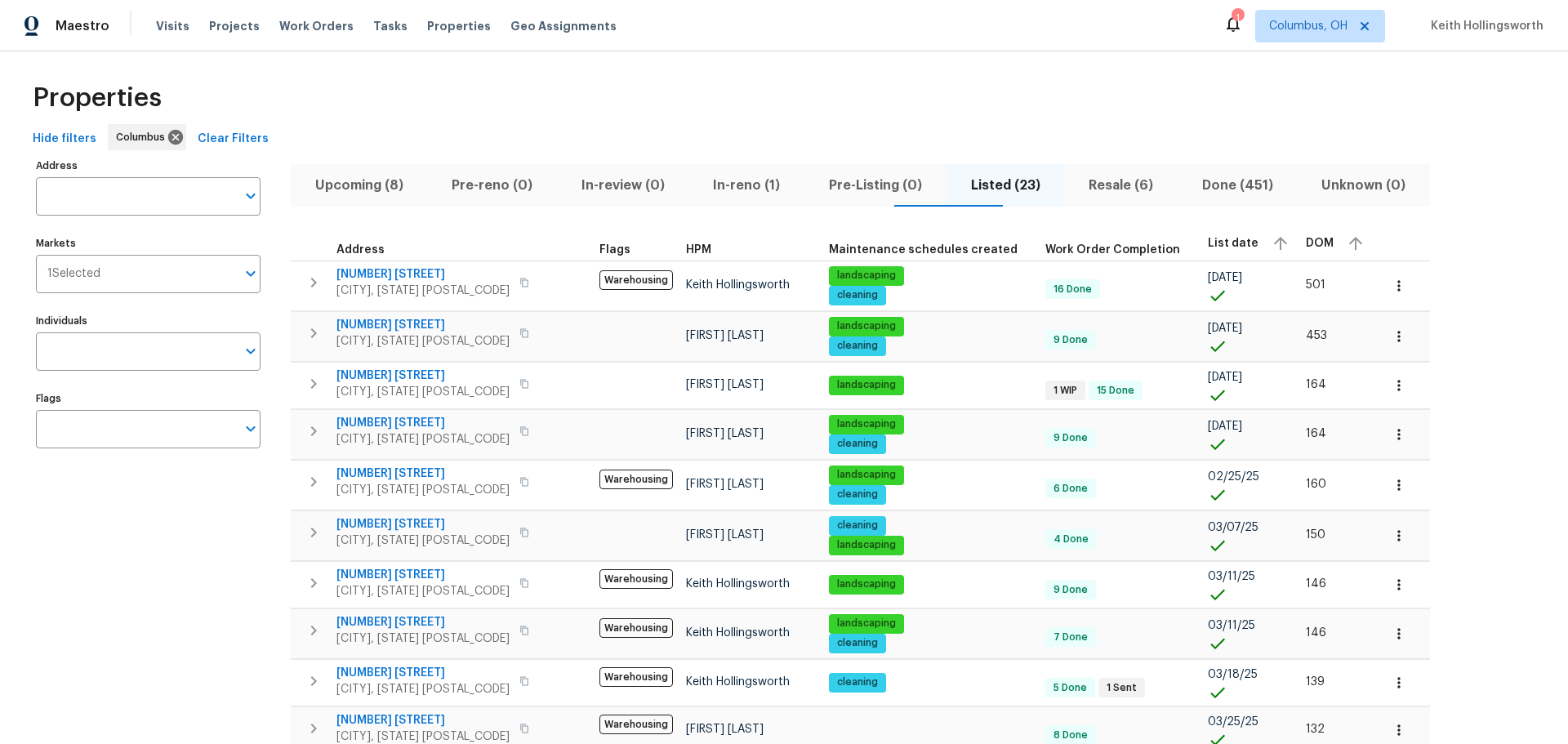 scroll, scrollTop: 0, scrollLeft: 0, axis: both 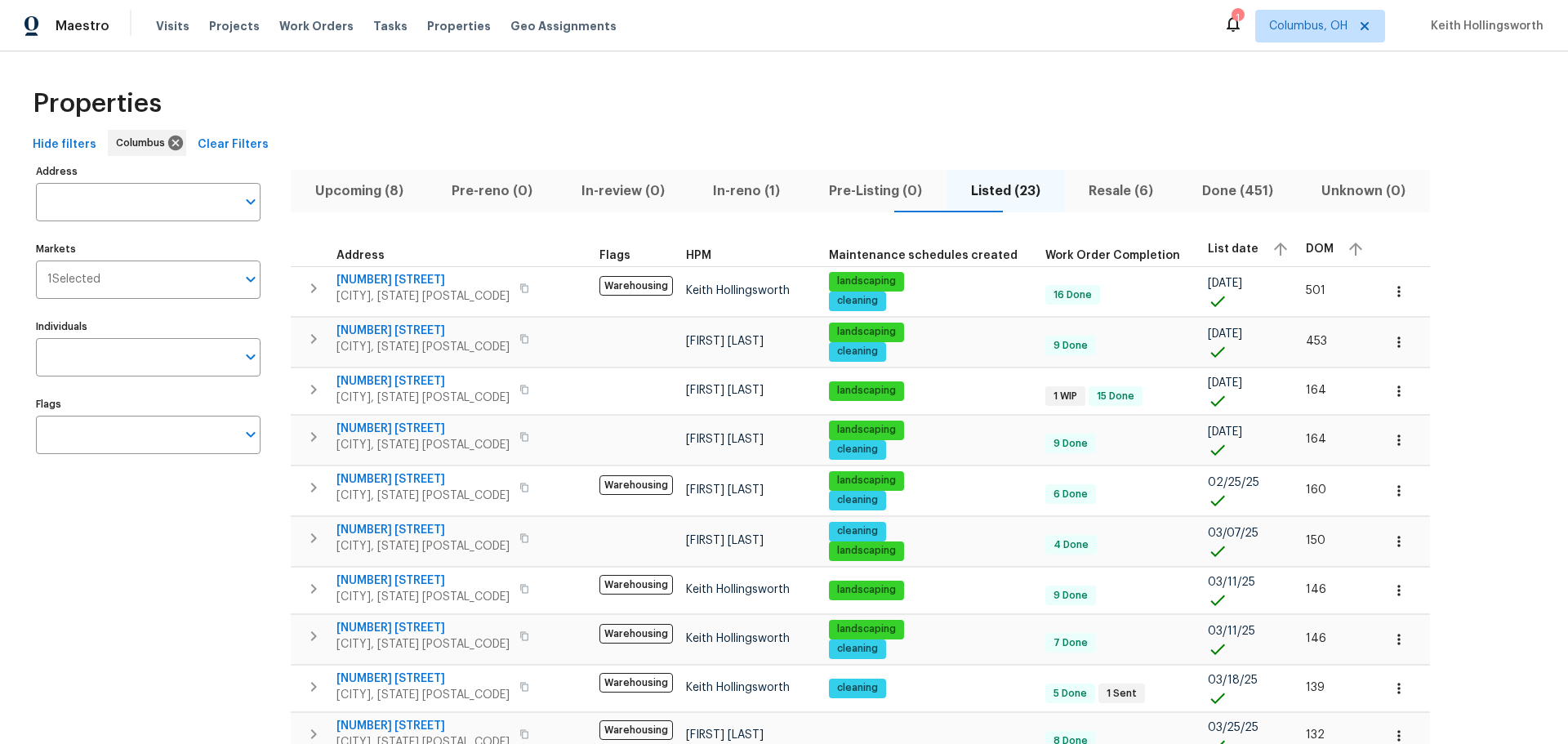 drag, startPoint x: 933, startPoint y: 114, endPoint x: 1031, endPoint y: 109, distance: 98.12747 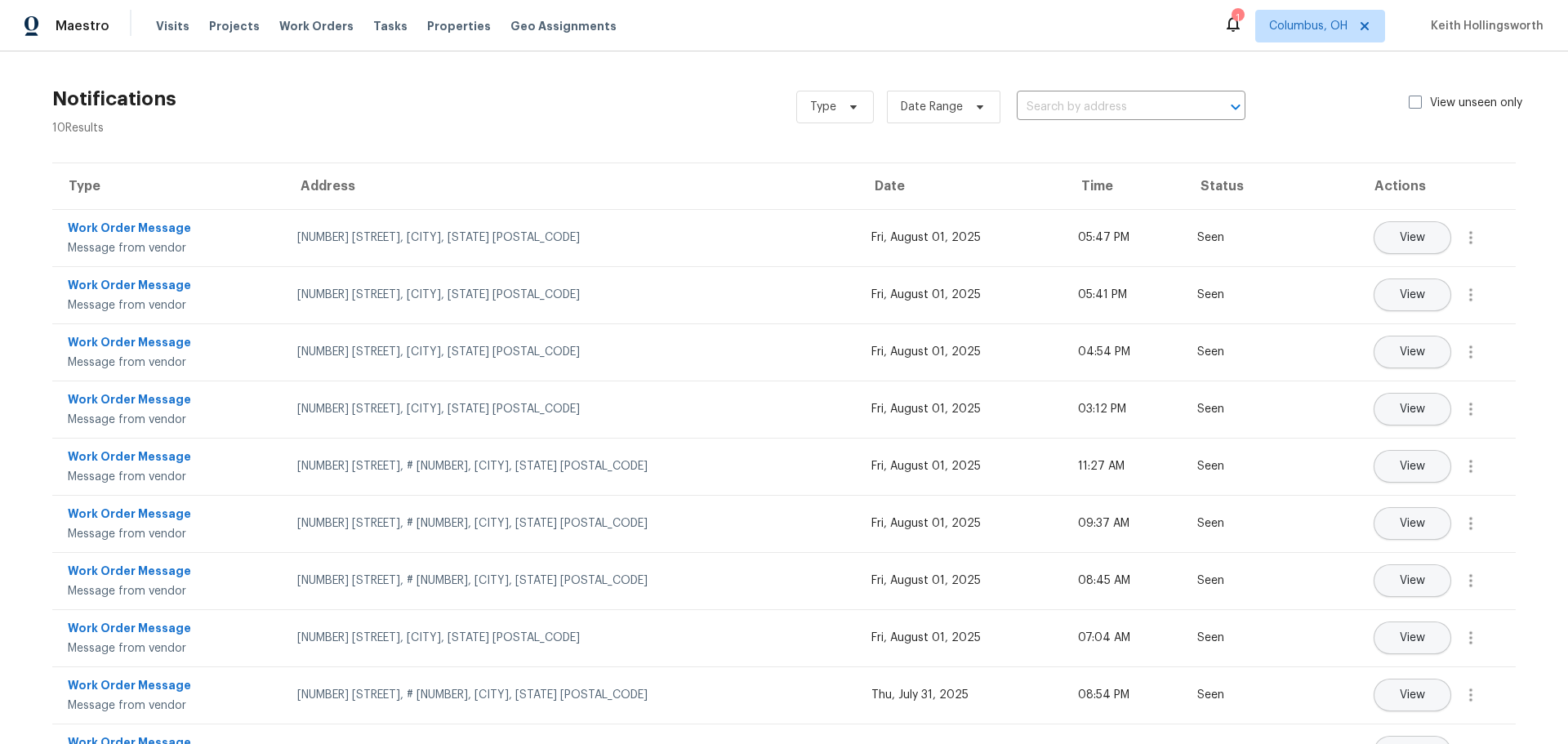 click on "Notifications 10  Results Type Date Range ​ View unseen only" at bounding box center [784, 107] 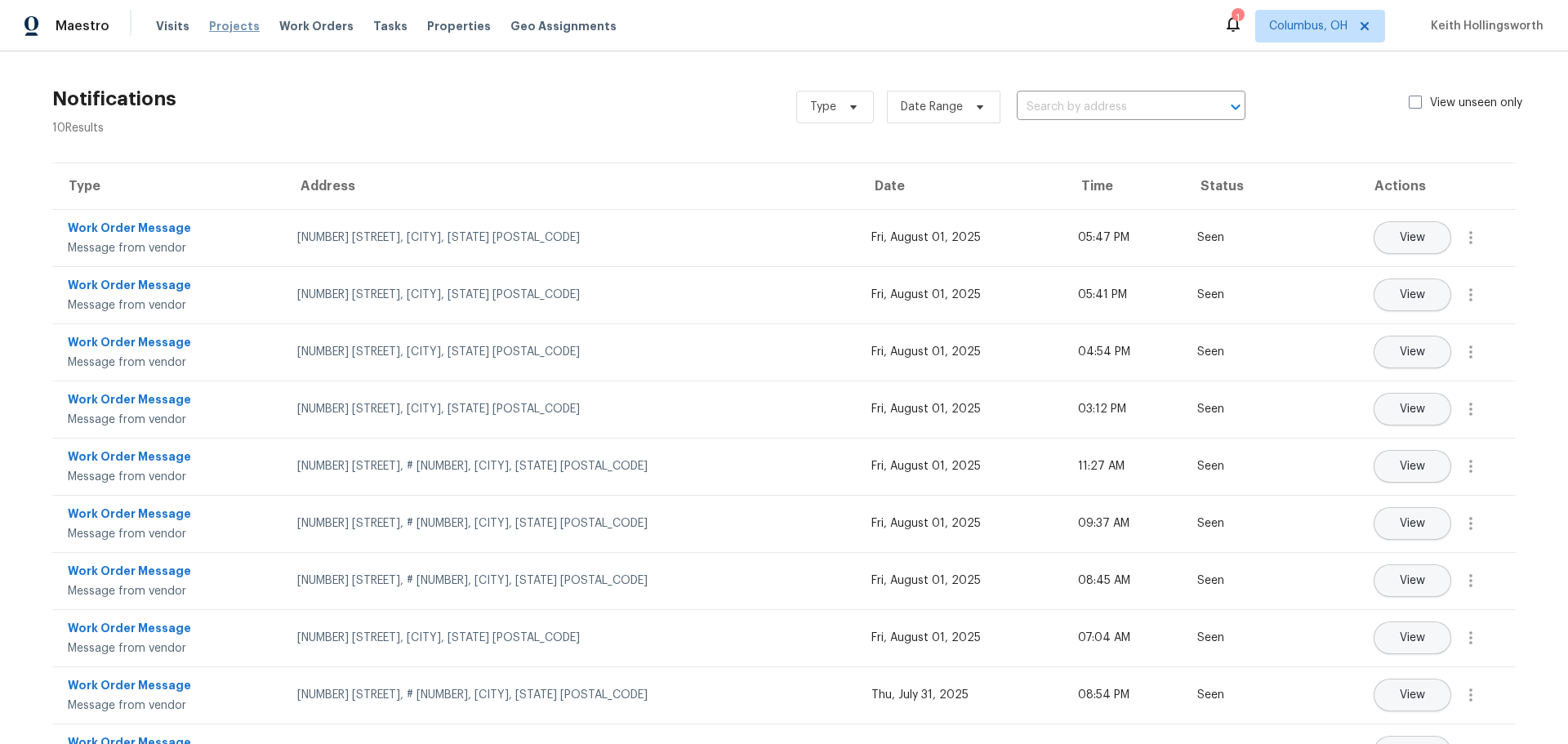 click on "Projects" at bounding box center (234, 26) 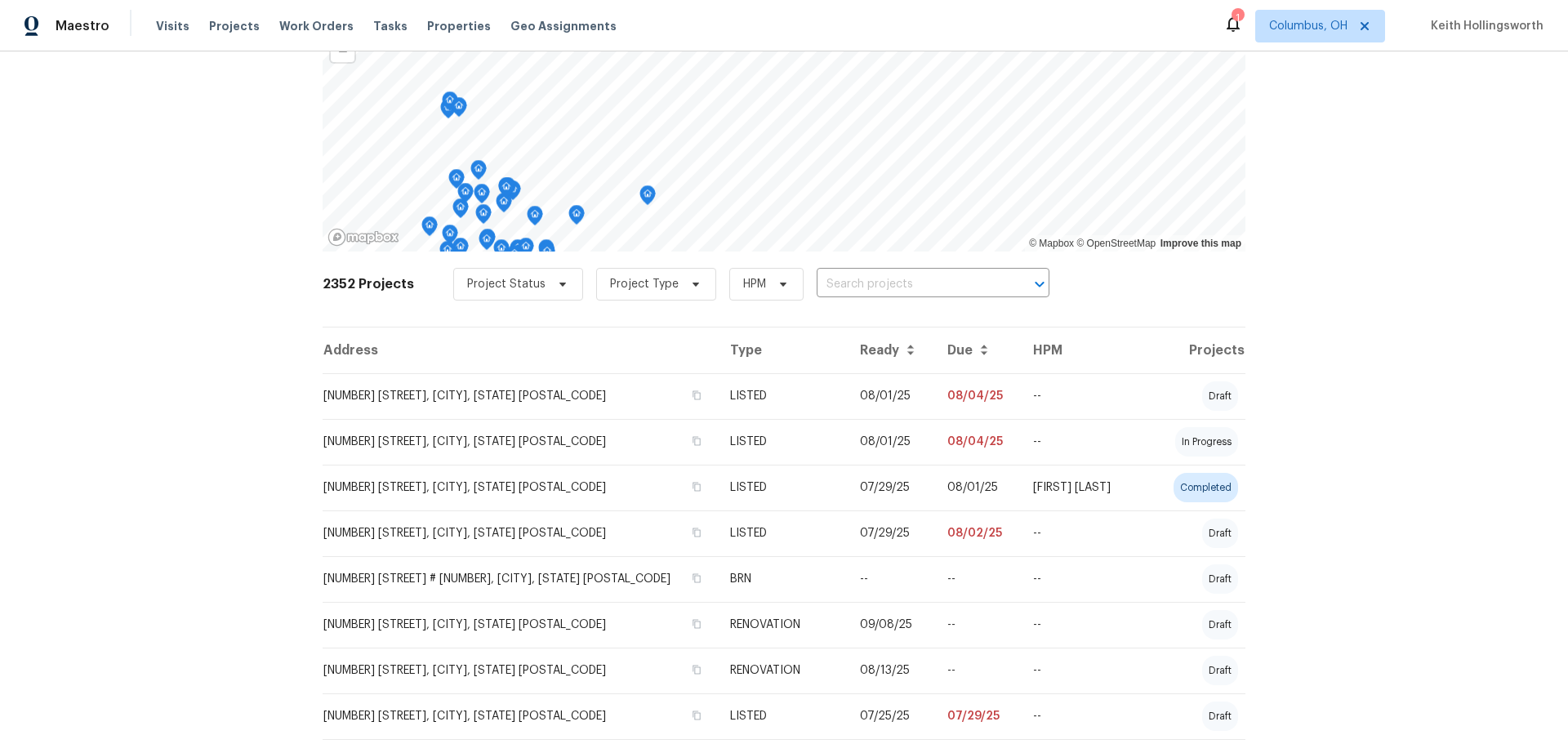 scroll, scrollTop: 114, scrollLeft: 0, axis: vertical 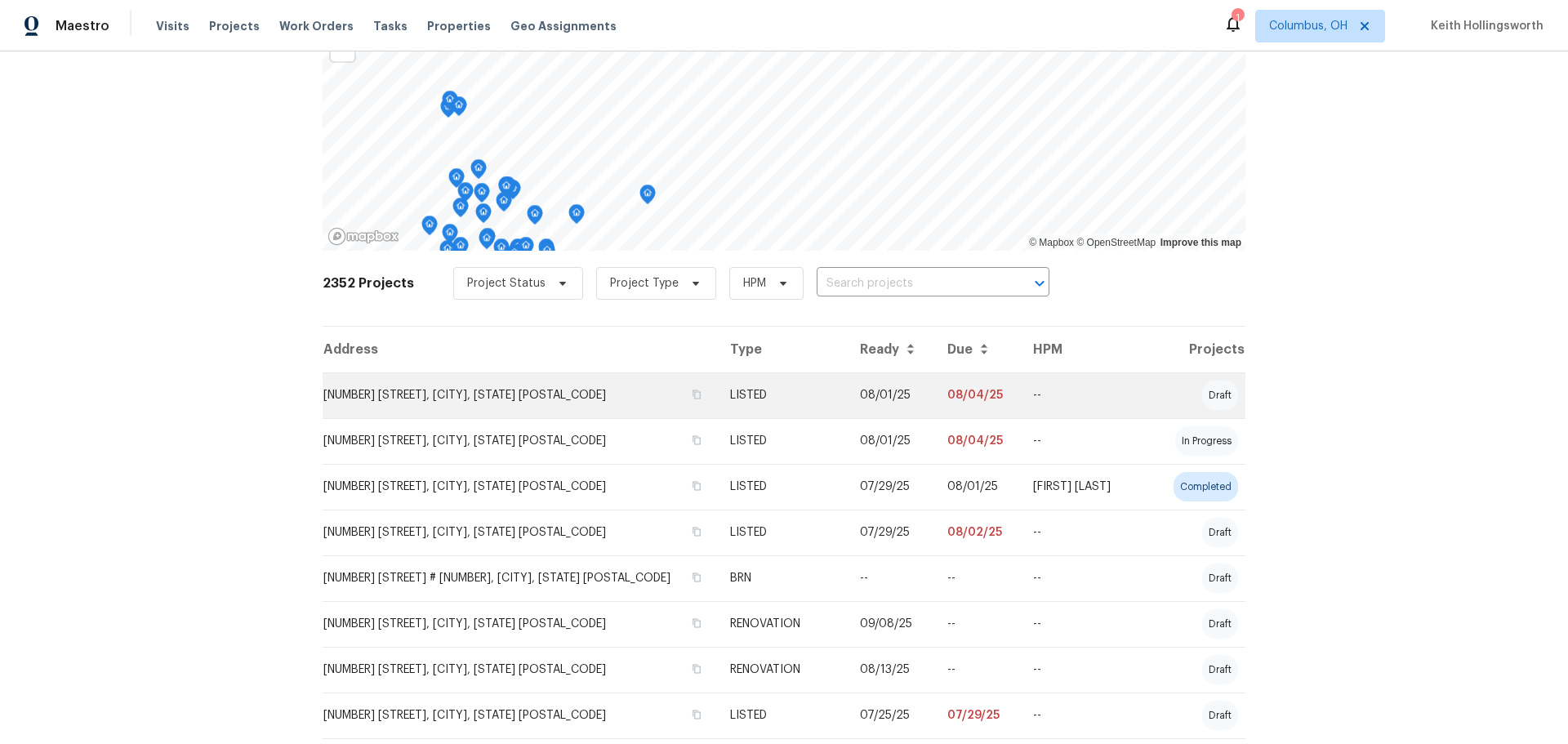 click on "3526 Rue De Fleur, Columbus, OH 43221" at bounding box center (519, 395) 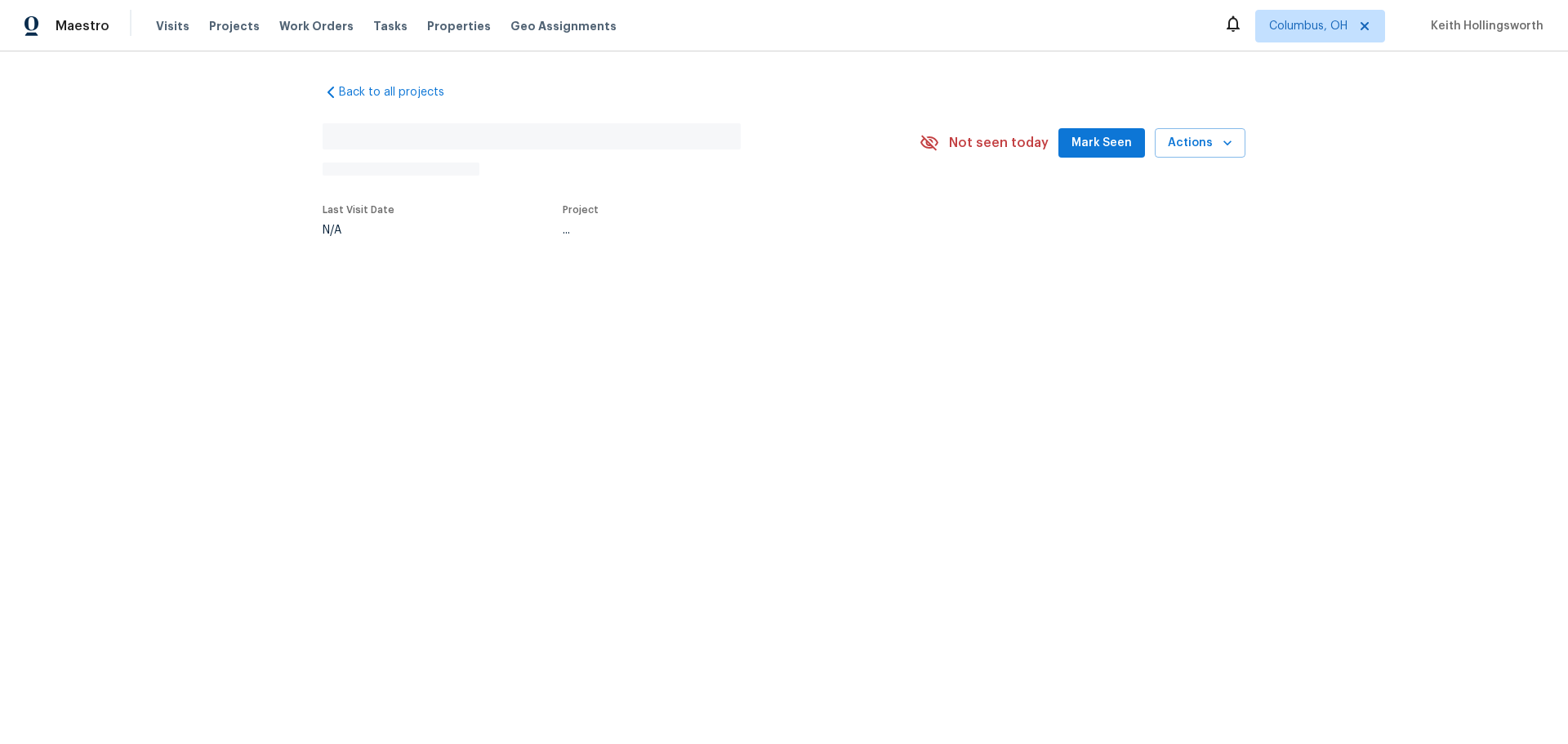 scroll, scrollTop: 0, scrollLeft: 0, axis: both 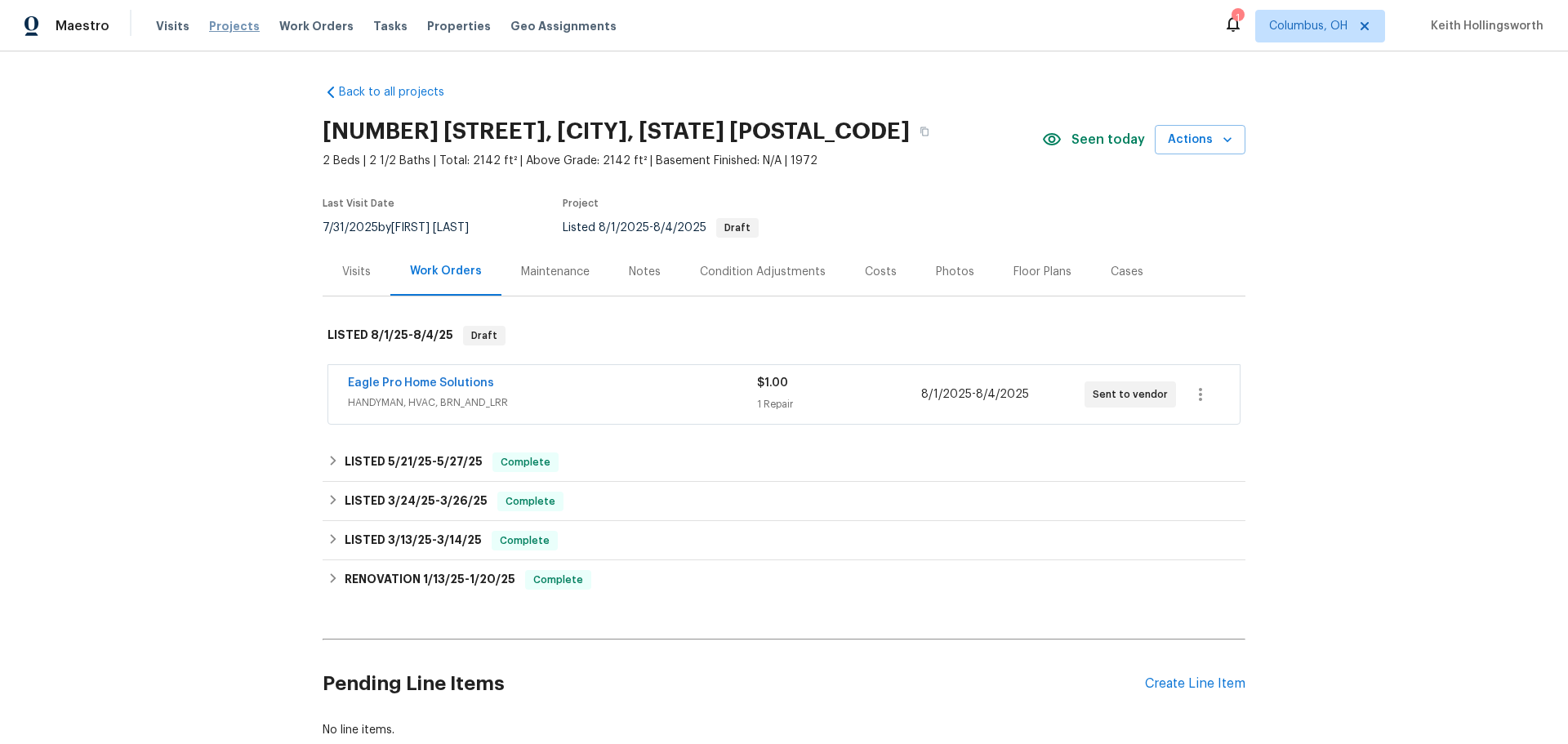 click on "Projects" at bounding box center [234, 26] 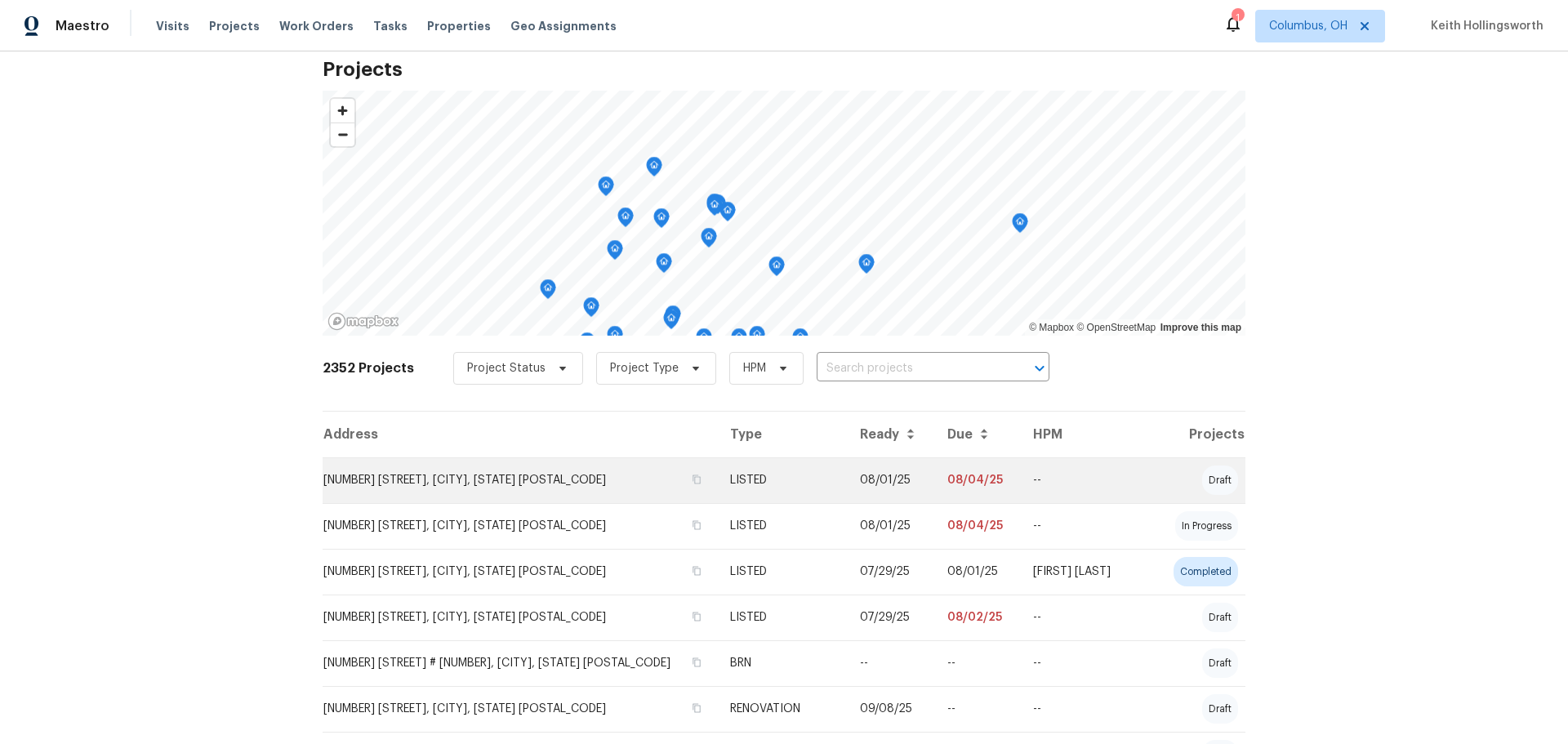 scroll, scrollTop: 0, scrollLeft: 0, axis: both 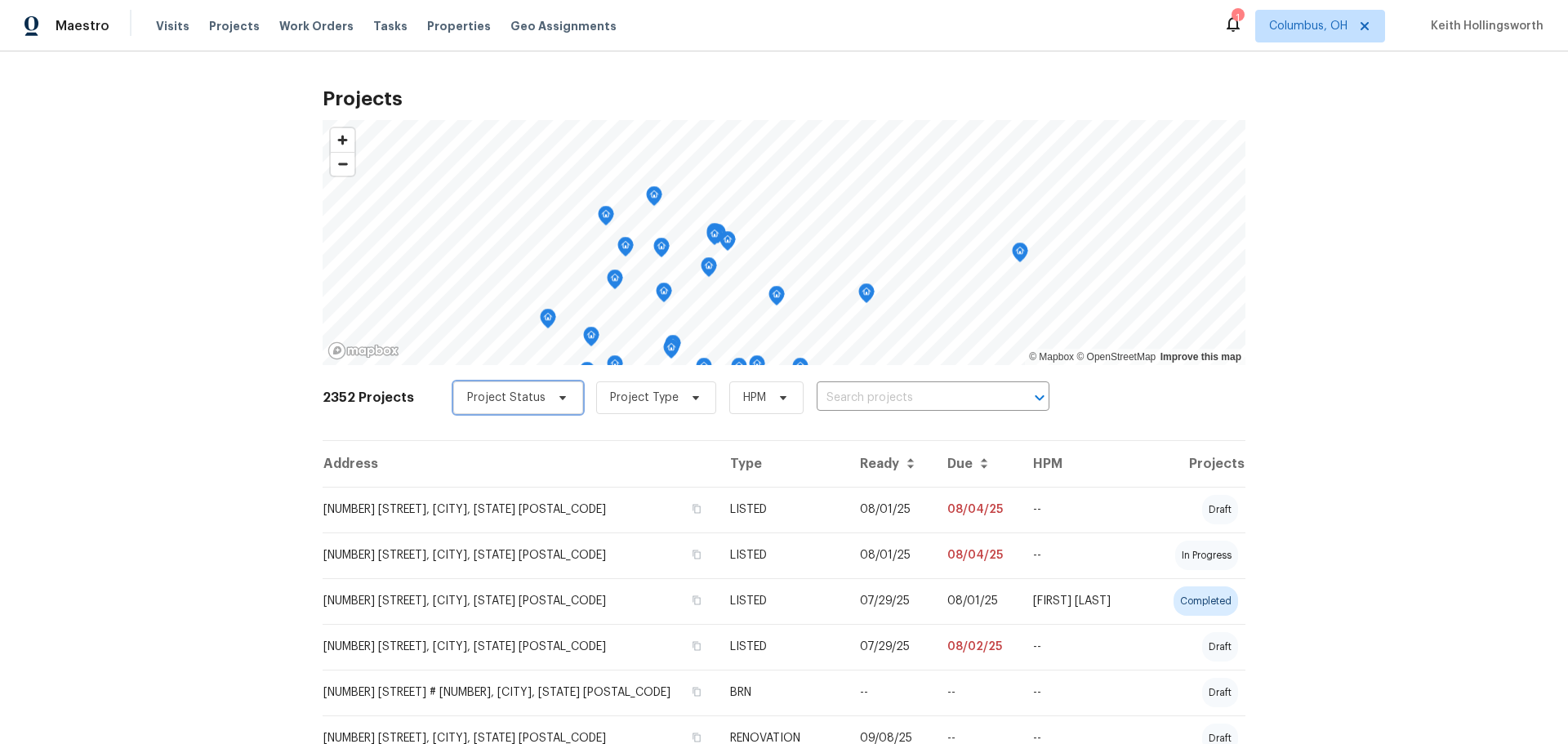 click at bounding box center (560, 398) 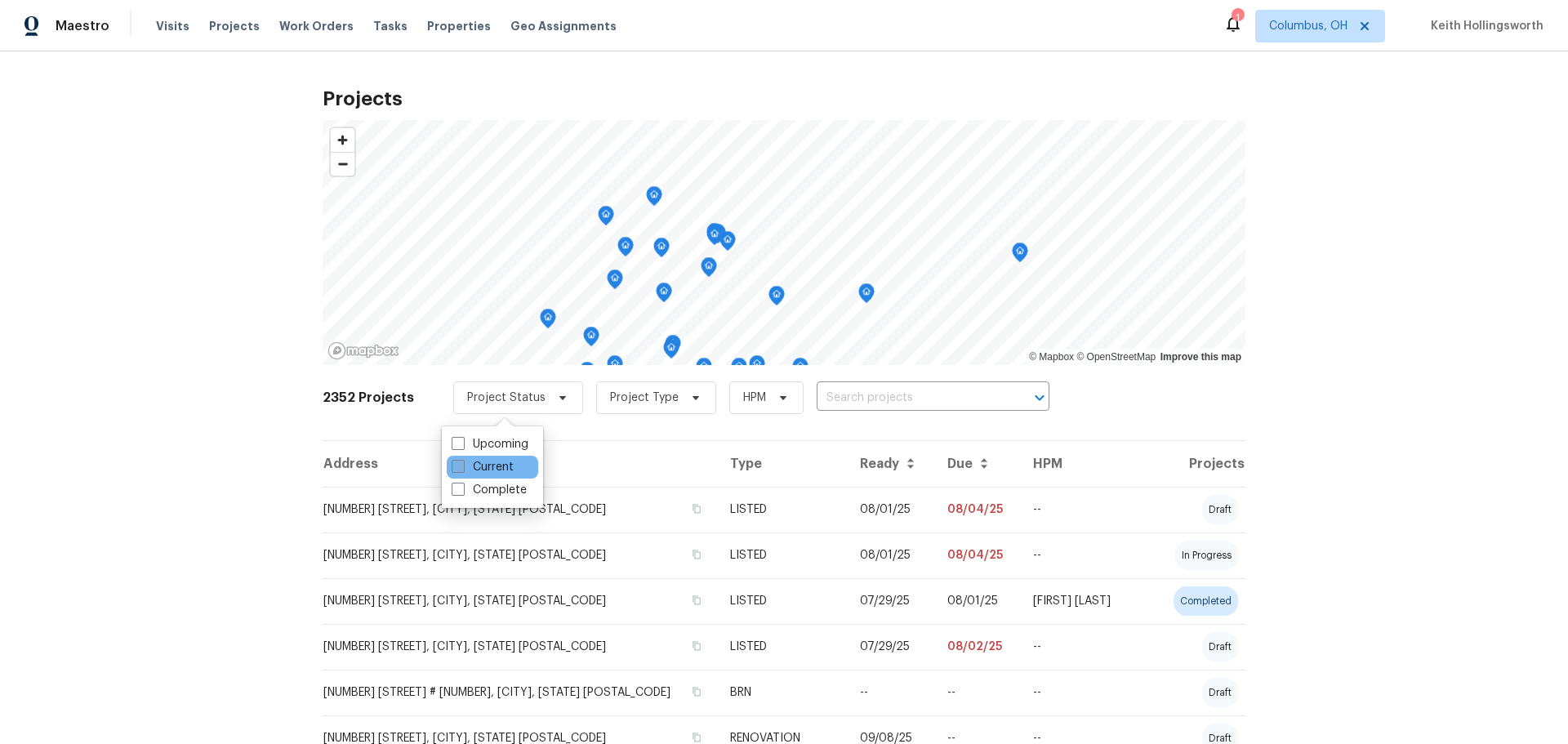 click at bounding box center [458, 466] 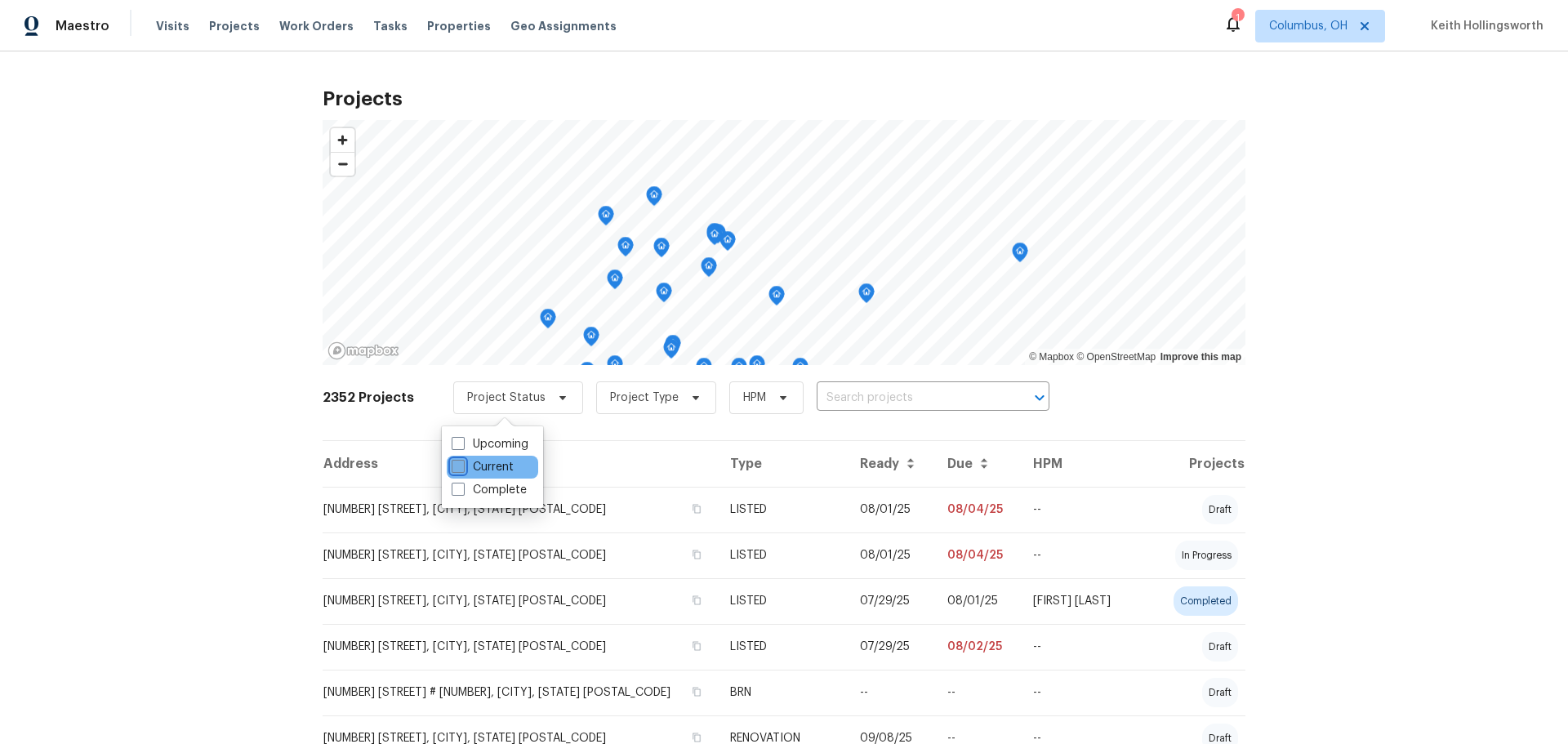 click on "Current" at bounding box center [457, 464] 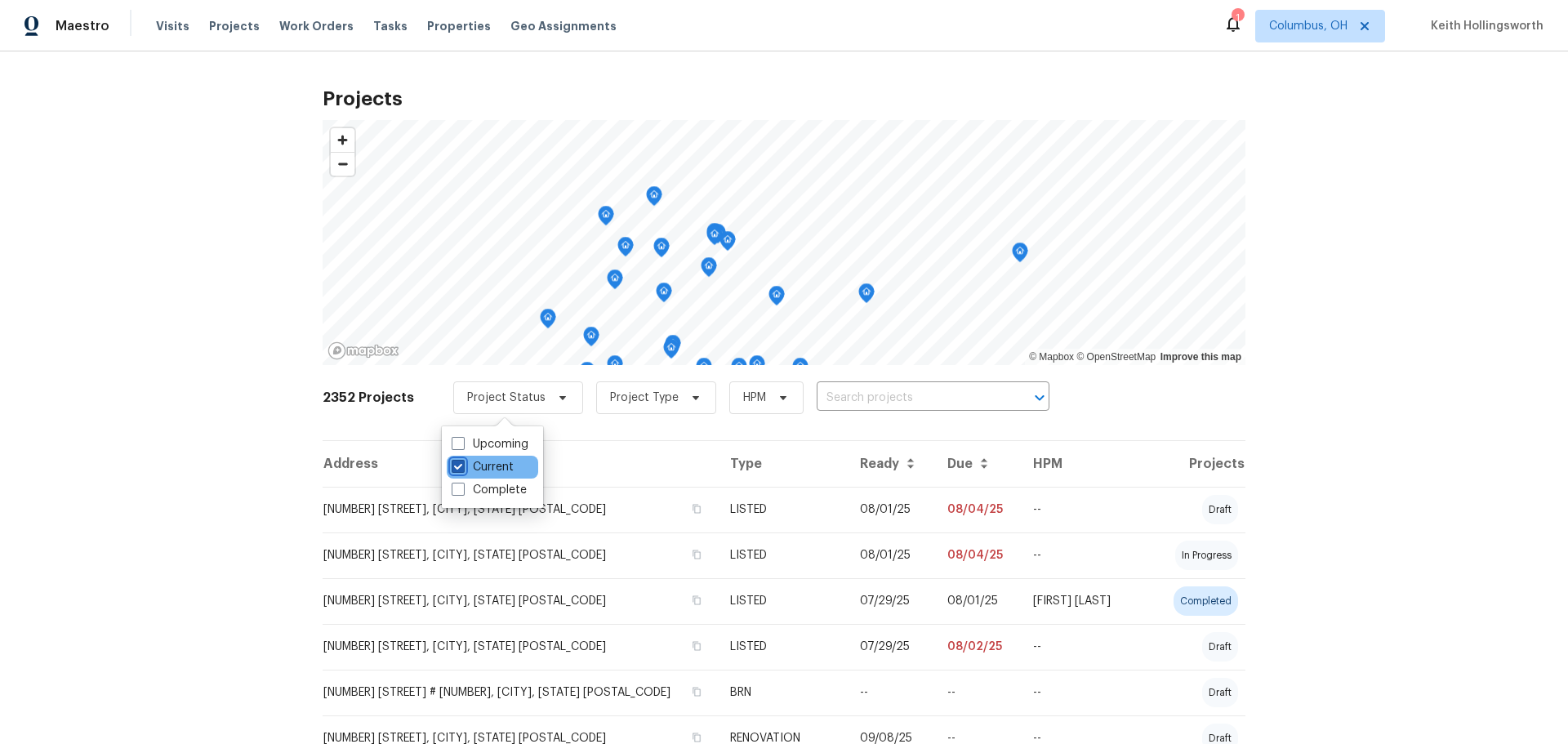 checkbox on "true" 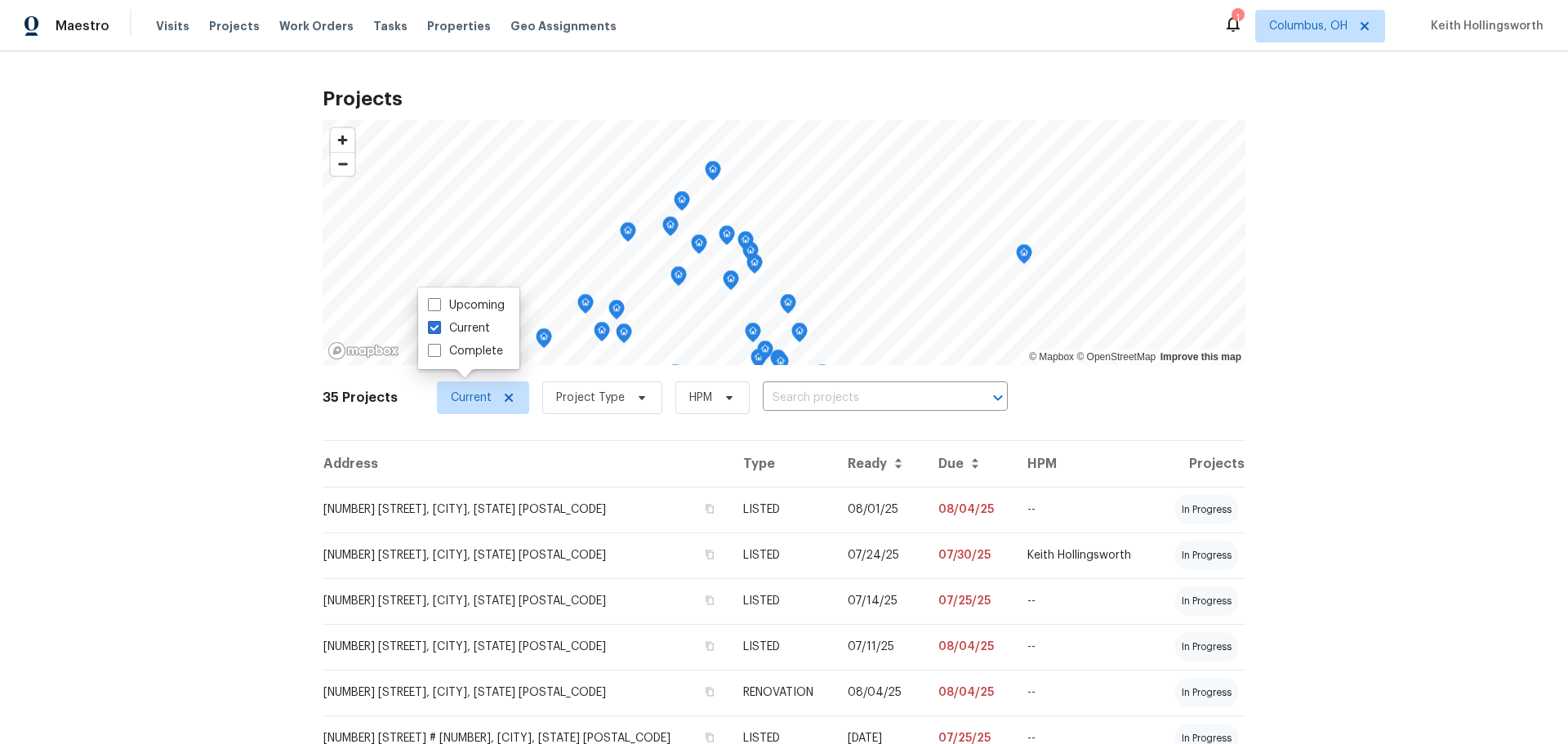 click on "Projects © Mapbox   © OpenStreetMap   Improve this map 35 Projects Current Project Type HPM ​ Address Type Ready Due HPM Projects 805 Zeller Dr, Pickerington, OH 43147 LISTED 08/01/25 08/04/25 -- in progress 204 N Southampton Ave, Columbus, OH 43204 LISTED 07/24/25 07/30/25 Keith Hollingsworth in progress 1143 Green Knoll Dr, Westerville, OH 43081 LISTED 07/14/25 07/25/25 -- in progress 6775 Centennial Dr, Reynoldsburg, OH 43068 LISTED 07/11/25 08/04/25 -- in progress 51 Reid St, Delaware, OH 43015 RENOVATION 08/04/25 08/04/25 -- in progress 1214 Sanctuary Pl # 34, Columbus, OH 43230 LISTED 06/23/25 07/25/25 -- in progress 262 Robbins Dr, Newark, OH 43055 BRN -- 07/15/25 -- in progress 3547 Devin Rd, Grove City, OH 43123 BRN -- 07/24/25 -- in progress 5258 Avalon Ave, Columbus, OH 43229 LISTED 04/30/25 07/15/25 -- in progress 898 Bucknell Rd, Columbus, OH 43213 BRN -- 06/24/25 -- in progress 820 Allison Dr, Columbus, OH 43207 BRN 04/08/25 04/10/25 Keith Hollingsworth in progress LISTED 03/01/25 03/17/25" at bounding box center [784, 398] 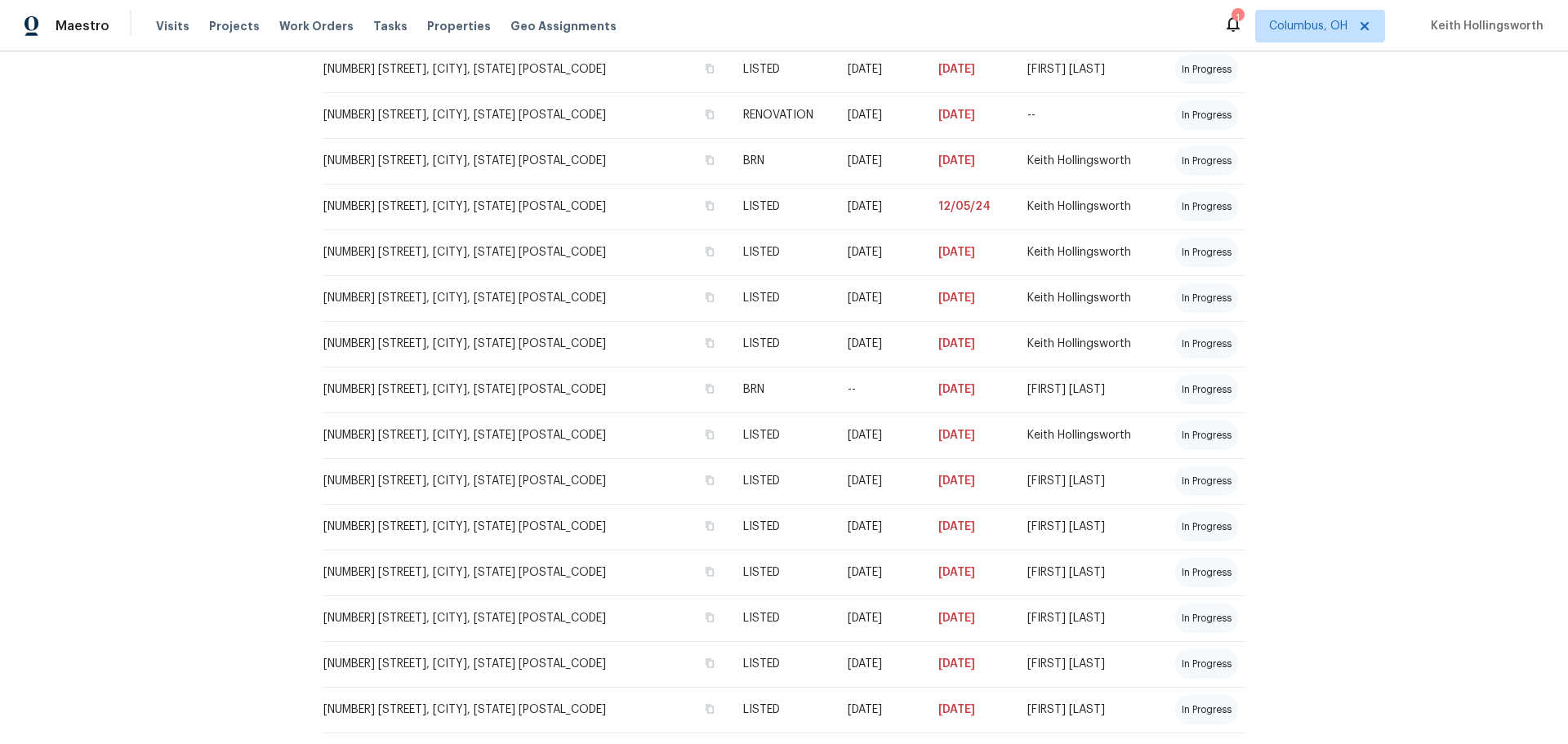 scroll, scrollTop: 1354, scrollLeft: 0, axis: vertical 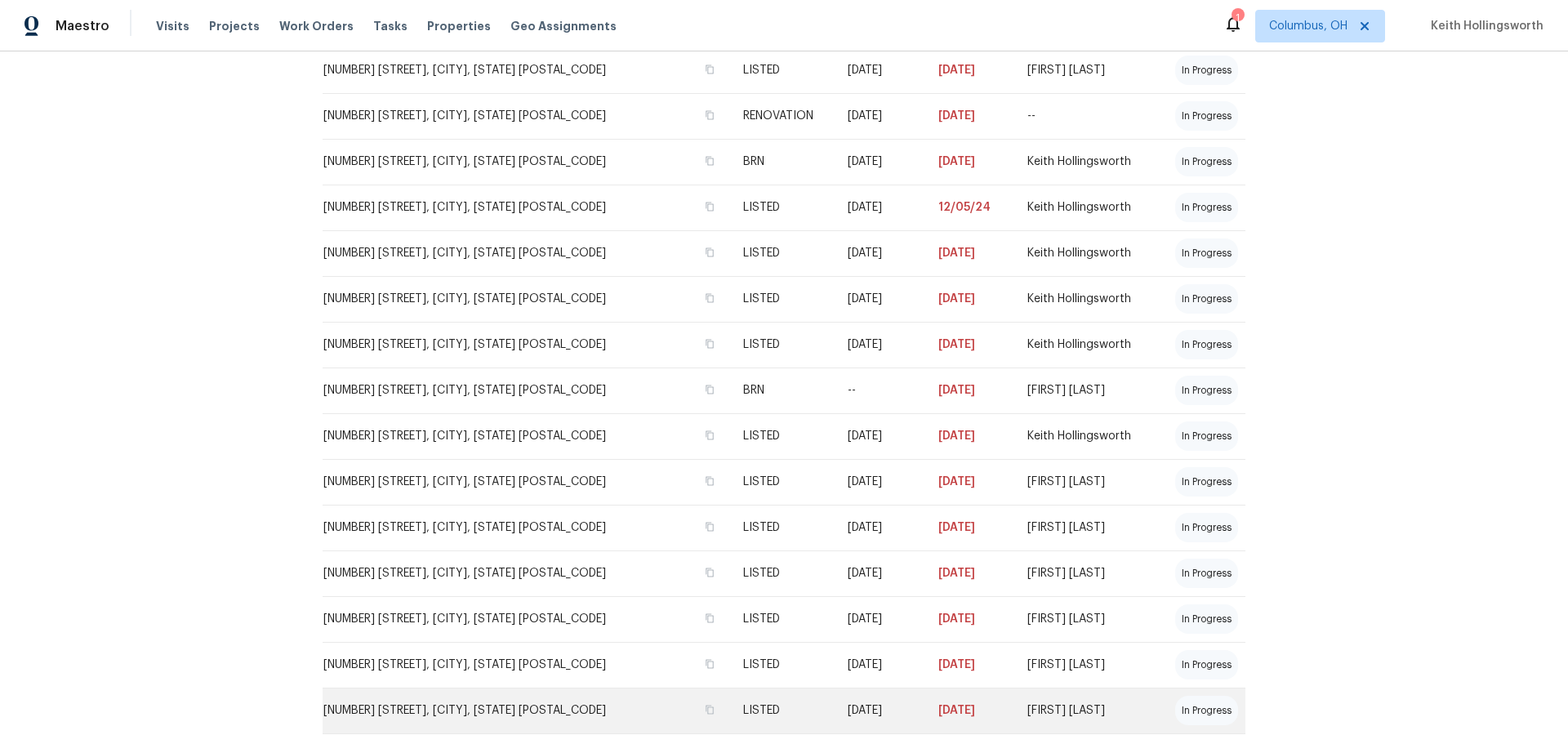 click on "11694 Daventry Dr NW, Pickerington, OH 43147" at bounding box center (526, 711) 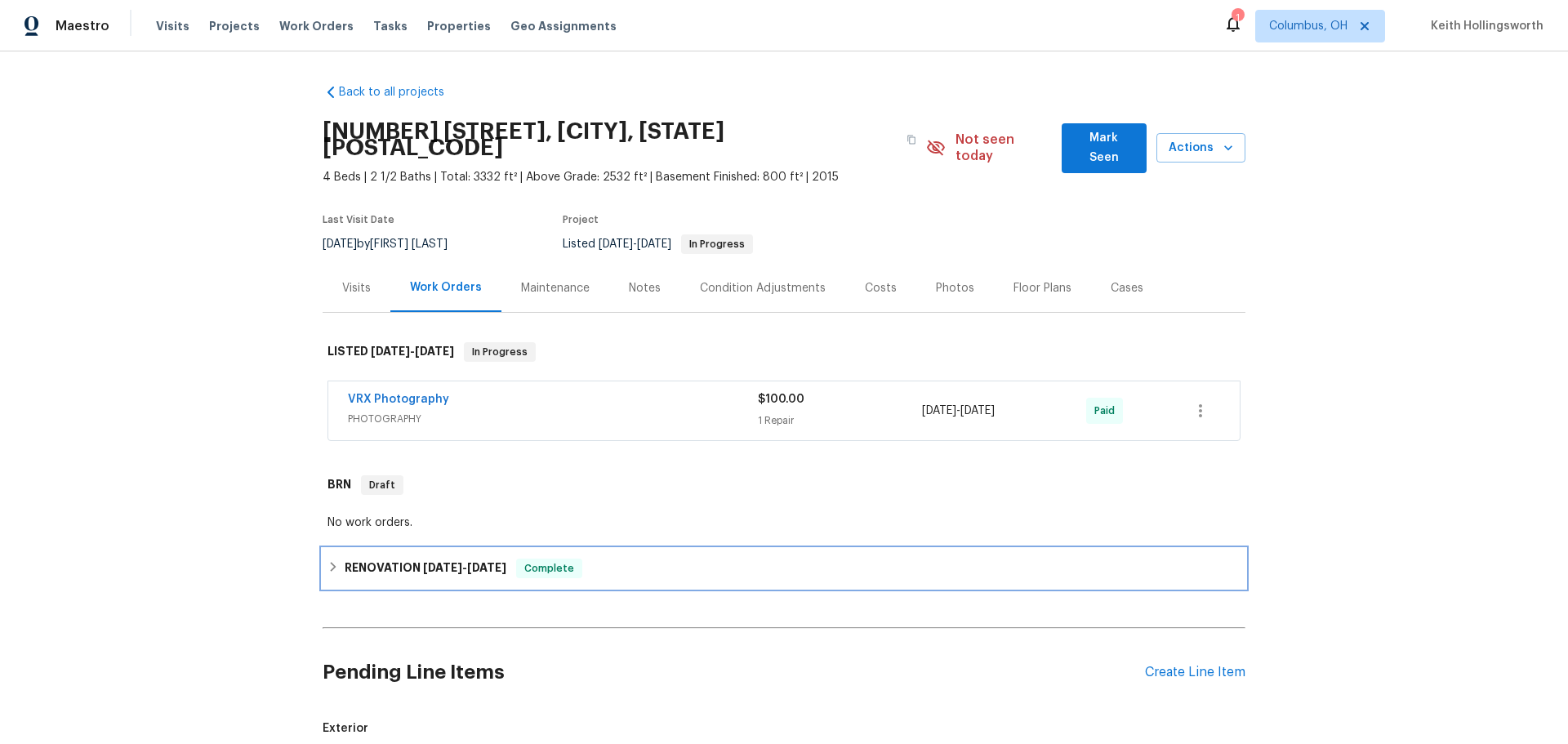 click on "RENOVATION   7/17/23  -  7/26/23 Complete" at bounding box center (784, 568) 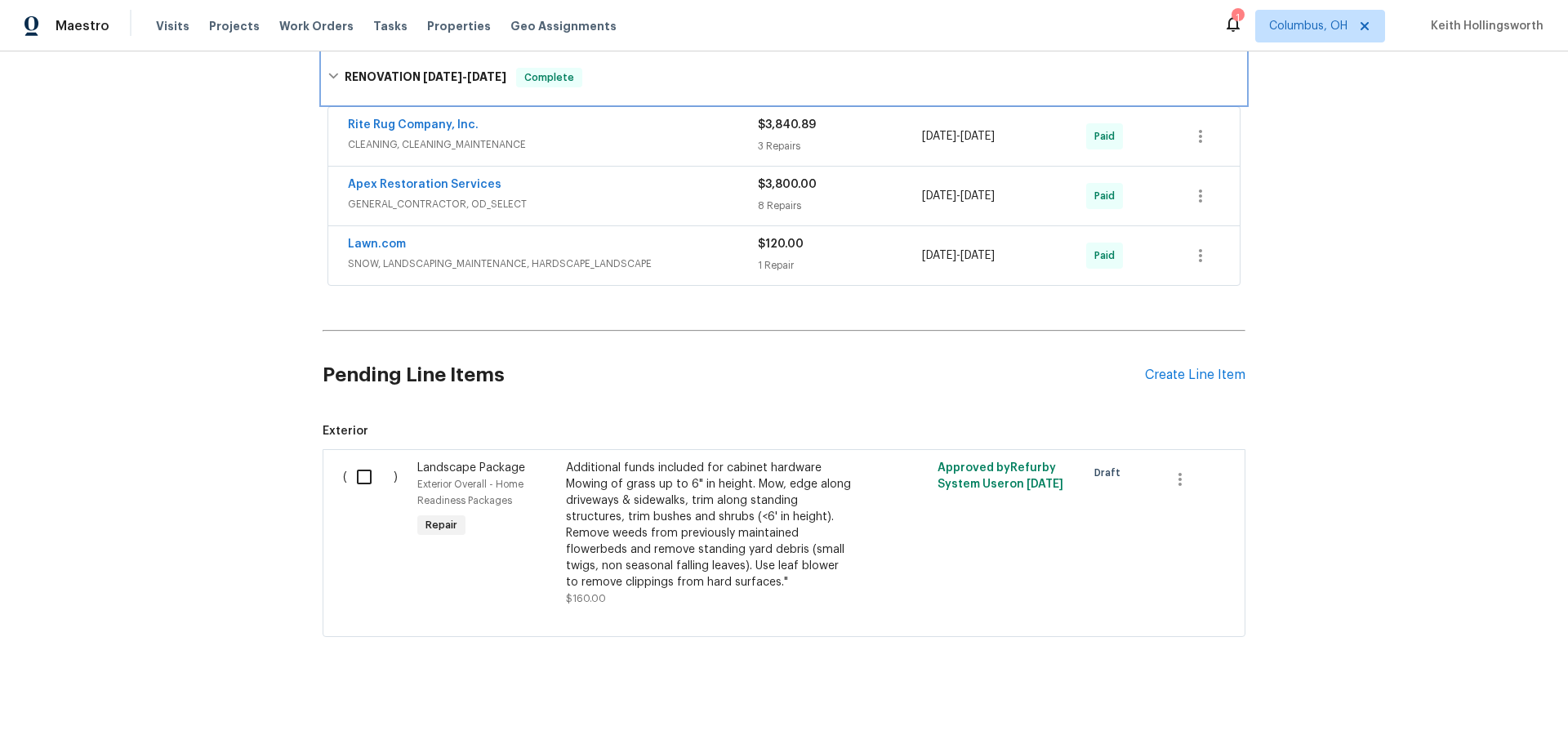 scroll, scrollTop: 497, scrollLeft: 0, axis: vertical 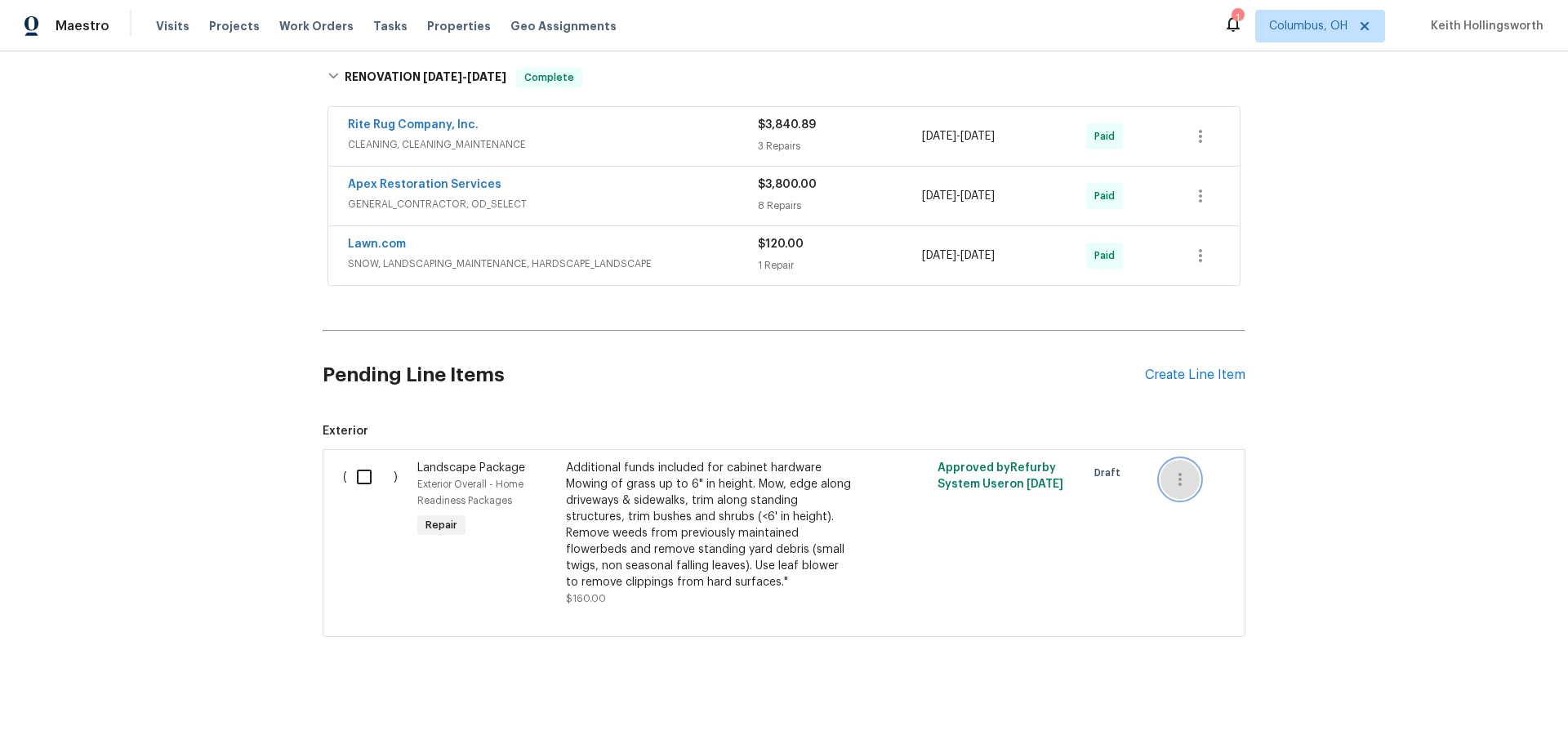 click 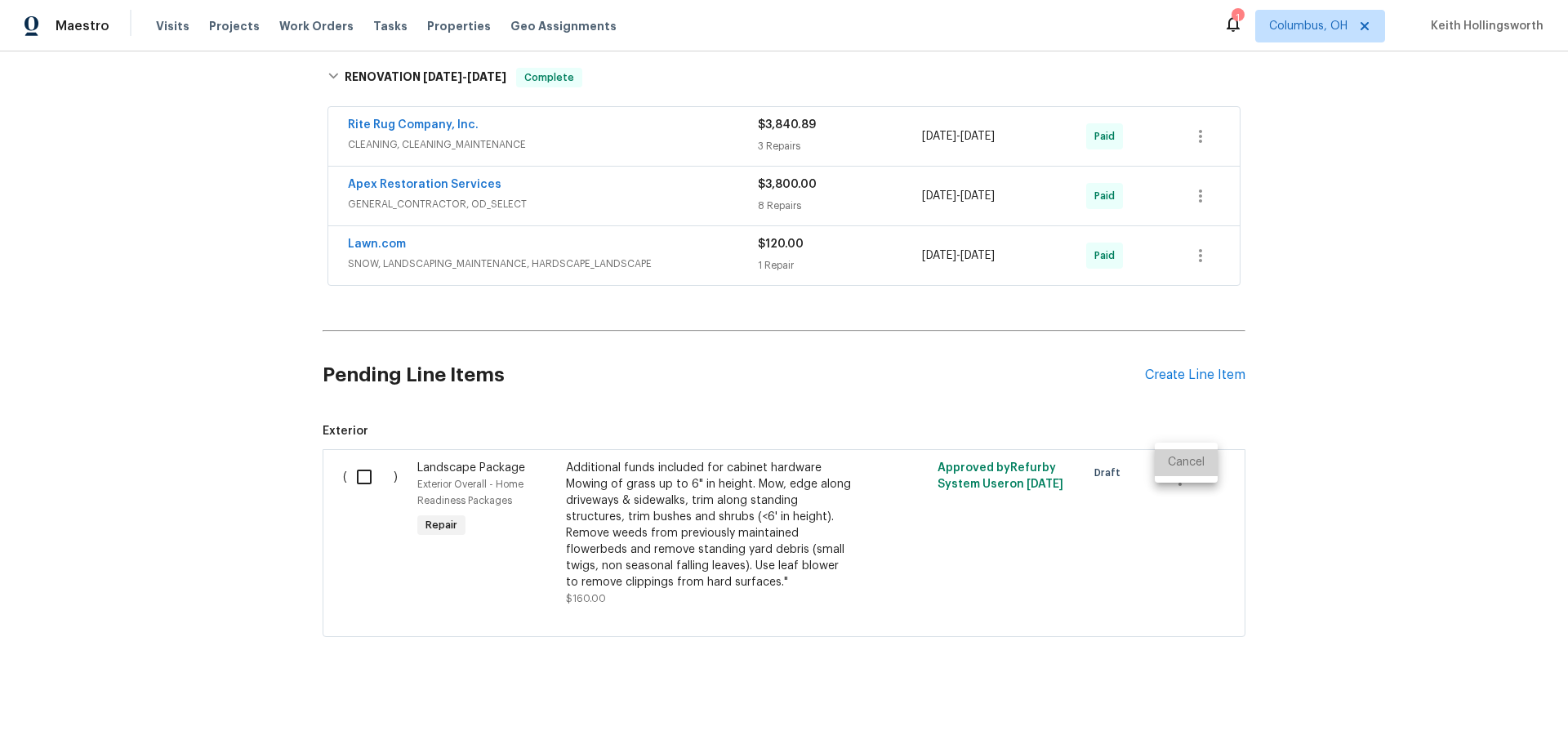 click on "Cancel" at bounding box center [1186, 462] 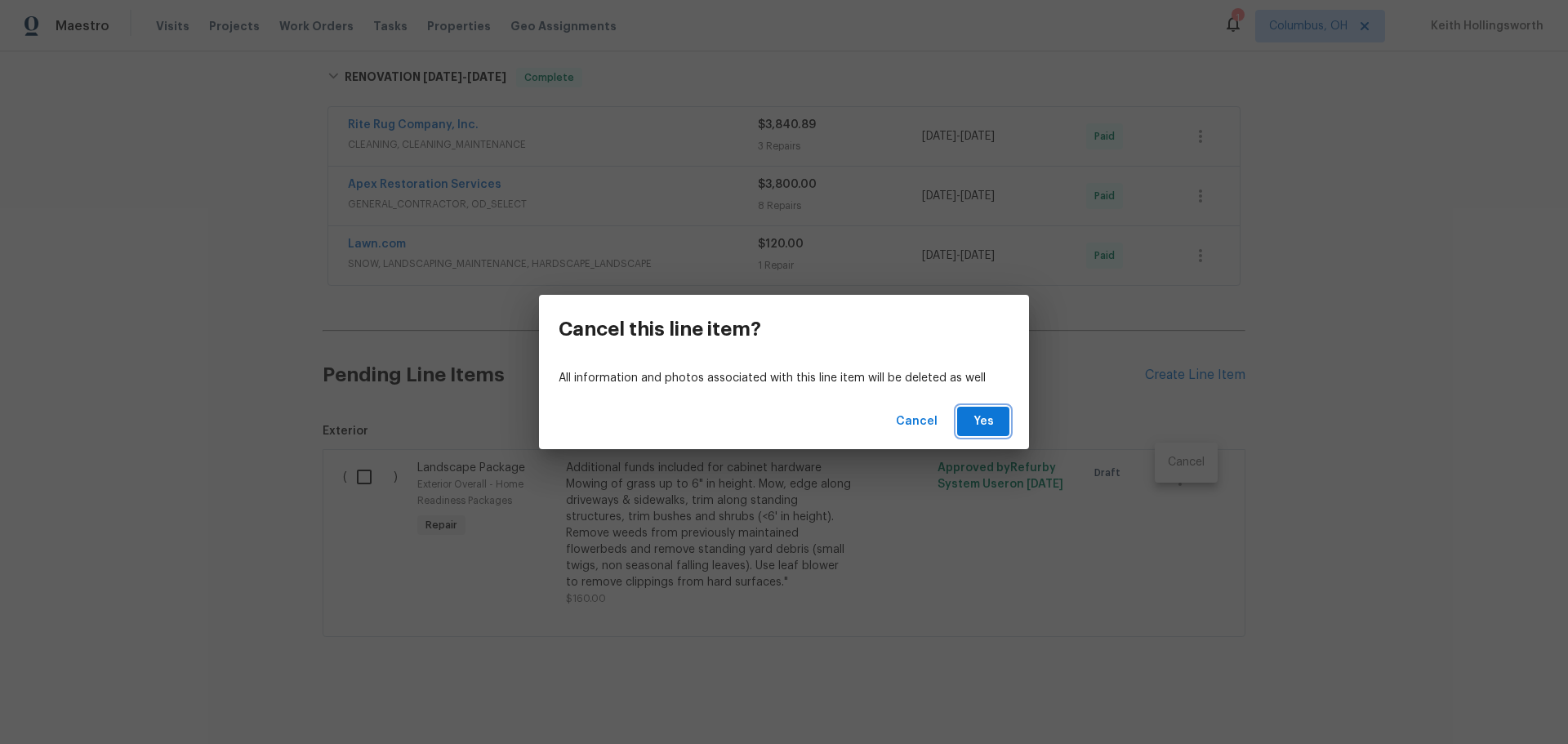 click on "Yes" at bounding box center (983, 421) 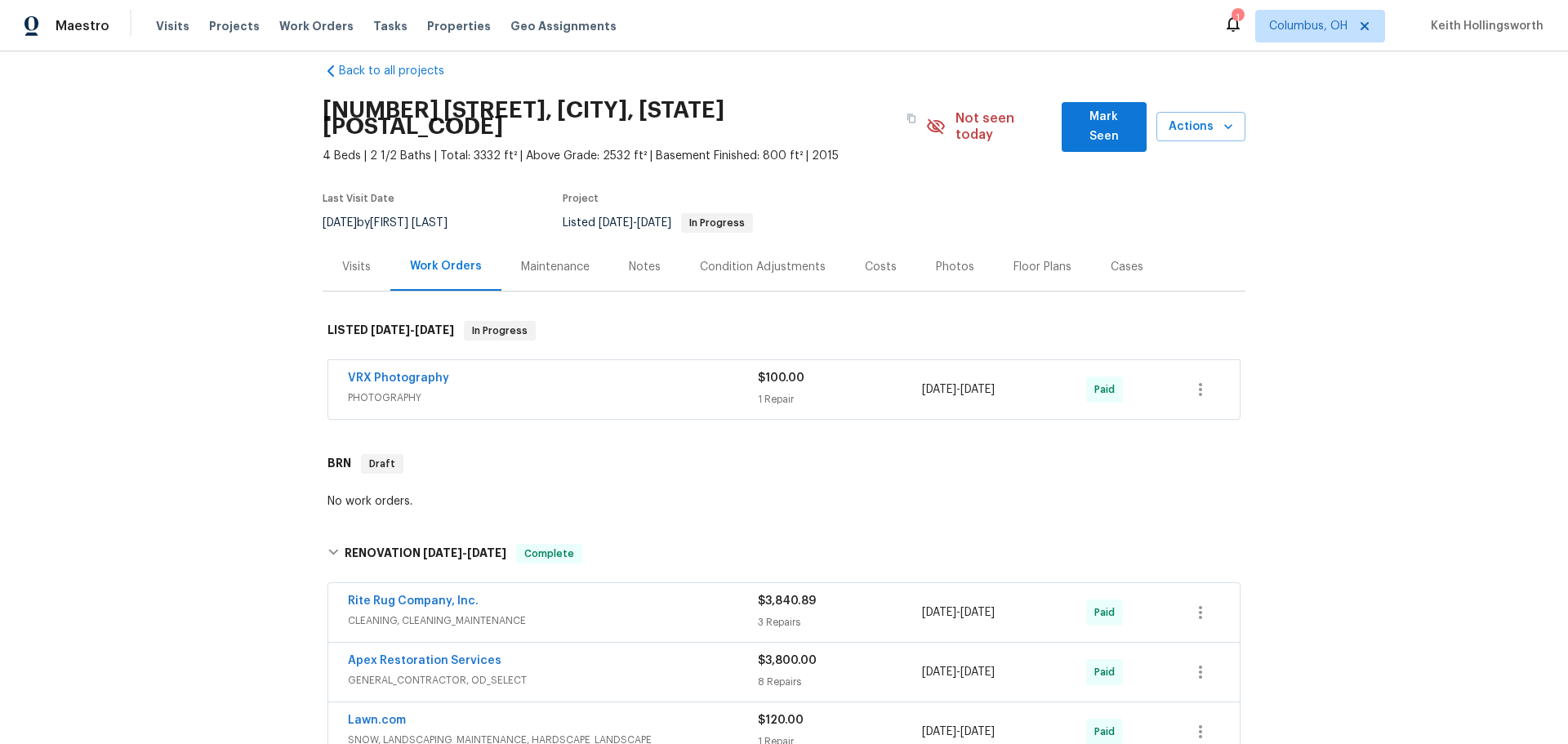 scroll, scrollTop: 0, scrollLeft: 0, axis: both 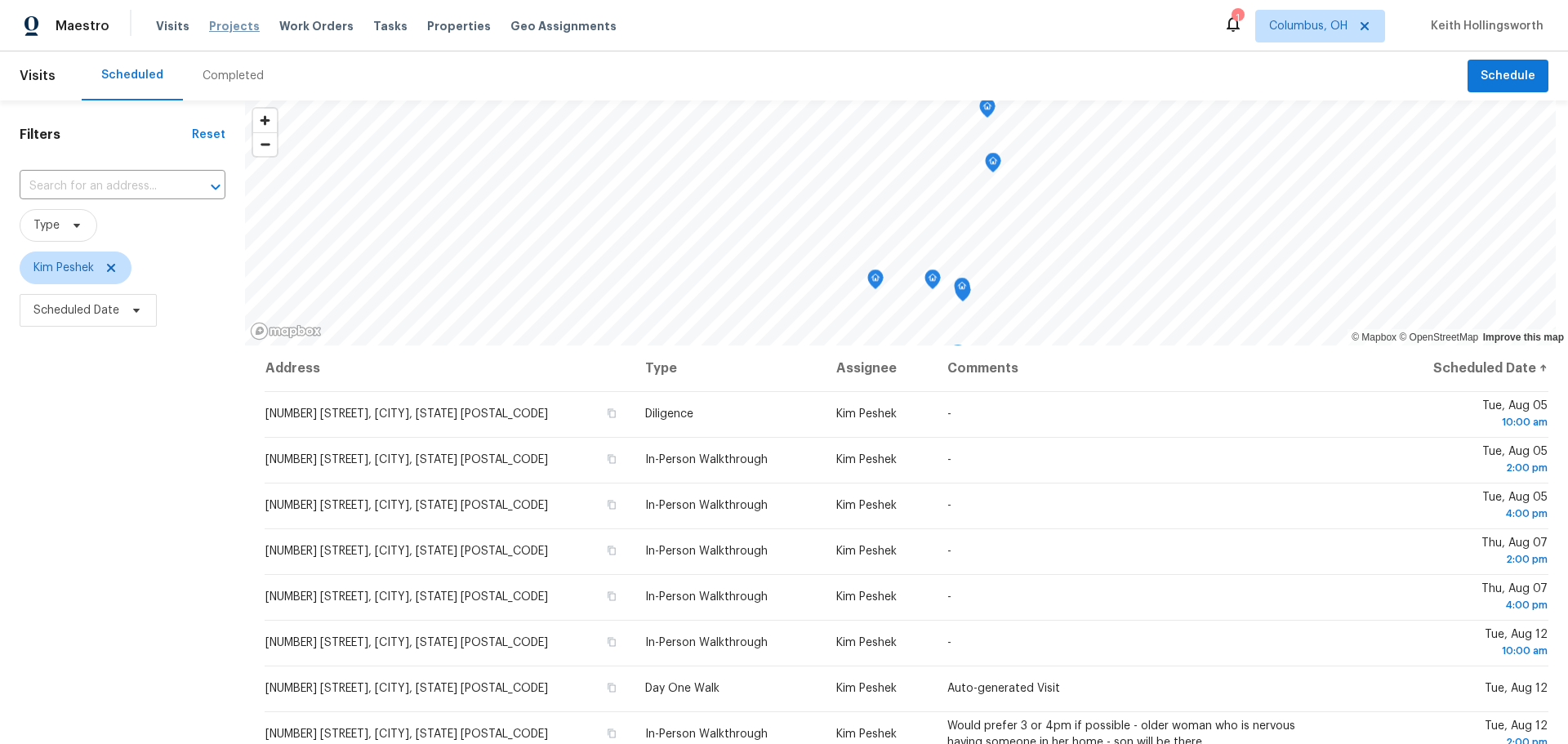 click on "Projects" at bounding box center (234, 26) 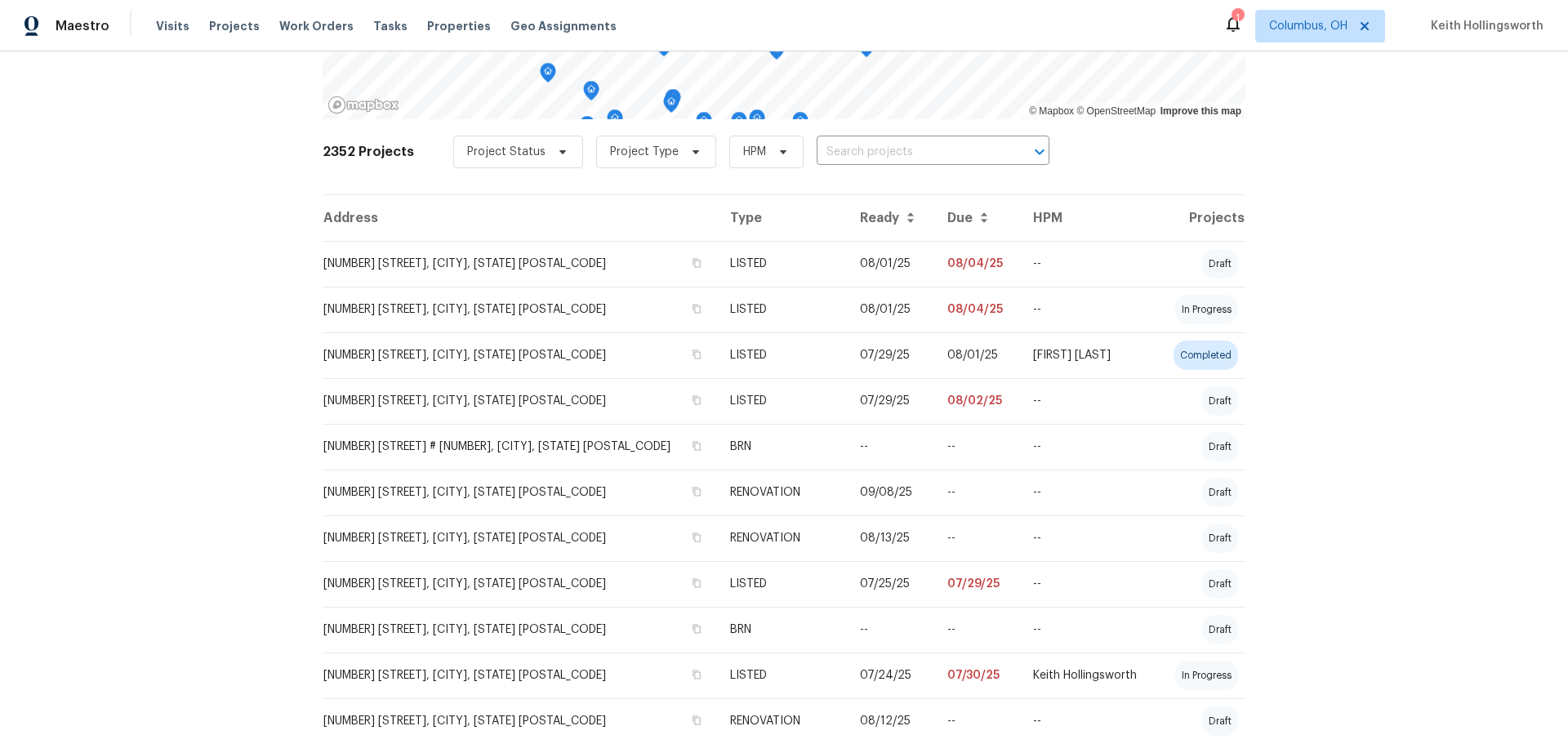 scroll, scrollTop: 245, scrollLeft: 0, axis: vertical 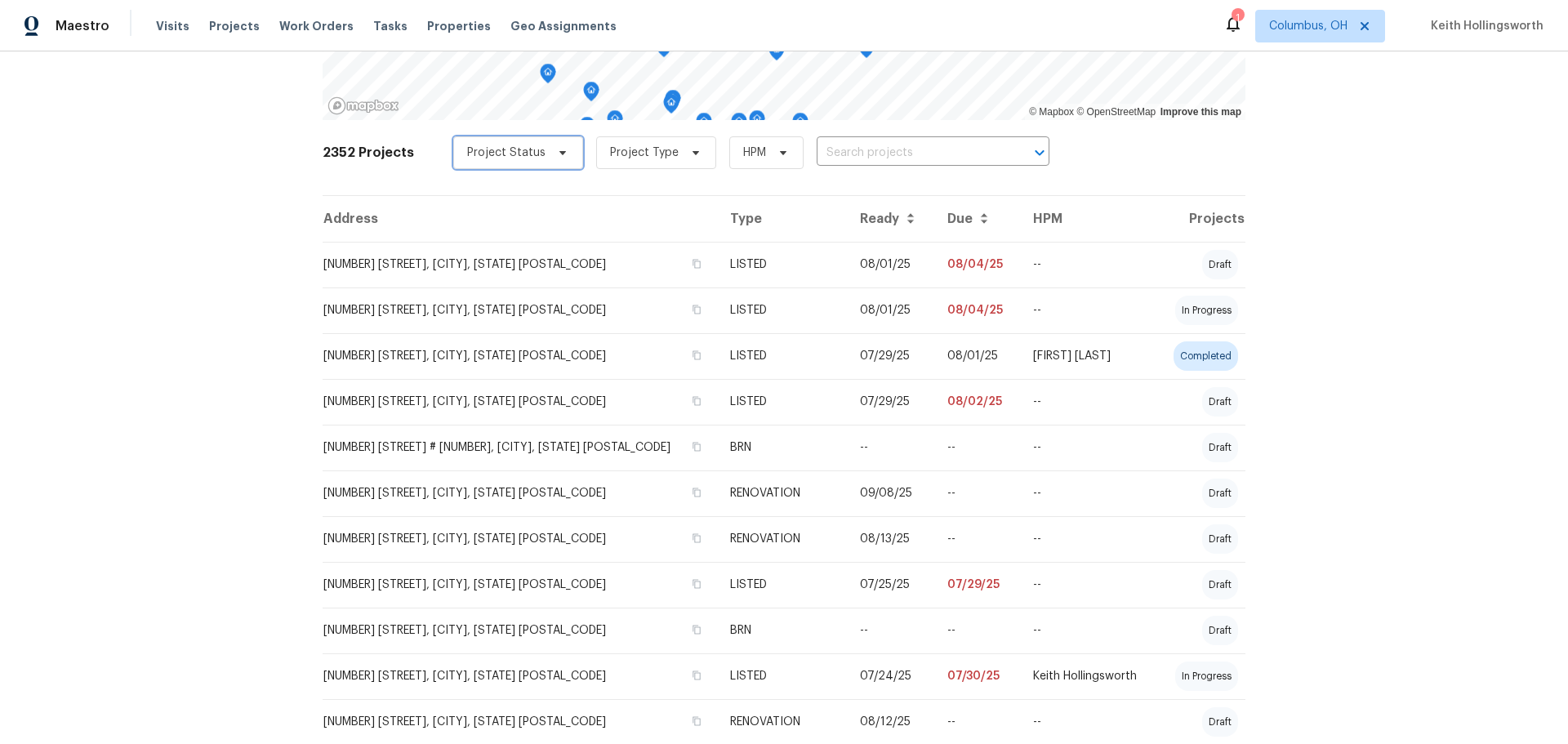 click 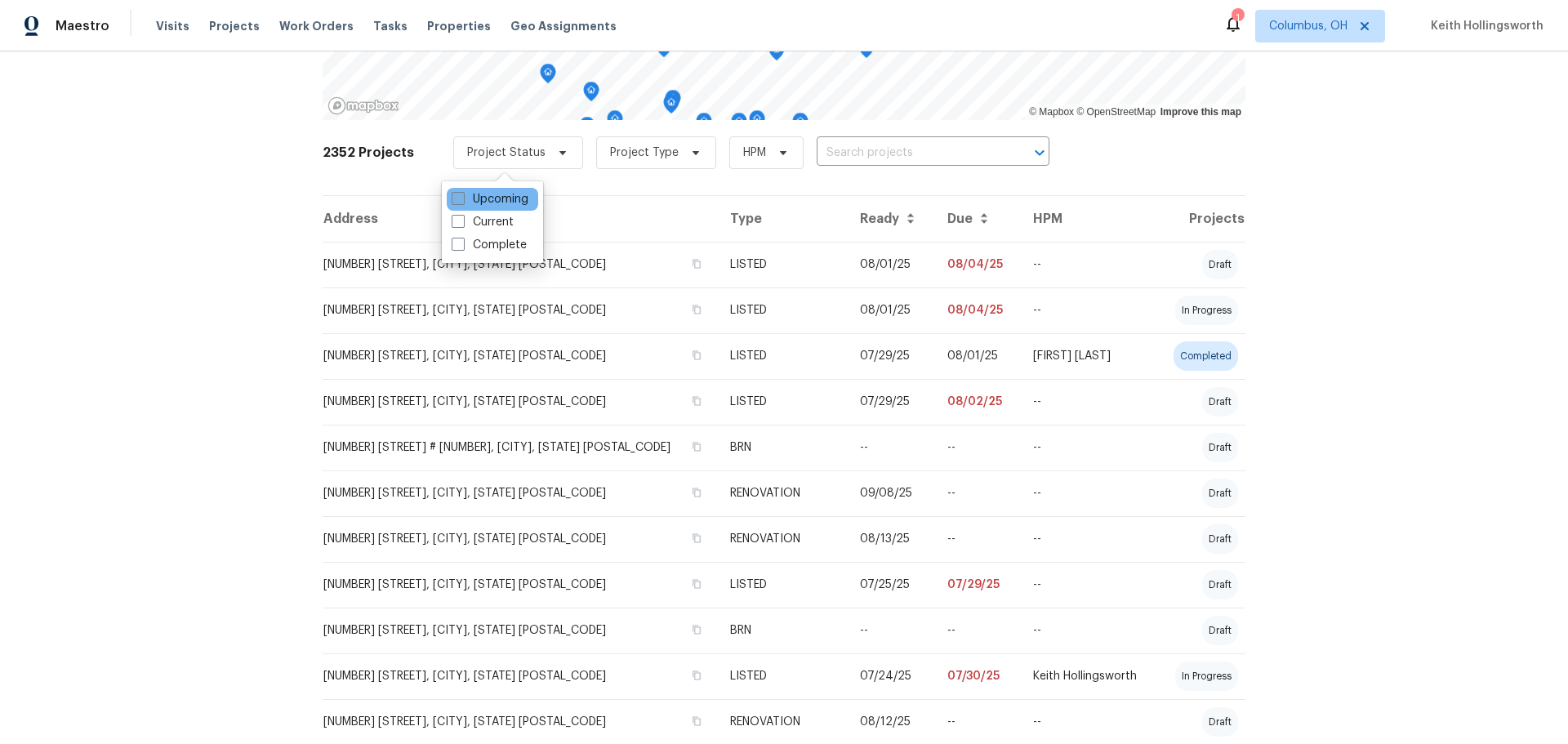 click on "Upcoming" at bounding box center [490, 199] 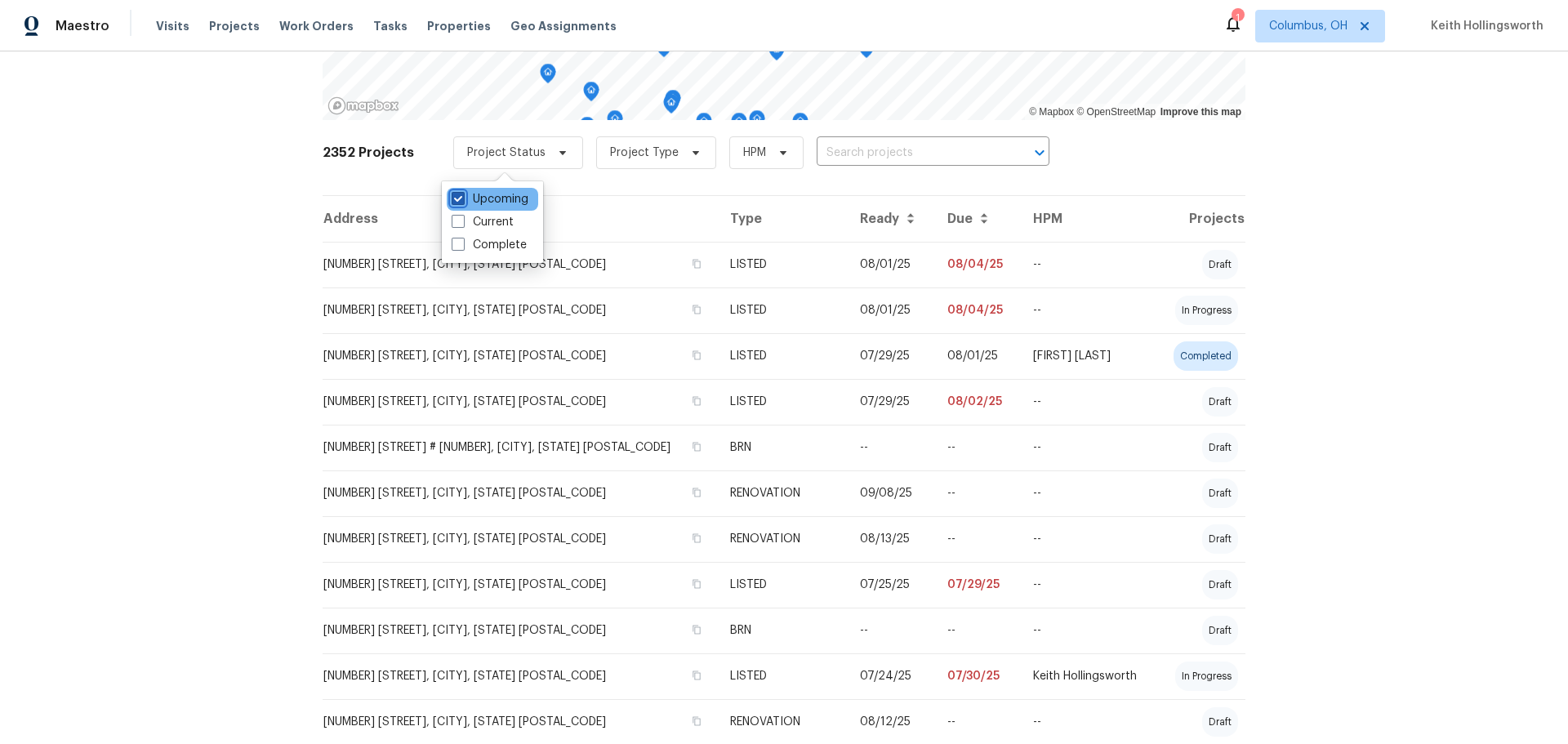 checkbox on "true" 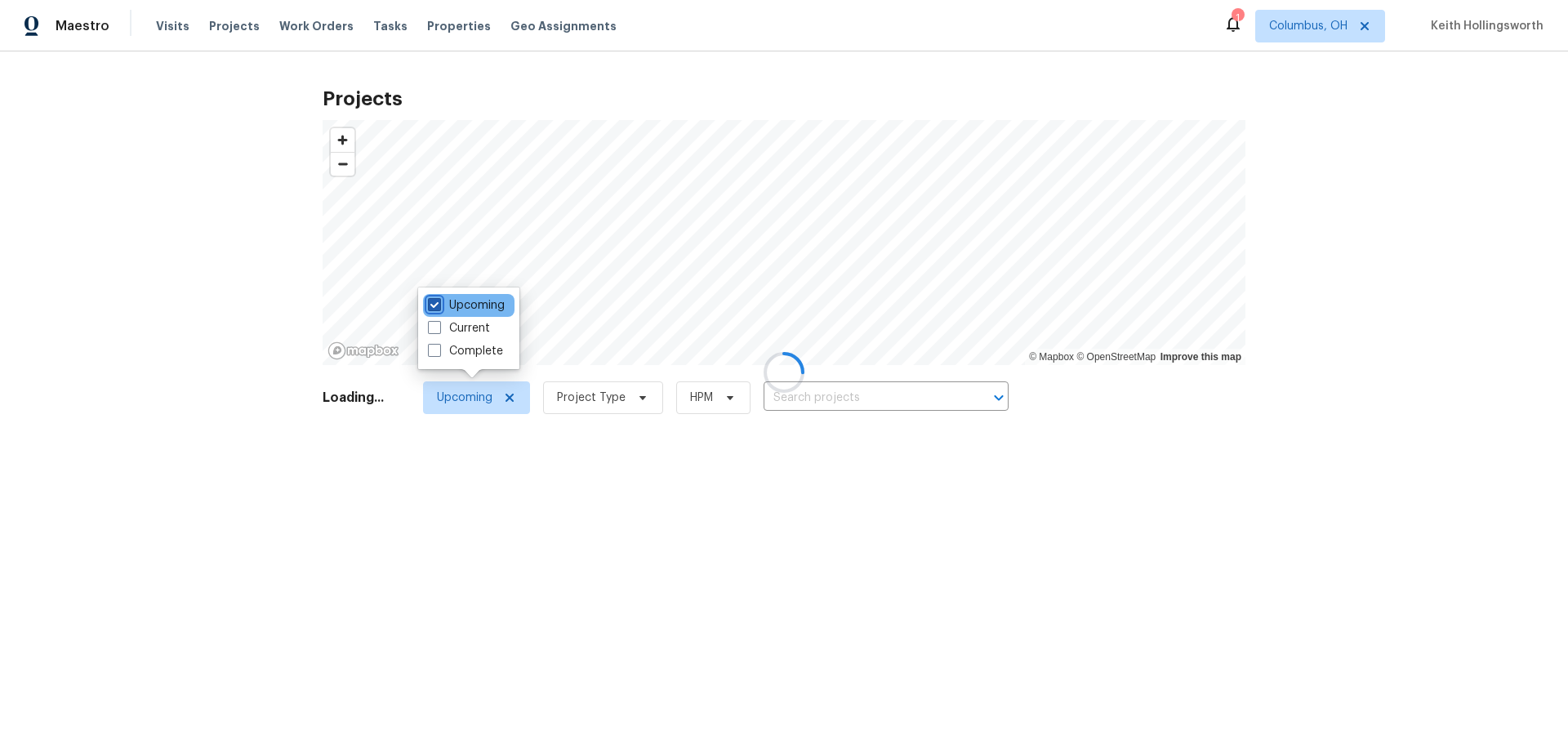 scroll, scrollTop: 0, scrollLeft: 0, axis: both 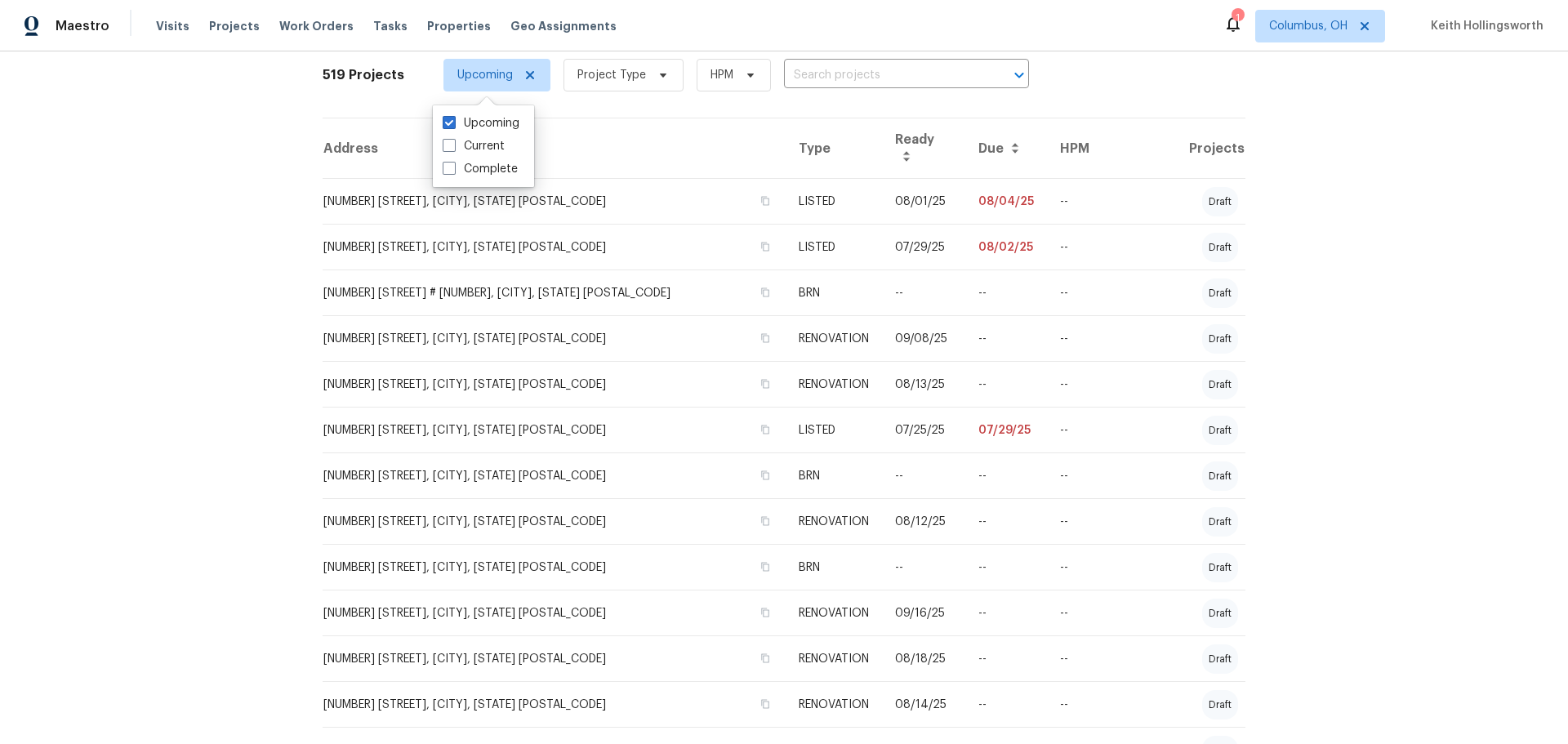 click on "Projects © Mapbox   © OpenStreetMap   Improve this map 519 Projects Upcoming Project Type HPM ​ Address Type Ready Due HPM Projects 3526 Rue De Fleur, Columbus, OH 43221 LISTED 08/01/25 08/04/25 -- draft 67 Habersac Ave, Pataskala, OH 43062 LISTED 07/29/25 08/02/25 -- draft 4788 Smoketalk Ln # 7, Westerville, OH 43081 BRN -- -- -- draft 4296 Oakwind Dr, Columbus, OH 43207 RENOVATION 09/08/25 -- -- draft 695 Hennigans Grove Rd, Grove City, OH 43123 RENOVATION 08/13/25 -- -- draft 8665 Birch Brook Loop, Pickerington, OH 43147 LISTED 07/25/25 07/29/25 -- draft 6330 Pompano St, Canal Winchester, OH 43110 BRN -- -- -- draft 3471 Marlin Dr, Columbus, OH 43232 RENOVATION 08/12/25 -- -- draft 5024 Shadycrest Rd, Columbus, OH 43229 BRN -- -- -- draft 7817 Birch Creek Dr, Blacklick, OH 43004 RENOVATION 09/16/25 -- -- draft 2698 Moonlight Ln, Columbus, OH 43207 RENOVATION 08/18/25 -- -- draft 5365 Sherry Ct, Columbus, OH 43232 RENOVATION 08/14/25 -- -- draft 4953 Albany Mdw, Westerville, OH 43081 RENOVATION 08/05/25" at bounding box center [784, 398] 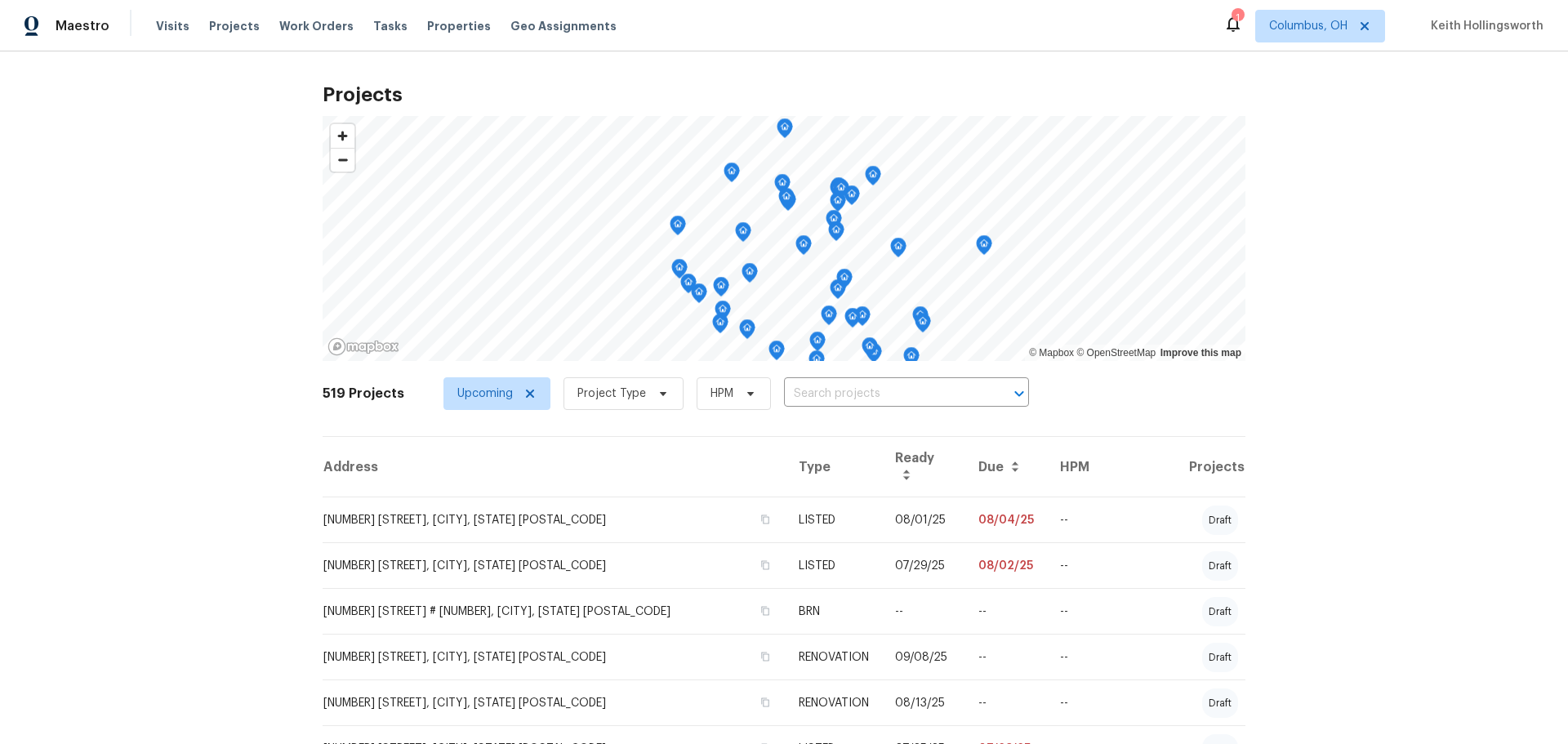 scroll, scrollTop: 3, scrollLeft: 0, axis: vertical 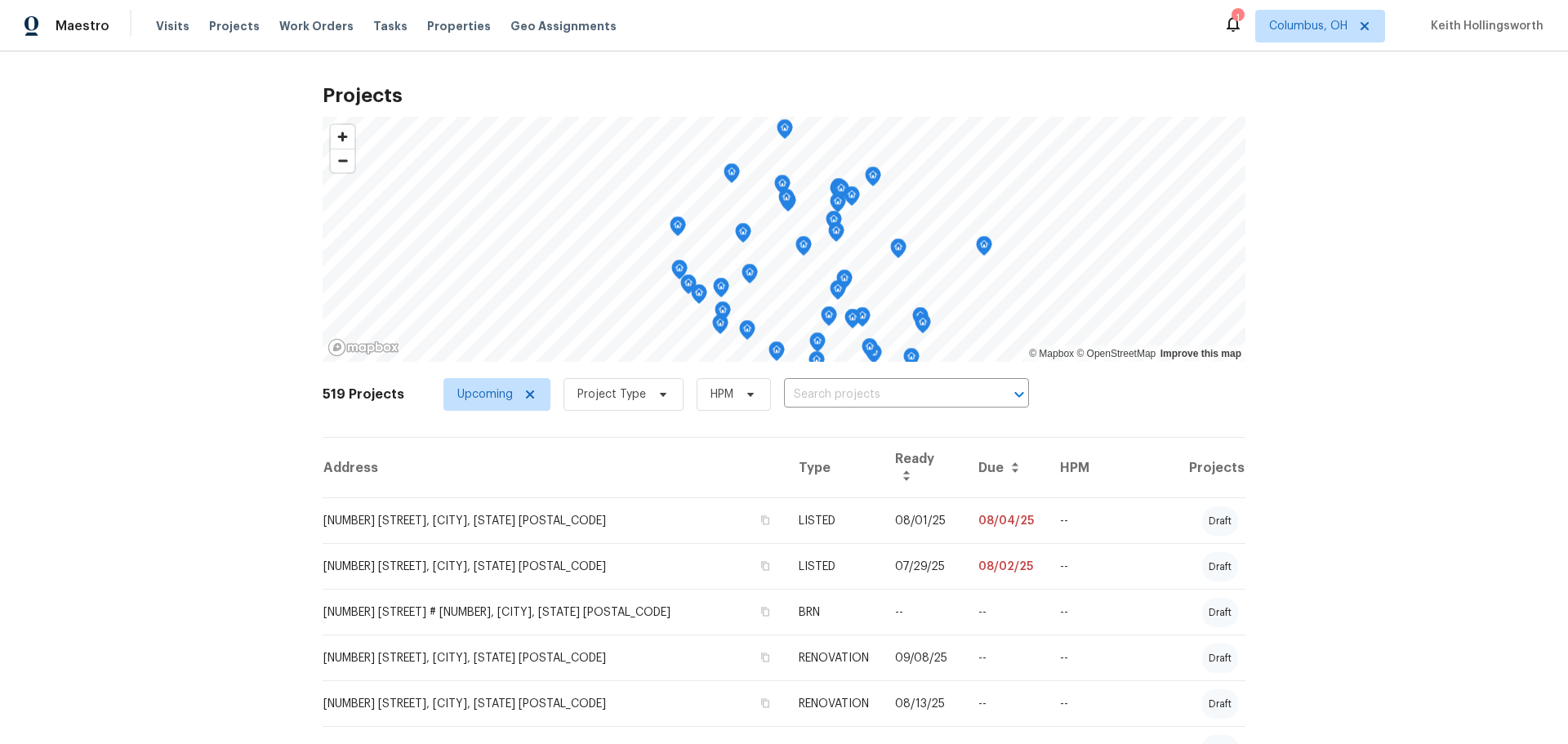click on "Projects © Mapbox   © OpenStreetMap   Improve this map 519 Projects Upcoming Project Type HPM ​ Address Type Ready Due HPM Projects 3526 Rue De Fleur, Columbus, OH 43221 LISTED 08/01/25 08/04/25 -- draft 67 Habersac Ave, Pataskala, OH 43062 LISTED 07/29/25 08/02/25 -- draft 4788 Smoketalk Ln # 7, Westerville, OH 43081 BRN -- -- -- draft 4296 Oakwind Dr, Columbus, OH 43207 RENOVATION 09/08/25 -- -- draft 695 Hennigans Grove Rd, Grove City, OH 43123 RENOVATION 08/13/25 -- -- draft 8665 Birch Brook Loop, Pickerington, OH 43147 LISTED 07/25/25 07/29/25 -- draft 6330 Pompano St, Canal Winchester, OH 43110 BRN -- -- -- draft 3471 Marlin Dr, Columbus, OH 43232 RENOVATION 08/12/25 -- -- draft 5024 Shadycrest Rd, Columbus, OH 43229 BRN -- -- -- draft 7817 Birch Creek Dr, Blacklick, OH 43004 RENOVATION 09/16/25 -- -- draft 2698 Moonlight Ln, Columbus, OH 43207 RENOVATION 08/18/25 -- -- draft 5365 Sherry Ct, Columbus, OH 43232 RENOVATION 08/14/25 -- -- draft 4953 Albany Mdw, Westerville, OH 43081 RENOVATION 08/05/25" at bounding box center [784, 1458] 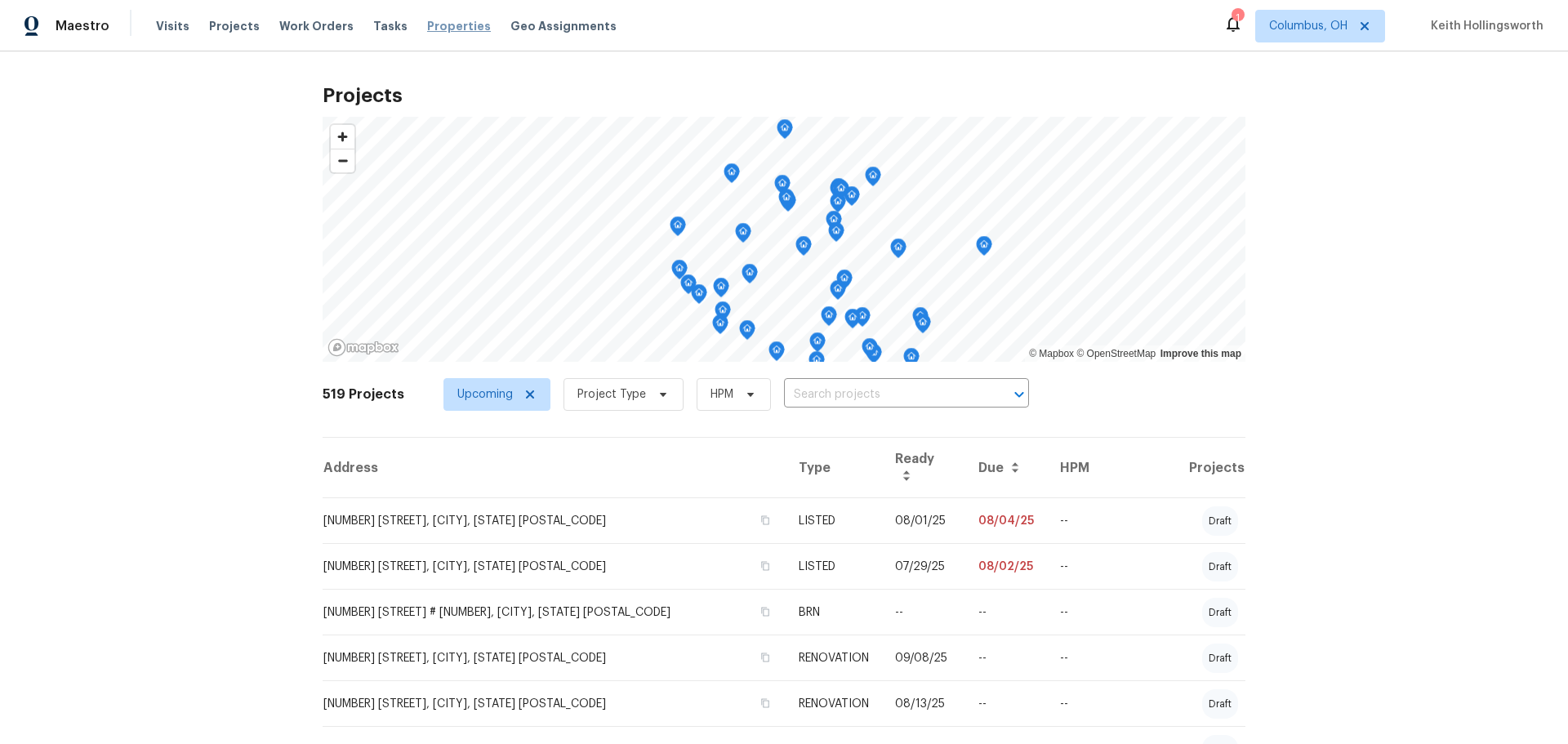 click on "Properties" at bounding box center (459, 26) 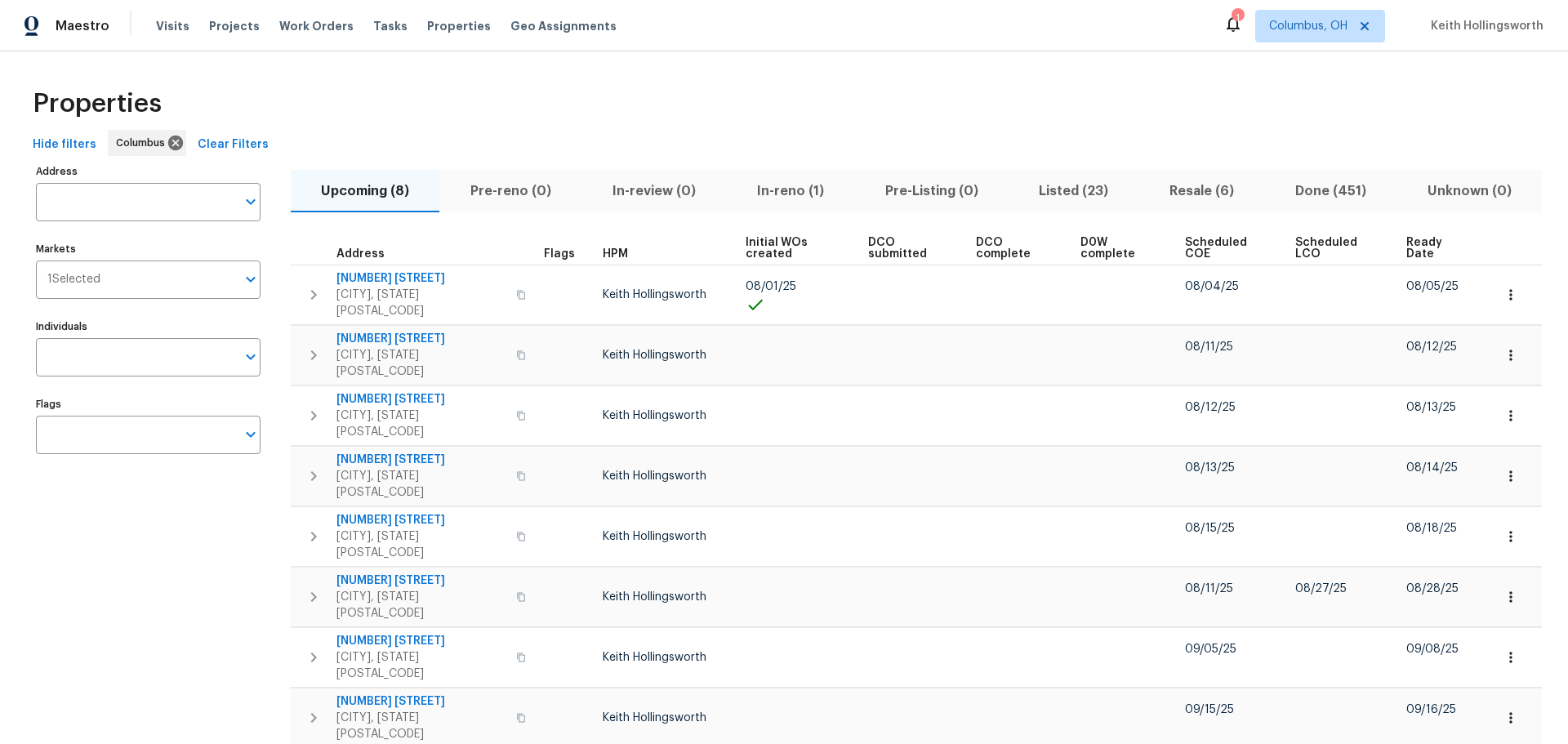 click on "Properties" at bounding box center [784, 104] 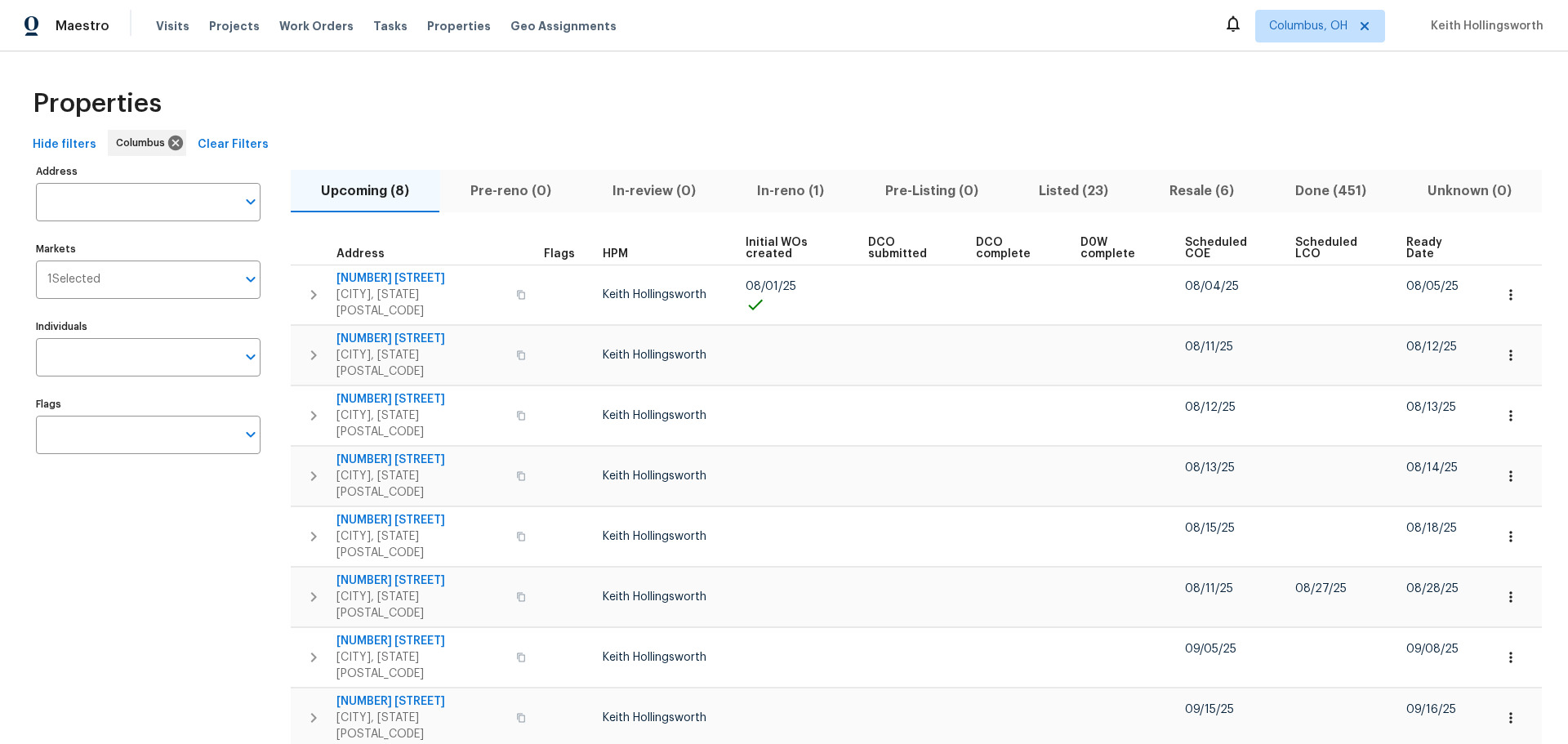 click on "Properties Hide filters Columbus Clear Filters Address Address Markets 1  Selected Markets Individuals Individuals Flags Flags Upcoming (8) Pre-reno (0) In-review (0) In-reno (1) Pre-Listing (0) Listed (23) Resale (6) Done (451) Unknown (0) Address Flags HPM Initial WOs created DCO submitted DCO complete D0W complete Scheduled COE Scheduled LCO Ready Date 4953 Albany Mdw Westerville, OH 43081 Keith Hollingsworth 08/01/25 08/04/25 08/05/25 3471 Marlin Dr Columbus, OH 43232 Keith Hollingsworth 08/11/25 08/12/25 695 Hennigans Grove Rd Grove City, OH 43123 Keith Hollingsworth 08/12/25 08/13/25 5365 Sherry Ct Columbus, OH 43232 Keith Hollingsworth 08/13/25 08/14/25 2698 Moonlight Ln Columbus, OH 43207 Keith Hollingsworth 08/15/25 08/18/25 6403 Riverview Loop Grove City, OH 43123 Keith Hollingsworth 08/11/25 08/27/25 08/28/25 4296 Oakwind Dr Columbus, OH 43207 Keith Hollingsworth 09/05/25 09/08/25 7817 Birch Creek Dr Blacklick, OH 43004 Keith Hollingsworth 09/15/25 09/16/25 Prev 1 Next Items Per Page 25 25 ​" at bounding box center [784, 433] 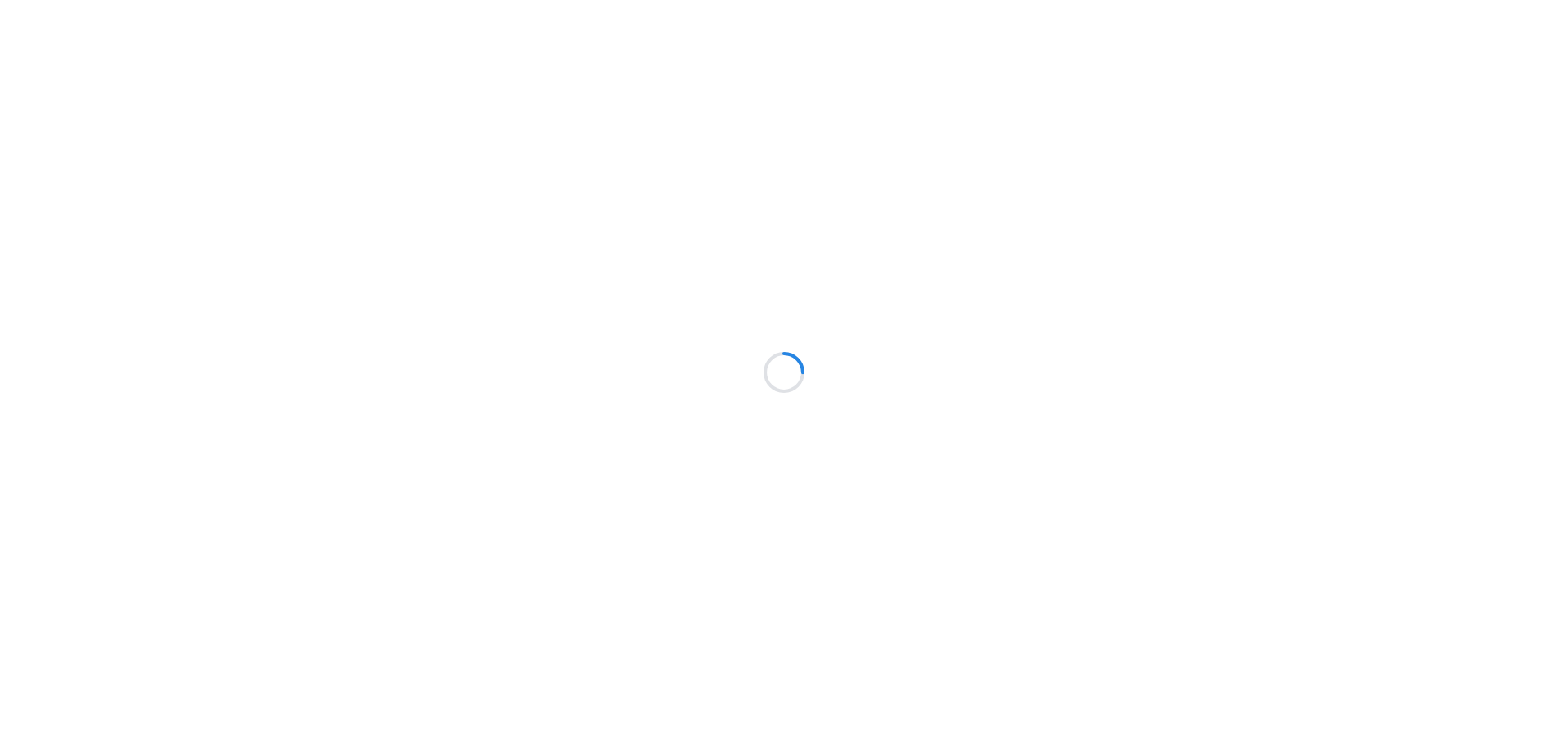 scroll, scrollTop: 0, scrollLeft: 0, axis: both 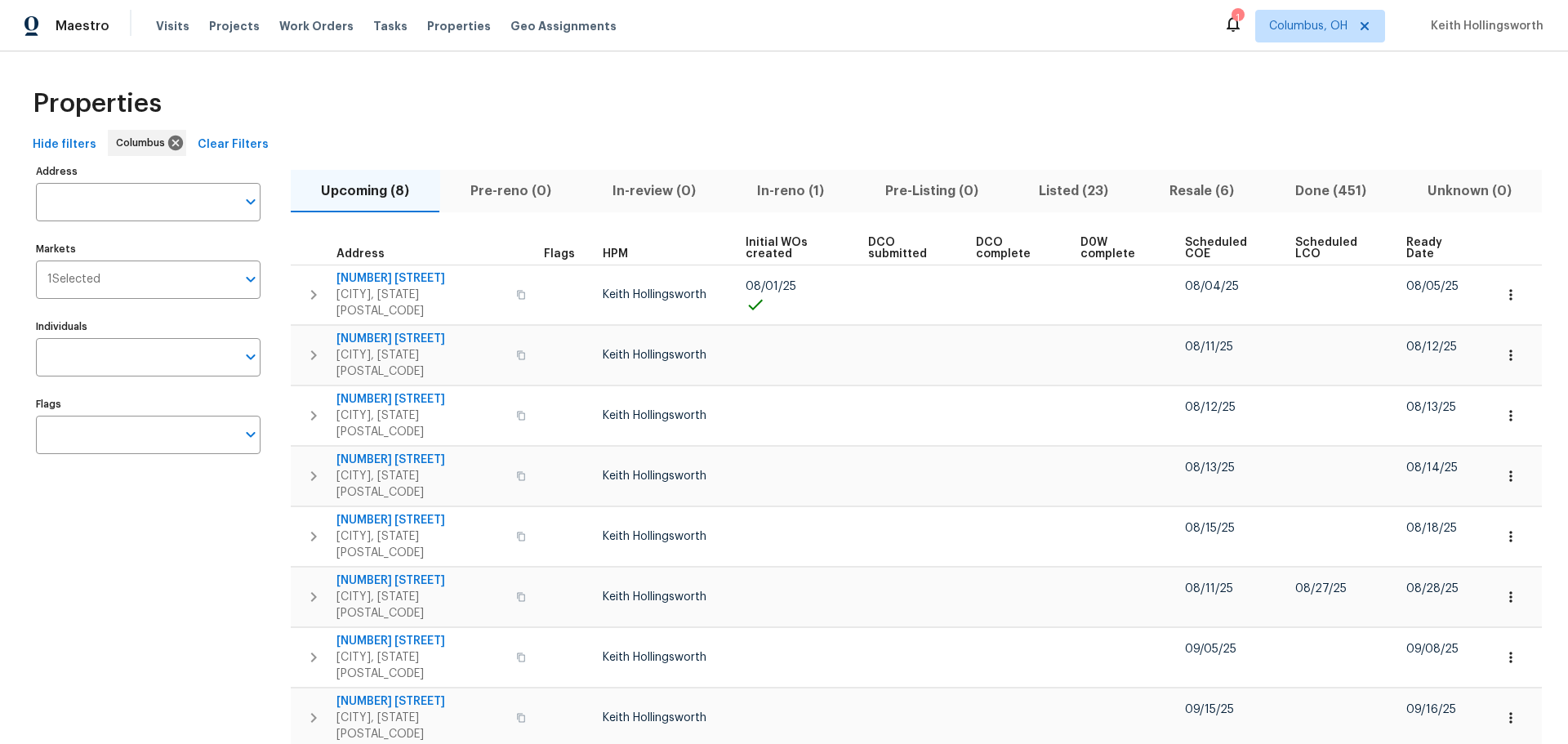click on "Properties Hide filters Columbus Clear Filters Address Address Markets 1  Selected Markets Individuals Individuals Flags Flags Upcoming (8) Pre-reno (0) In-review (0) In-reno (1) Pre-Listing (0) Listed (23) Resale (6) Done (451) Unknown (0) Address Flags HPM Initial WOs created DCO submitted DCO complete D0W complete Scheduled COE Scheduled LCO Ready Date [NUMBER] [STREET] [CITY], [STATE] [POSTAL_CODE] [FIRST] [LAST] [DATE] [DATE] [DATE] [NUMBER] [STREET] [CITY], [STATE] [POSTAL_CODE] [FIRST] [LAST] [DATE] [DATE] [NUMBER] [STREET] [CITY], [STATE] [POSTAL_CODE] [FIRST] [LAST] [DATE] [DATE] [NUMBER] [STREET] [CITY], [STATE] [POSTAL_CODE] [FIRST] [LAST] [DATE] [DATE] [NUMBER] [STREET] [CITY], [STATE] [POSTAL_CODE] [FIRST] [LAST] [DATE] [DATE] [NUMBER] [STREET] [CITY], [STATE] [POSTAL_CODE] [FIRST] [LAST] [DATE] [DATE] [NUMBER] [STREET] [CITY], [STATE] [POSTAL_CODE] [FIRST] [LAST] [DATE] [DATE] [NUMBER] [STREET] [CITY], [STATE] [POSTAL_CODE] [FIRST] [LAST] [DATE] [DATE] Prev 1 Next Items Per Page 25 25 ​" at bounding box center [784, 433] 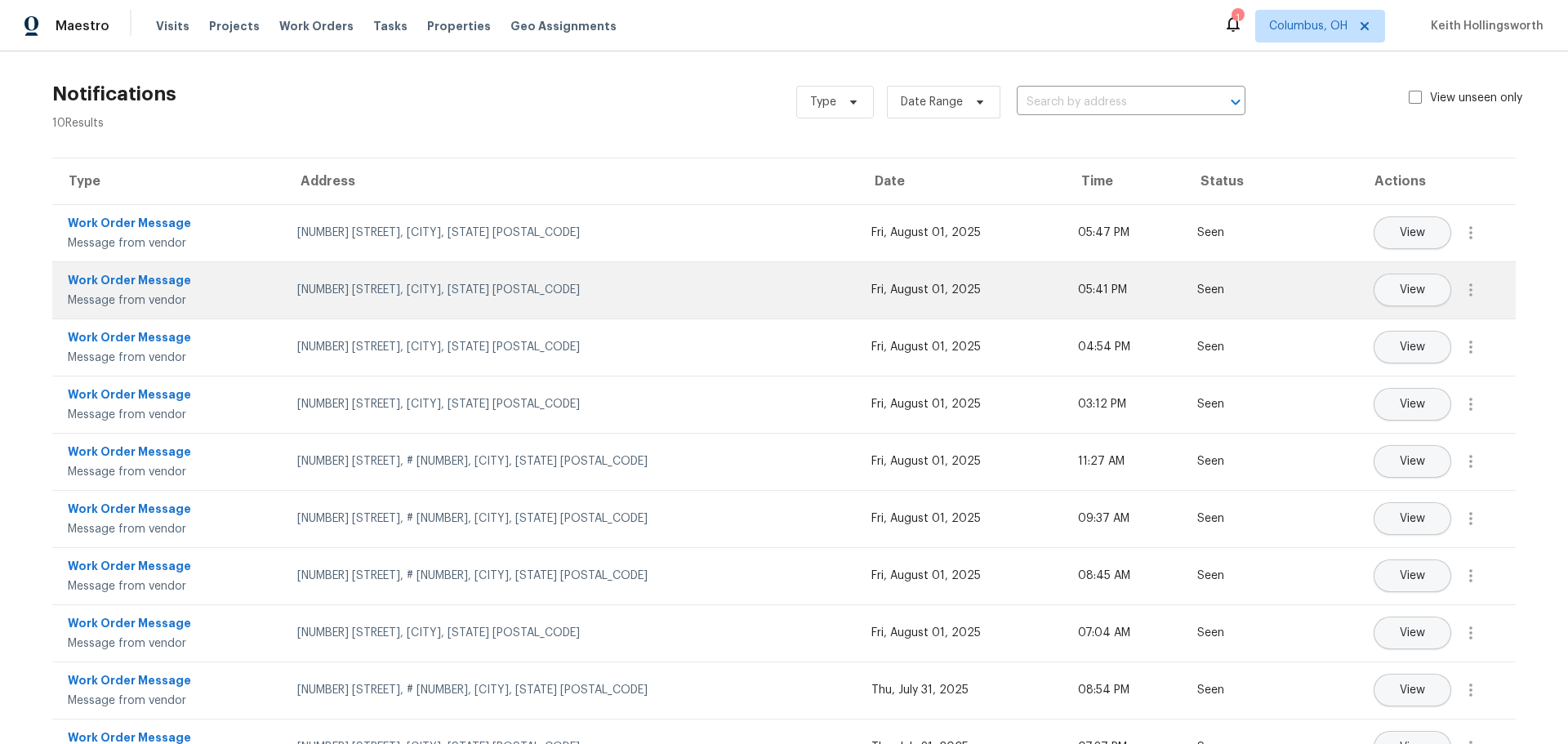 scroll, scrollTop: 0, scrollLeft: 0, axis: both 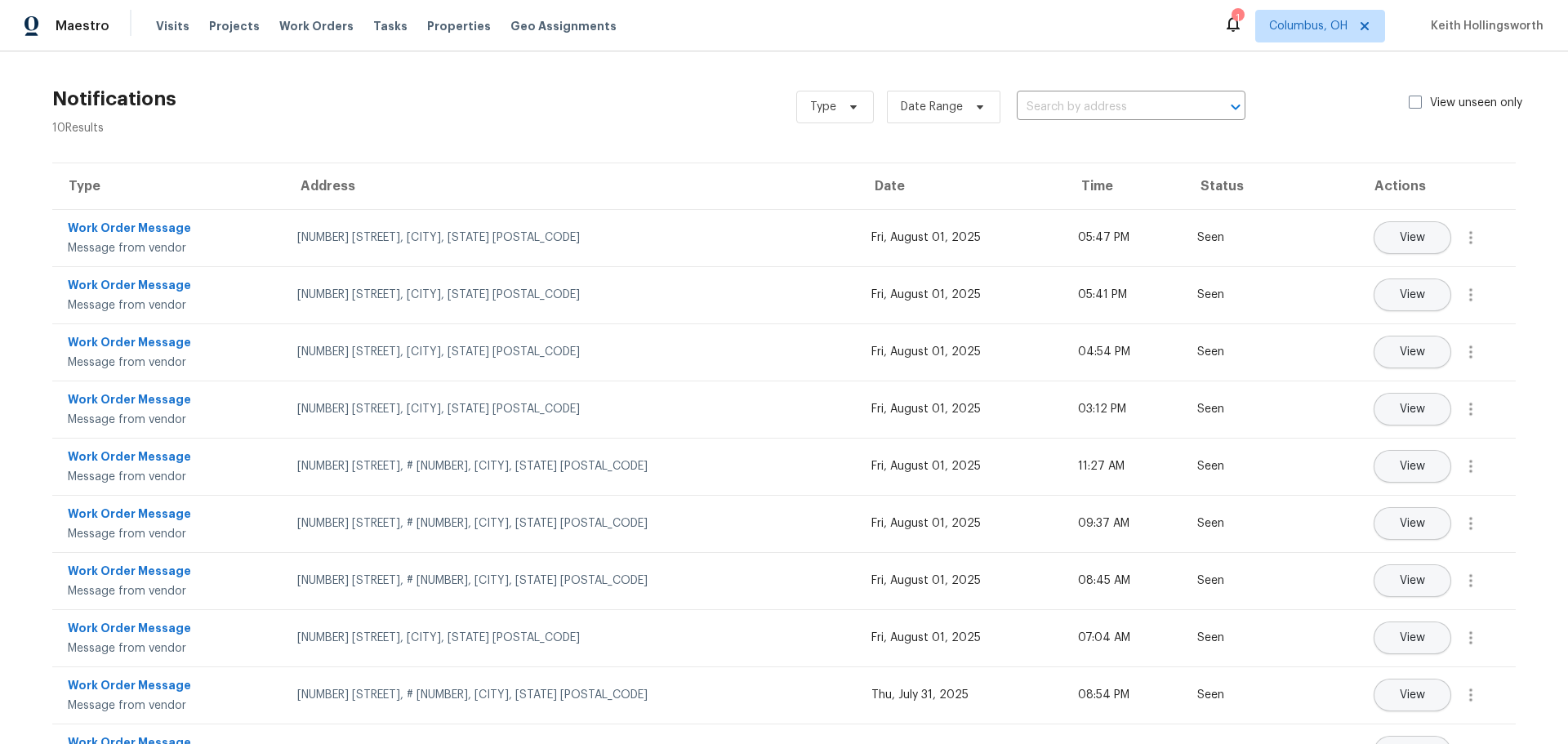 click on "Notifications 10  Results Type Date Range ​ View unseen only" at bounding box center [784, 107] 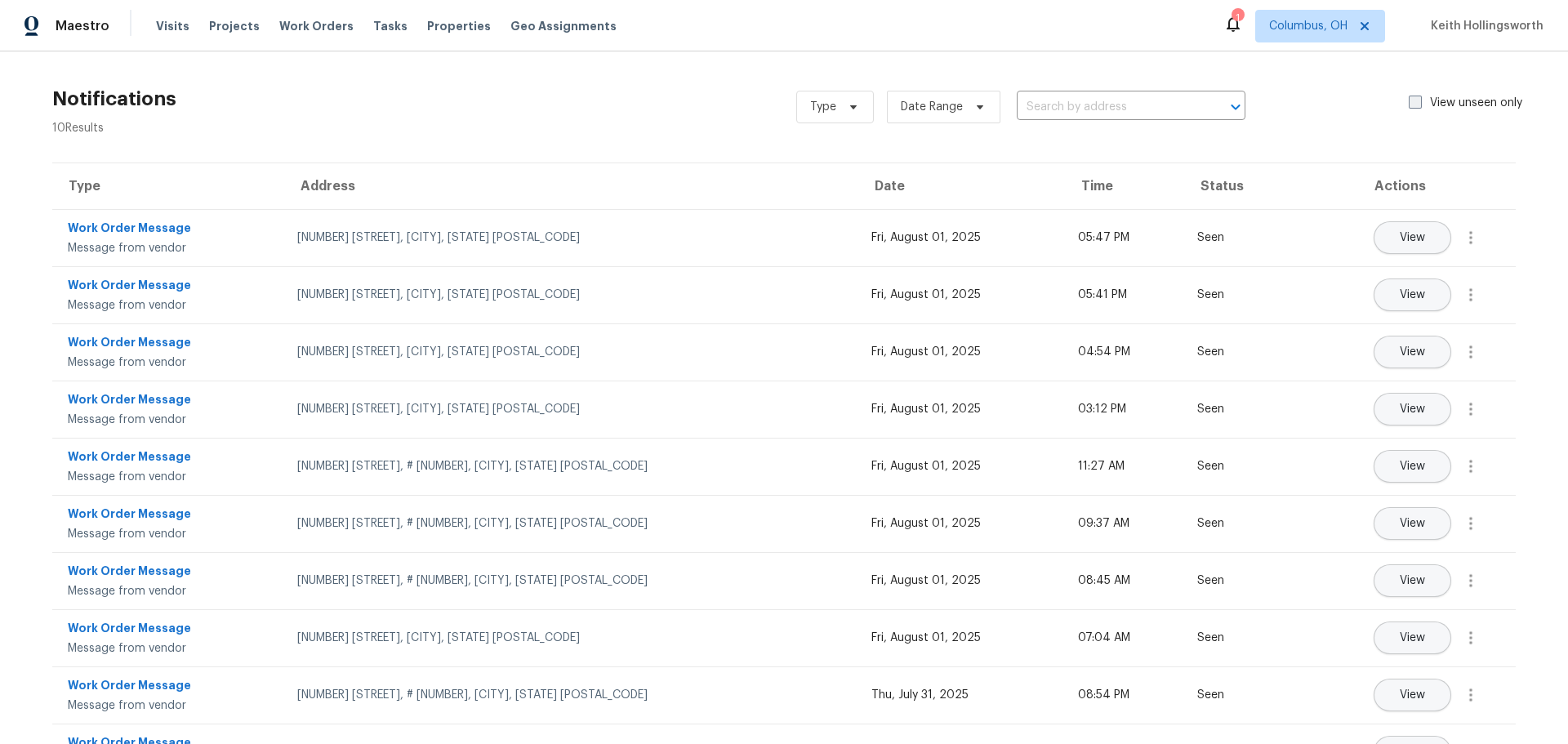click at bounding box center (1415, 102) 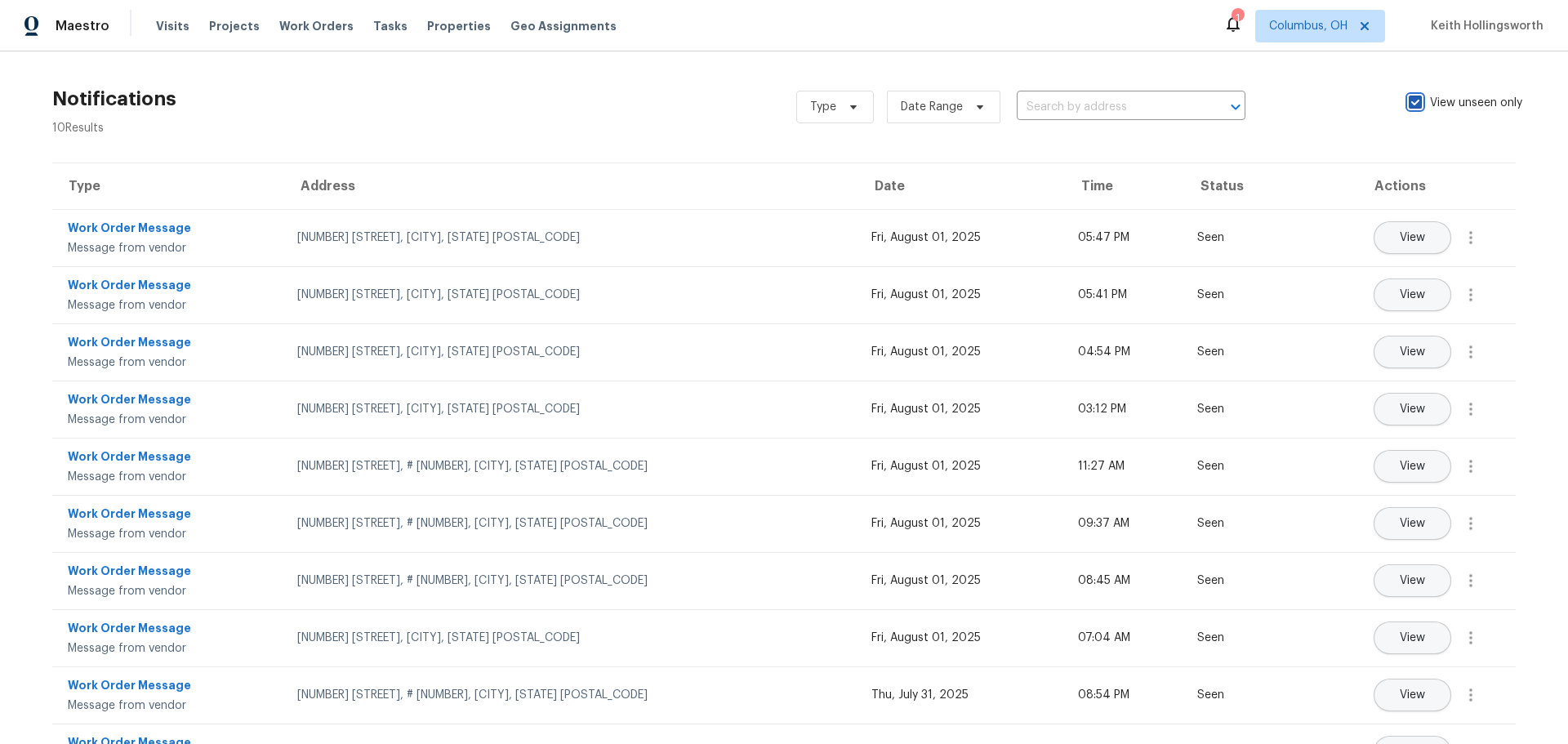 checkbox on "true" 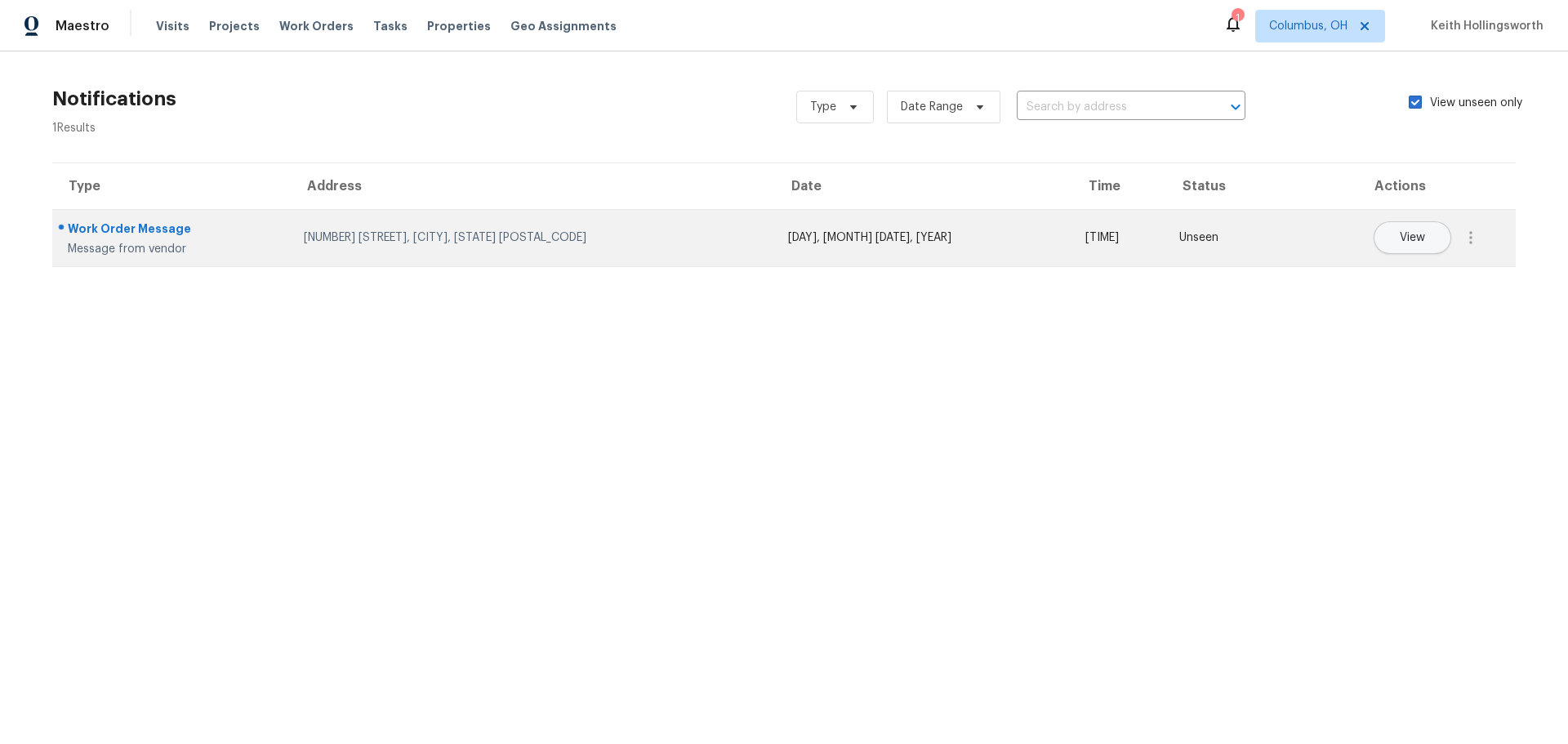 click on "Work Order Message" at bounding box center (172, 230) 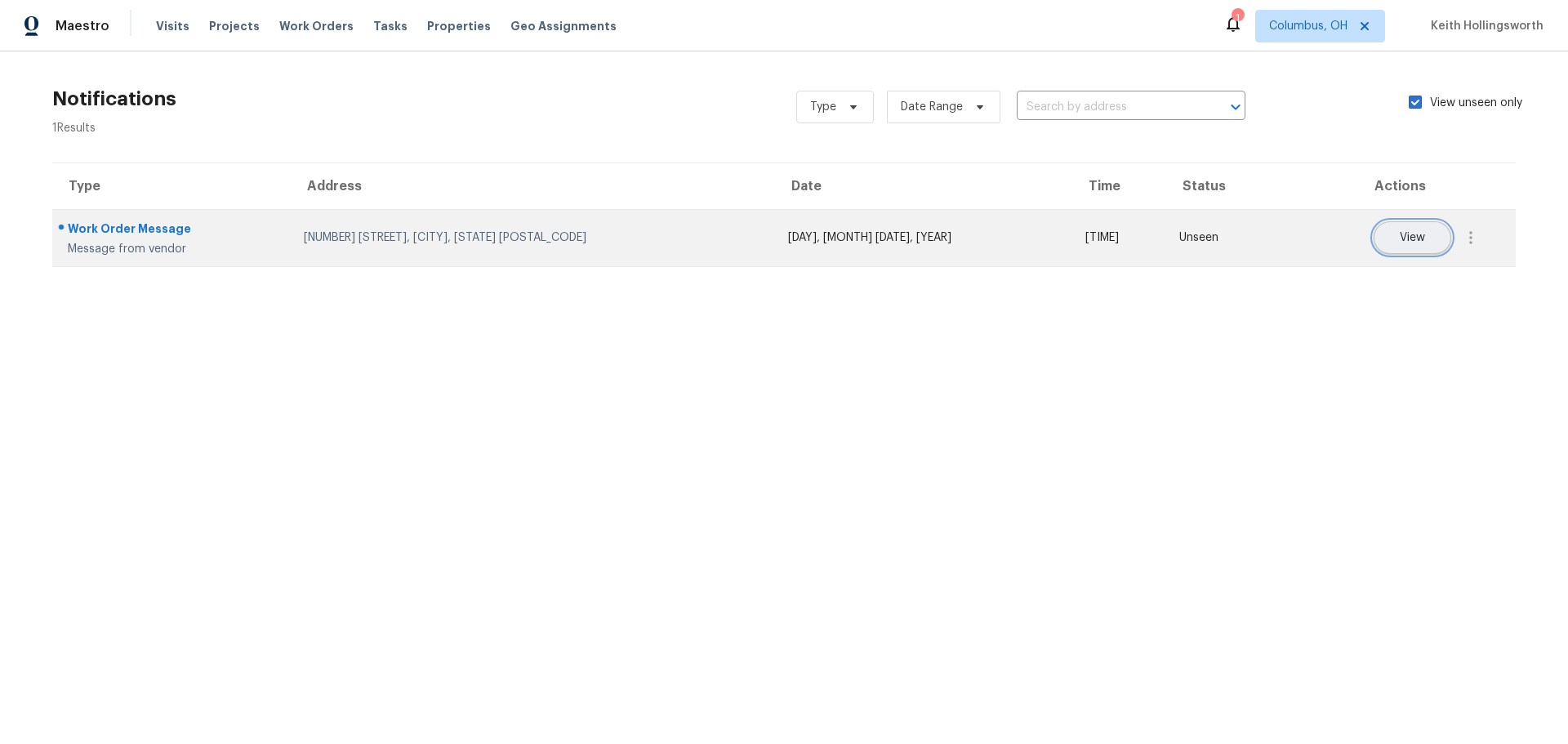 click on "View" at bounding box center [1412, 238] 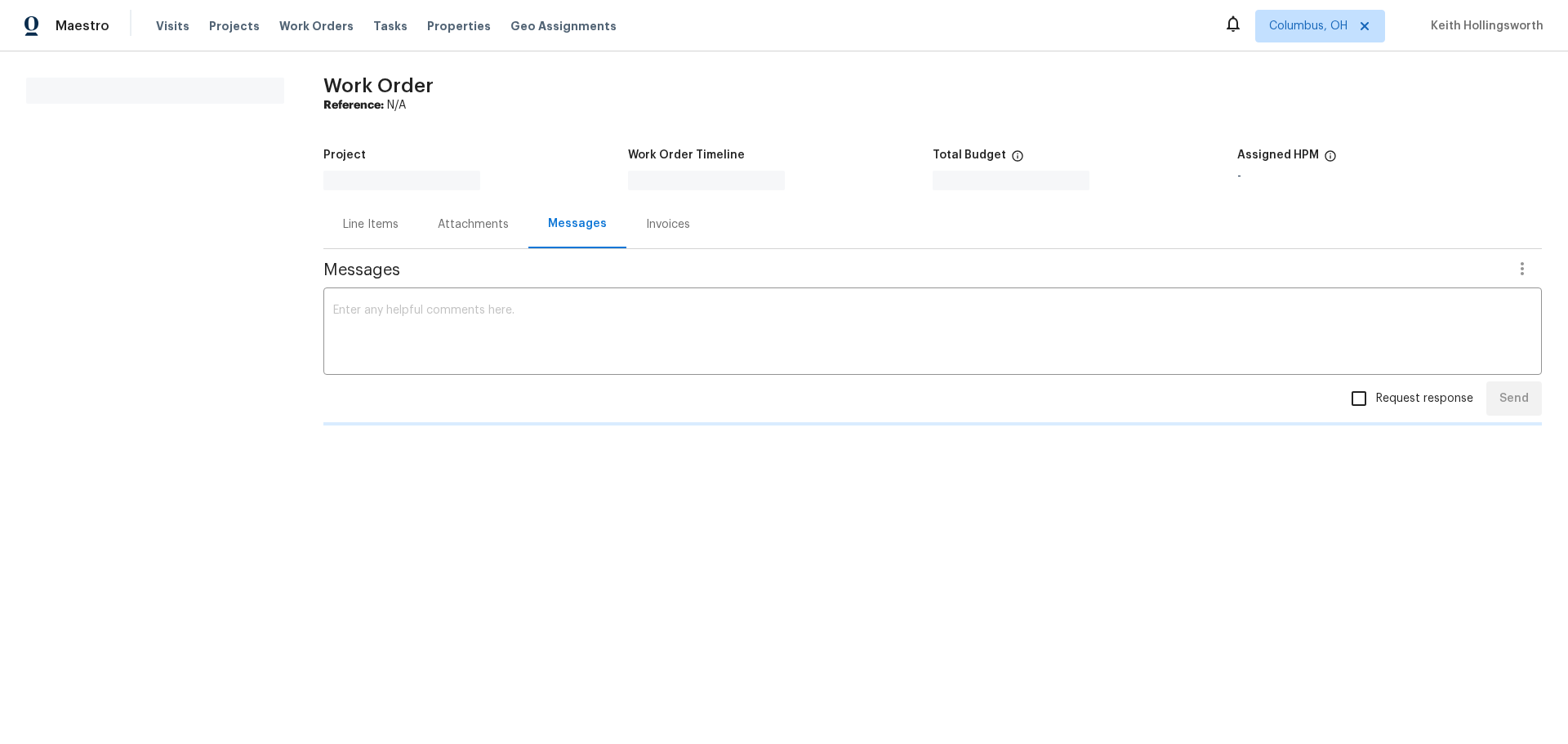 scroll, scrollTop: 0, scrollLeft: 0, axis: both 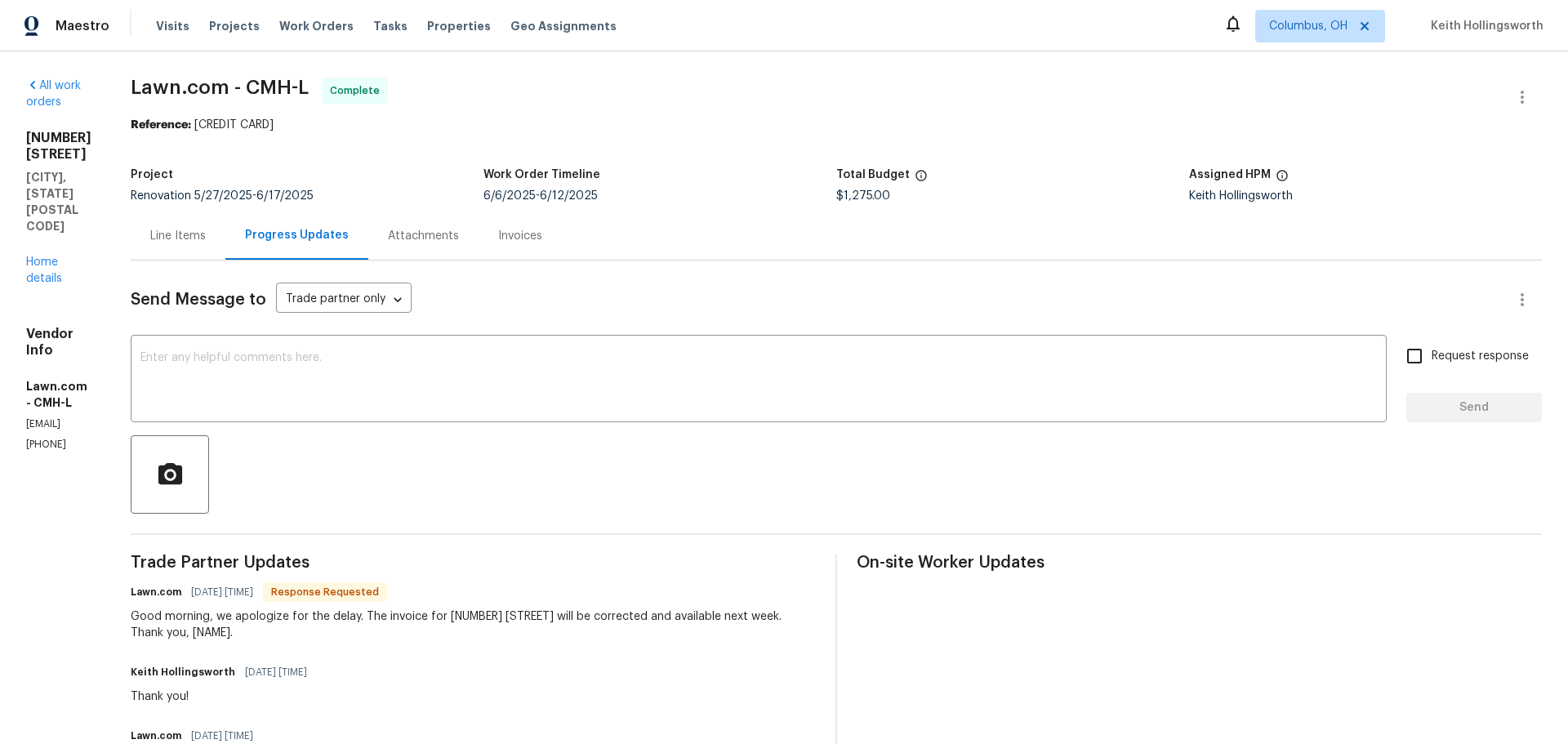click on "Line Items" at bounding box center (178, 236) 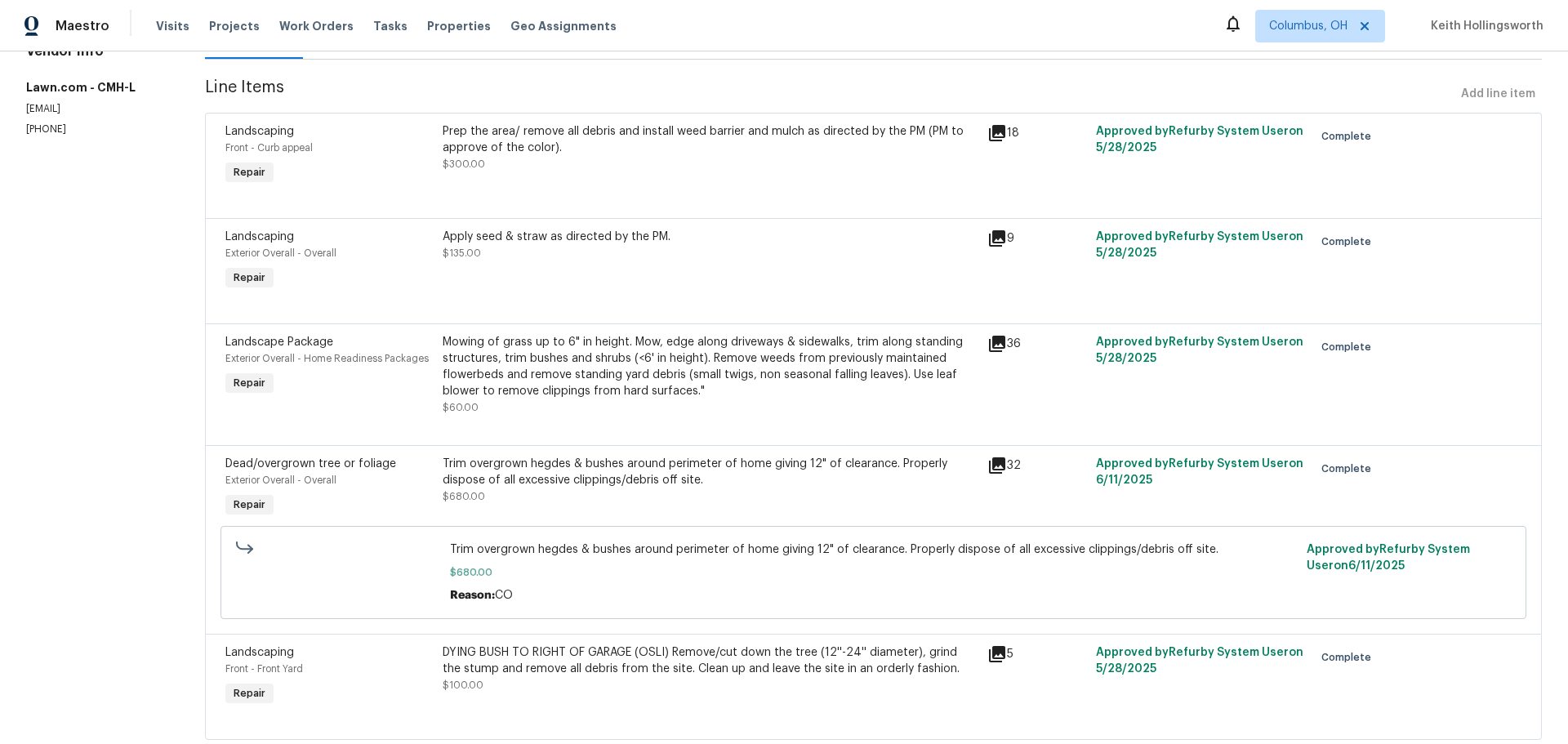 scroll, scrollTop: 0, scrollLeft: 0, axis: both 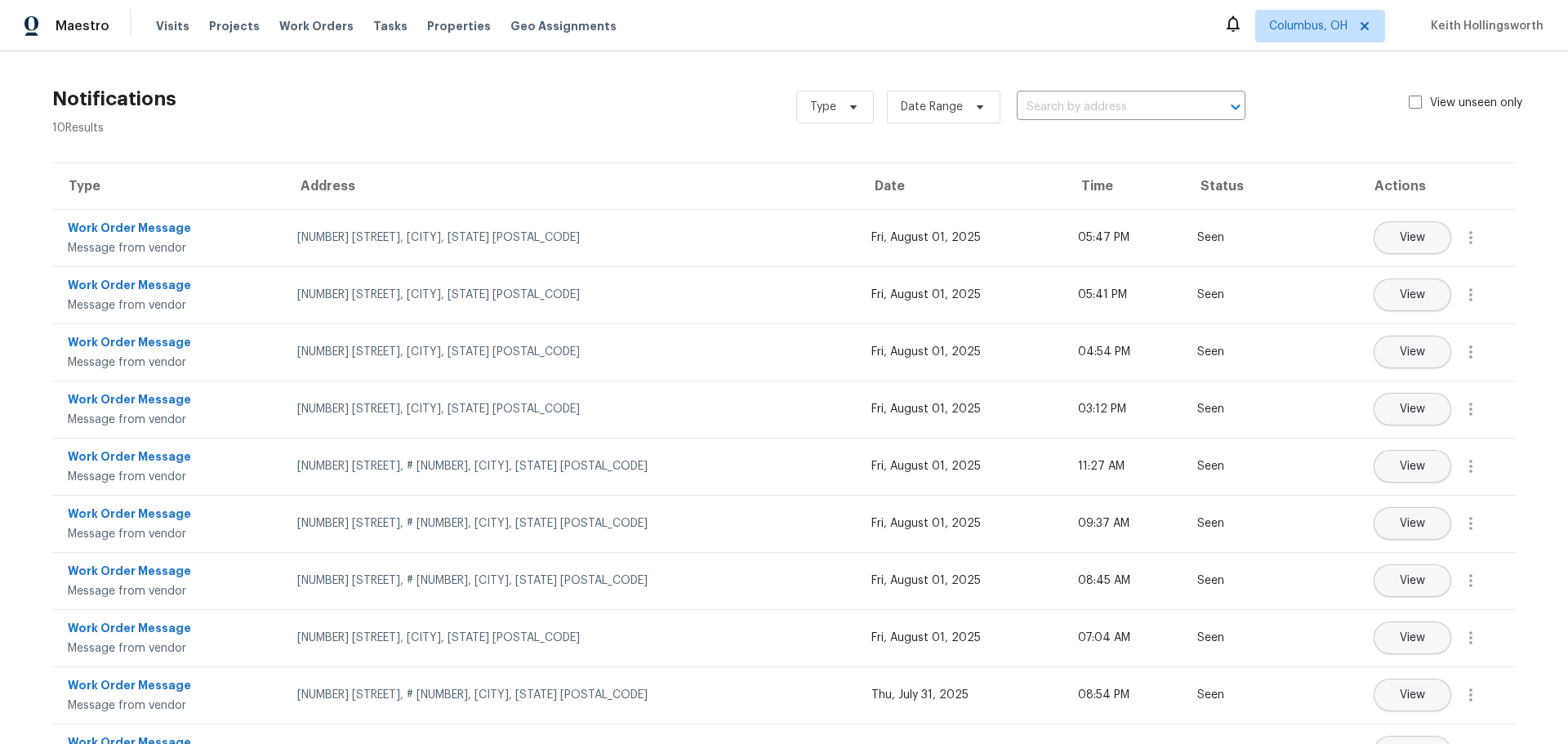 click on "Notifications 10  Results Type Date Range ​ View unseen only" at bounding box center (784, 107) 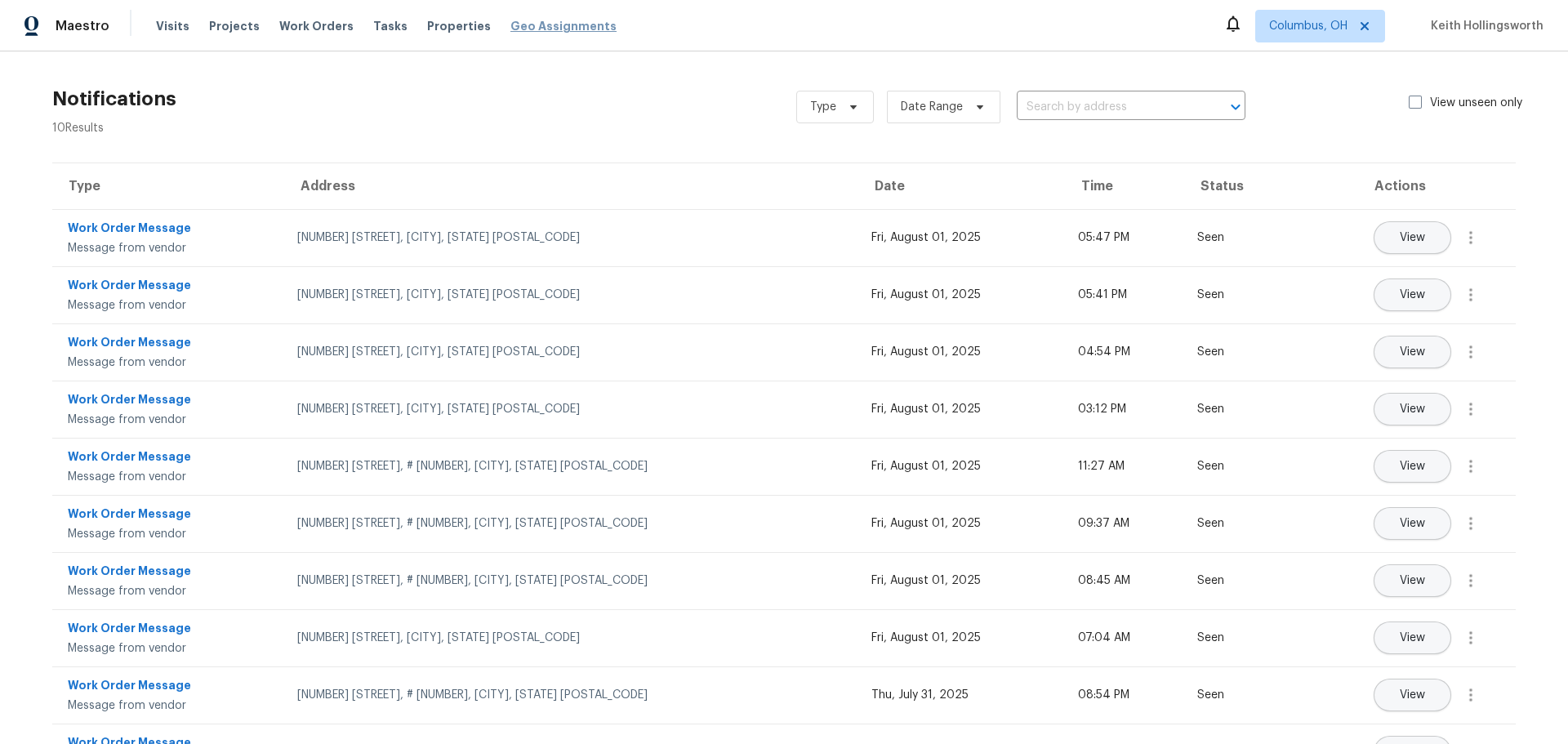 click on "Geo Assignments" at bounding box center [564, 26] 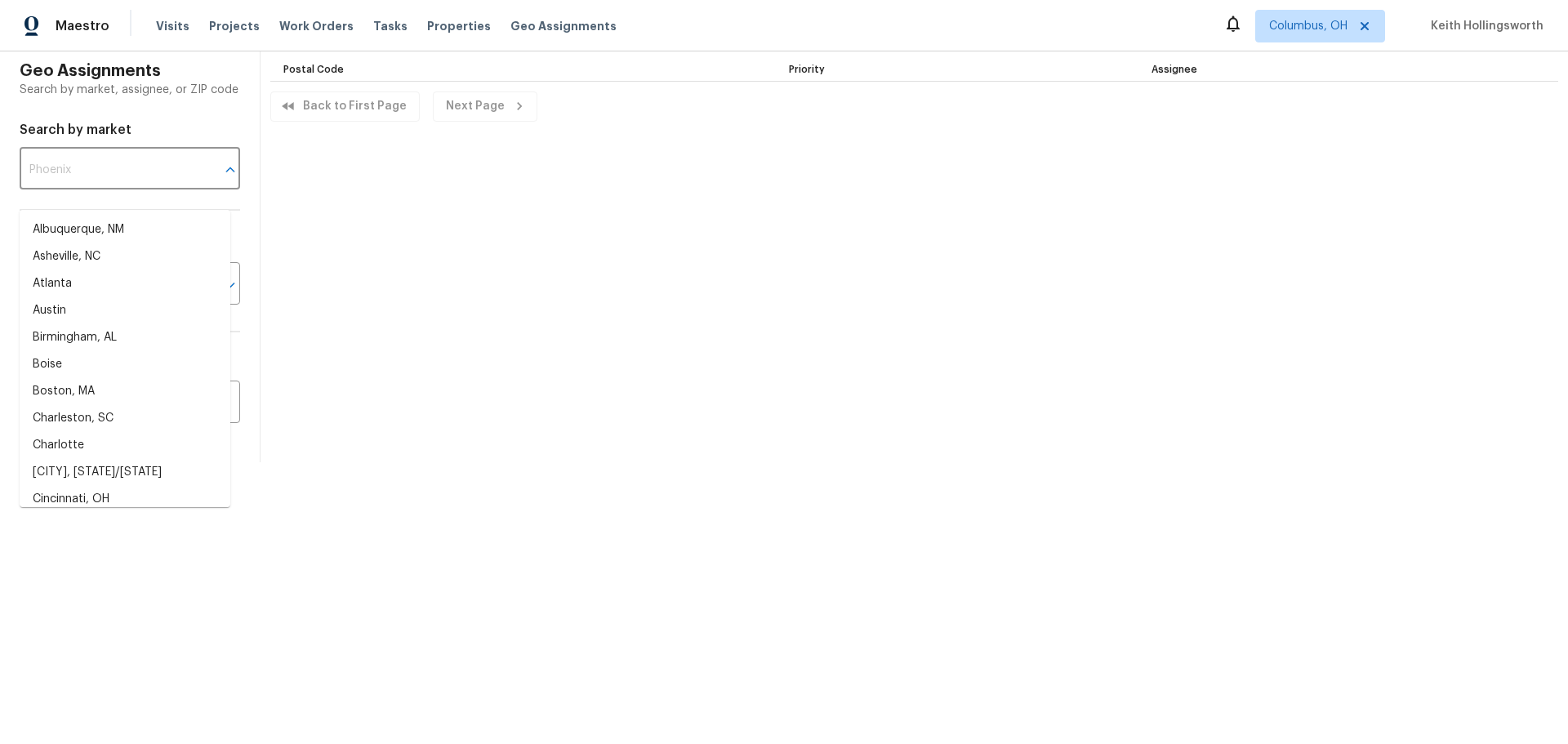 click at bounding box center [107, 170] 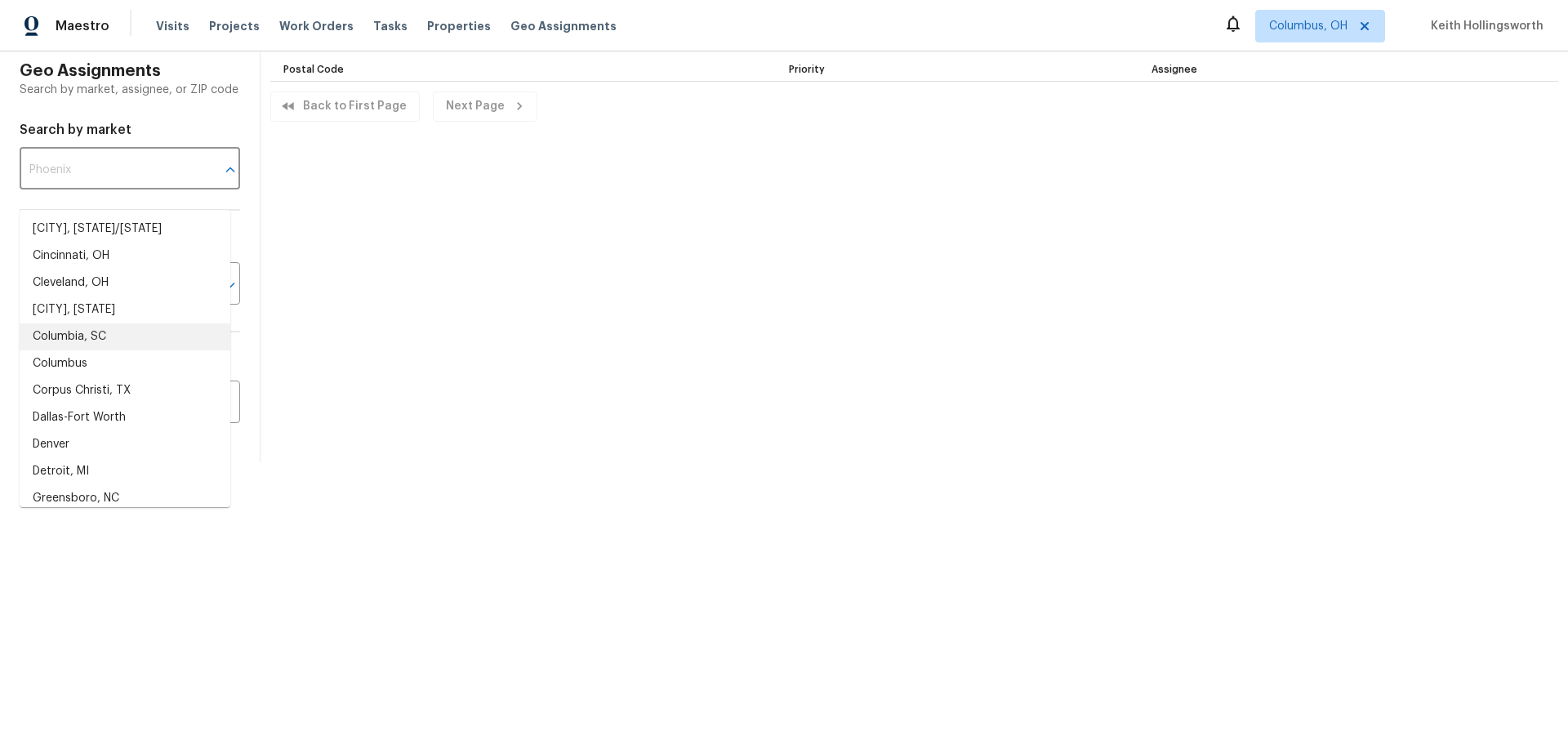 scroll, scrollTop: 244, scrollLeft: 0, axis: vertical 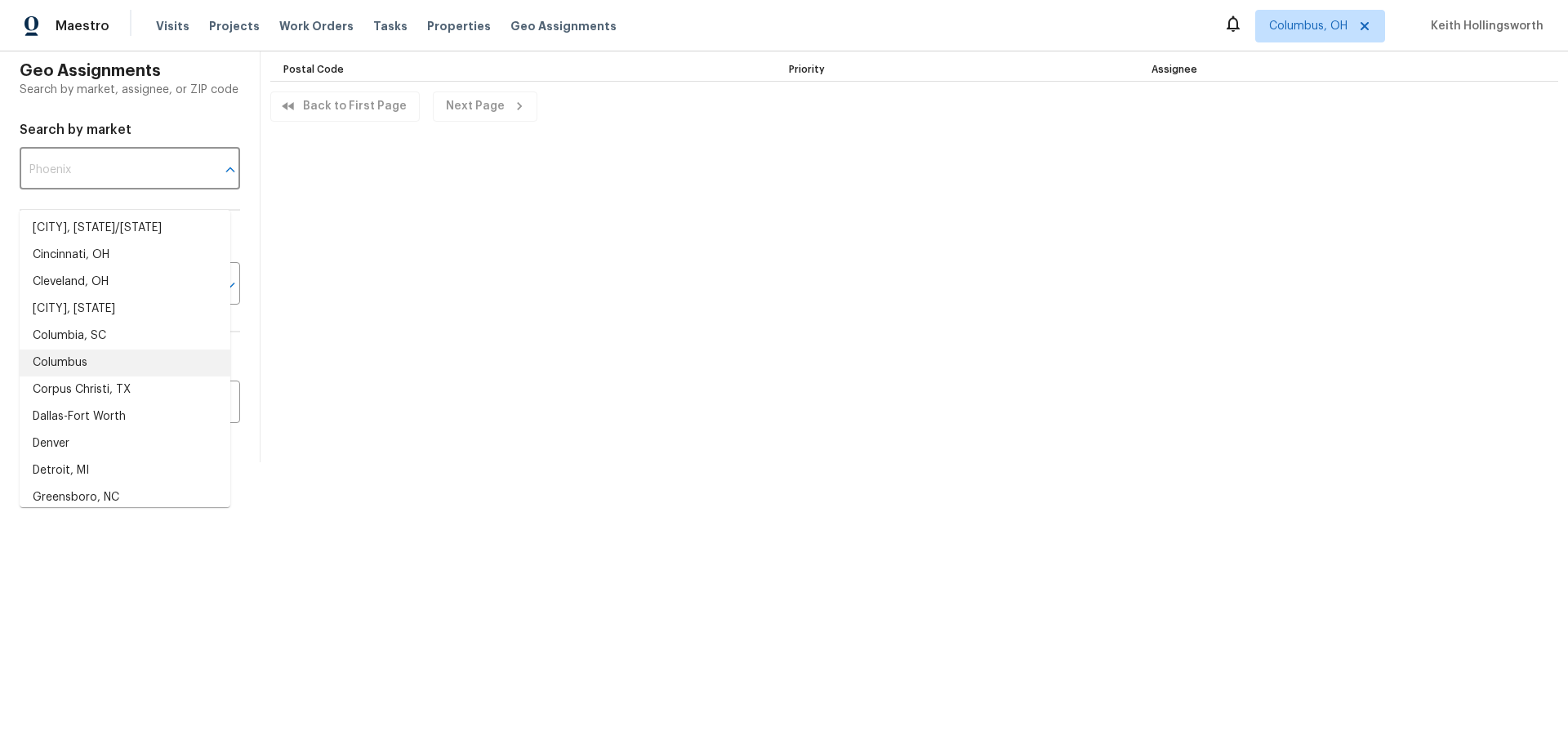 click on "Columbus" at bounding box center [125, 363] 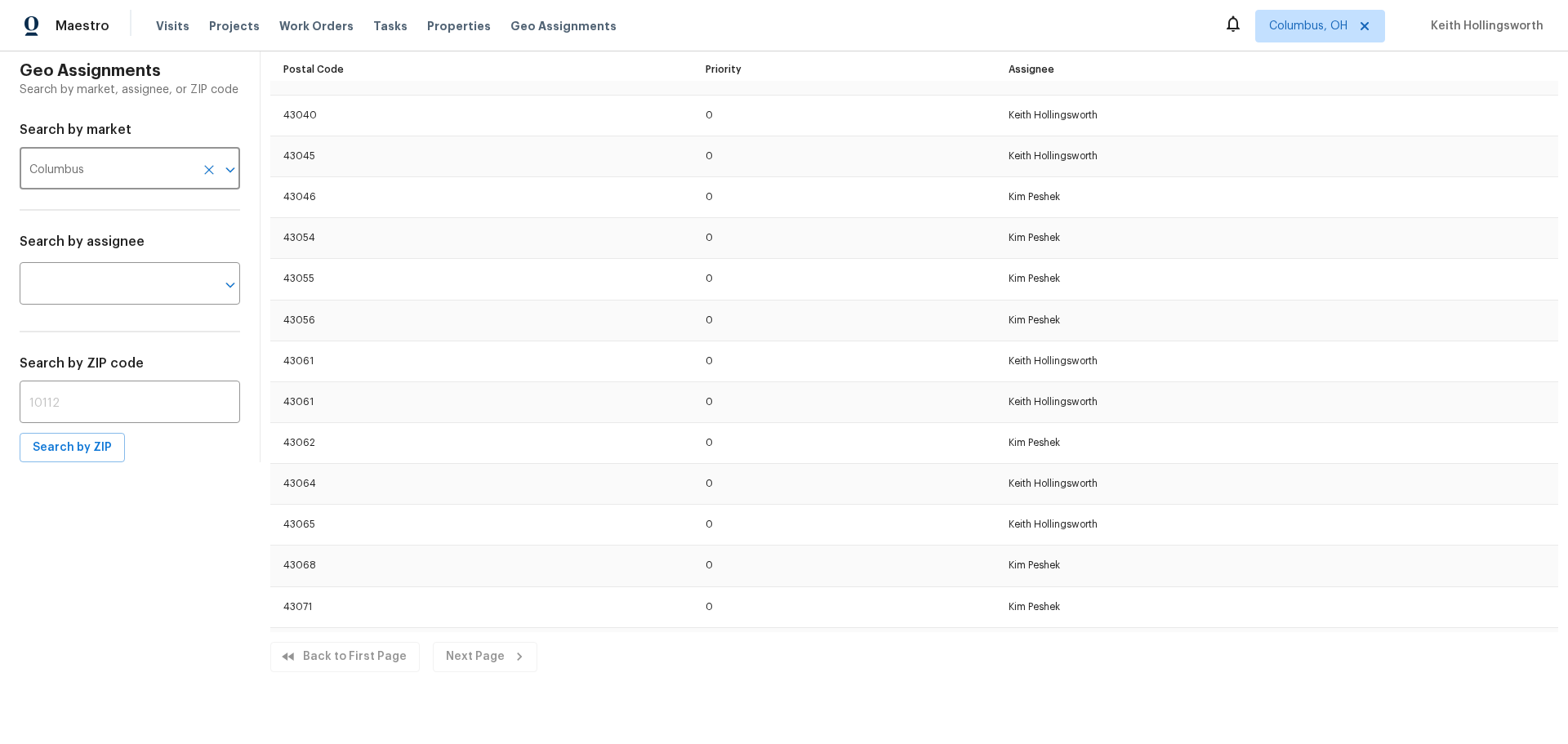 scroll, scrollTop: 393, scrollLeft: 0, axis: vertical 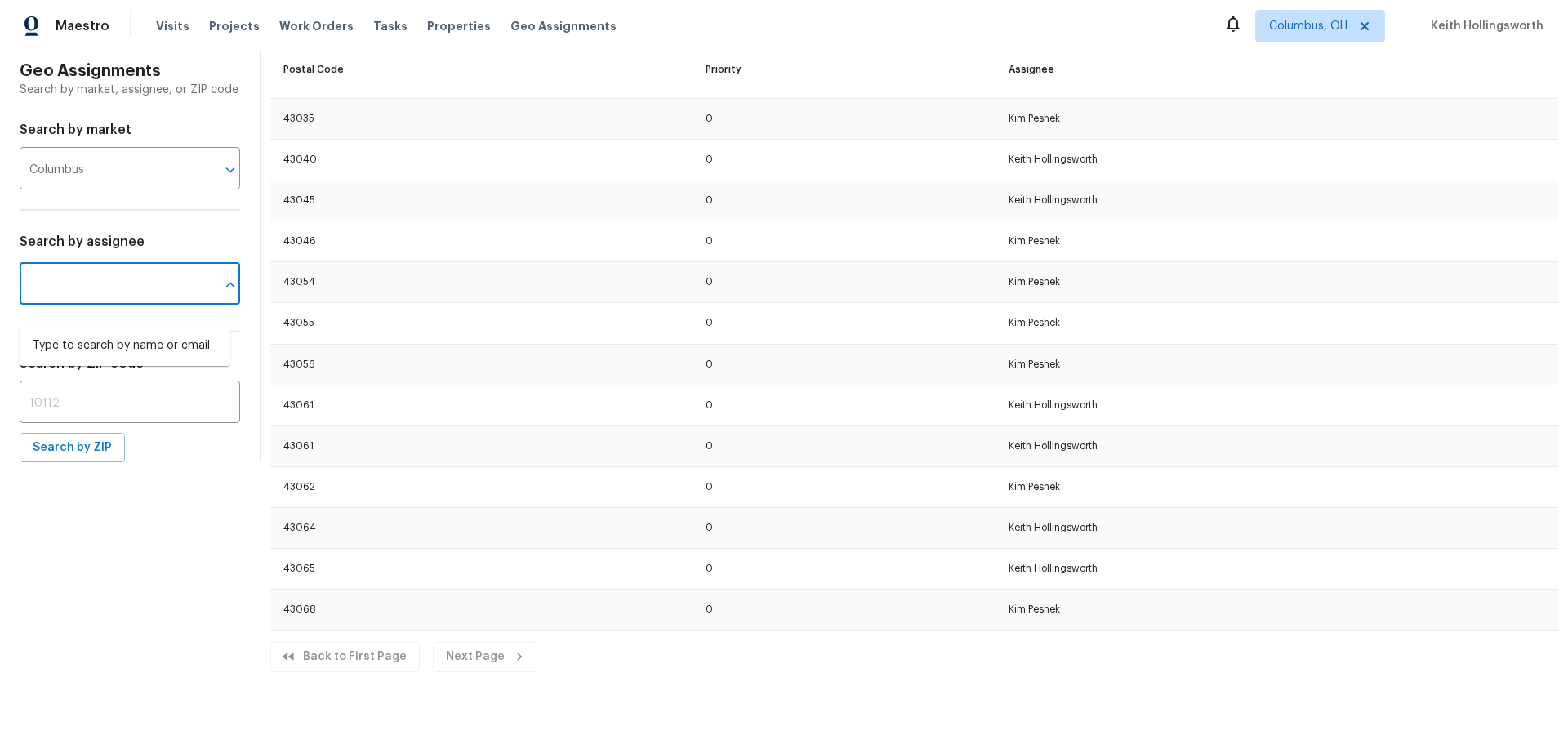 click at bounding box center [107, 285] 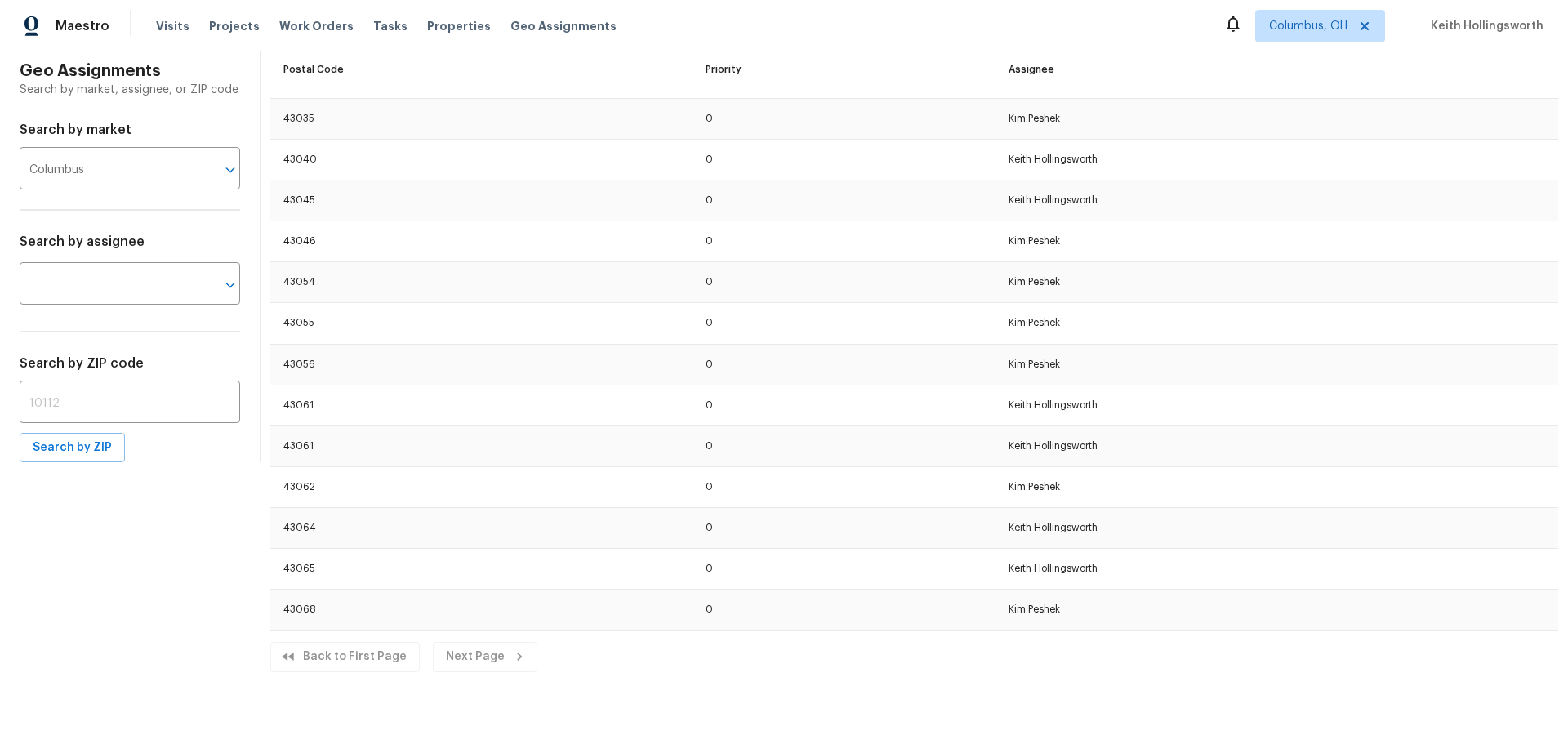 click on "Geo Assignments Search by market, assignee, or ZIP code Search by market Columbus ​ Search by assignee ​ Search by ZIP code ​ Search by ZIP Postal Code Priority Assignee [POSTAL_CODE] 0 [LAST] [POSTAL_CODE] 0 [LAST] [POSTAL_CODE] 0 [LAST] [POSTAL_CODE] 0 [LAST] [POSTAL_CODE] 0 [LAST] [POSTAL_CODE] 0 [LAST] [POSTAL_CODE] 0 [LAST] [POSTAL_CODE] 0 [LAST] [POSTAL_CODE] 0 [LAST] [POSTAL_CODE] 0 [LAST] [POSTAL_CODE] 0 [LAST] [POSTAL_CODE] 0 [LAST] [POSTAL_CODE] 0 [LAST] [POSTAL_CODE] 0 [LAST] [POSTAL_CODE] 0 [LAST] [POSTAL_CODE] 0 [LAST] [POSTAL_CODE] 0 [LAST] [POSTAL_CODE] 0 [LAST] [POSTAL_CODE] 0 [LAST] [POSTAL_CODE] 0 [LAST] [POSTAL_CODE] 0 [LAST] [POSTAL_CODE] 0 [LAST] [POSTAL_CODE] 0 [LAST] [POSTAL_CODE] 0 [LAST] [POSTAL_CODE] 0 [LAST] [POSTAL_CODE] 0 [LAST] [POSTAL_CODE] 0 [LAST] [POSTAL_CODE] 0 [LAST] [POSTAL_CODE] 0 [LAST] [POSTAL_CODE] 0 [LAST] [POSTAL_CODE] 0 [LAST] [POSTAL_CODE] 0 [LAST] [POSTAL_CODE] 0 [LAST] [POSTAL_CODE] 0 [LAST]" at bounding box center [784, 367] 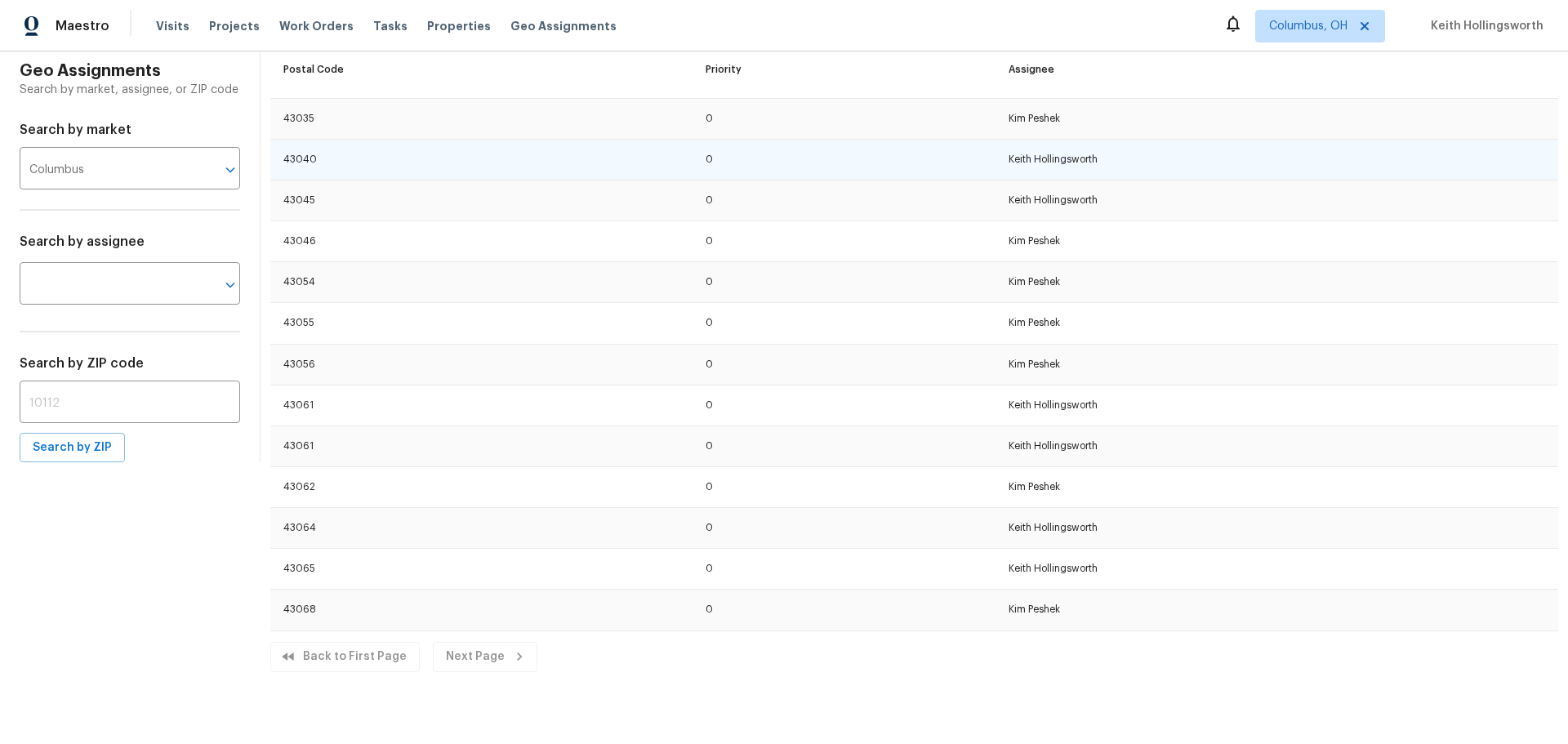 click on "Keith Hollingsworth" at bounding box center (1276, 159) 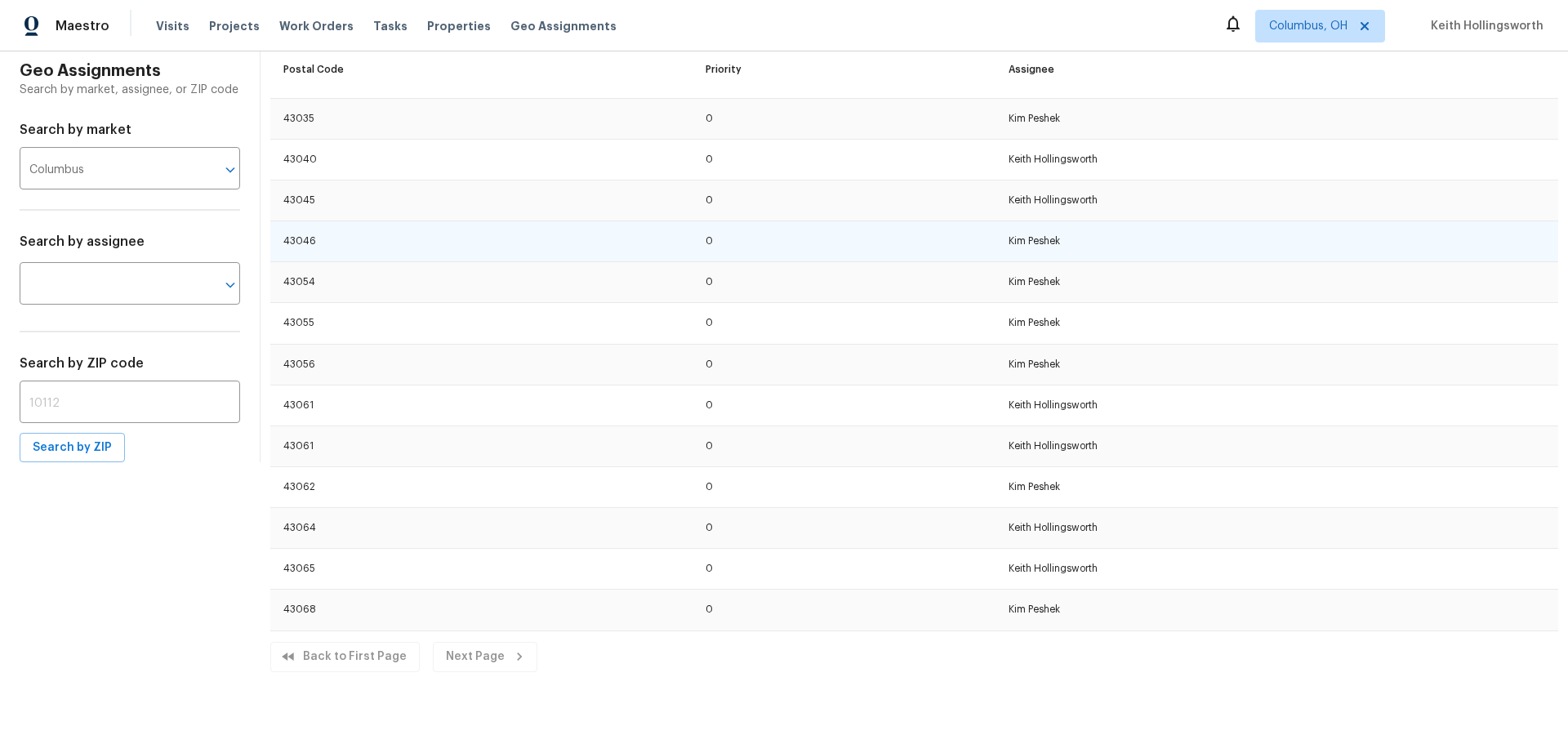 click on "Kim Peshek" at bounding box center [1276, 242] 